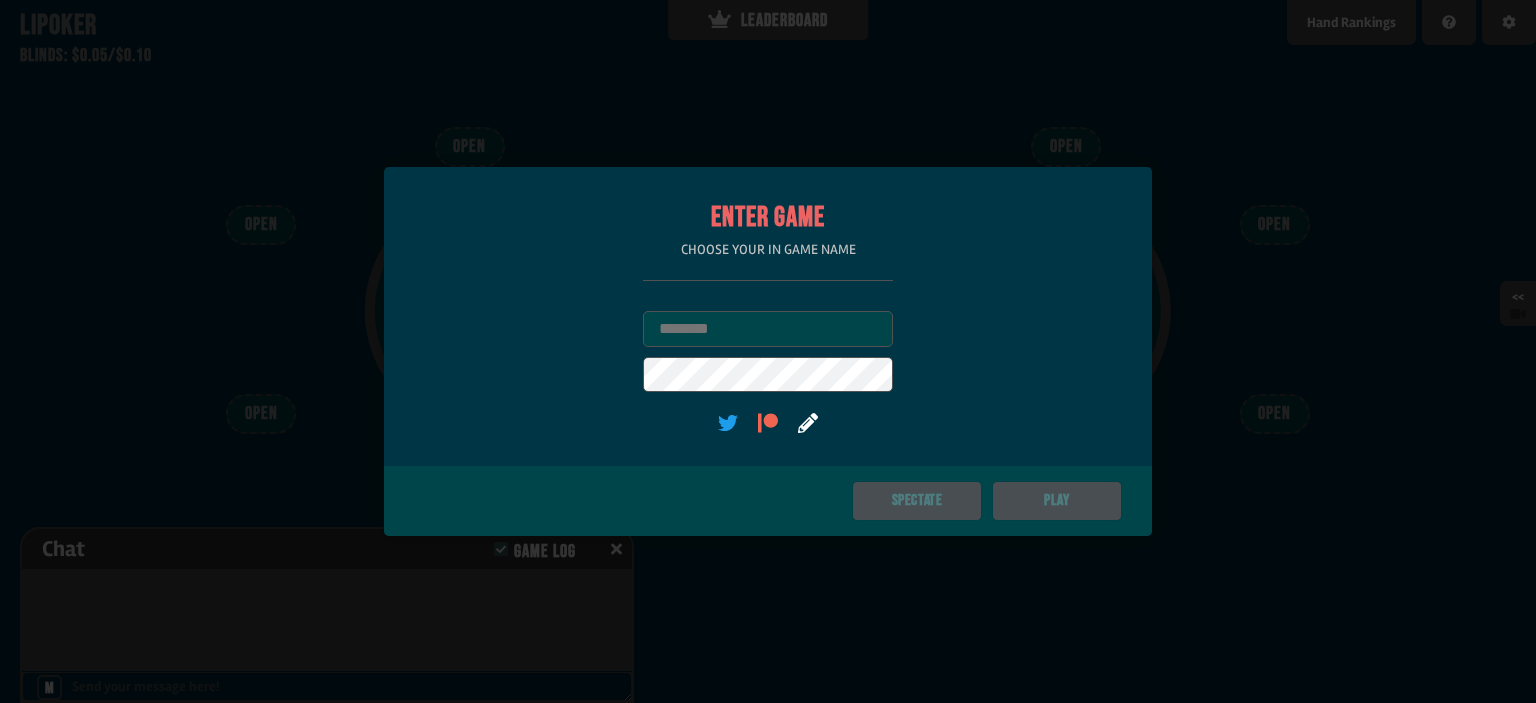 scroll, scrollTop: 0, scrollLeft: 0, axis: both 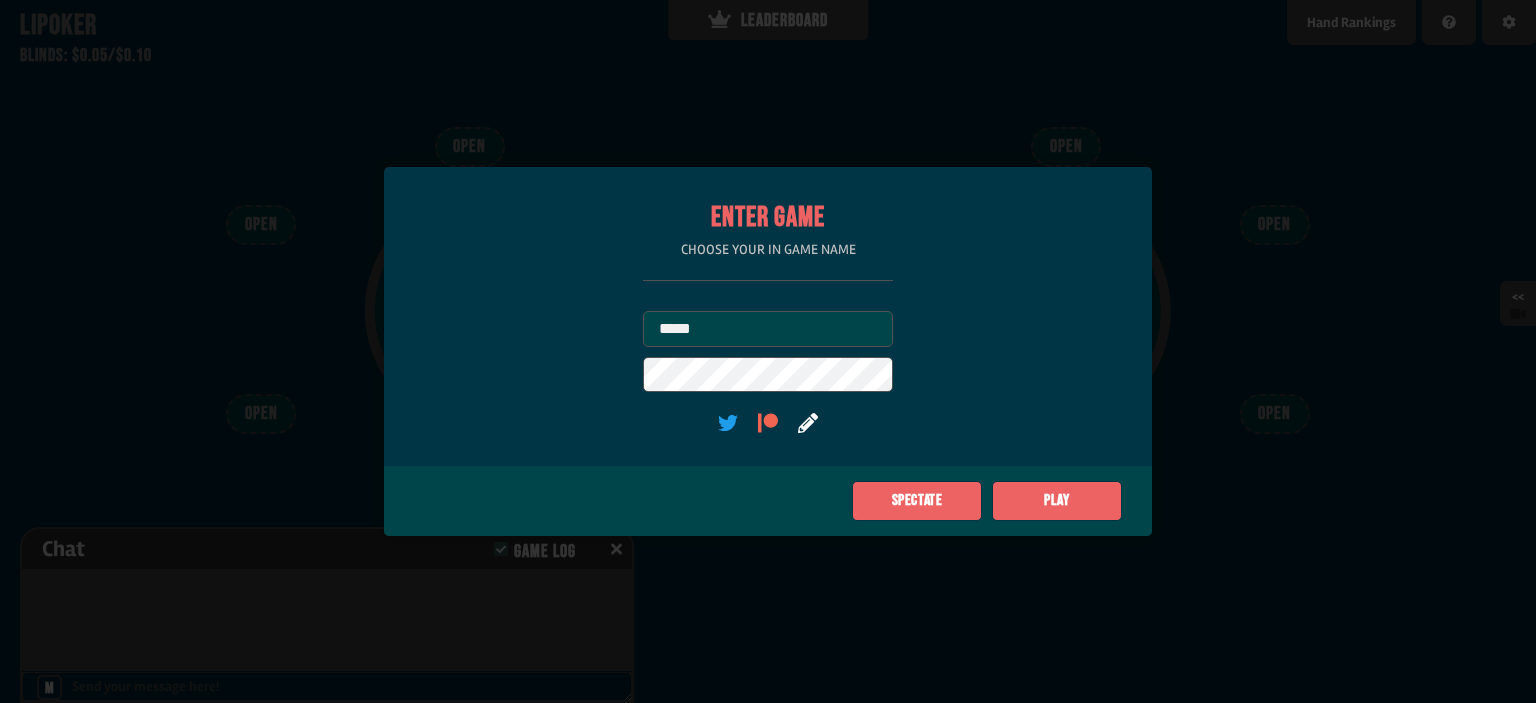 type on "*****" 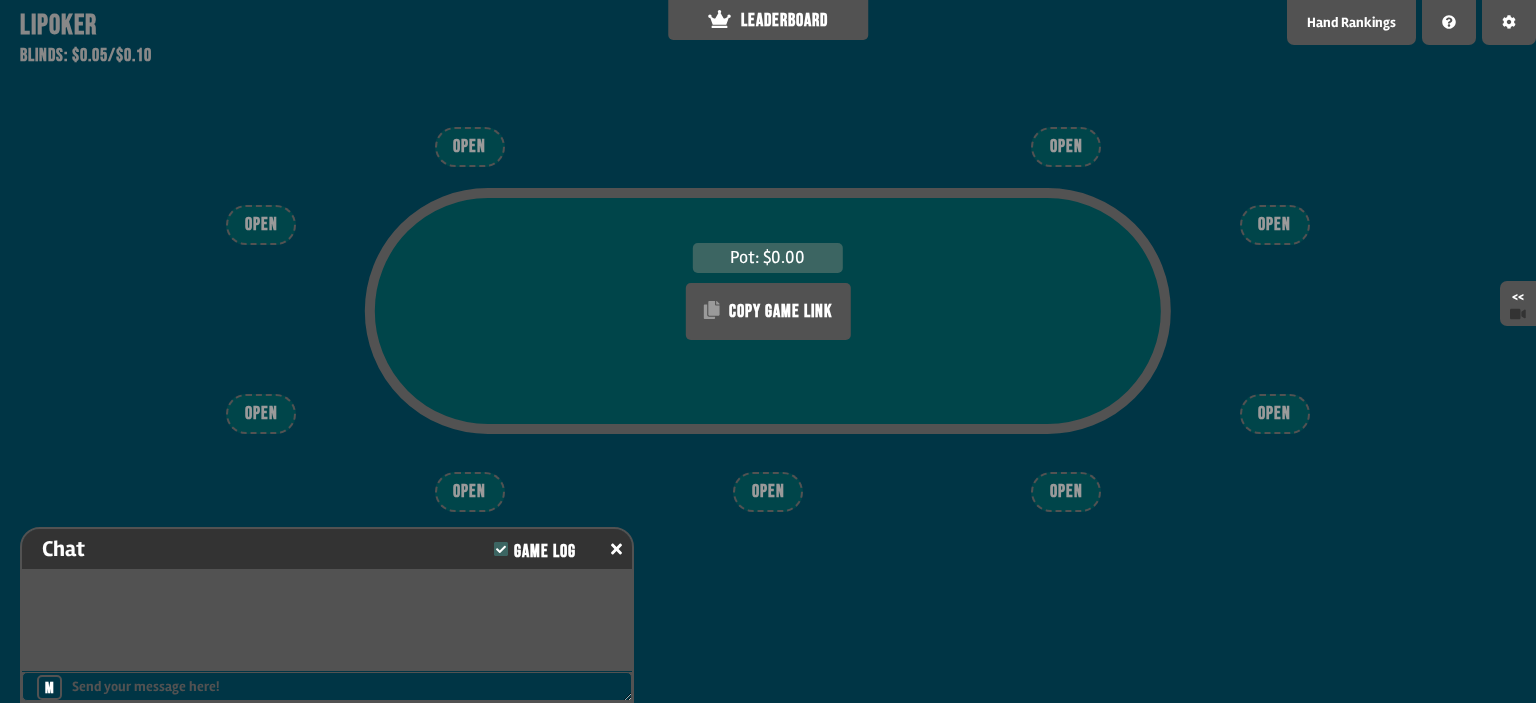 click on "OPEN" at bounding box center [1066, 492] 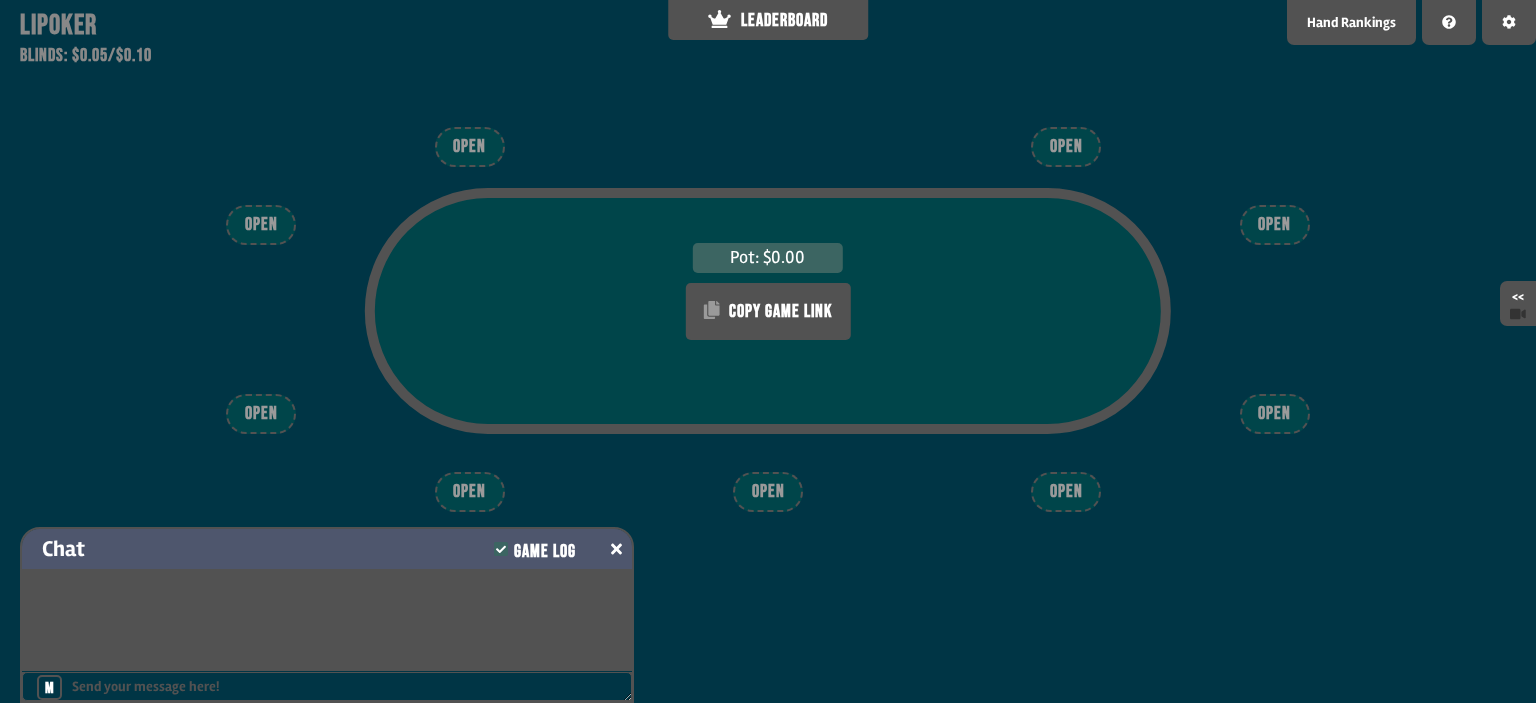 click 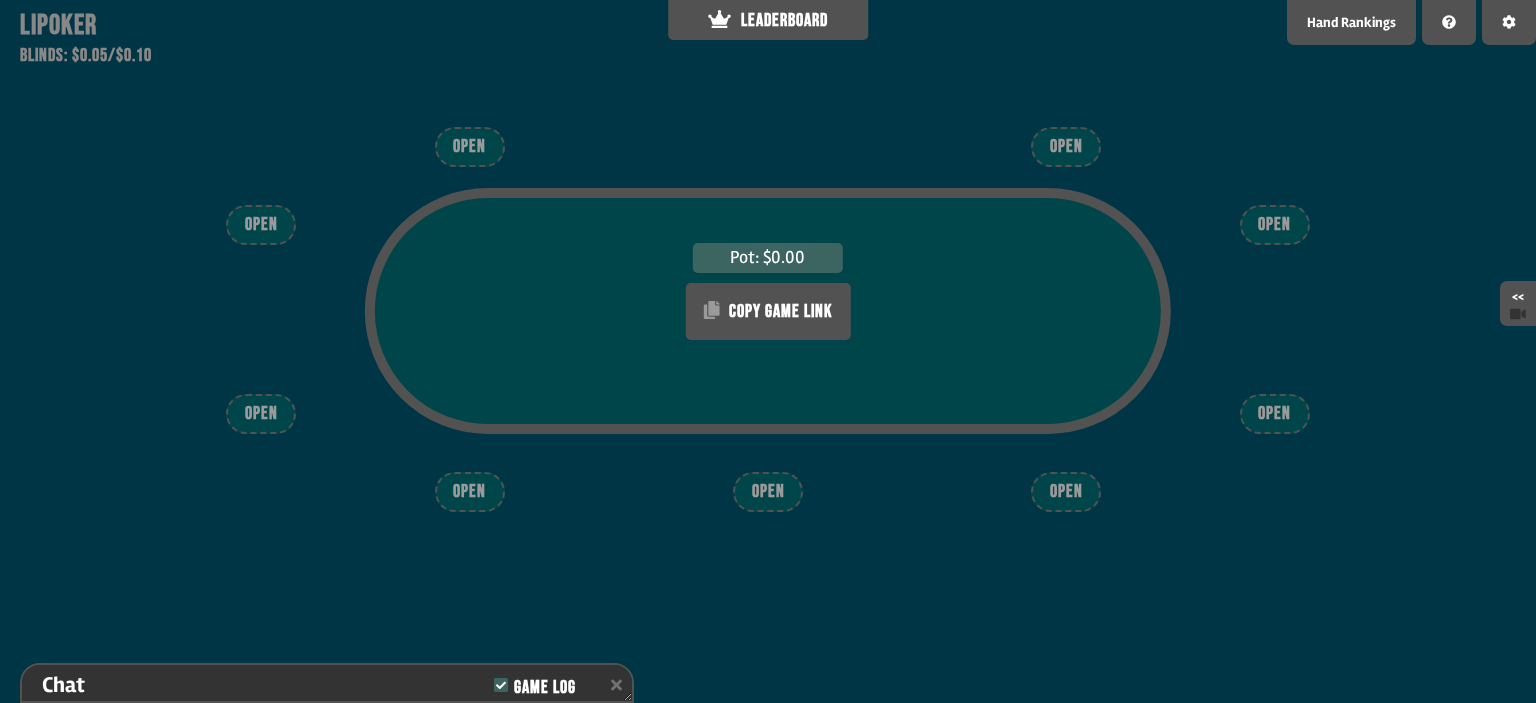 click on "OPEN" at bounding box center (768, 492) 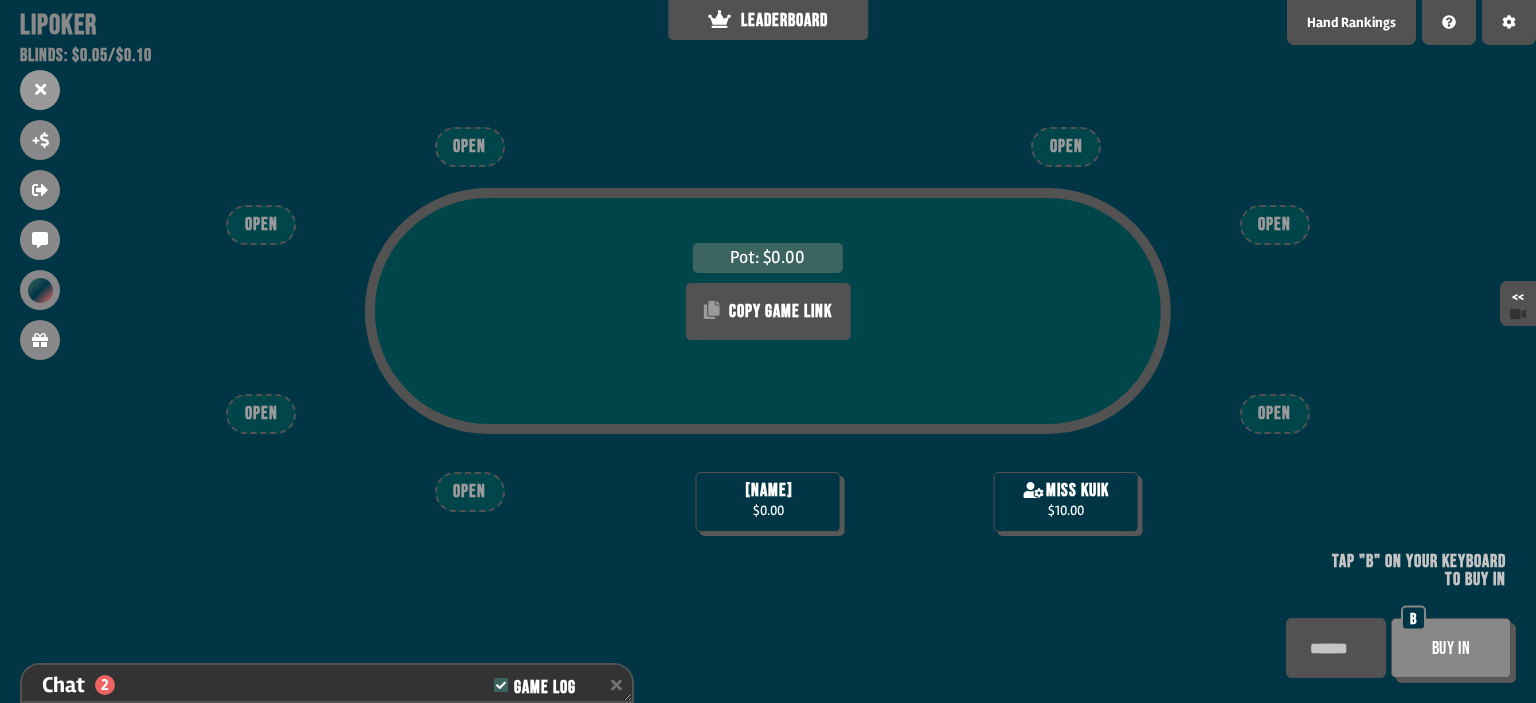 scroll, scrollTop: 136, scrollLeft: 0, axis: vertical 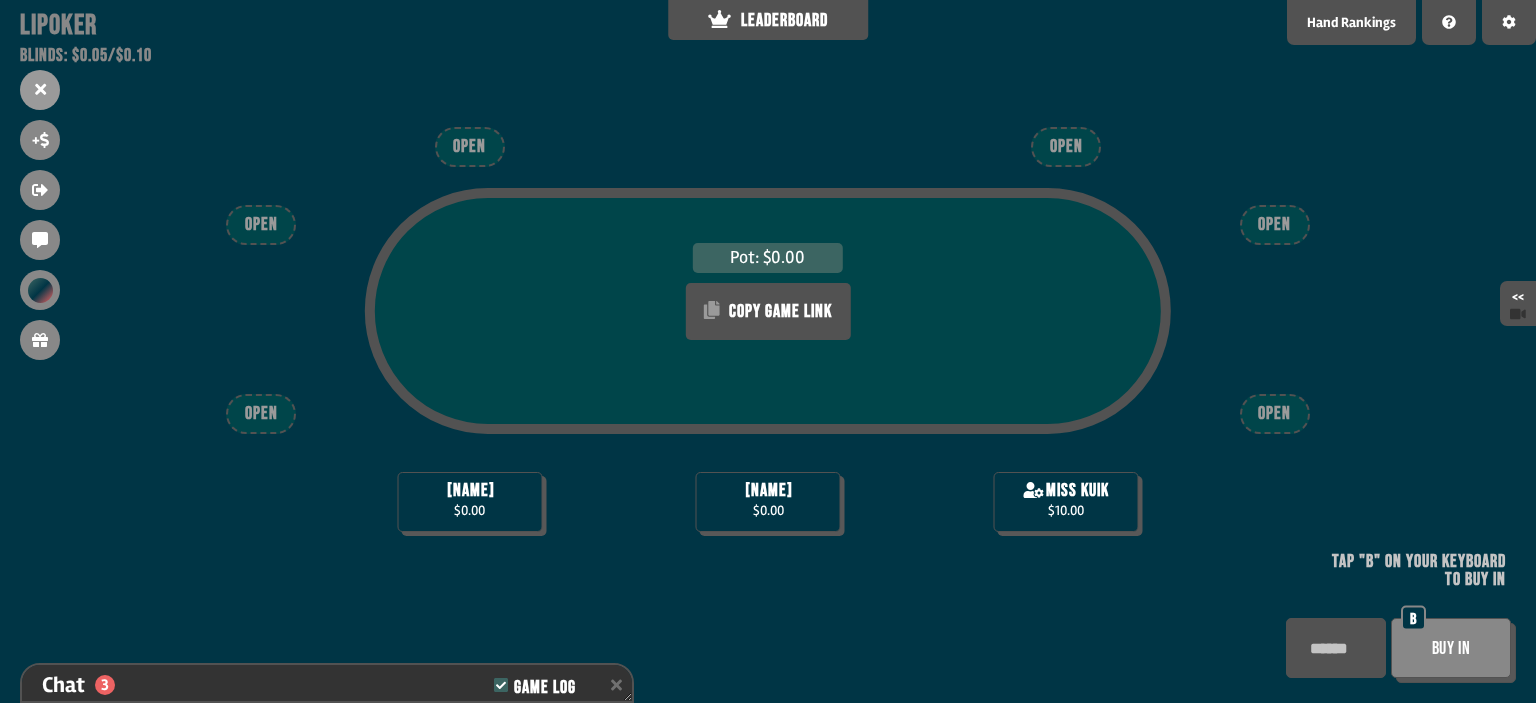 click on "Buy In" at bounding box center (1451, 648) 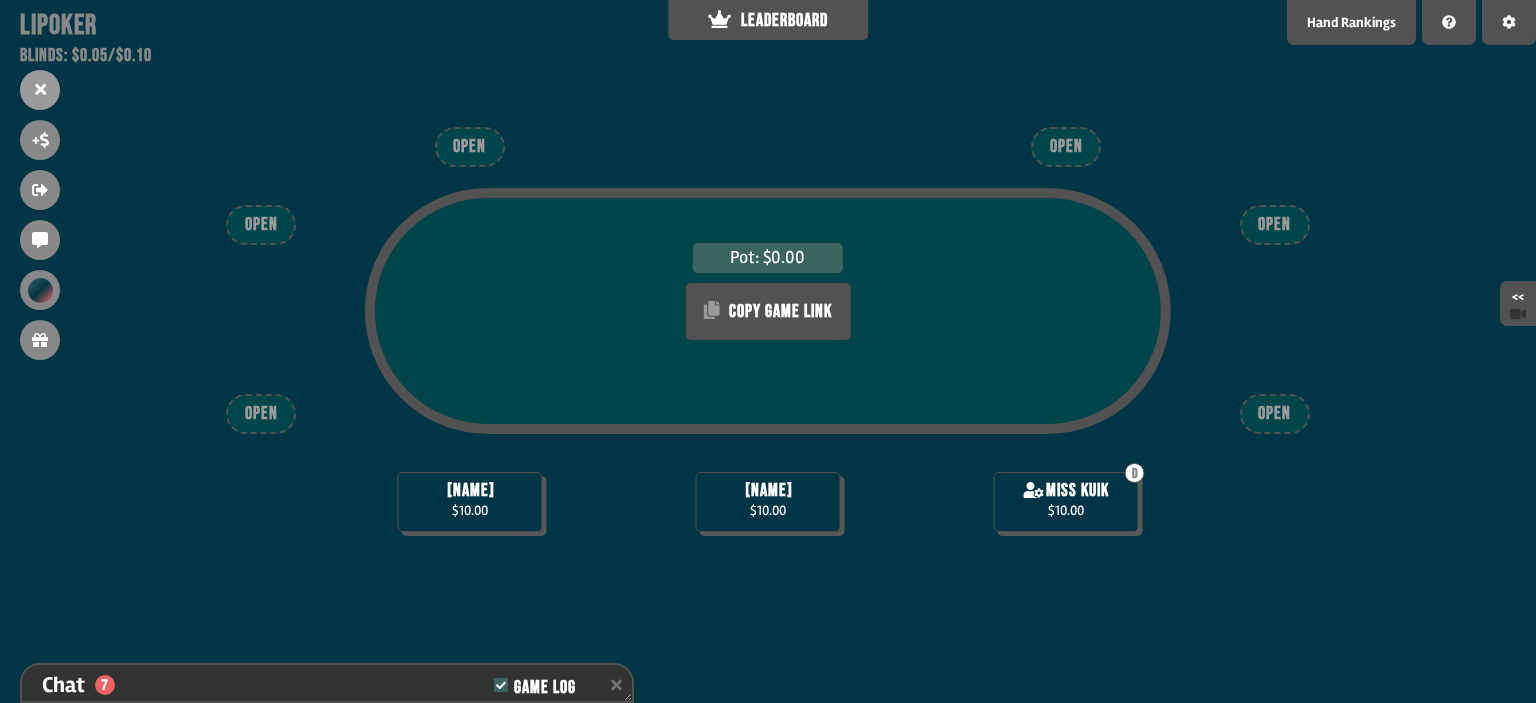 scroll, scrollTop: 98, scrollLeft: 0, axis: vertical 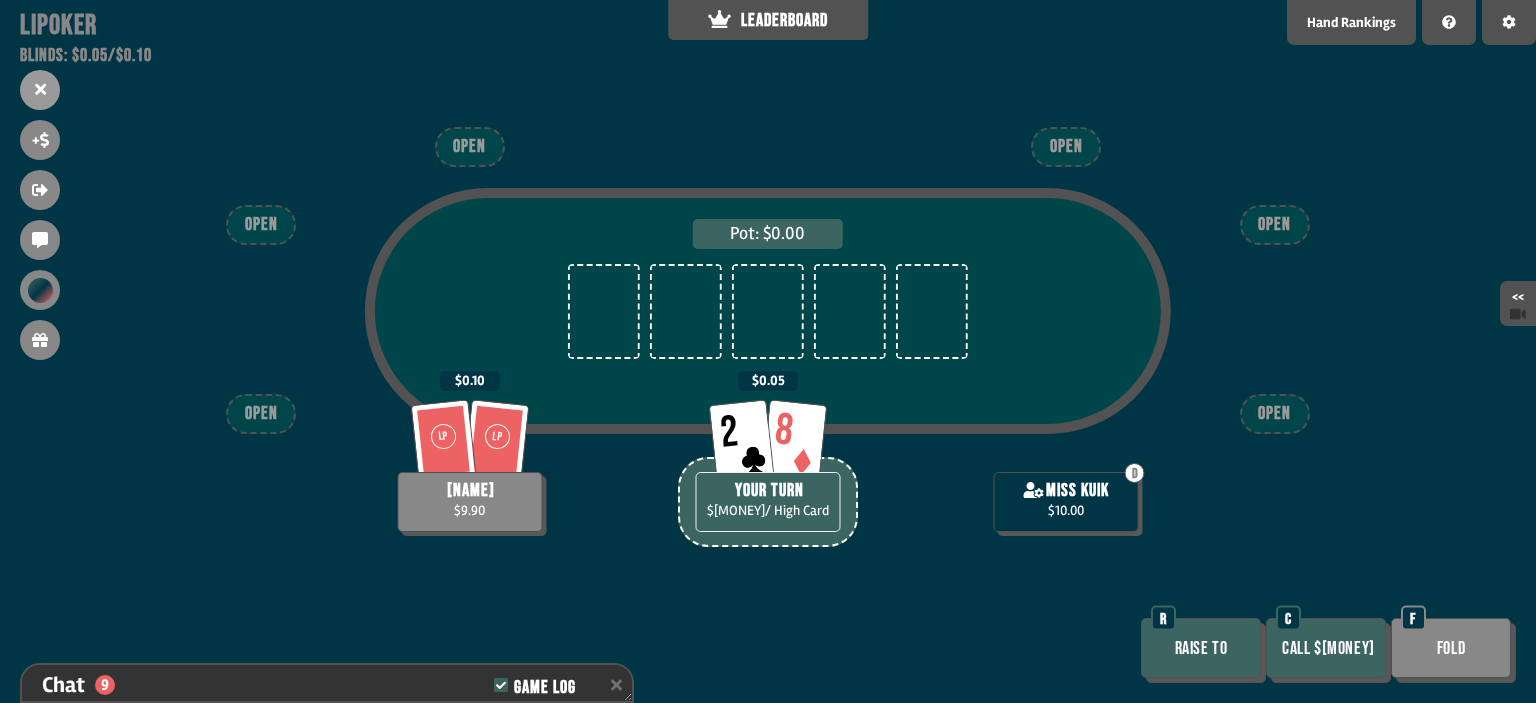 click on "Call $[MONEY]" at bounding box center (1326, 648) 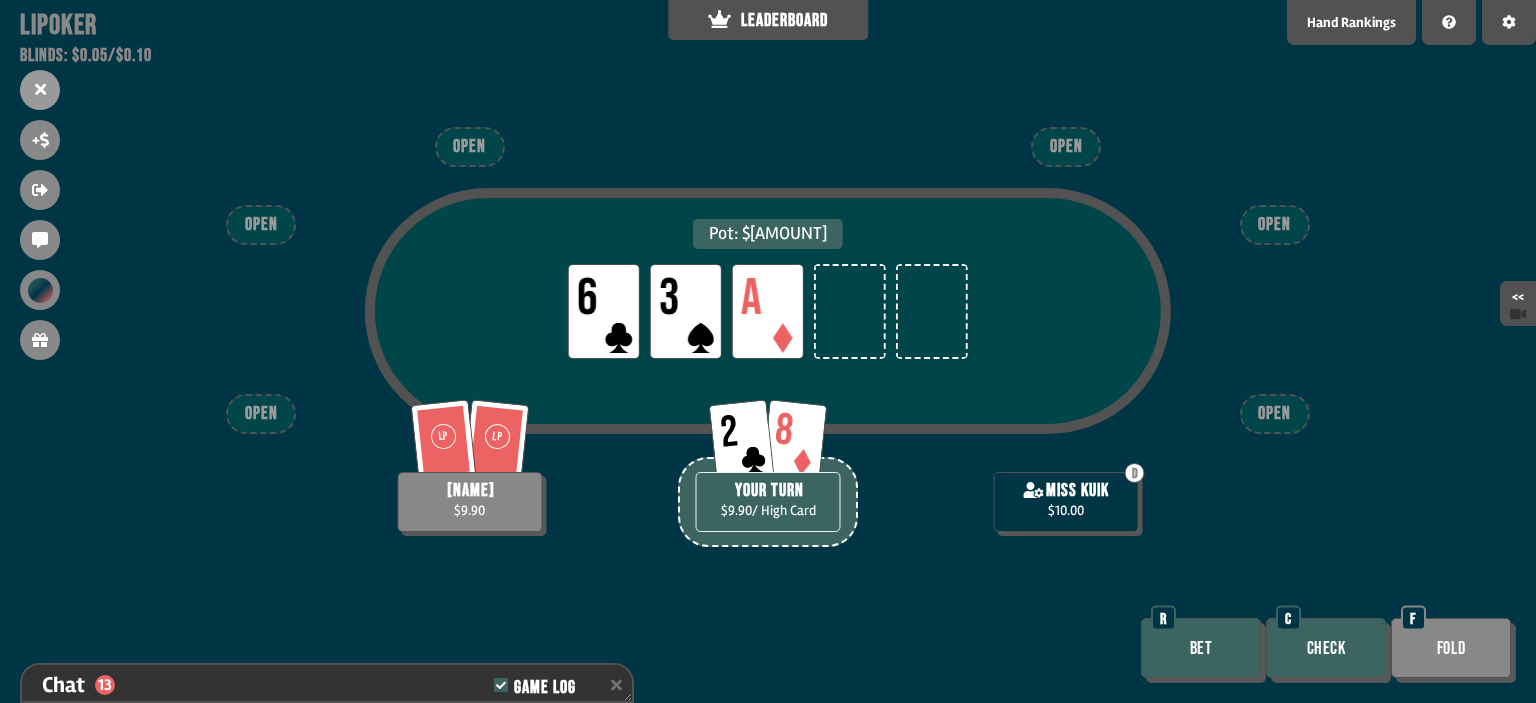 click on "Bet" at bounding box center (1201, 648) 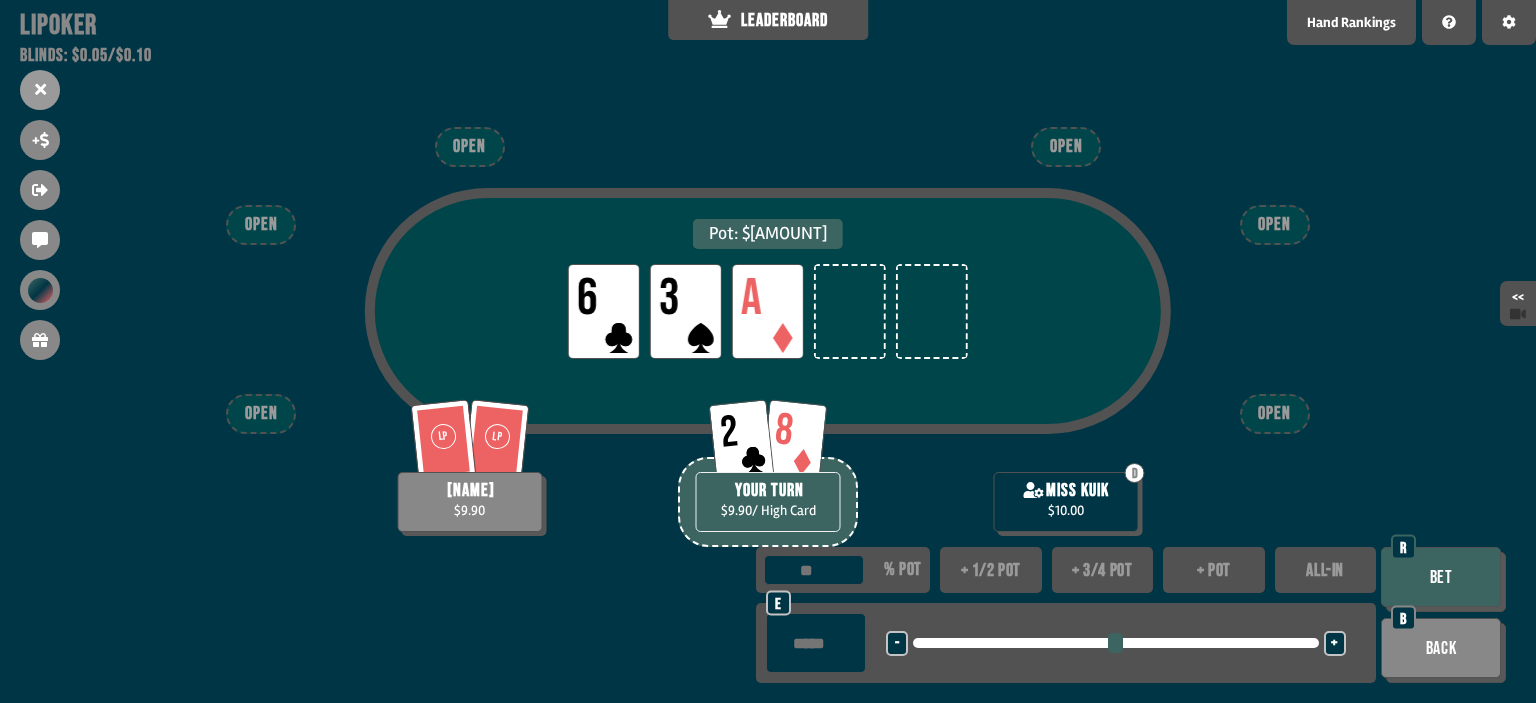 click on "Bet" at bounding box center [1441, 577] 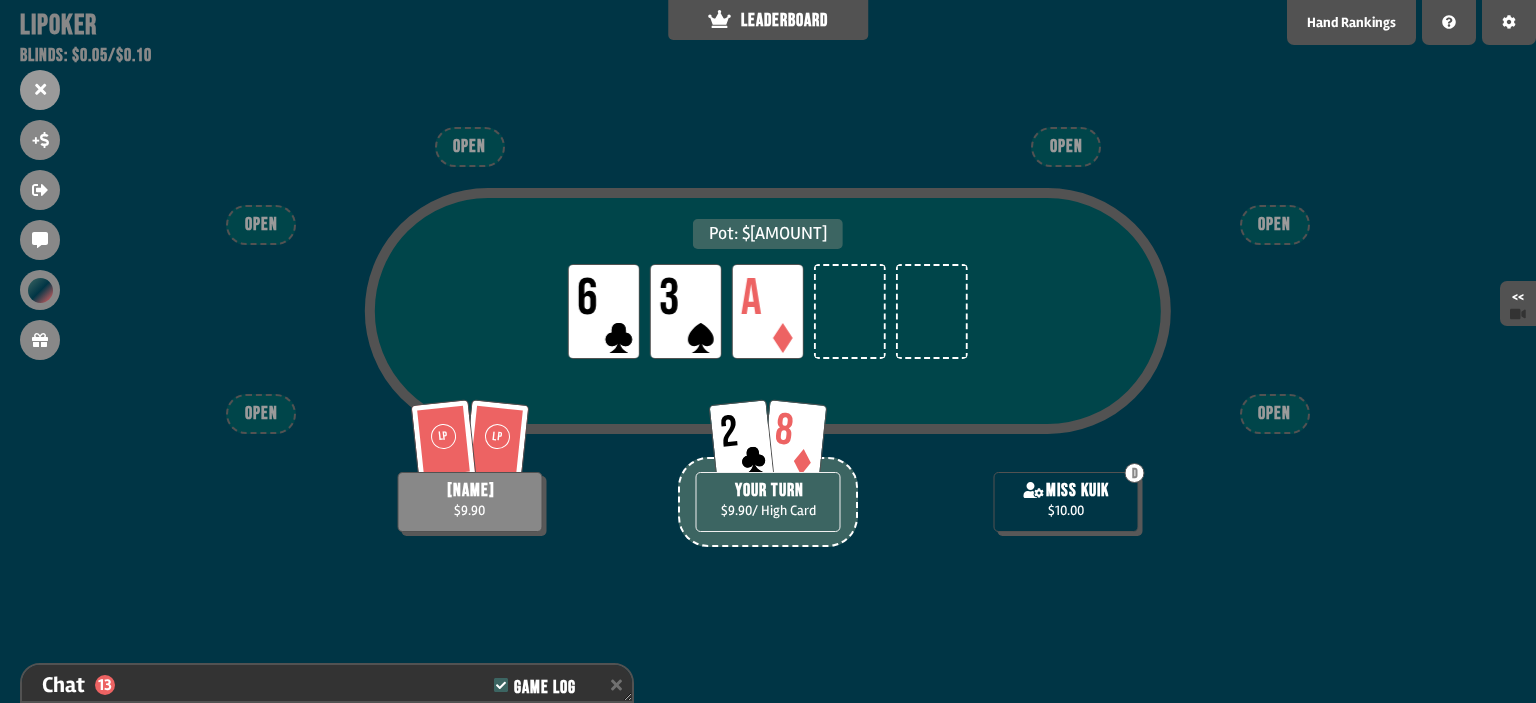 scroll, scrollTop: 427, scrollLeft: 0, axis: vertical 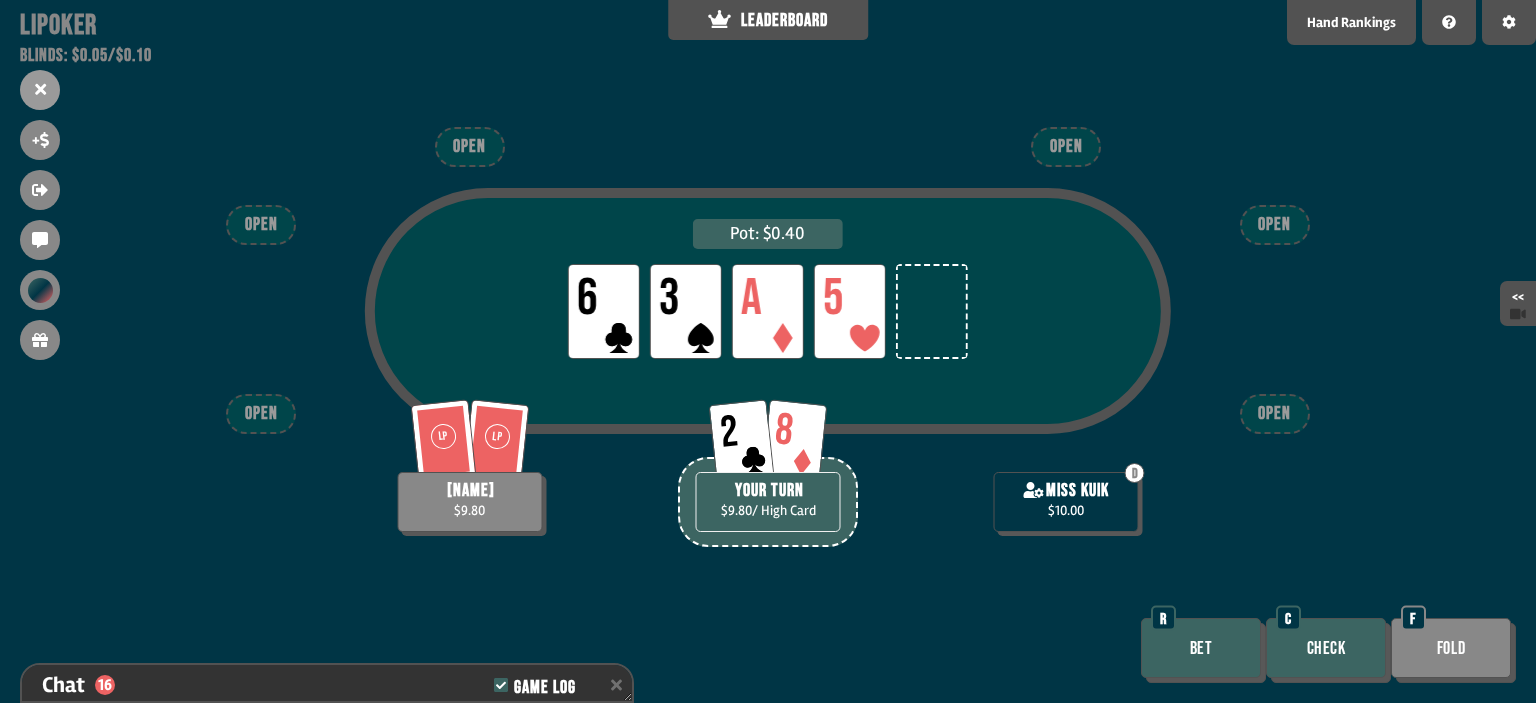 click on "Fold" at bounding box center [1451, 648] 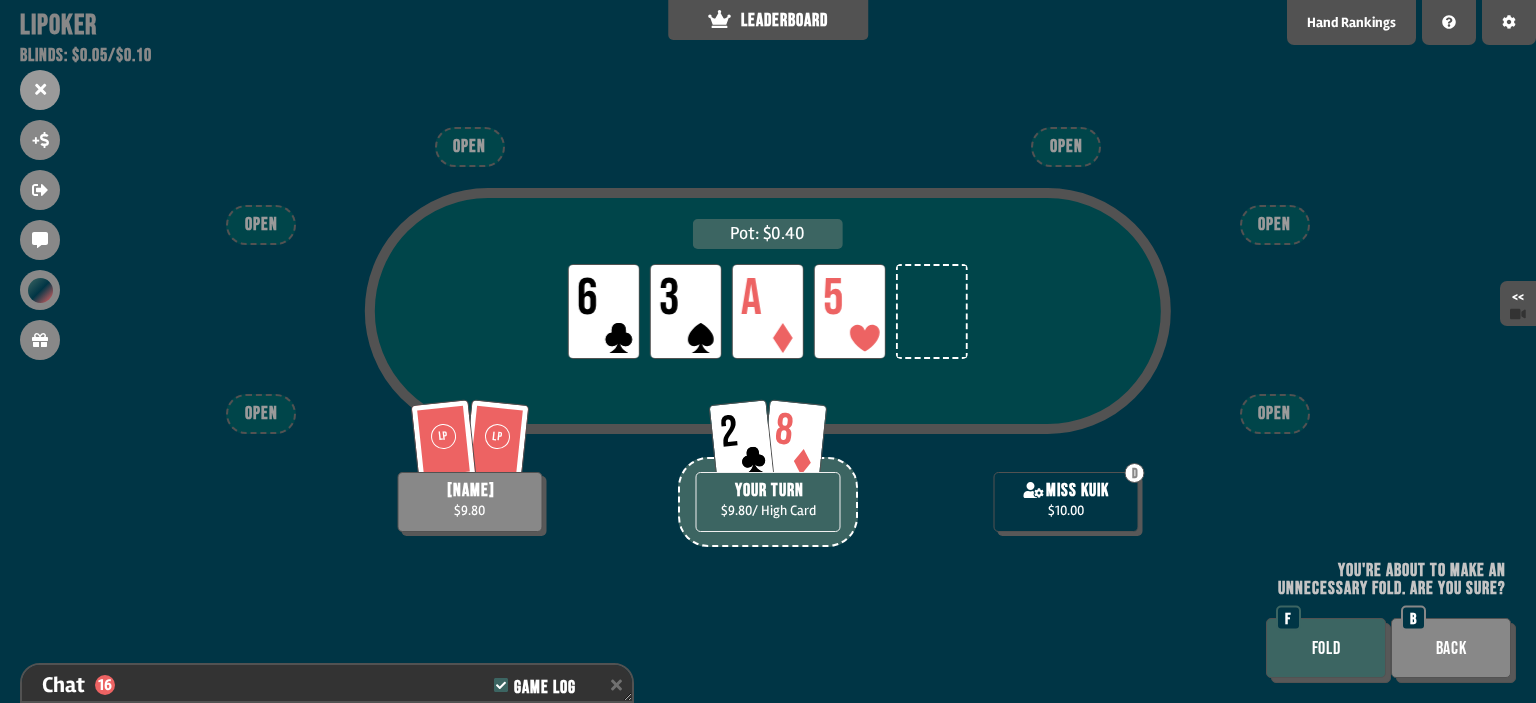 click on "FOLD" at bounding box center (1326, 648) 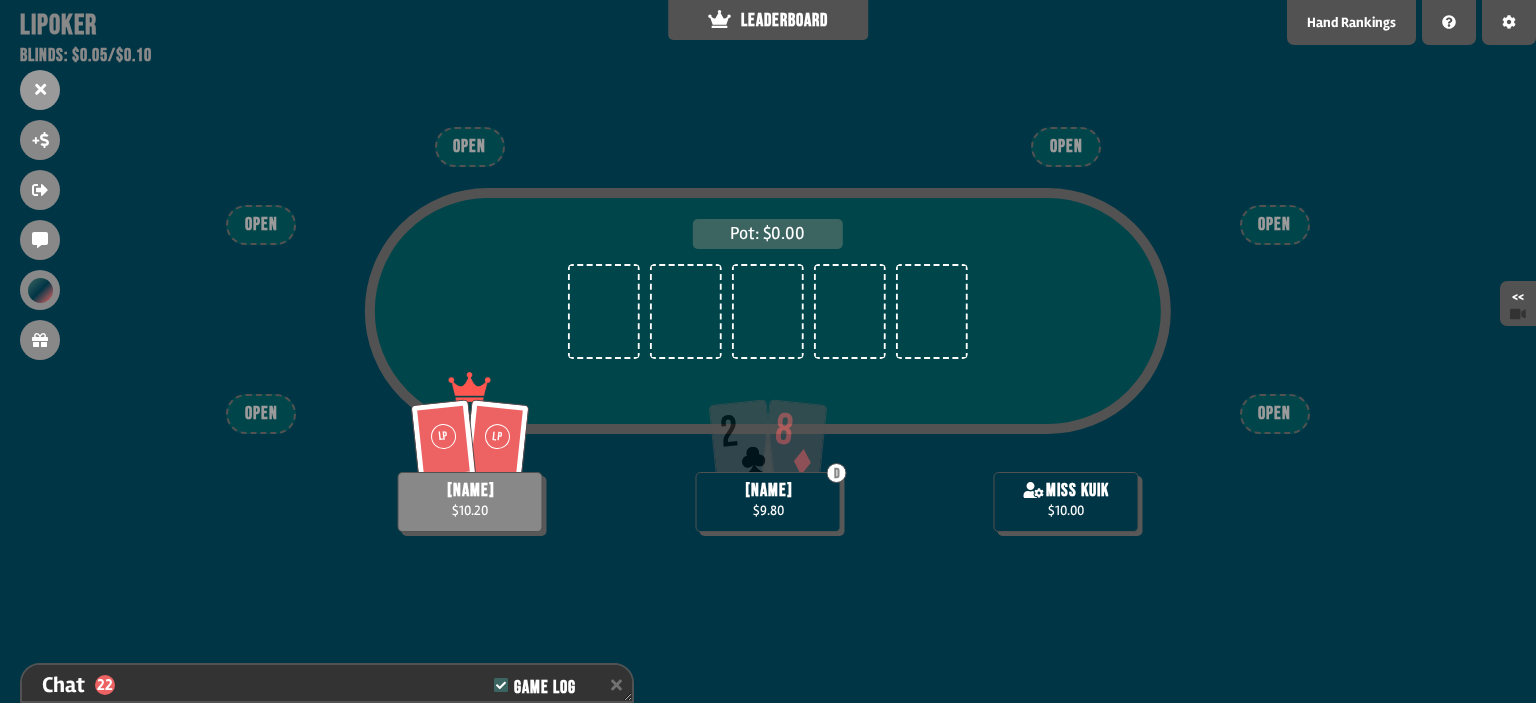 scroll, scrollTop: 98, scrollLeft: 0, axis: vertical 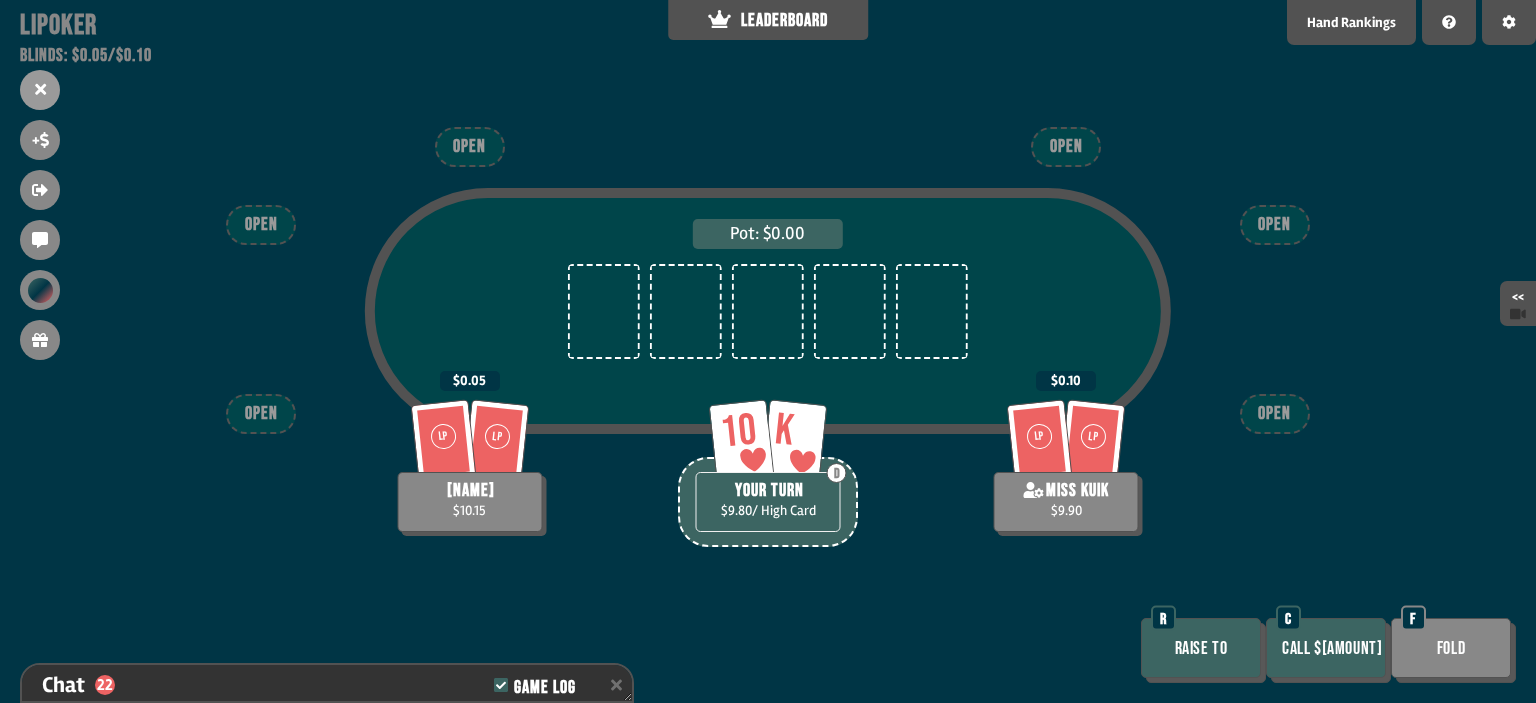 click on "C" at bounding box center [1288, 618] 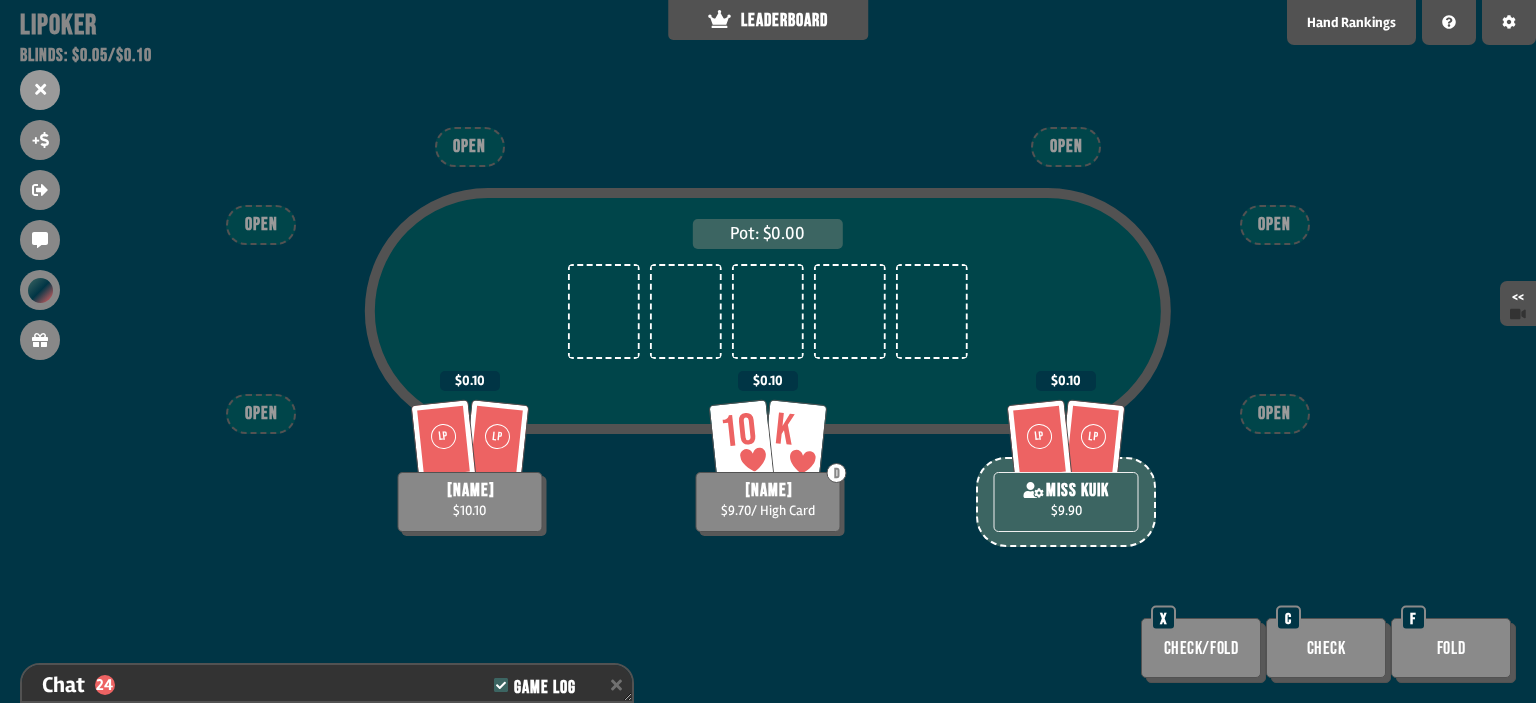 click on "Check" at bounding box center [1326, 648] 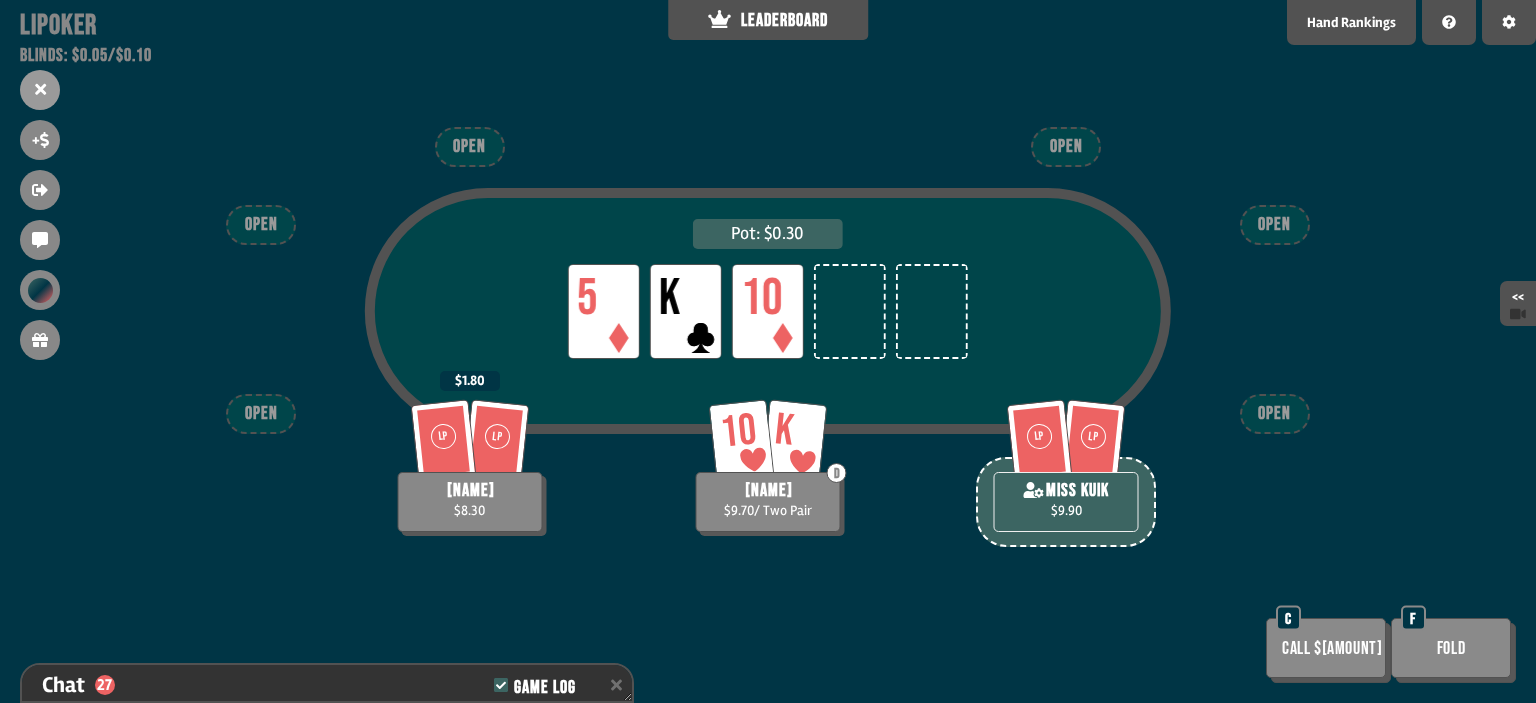 click on "Call $[AMOUNT]" at bounding box center (1326, 648) 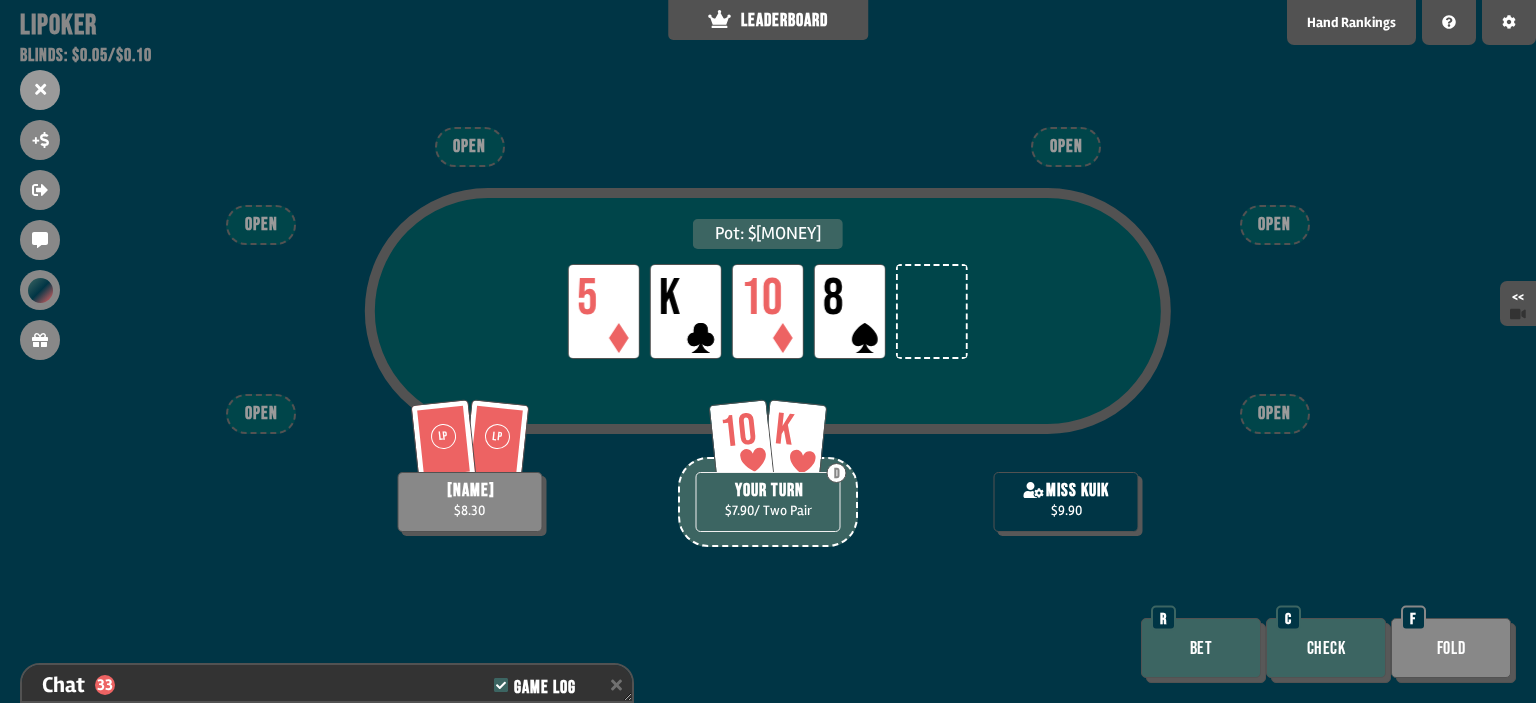 click on "Bet" at bounding box center [1201, 648] 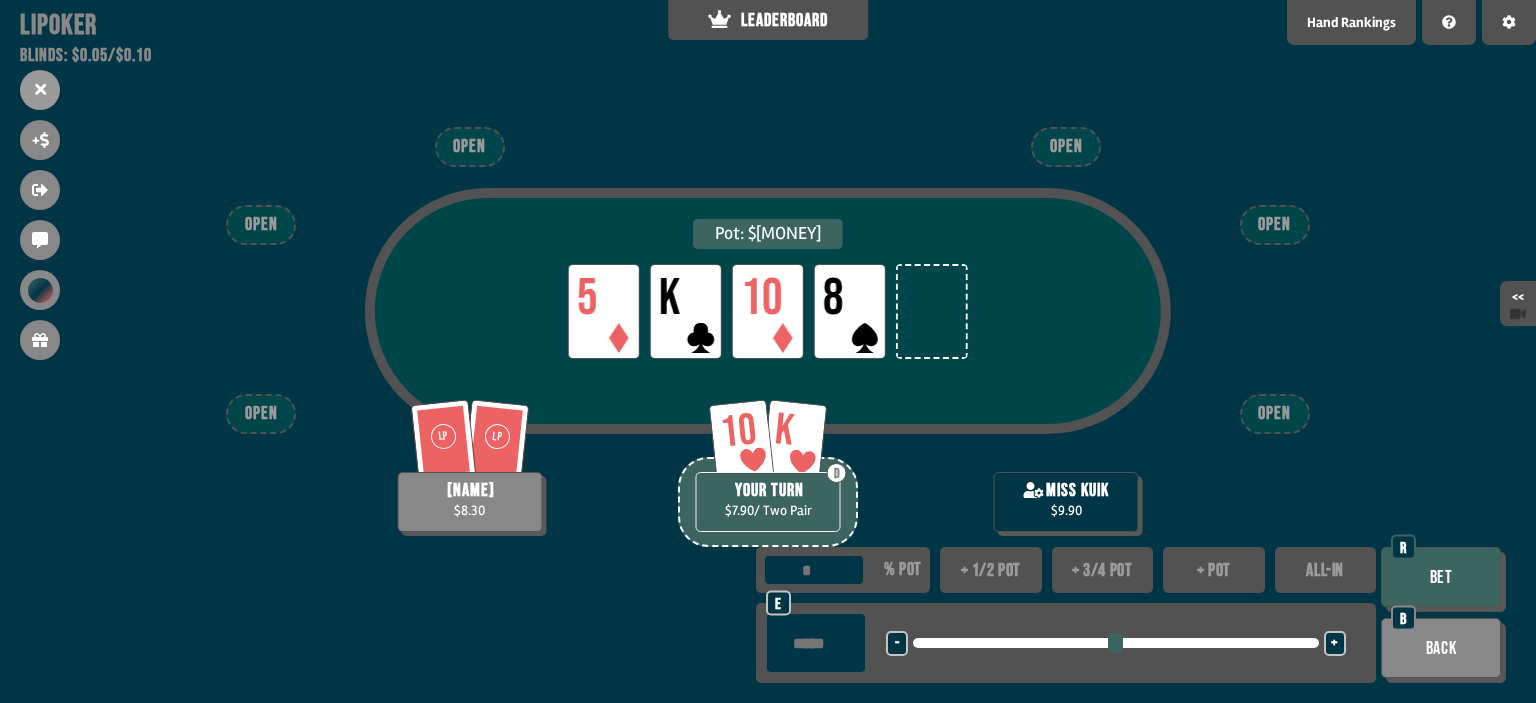 click on "ALL-IN" at bounding box center (1326, 570) 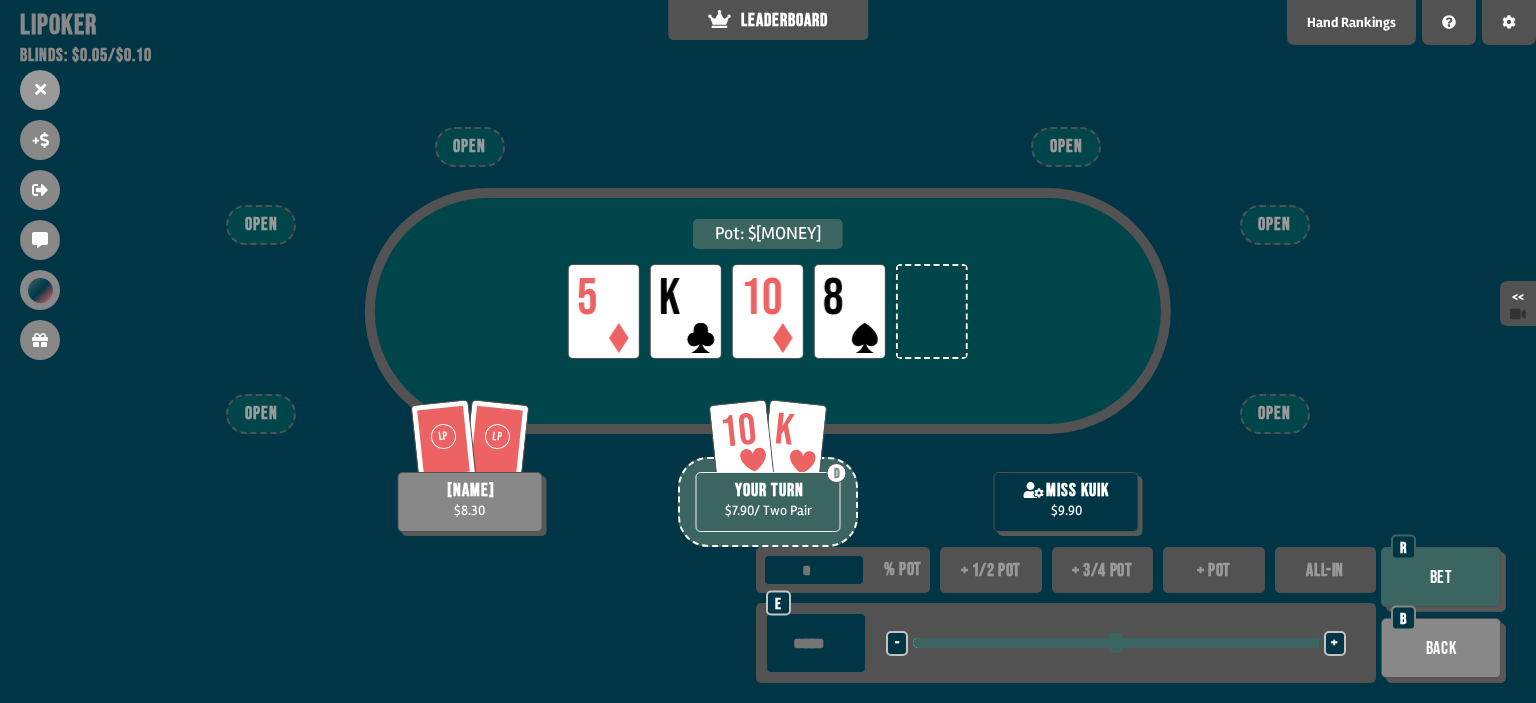 click on "Bet" at bounding box center [1441, 577] 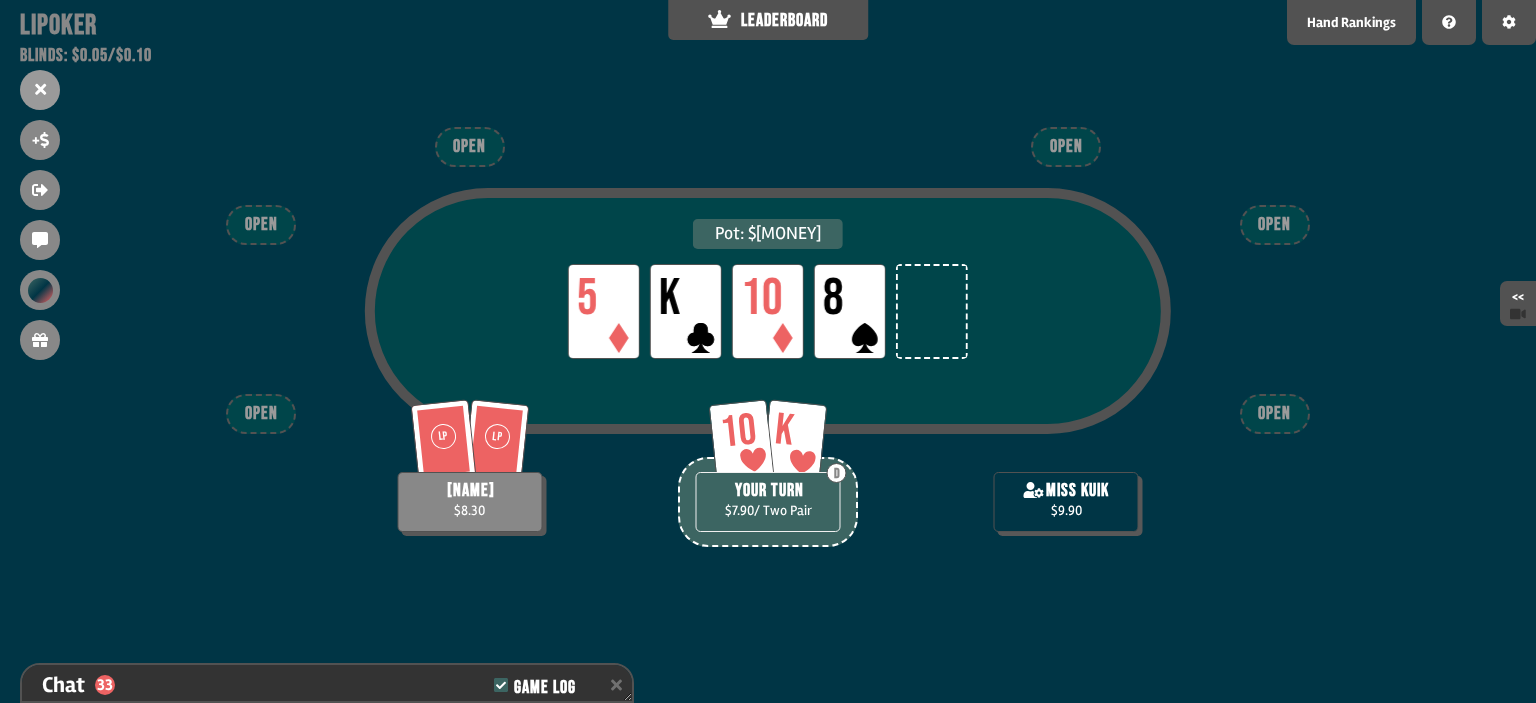 scroll, scrollTop: 1007, scrollLeft: 0, axis: vertical 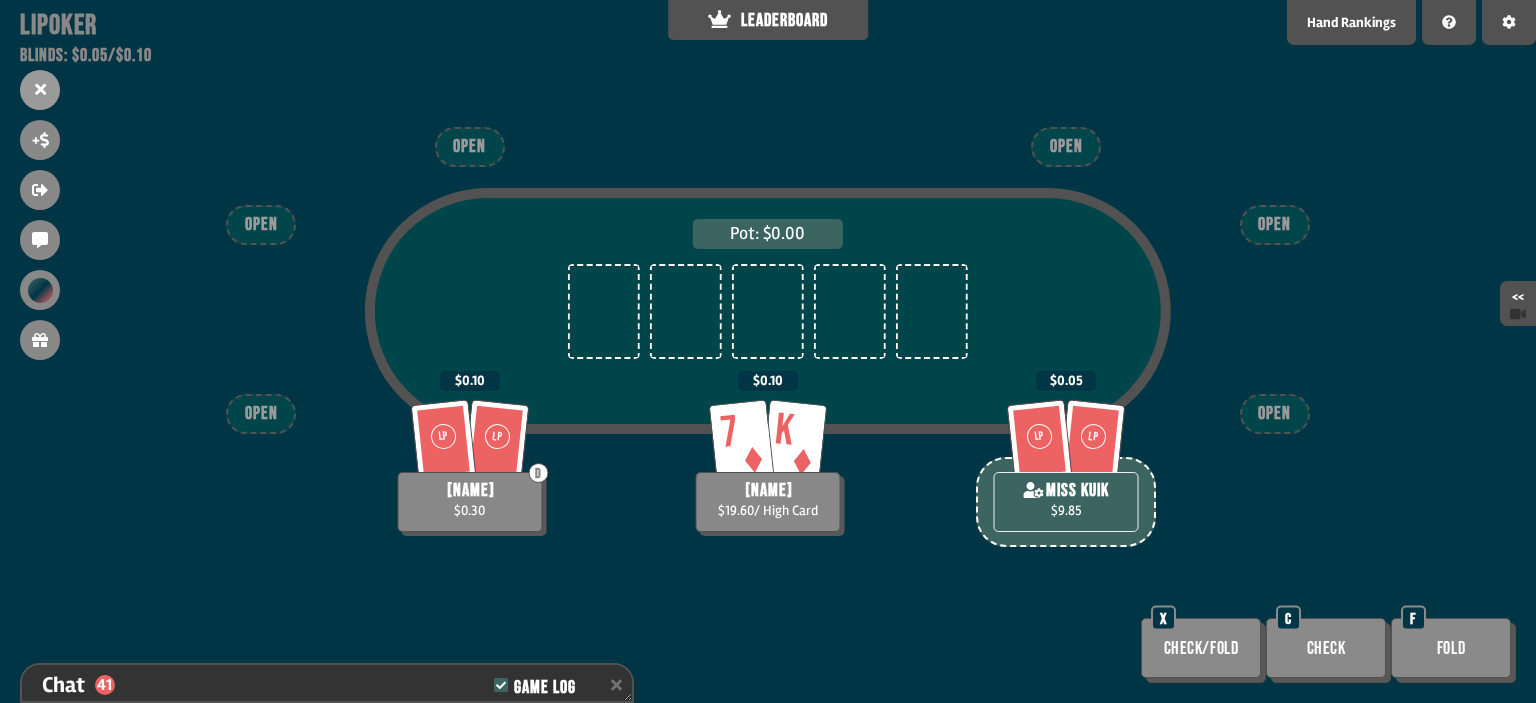 click on "Check" at bounding box center (1326, 648) 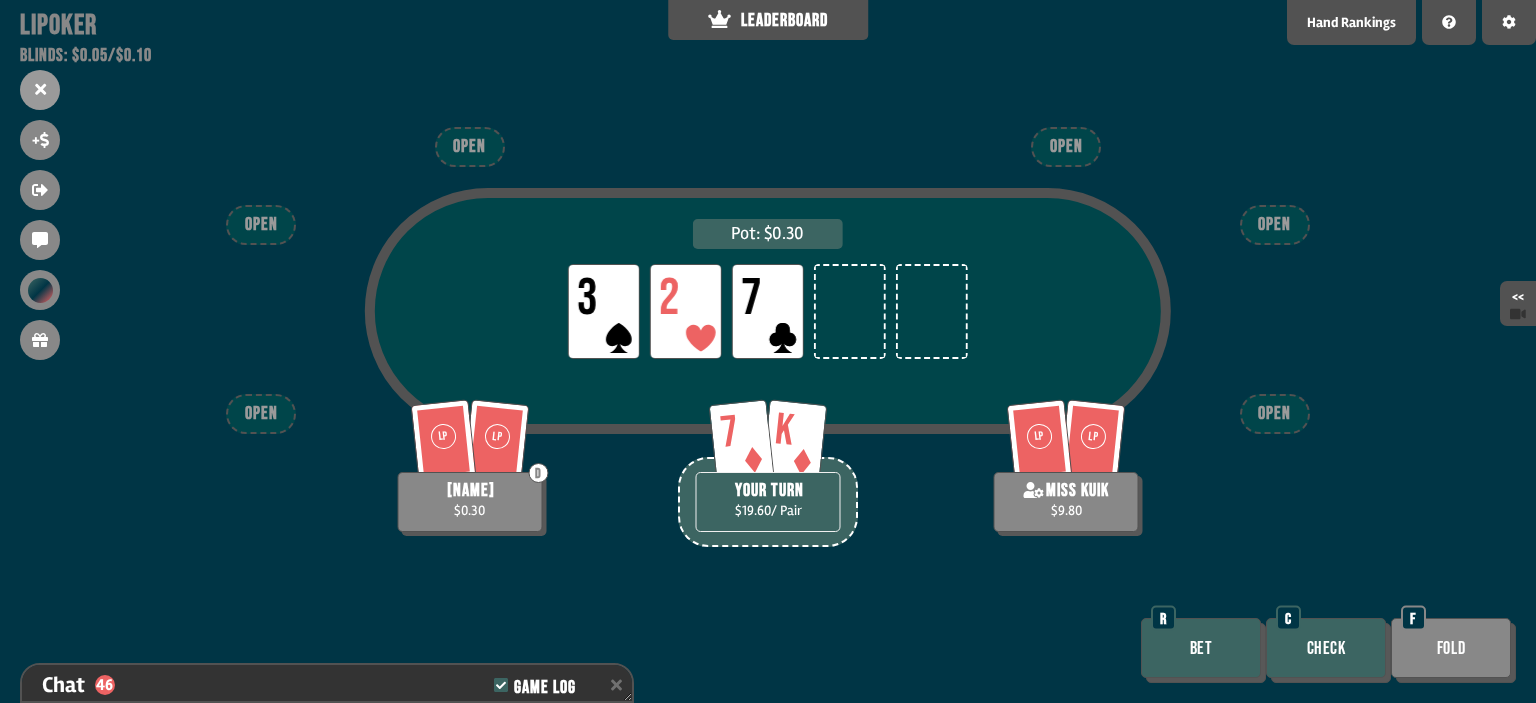 click on "Bet" at bounding box center [1201, 648] 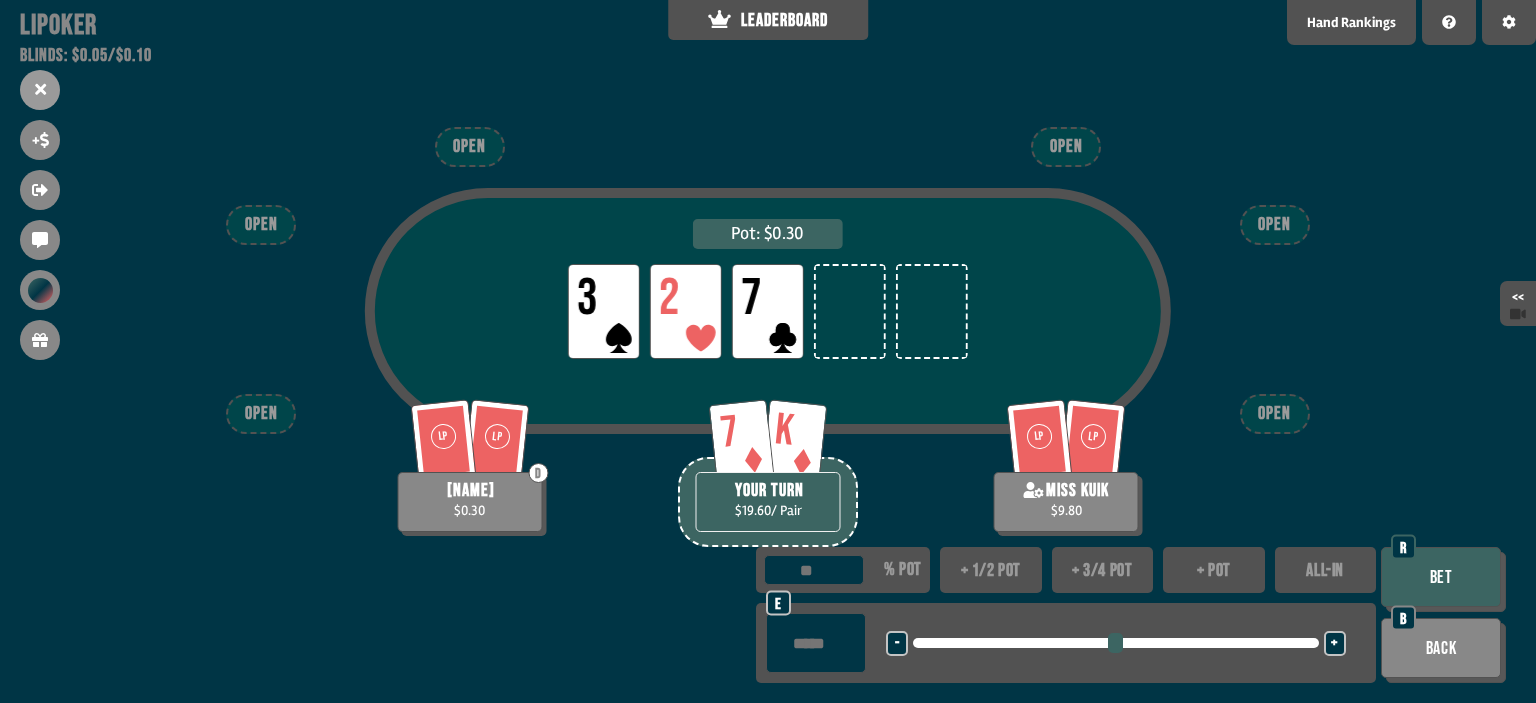 click on "+ 1/2 pot" at bounding box center (991, 570) 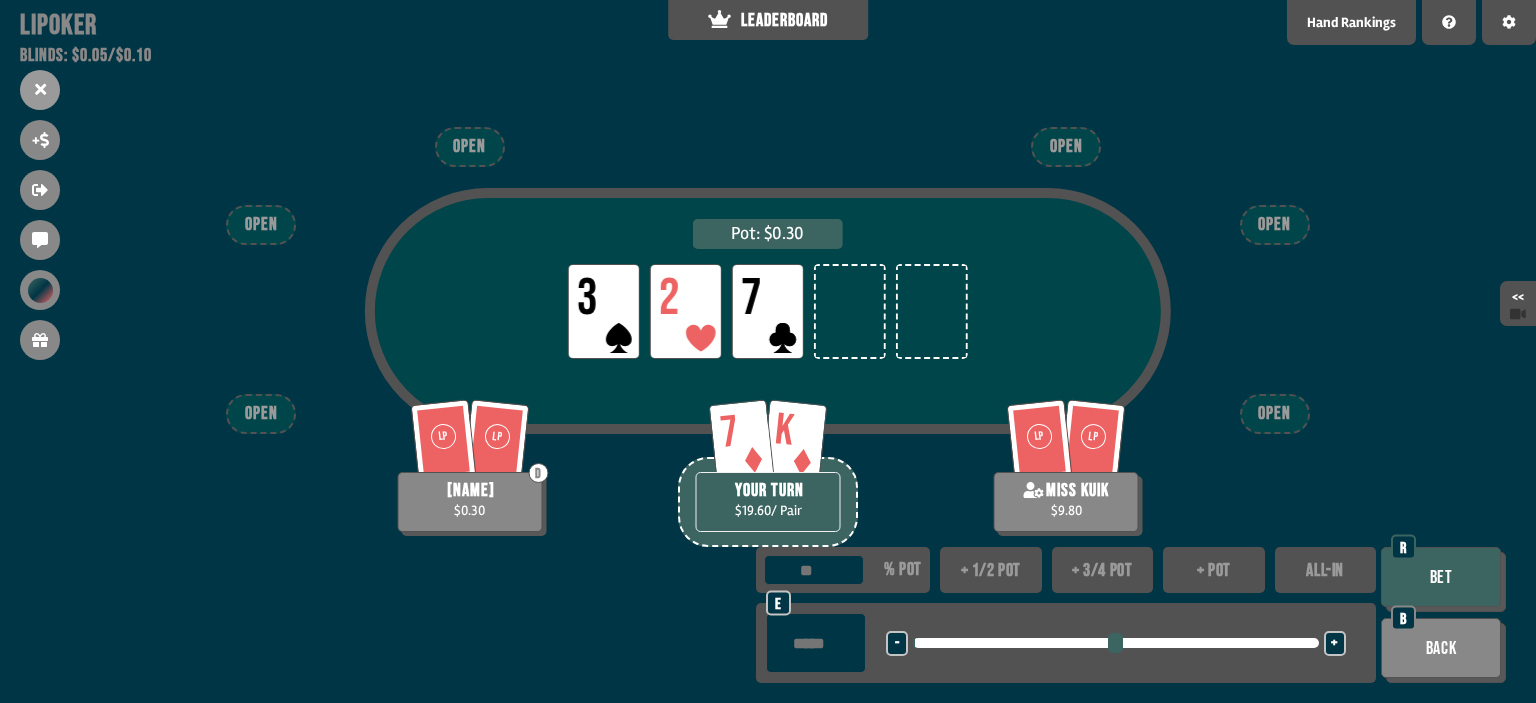 click on "+ 3/4 pot" at bounding box center [1103, 570] 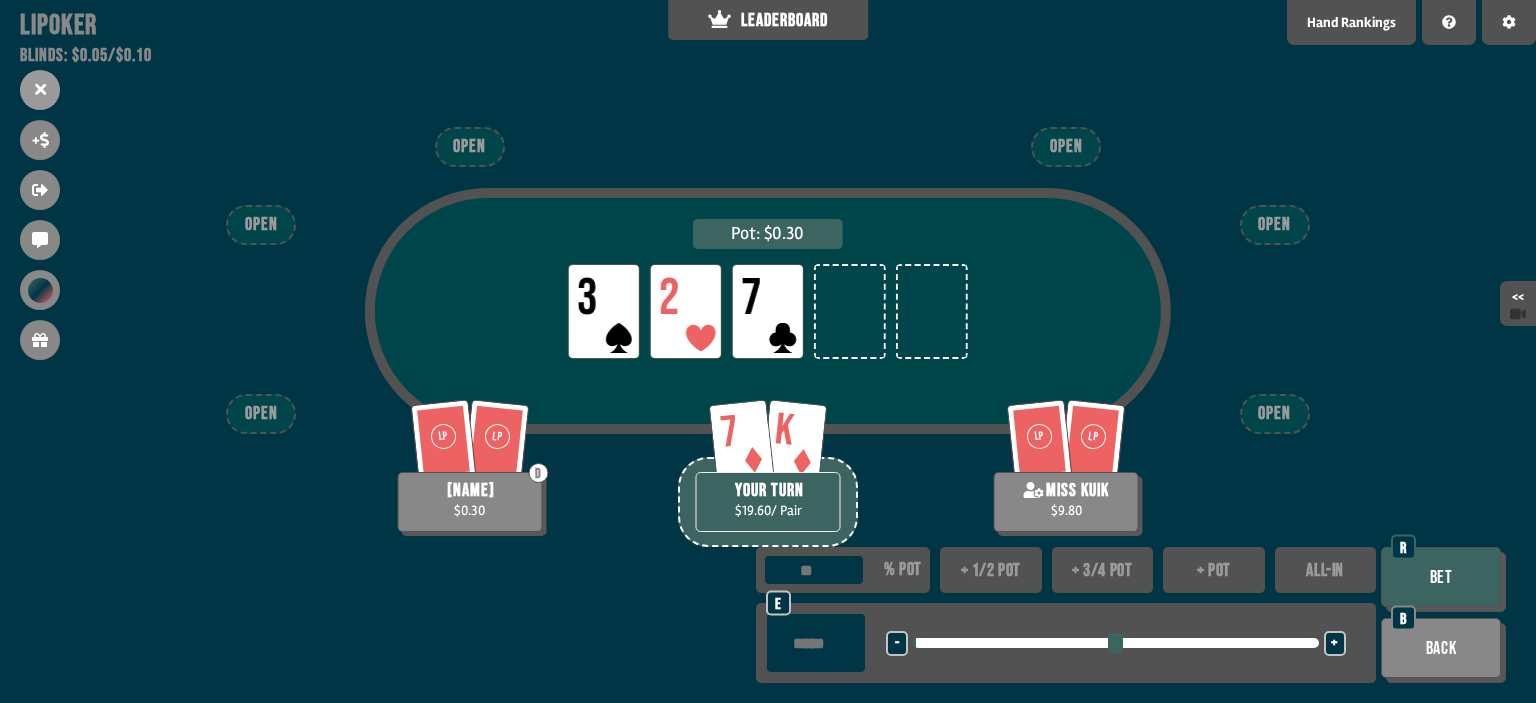 click on "+ pot" at bounding box center [1214, 570] 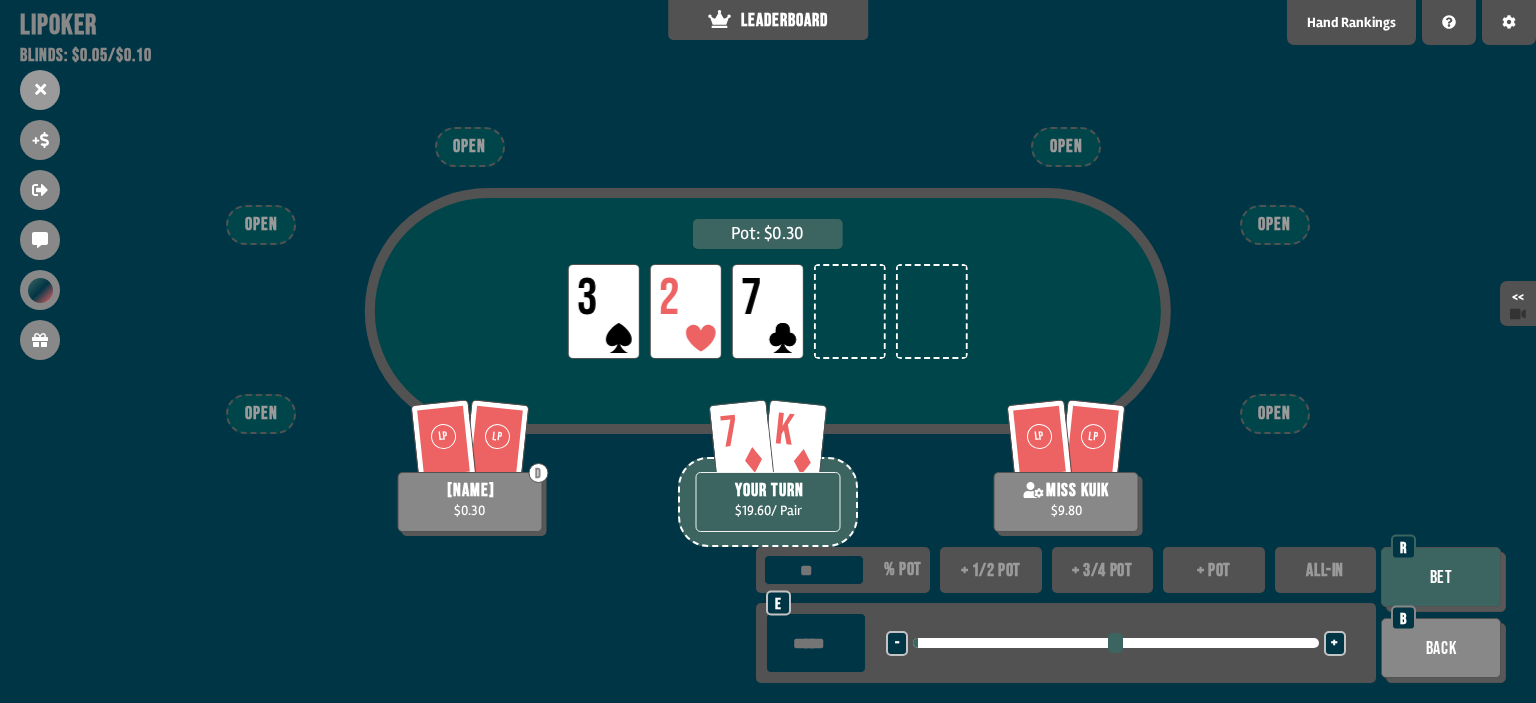 click on "Bet" at bounding box center [1441, 577] 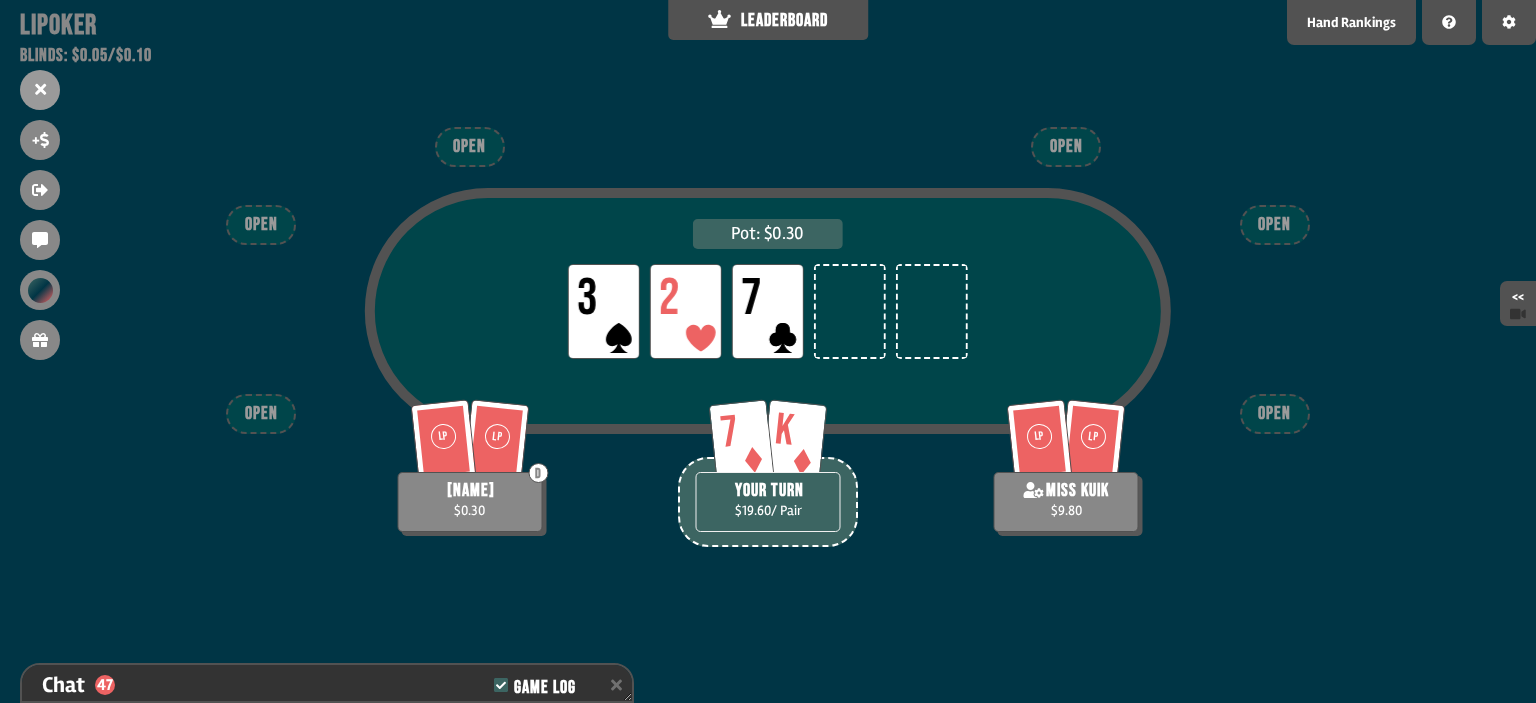 scroll, scrollTop: 1412, scrollLeft: 0, axis: vertical 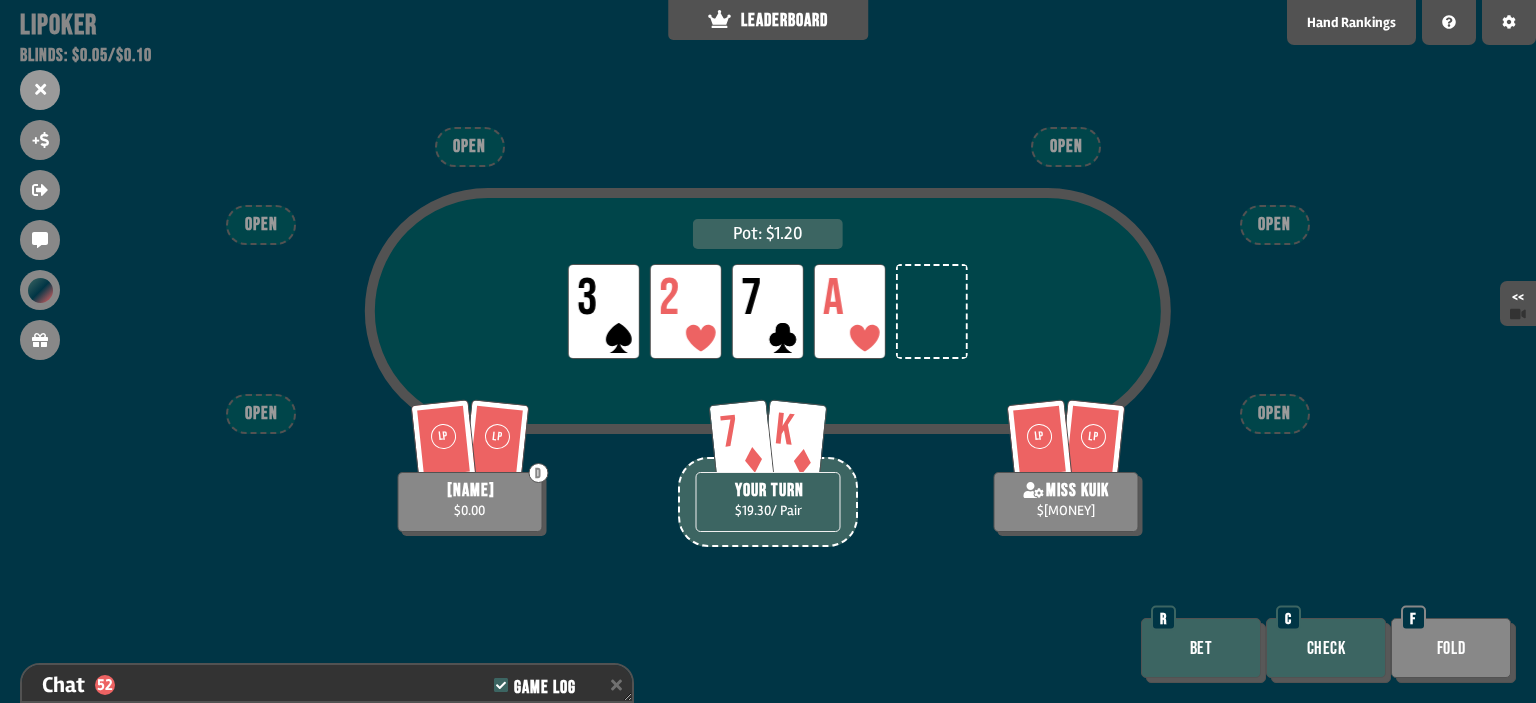 click on "Bet" at bounding box center (1201, 648) 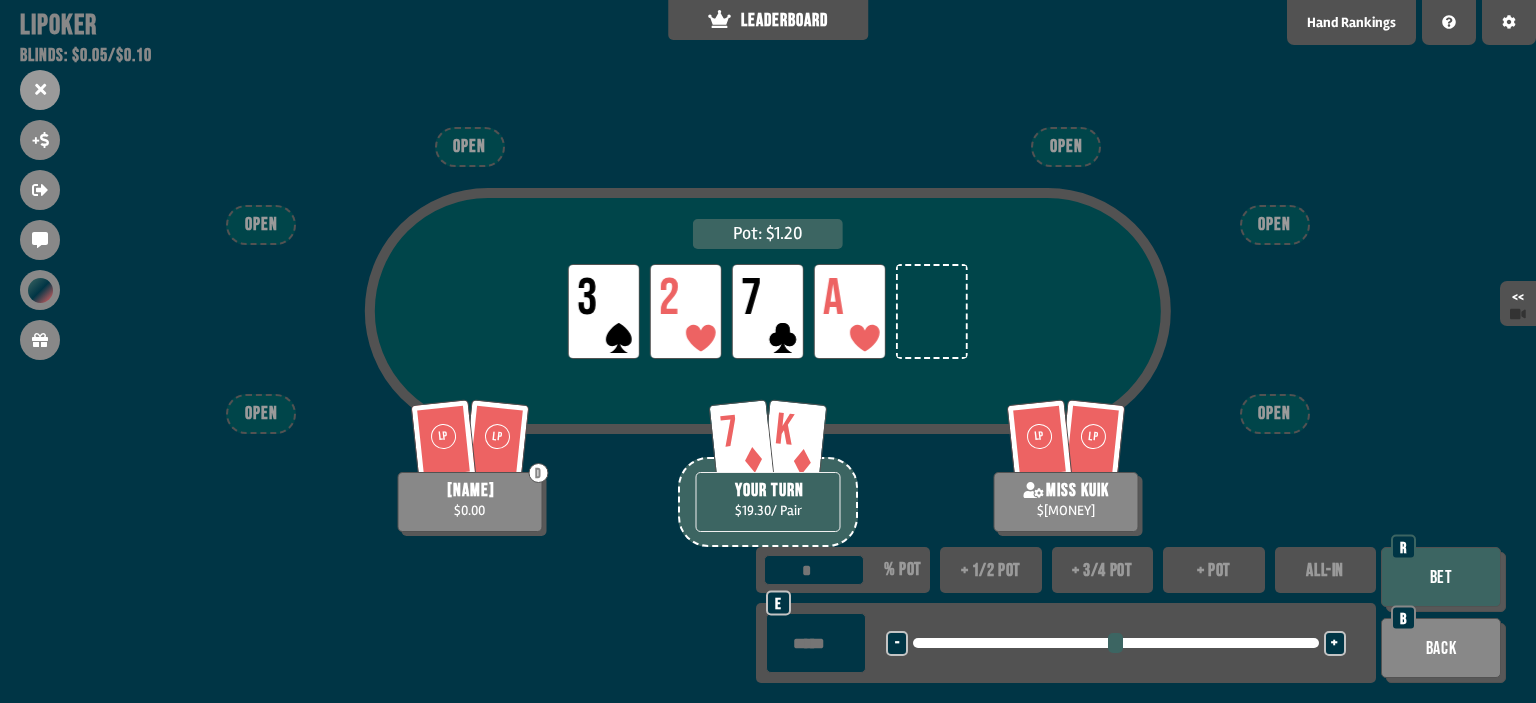 click on "+ 1/2 pot" at bounding box center (991, 570) 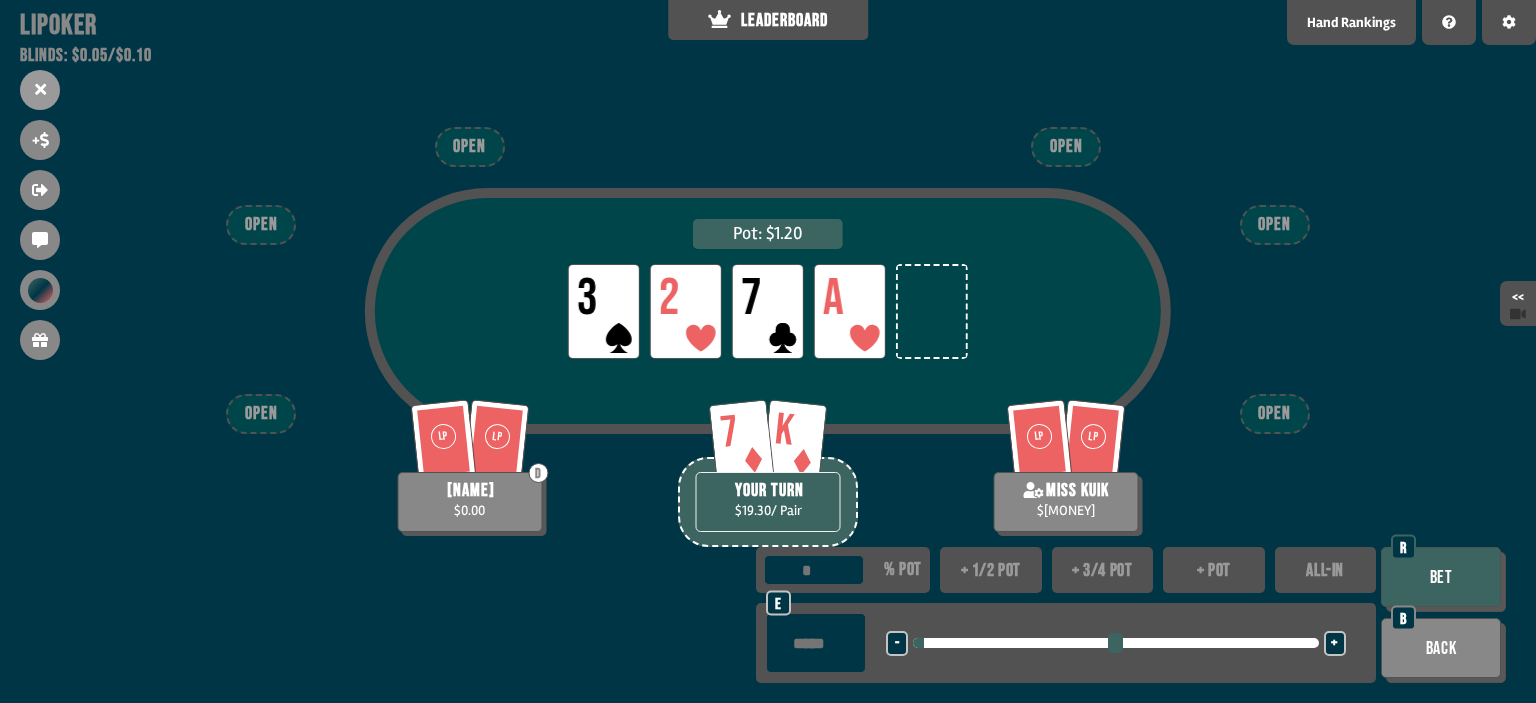 click on "Bet" at bounding box center (1441, 577) 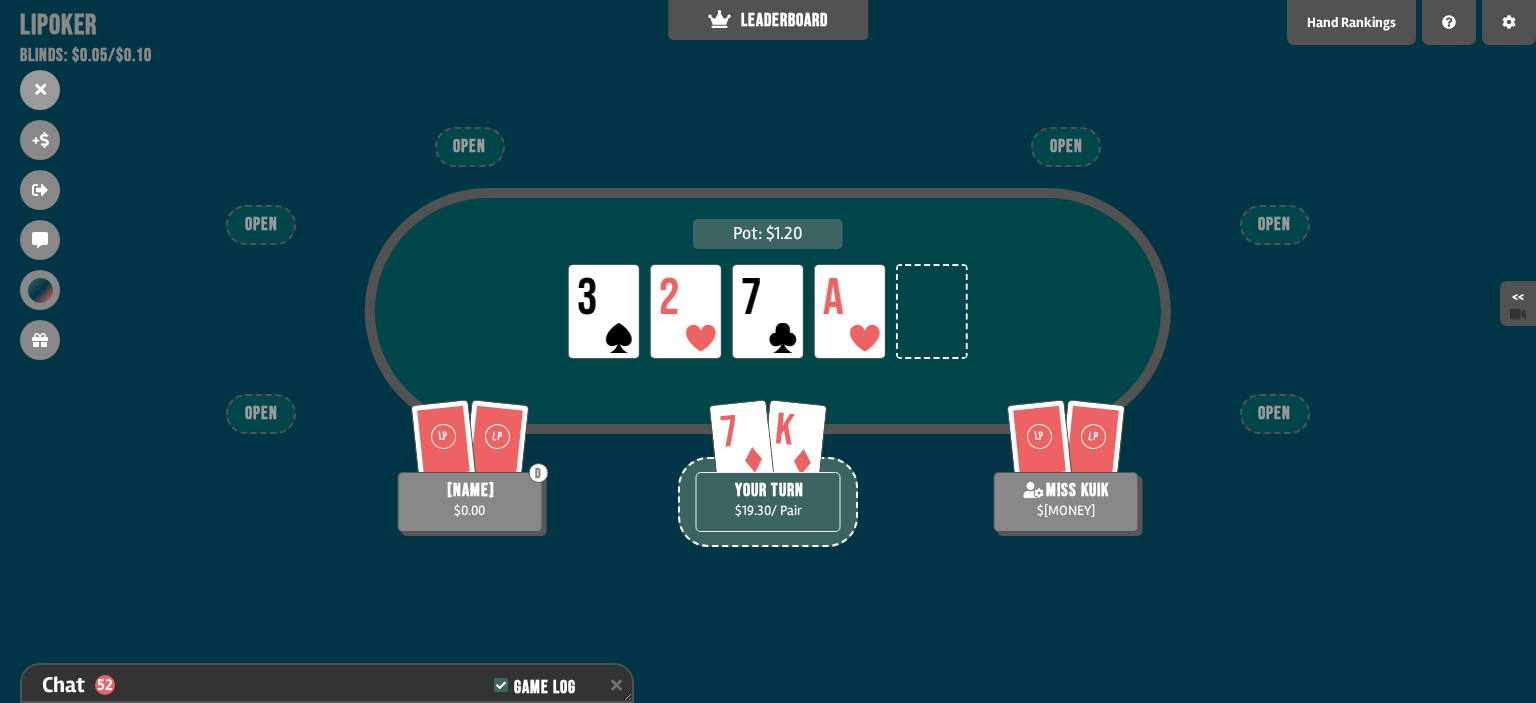scroll, scrollTop: 1558, scrollLeft: 0, axis: vertical 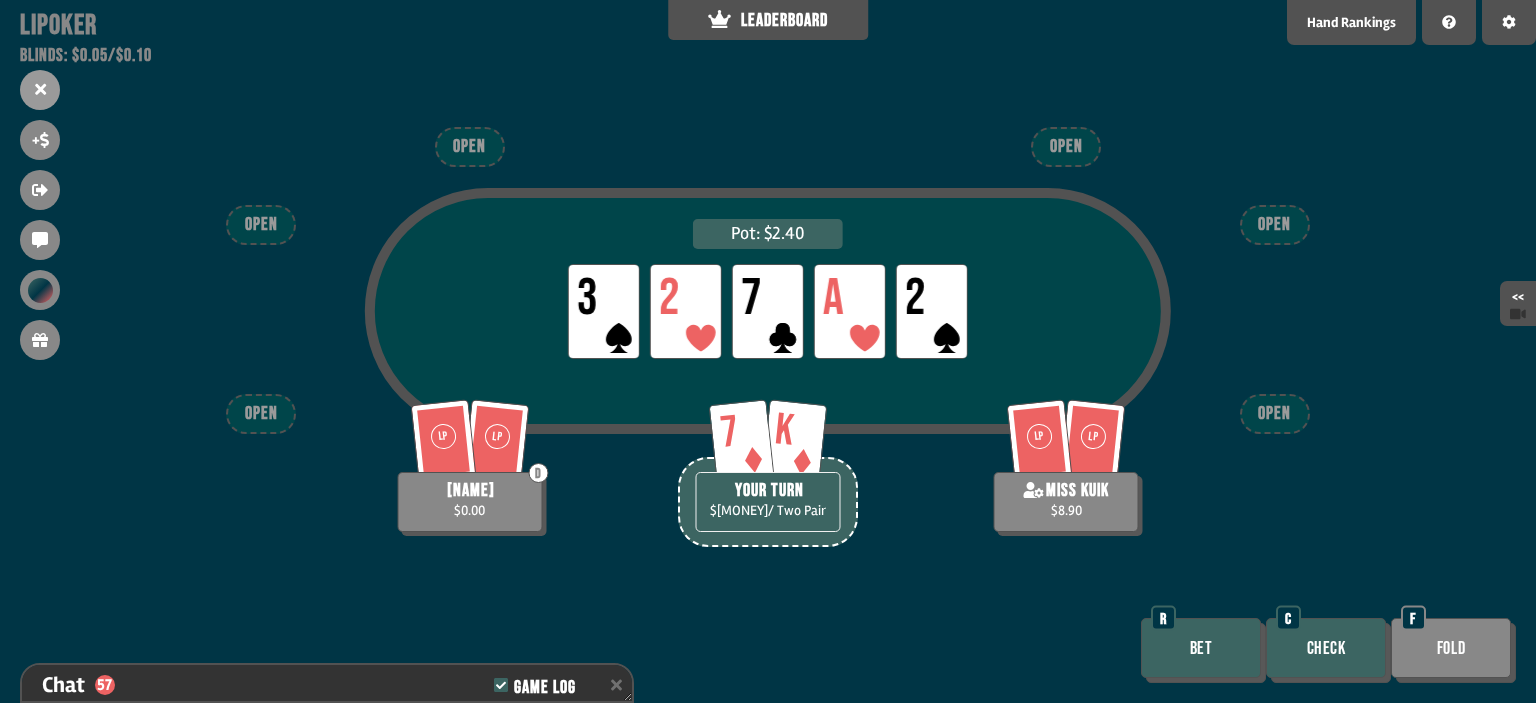 click on "Bet" at bounding box center [1201, 648] 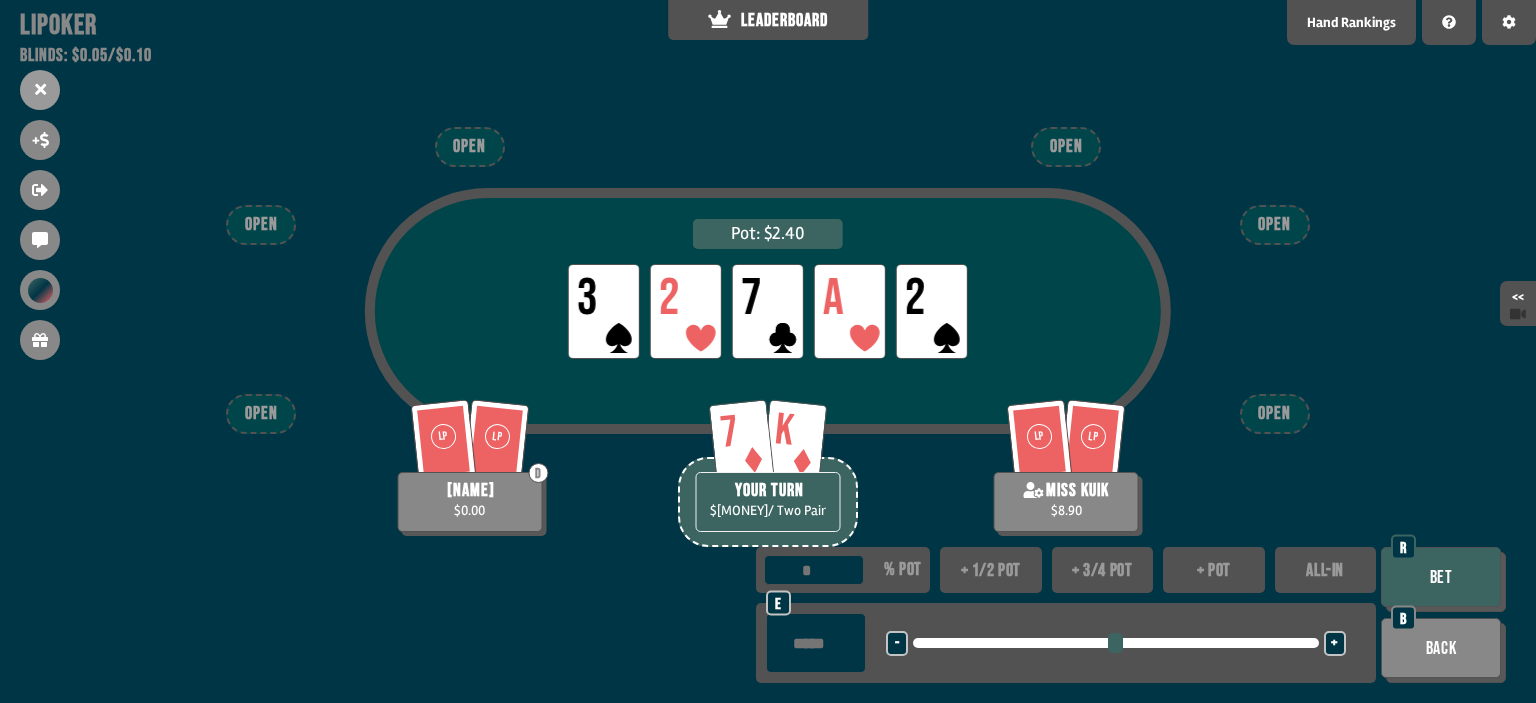 click on "+ 1/2 pot" at bounding box center [991, 570] 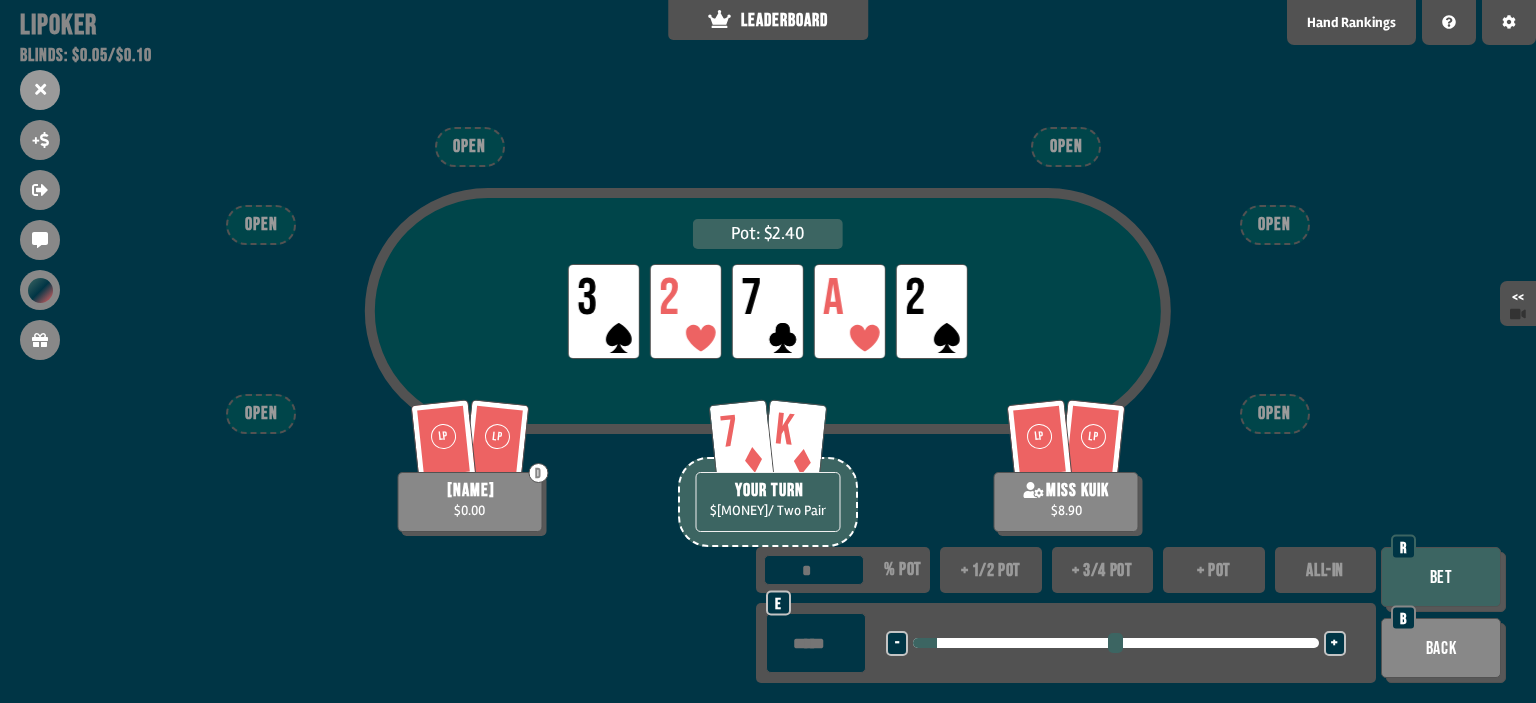 click on "Bet" at bounding box center (1441, 577) 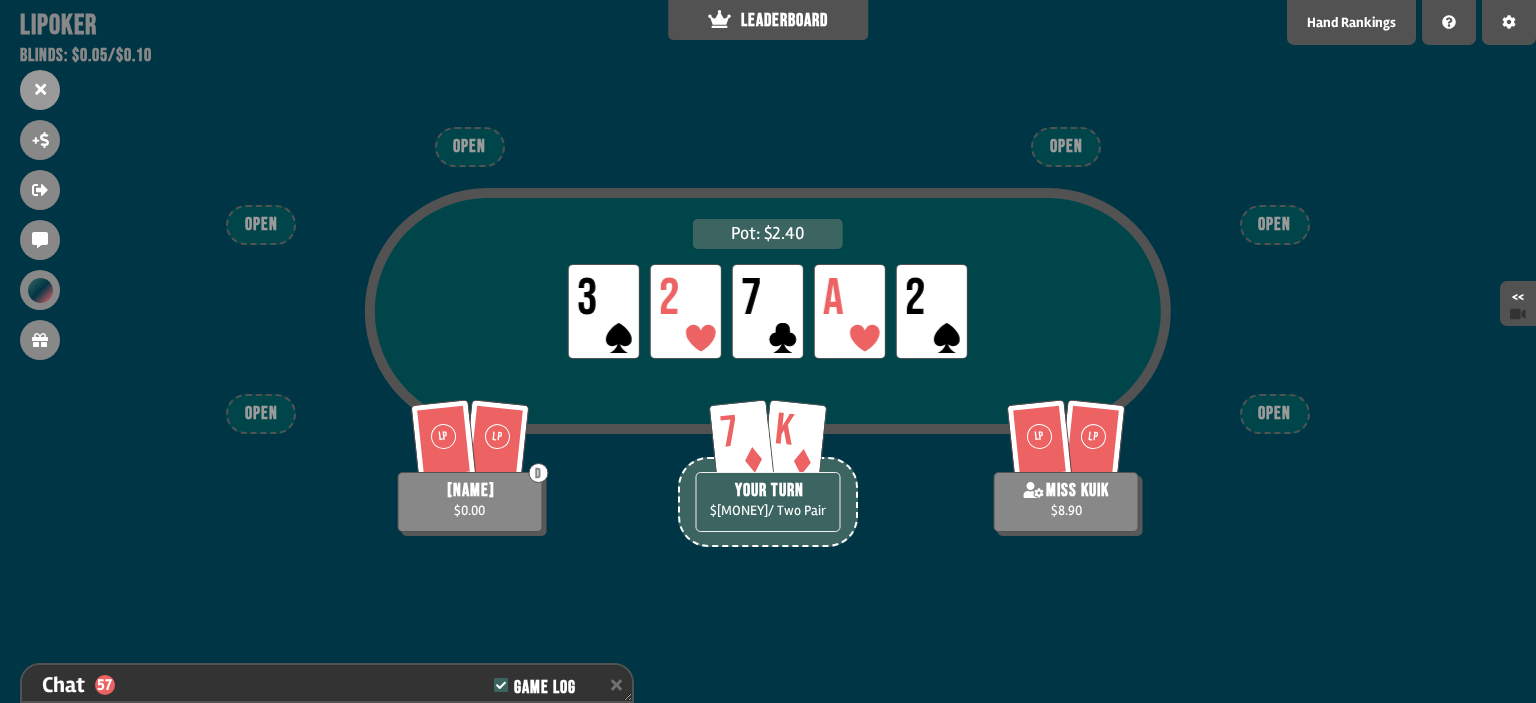 scroll, scrollTop: 1703, scrollLeft: 0, axis: vertical 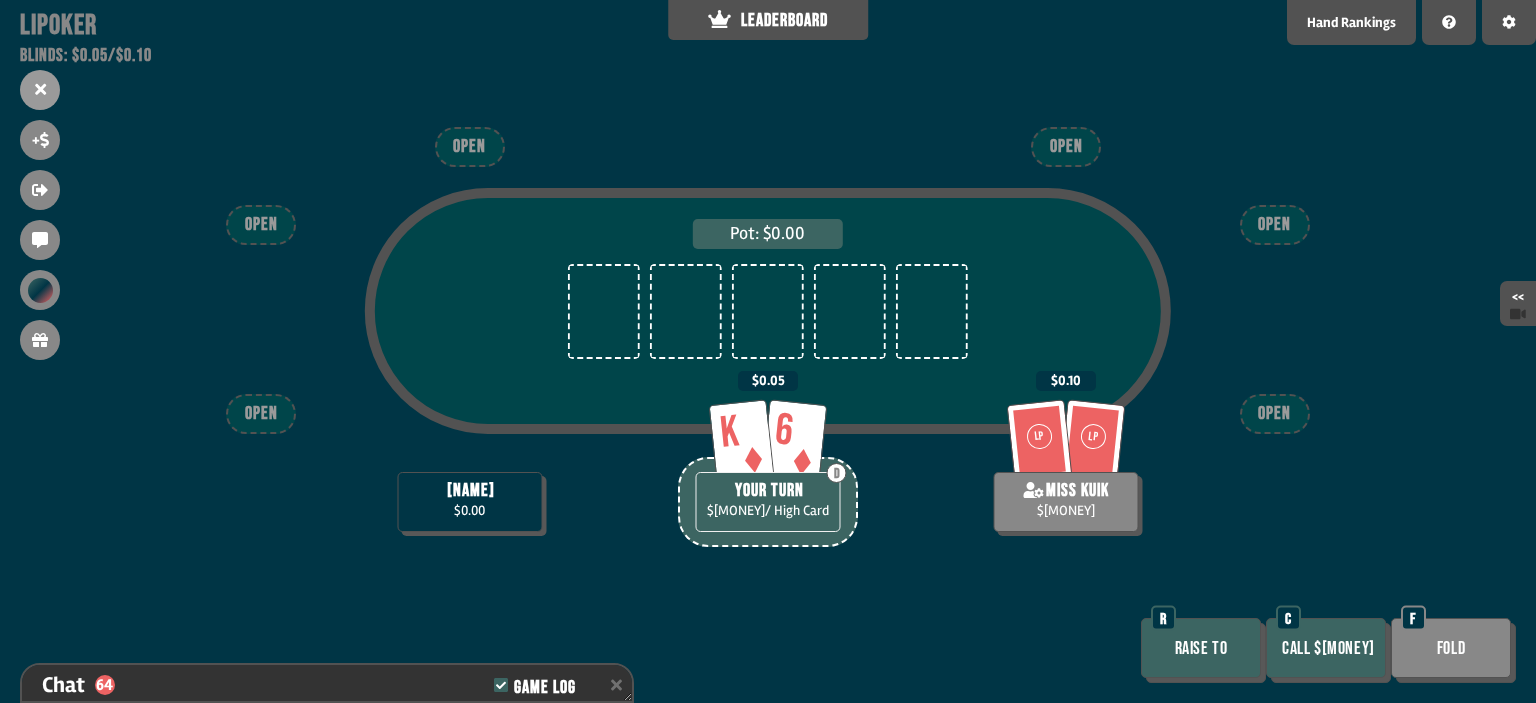 click on "Call $[MONEY]" at bounding box center (1326, 648) 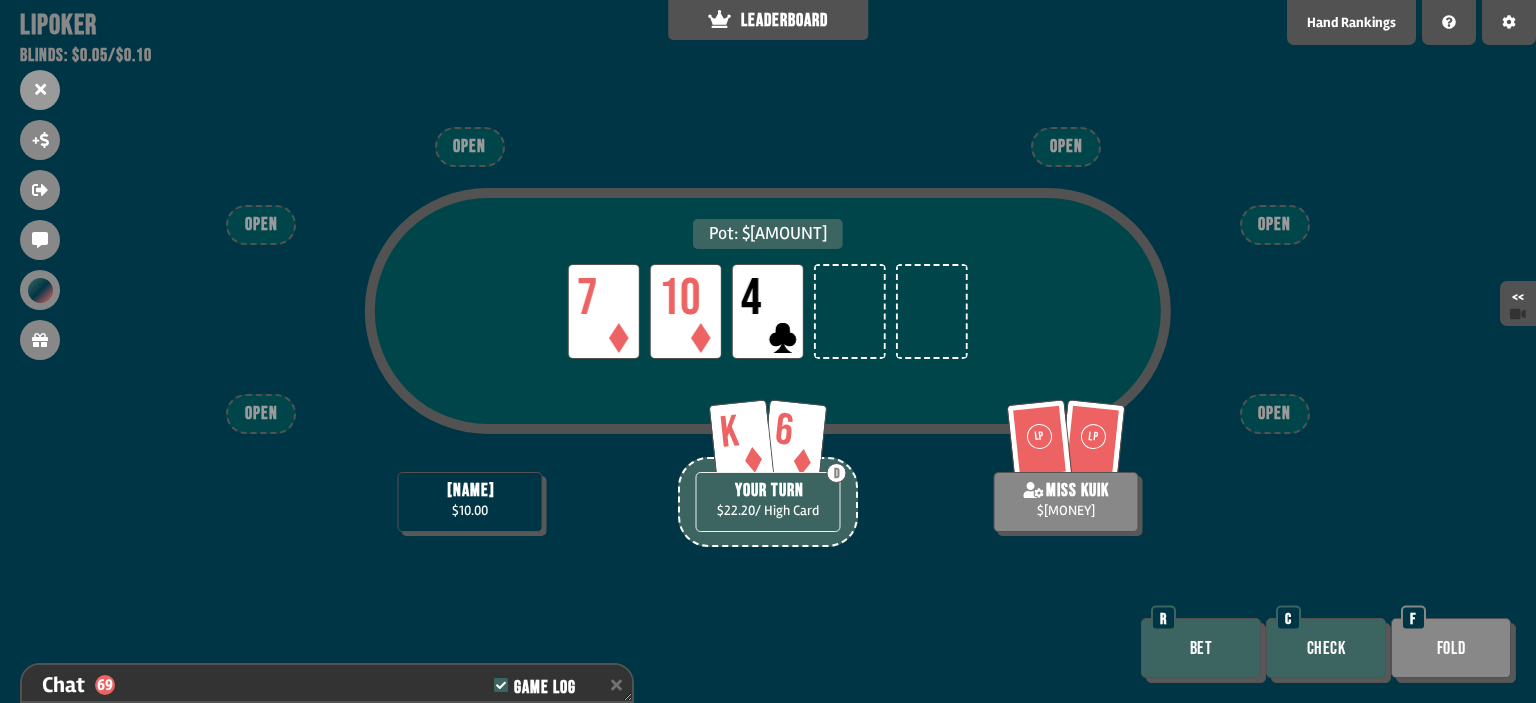 click on "Bet" at bounding box center (1201, 648) 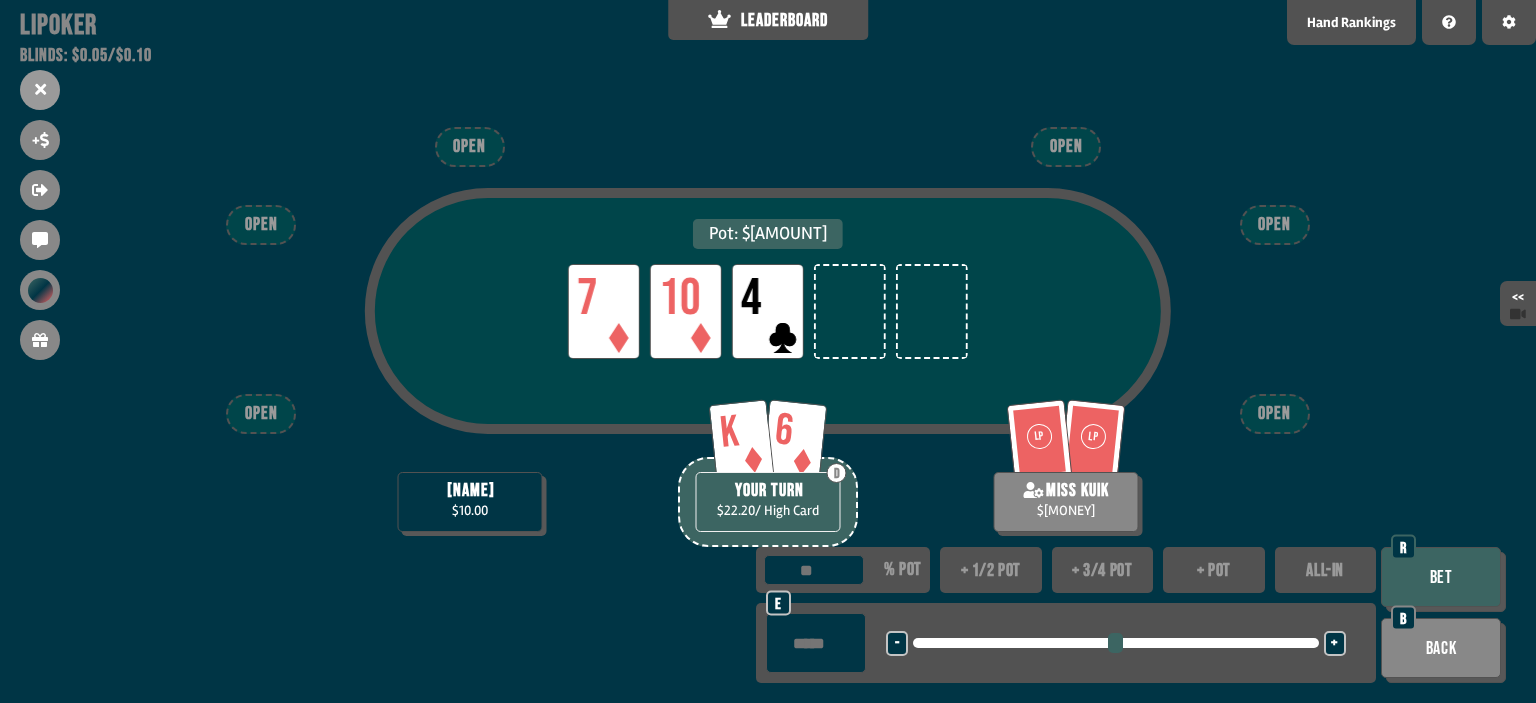 click on "+ 1/2 pot" at bounding box center (991, 570) 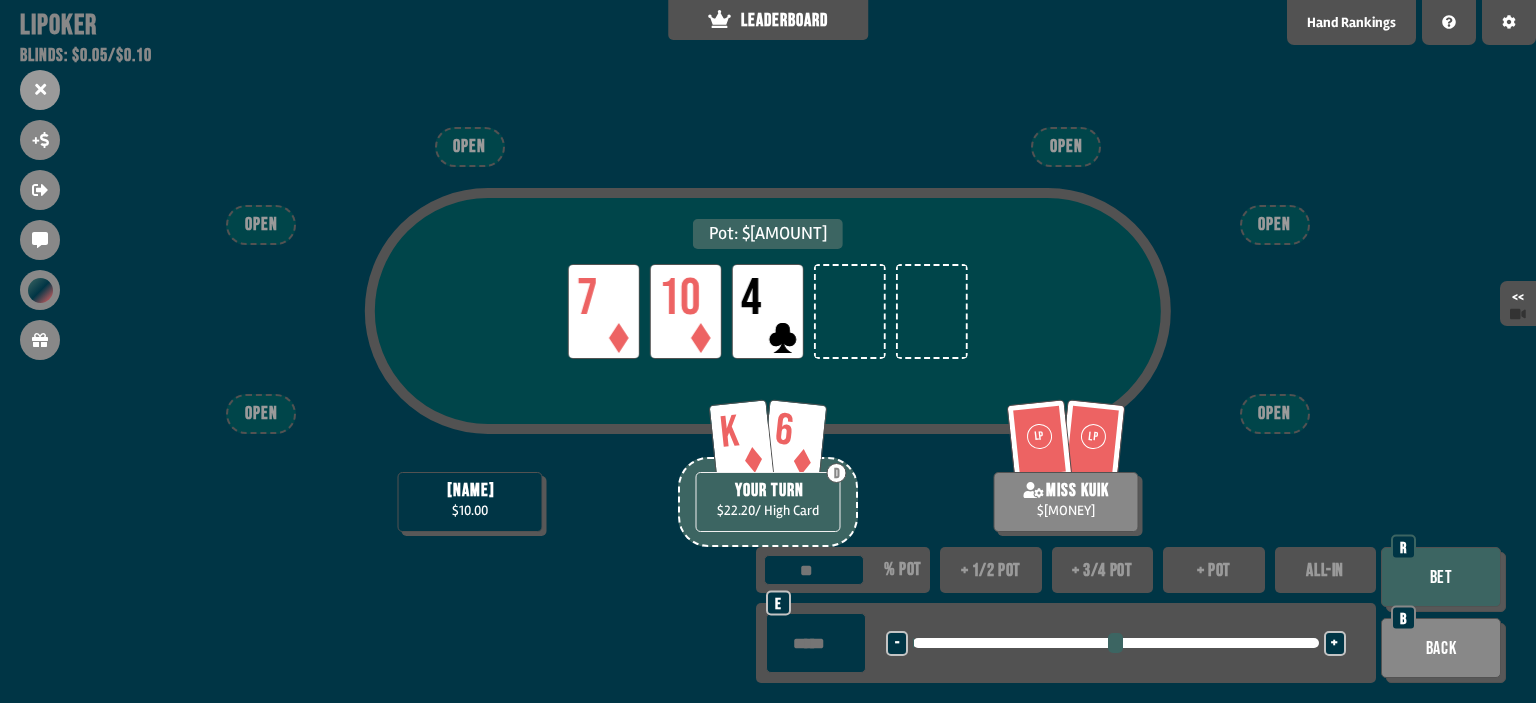 click on "+ pot" at bounding box center [1214, 570] 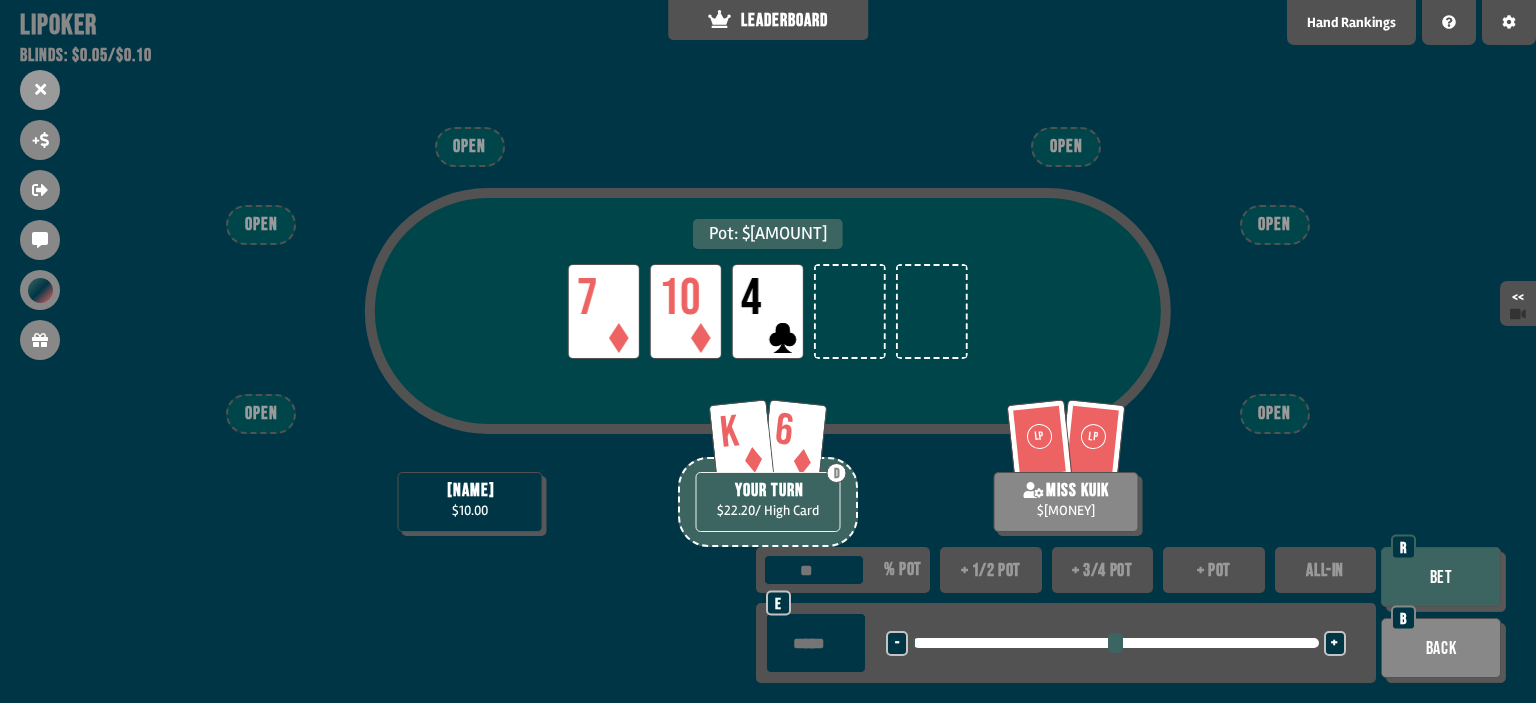 click on "Bet" at bounding box center [1441, 577] 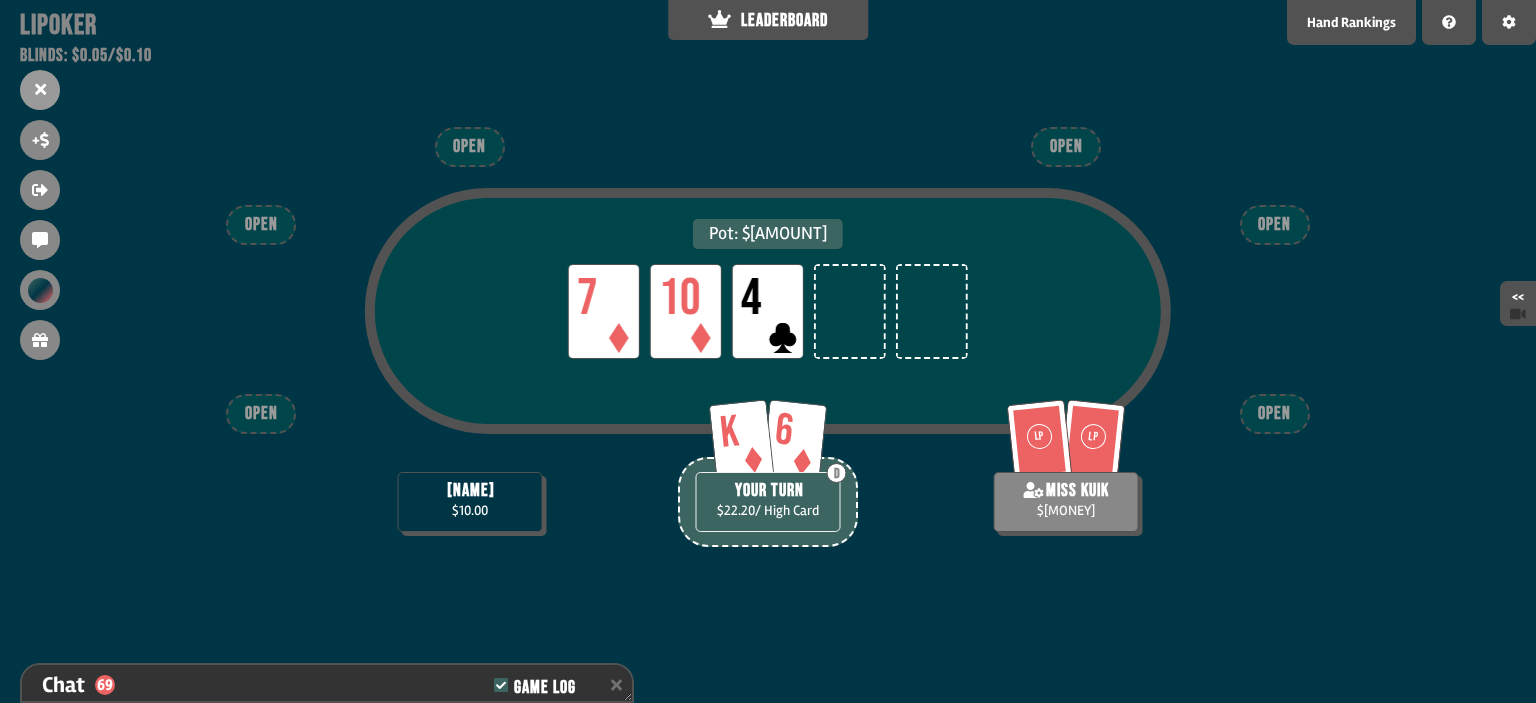scroll, scrollTop: 2051, scrollLeft: 0, axis: vertical 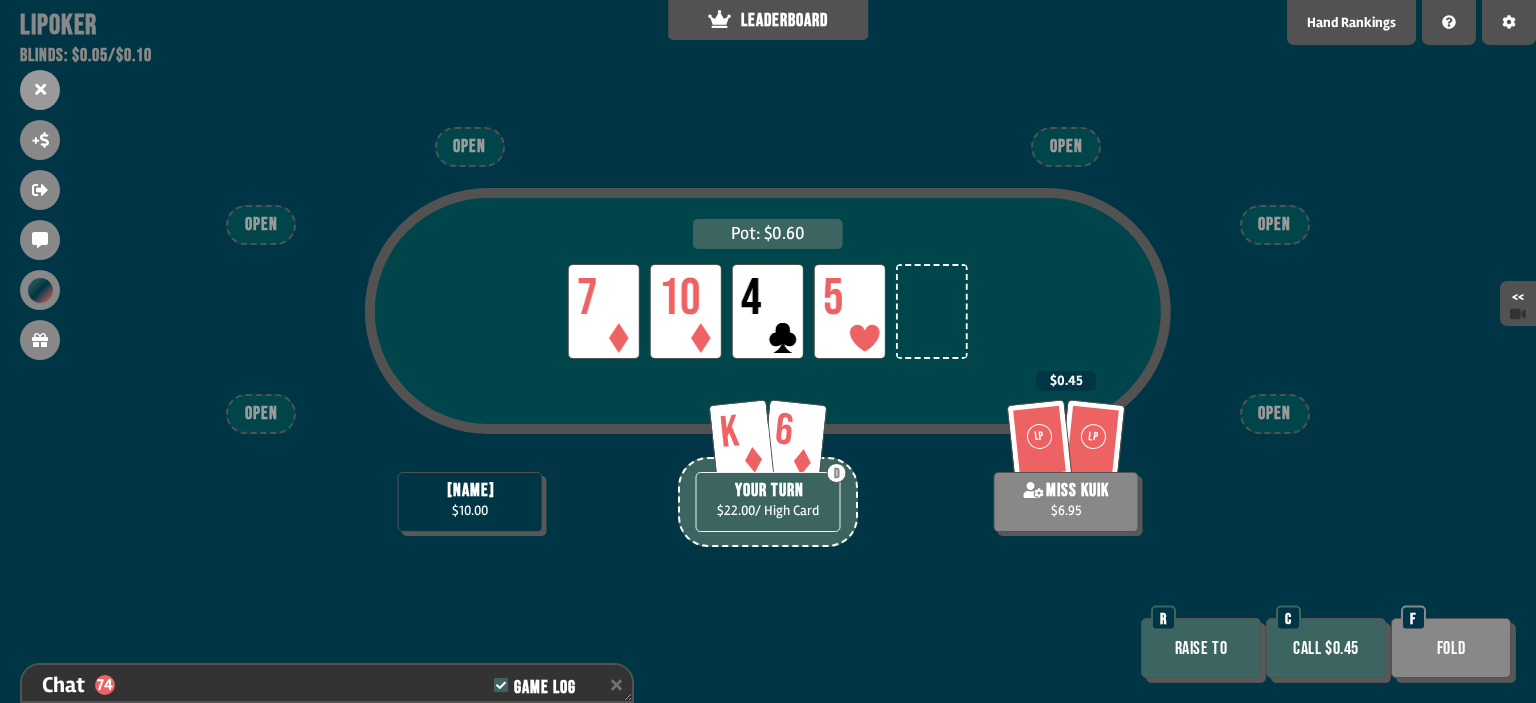 click on "Call $0.45" at bounding box center (1326, 648) 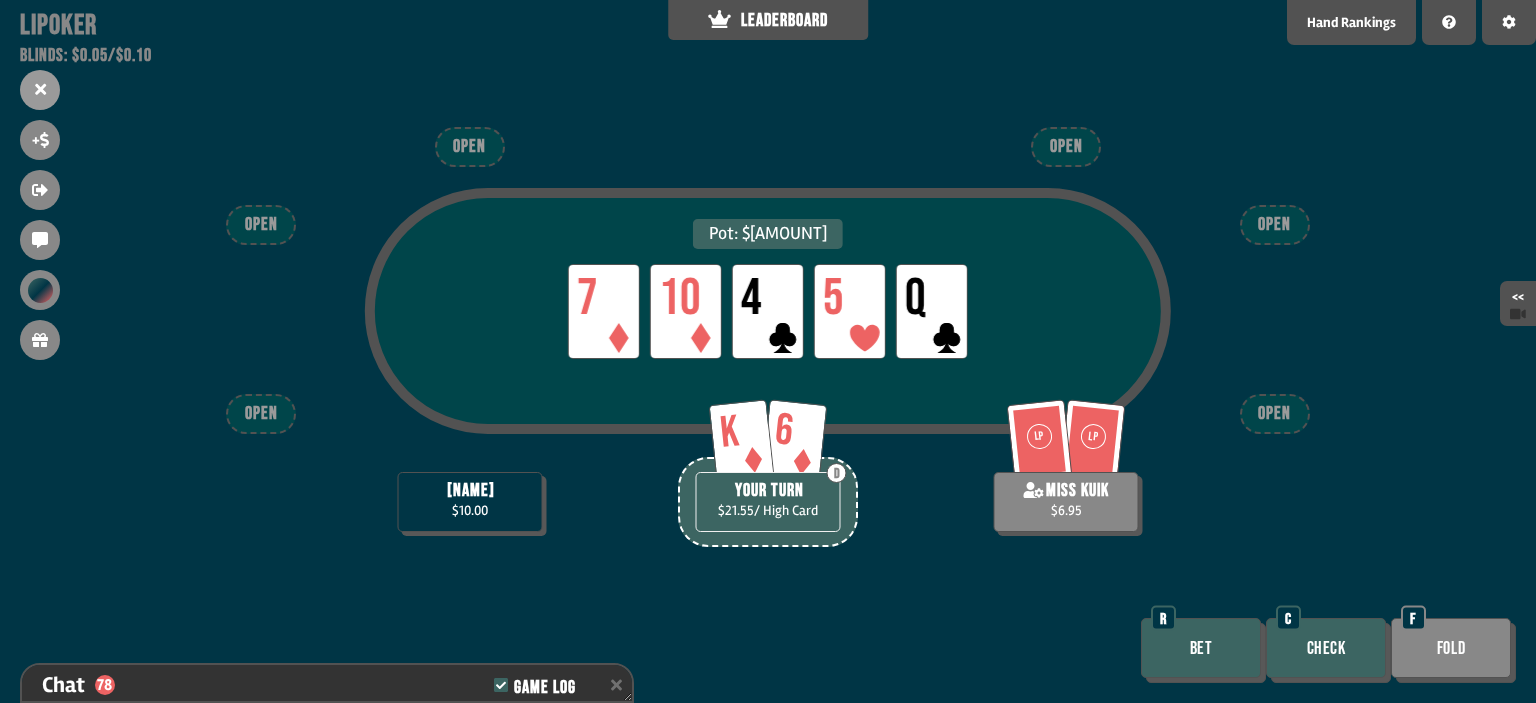 click on "Bet" at bounding box center (1201, 648) 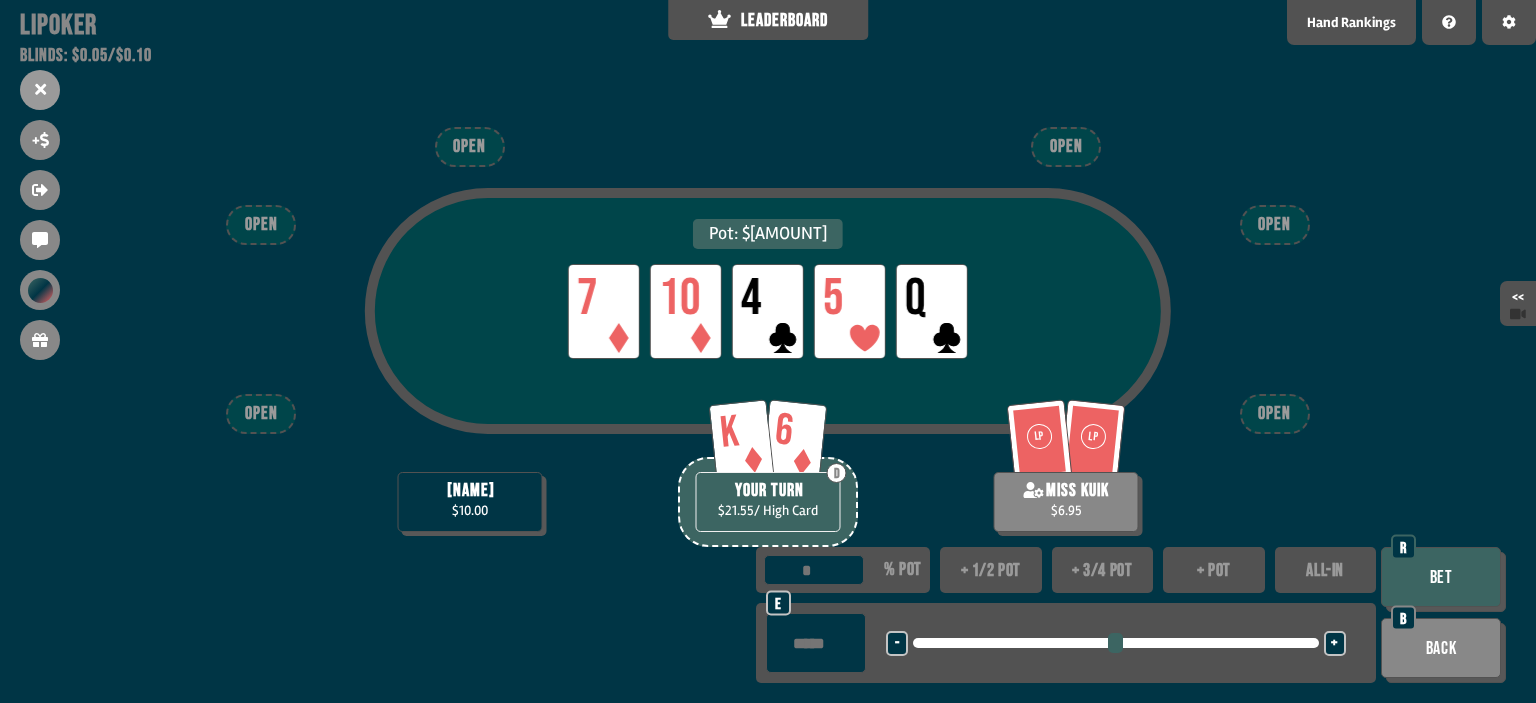 click on "+ 1/2 pot" at bounding box center [991, 570] 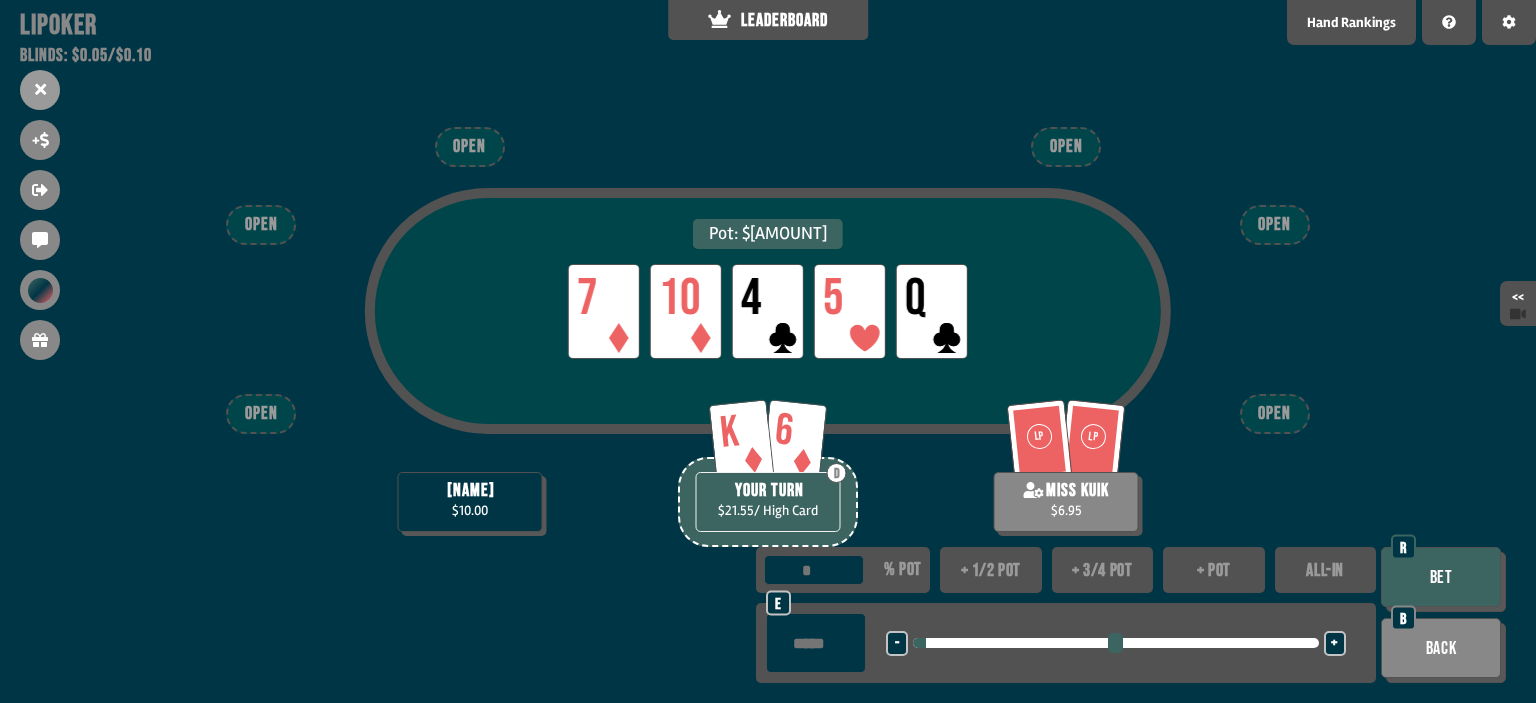 click on "Bet" at bounding box center [1441, 577] 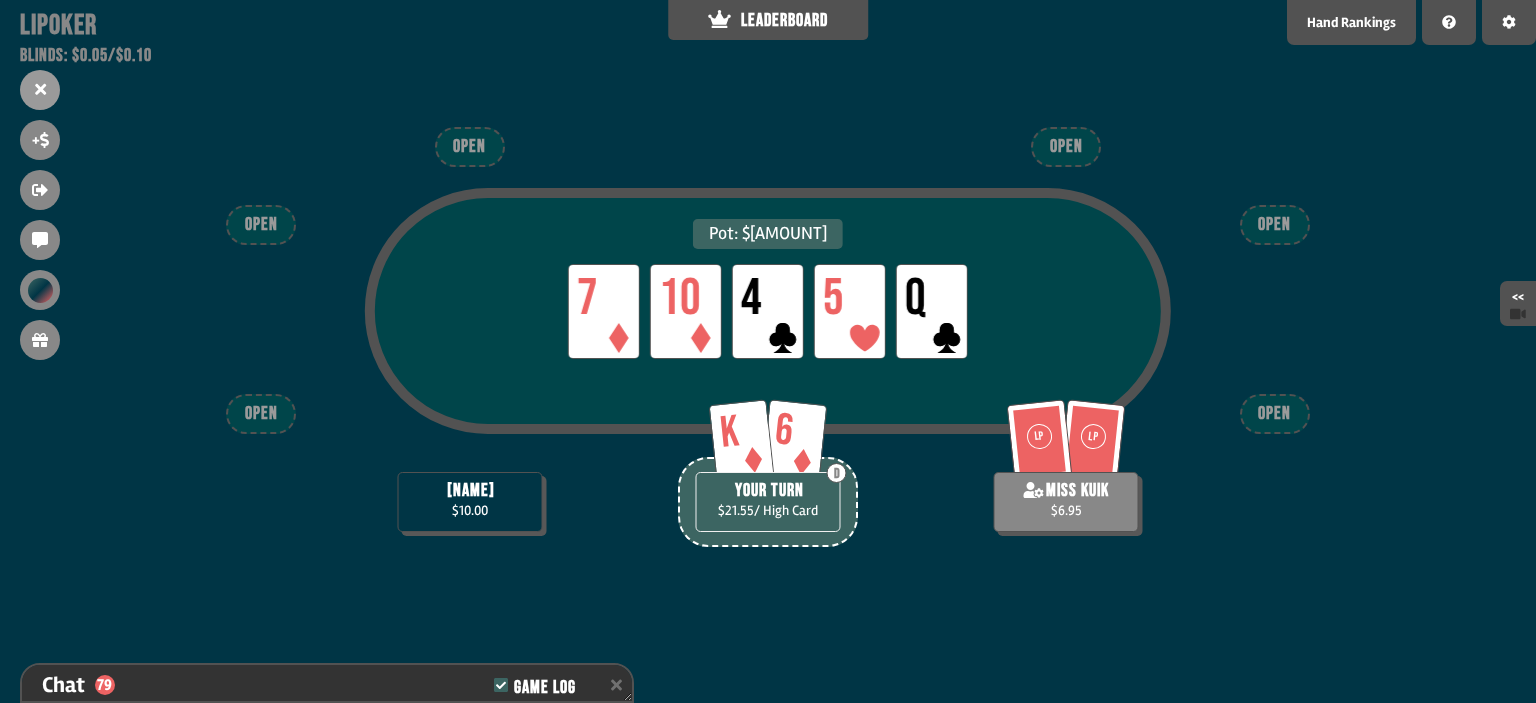 scroll, scrollTop: 2340, scrollLeft: 0, axis: vertical 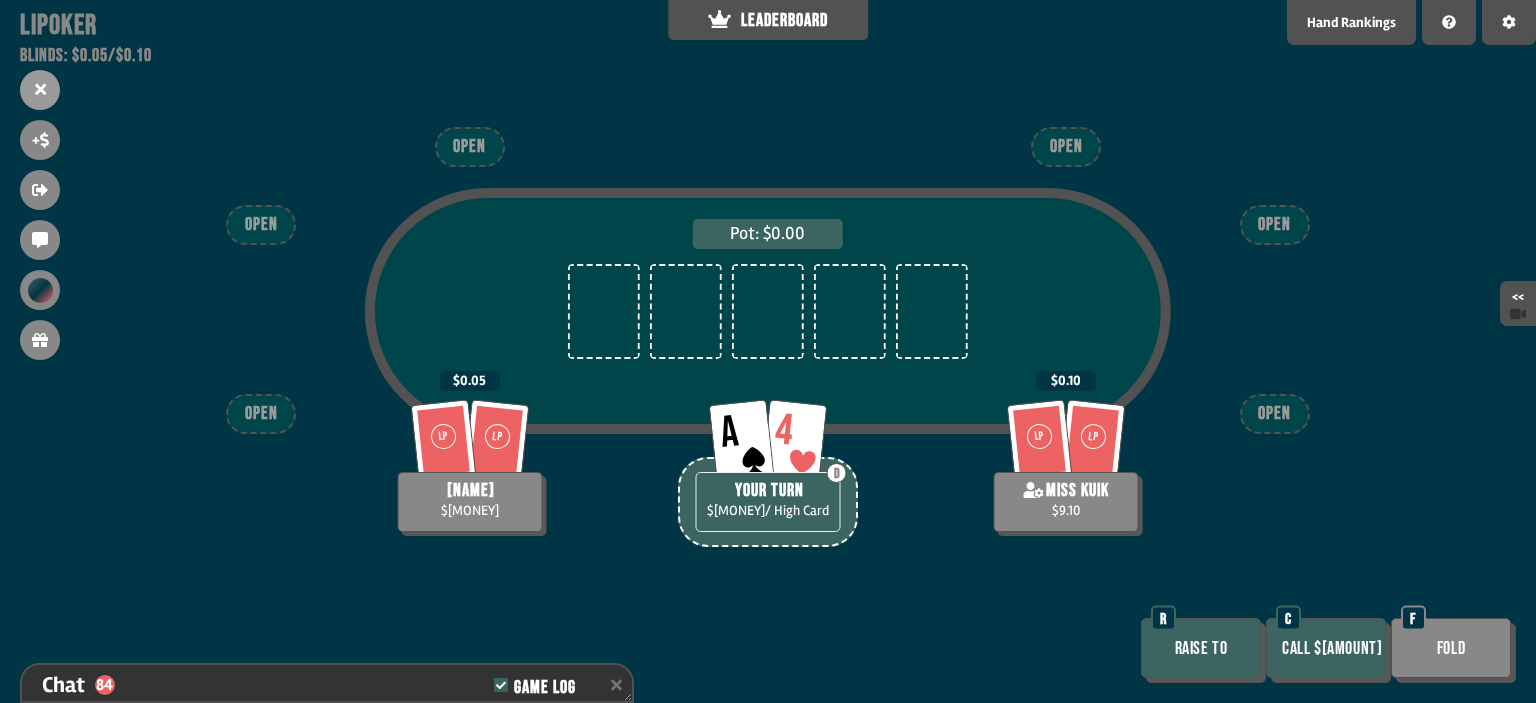 click on "Pot: $[MONEY]   LP LP [NAME] $[MONEY]  $[MONEY]  A 4 D YOUR TURN $[MONEY]   / High Card LP LP miss kuik $[MONEY]  $[MONEY]  OPEN OPEN OPEN OPEN OPEN OPEN Raise to R Call $[MONEY] C Fold F" at bounding box center [768, 351] 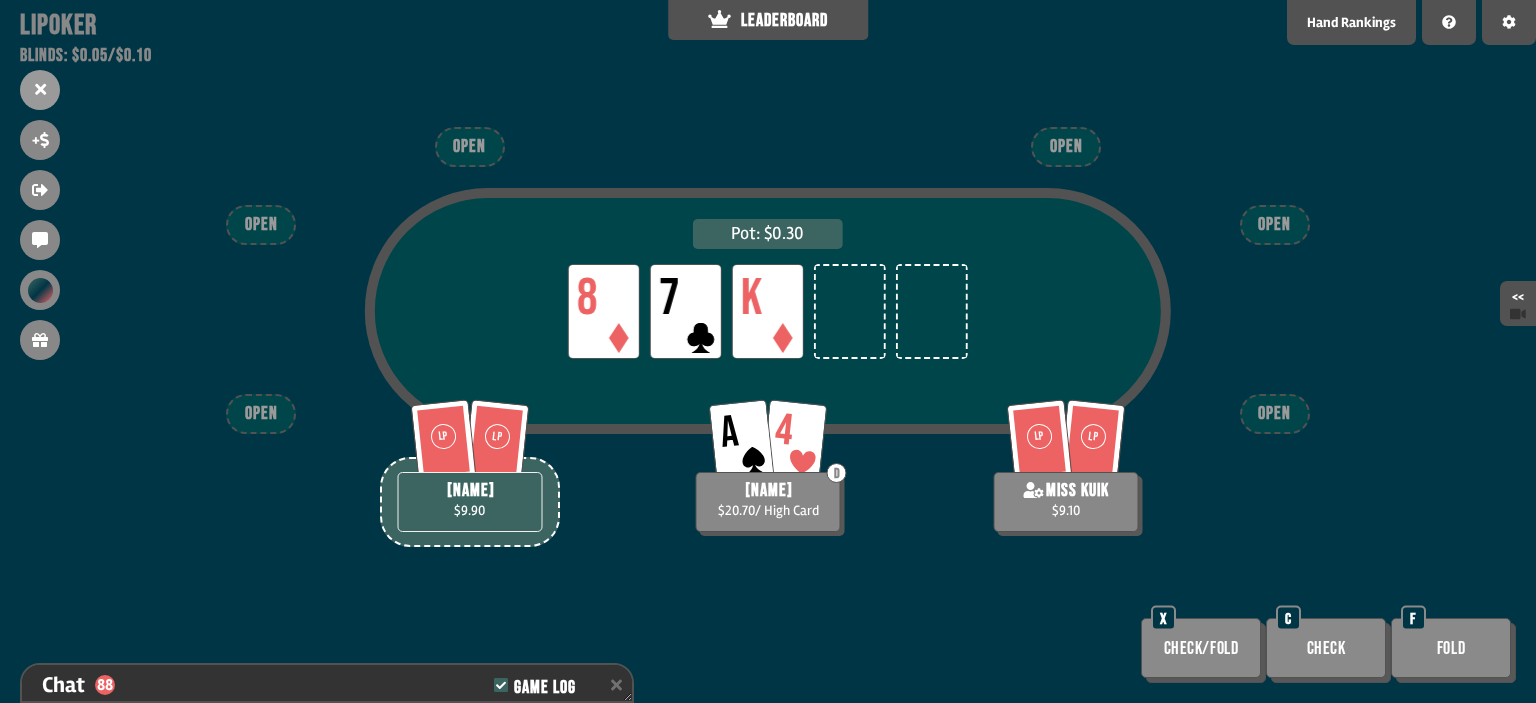 click on "Check" at bounding box center [1326, 648] 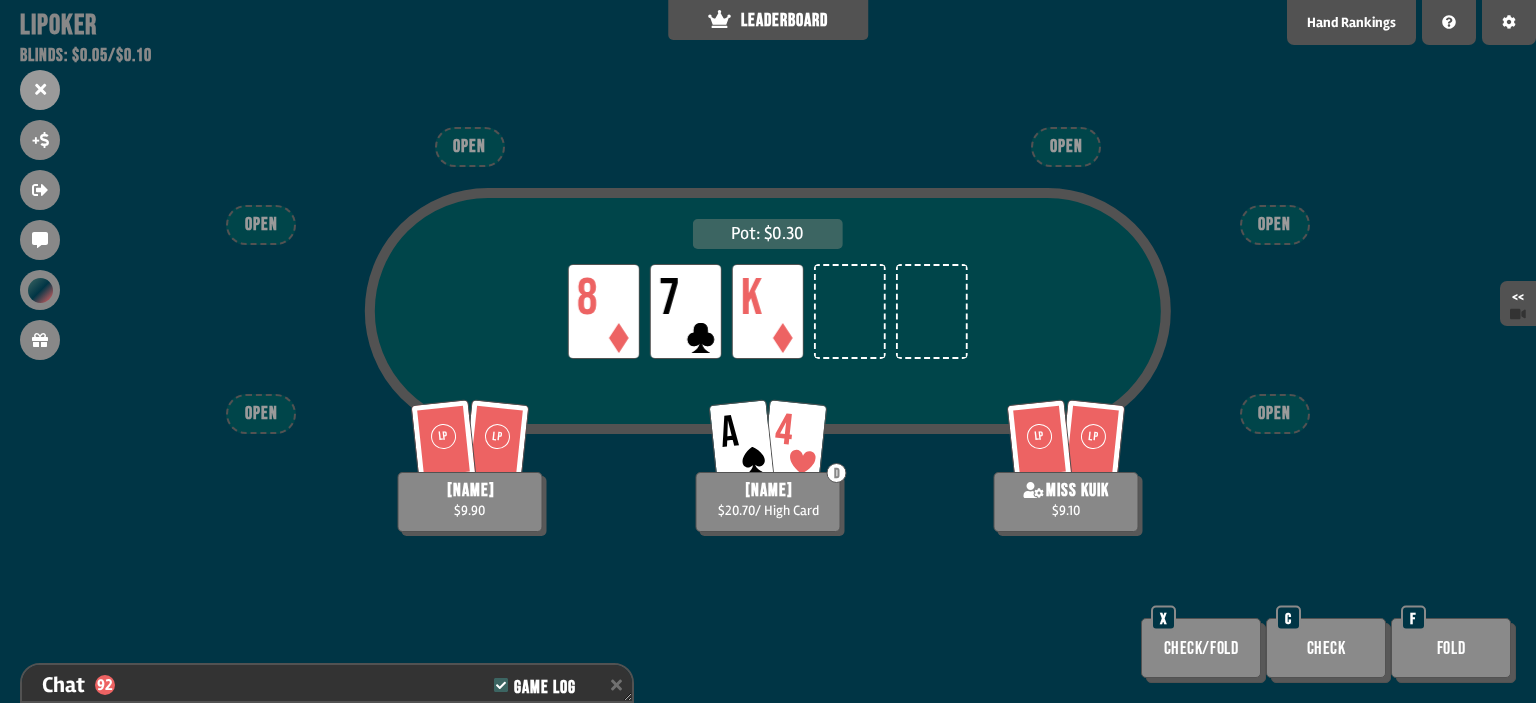 click on "Check" at bounding box center (1326, 648) 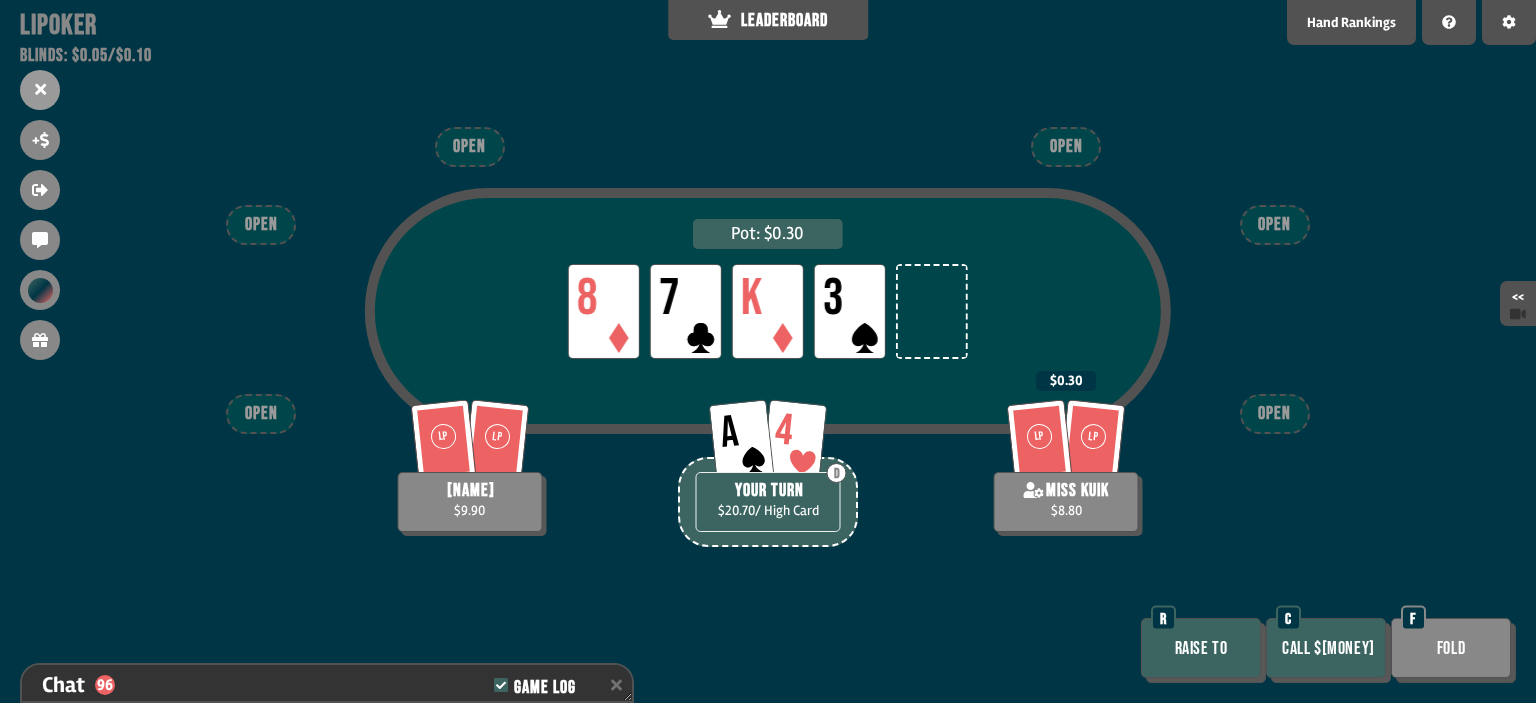 drag, startPoint x: 1339, startPoint y: 644, endPoint x: 1376, endPoint y: 612, distance: 48.9183 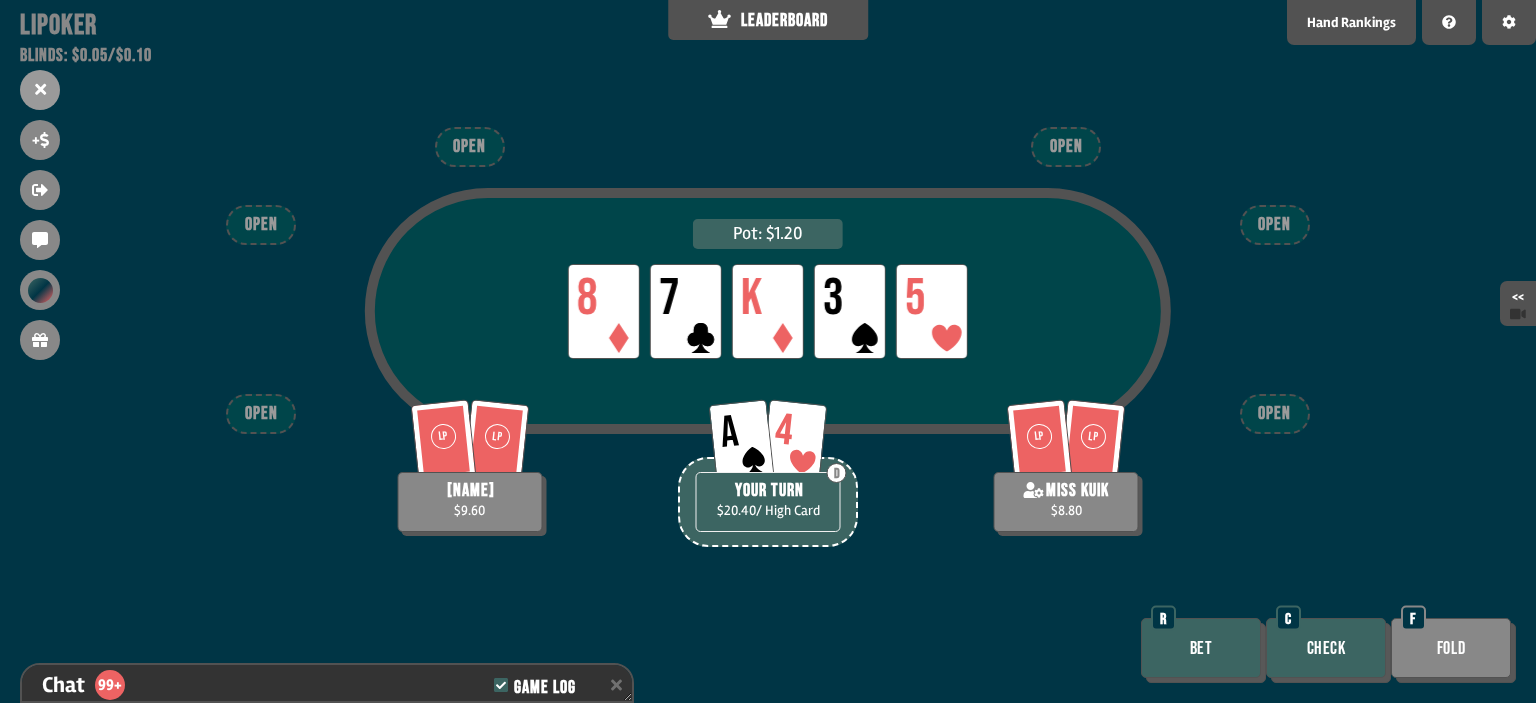 click on "Bet" at bounding box center [1201, 648] 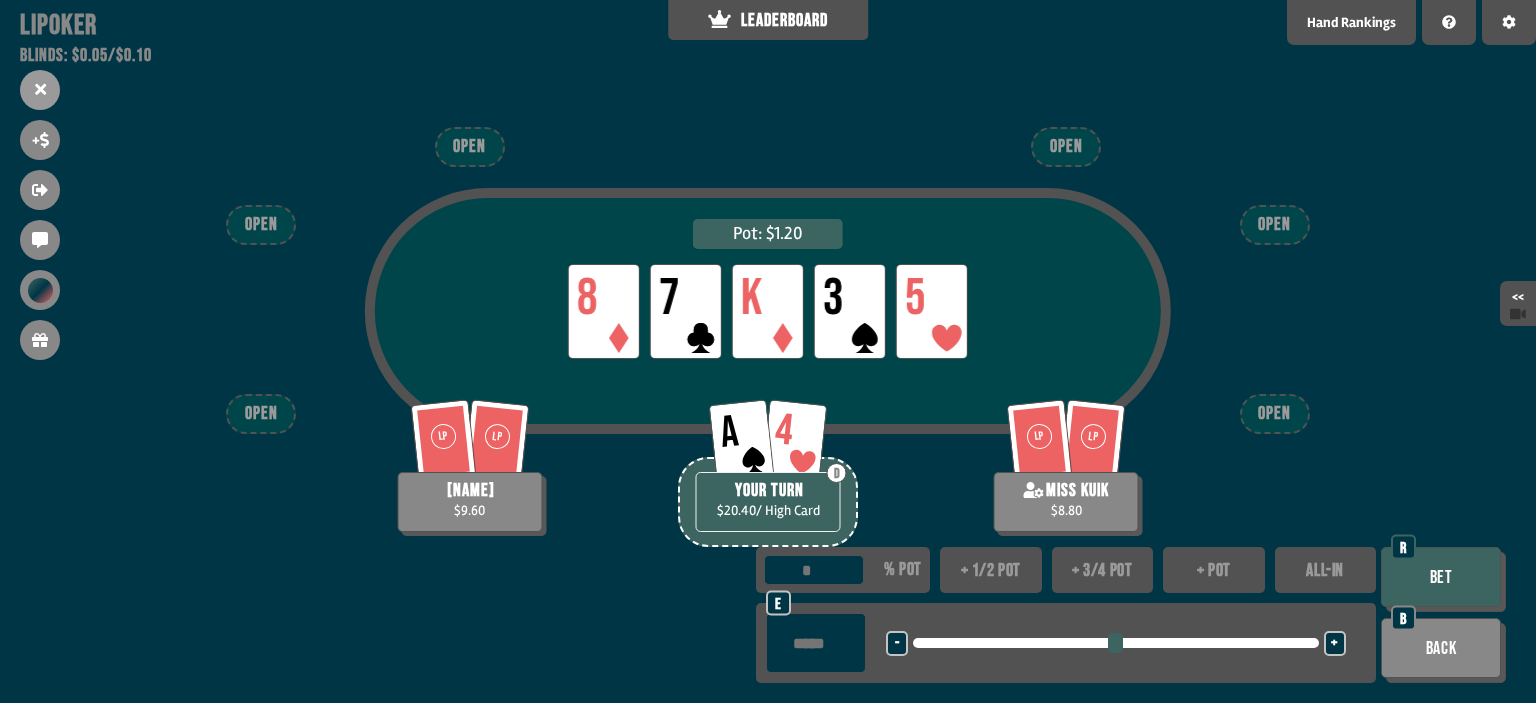 click on "Back" at bounding box center (1441, 648) 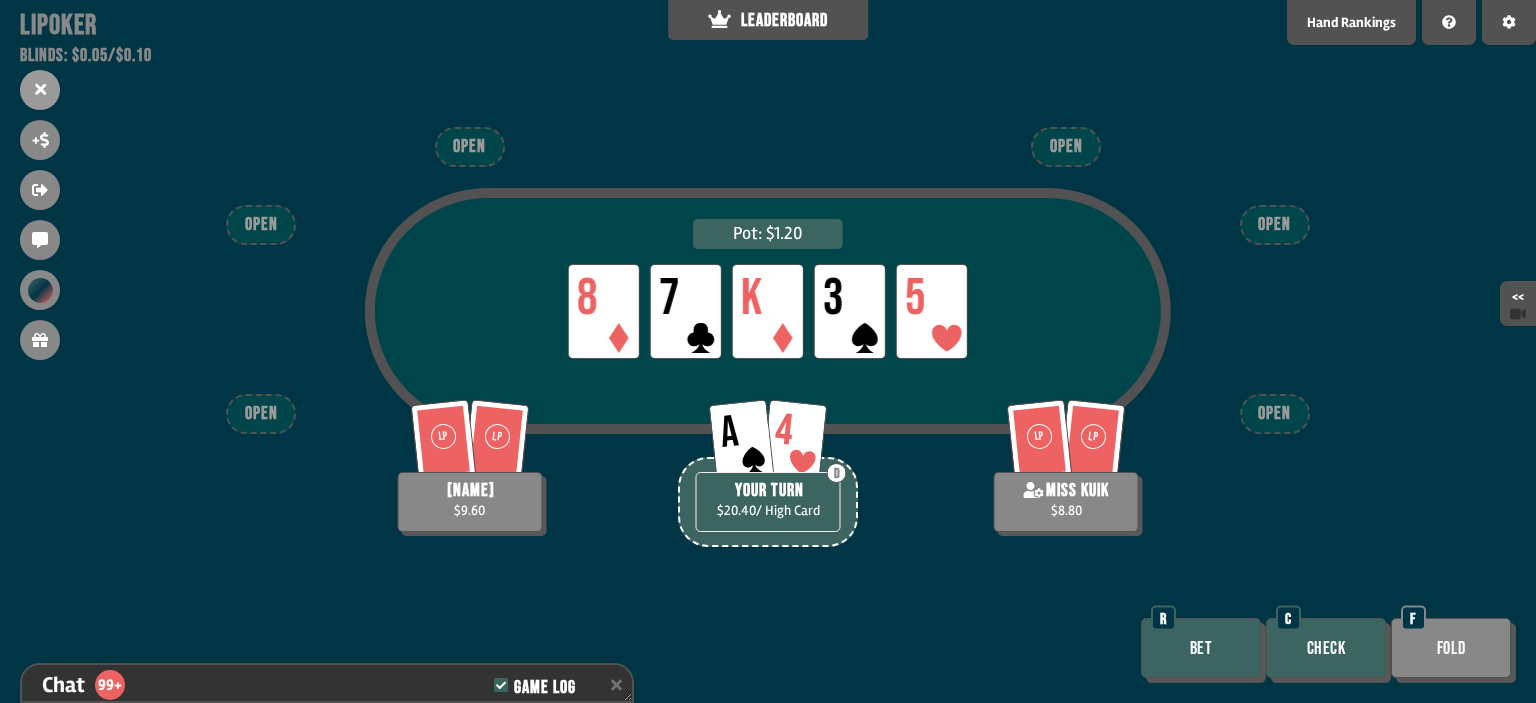 scroll, scrollTop: 3008, scrollLeft: 0, axis: vertical 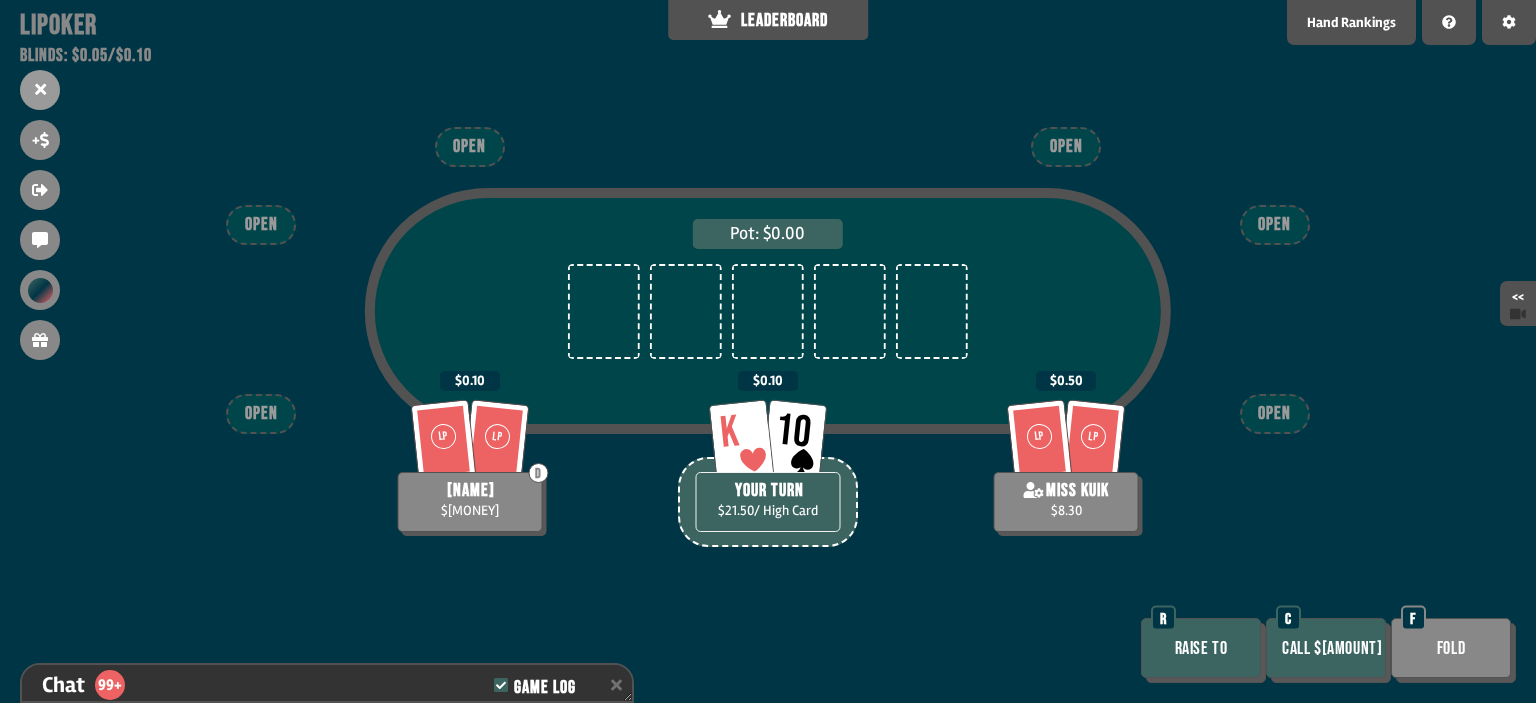 click on "Call $[AMOUNT]" at bounding box center (1326, 648) 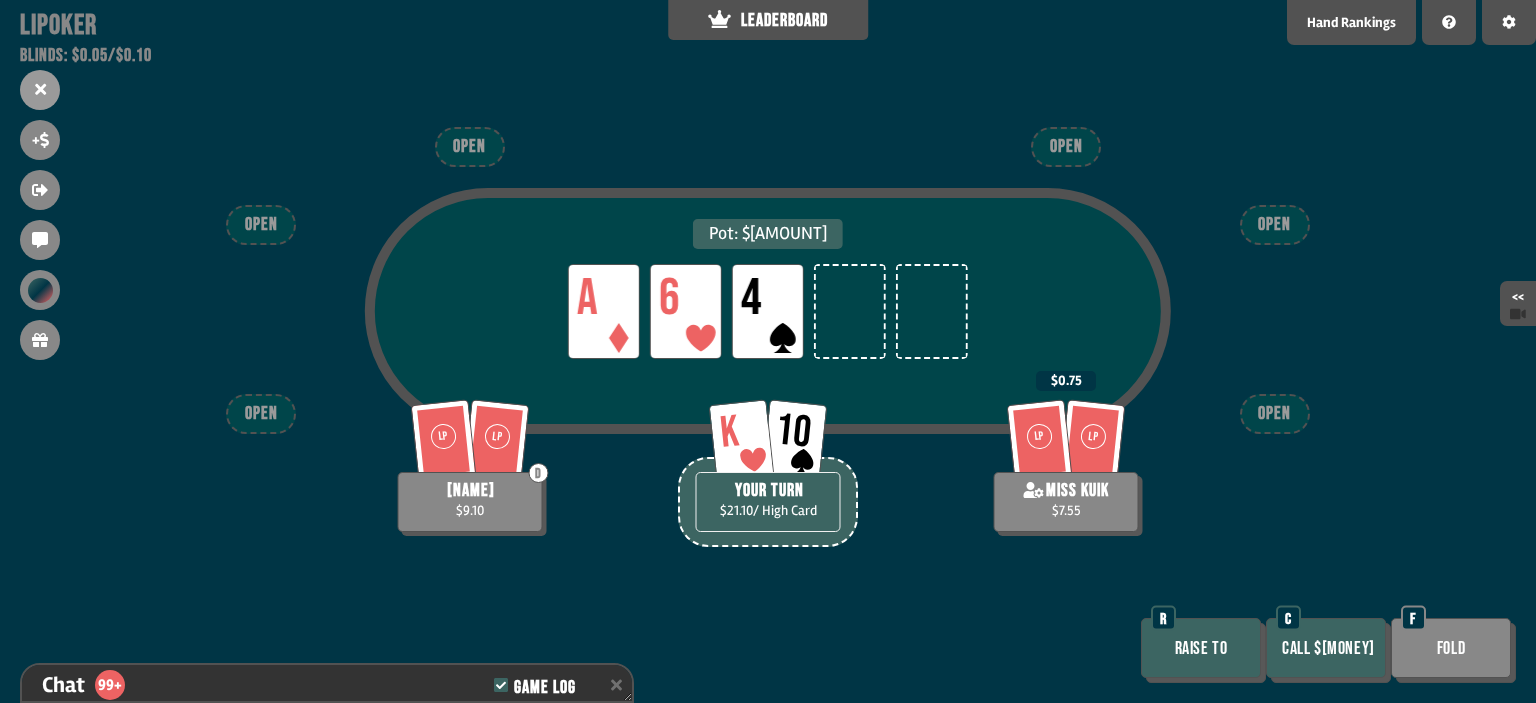 click on "Fold" at bounding box center [1451, 648] 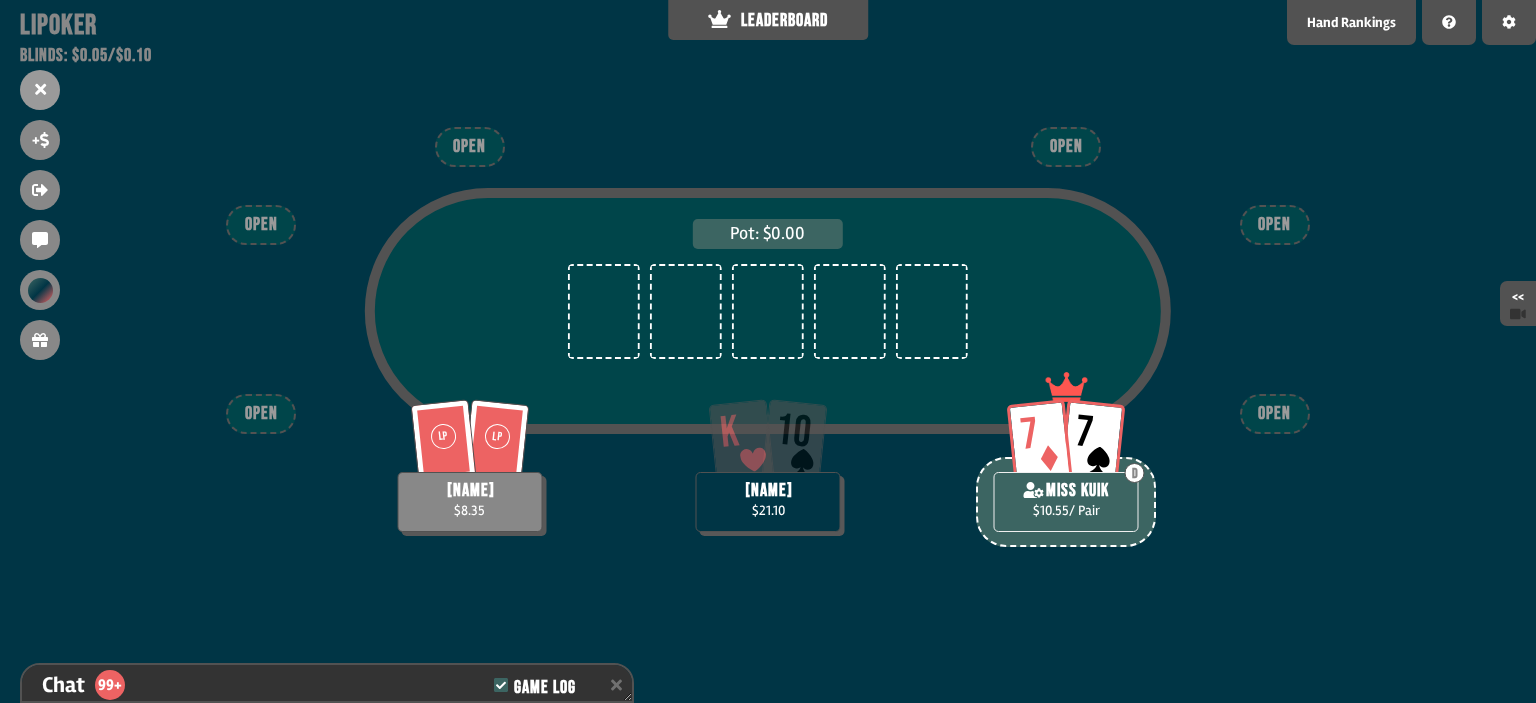 scroll, scrollTop: 98, scrollLeft: 0, axis: vertical 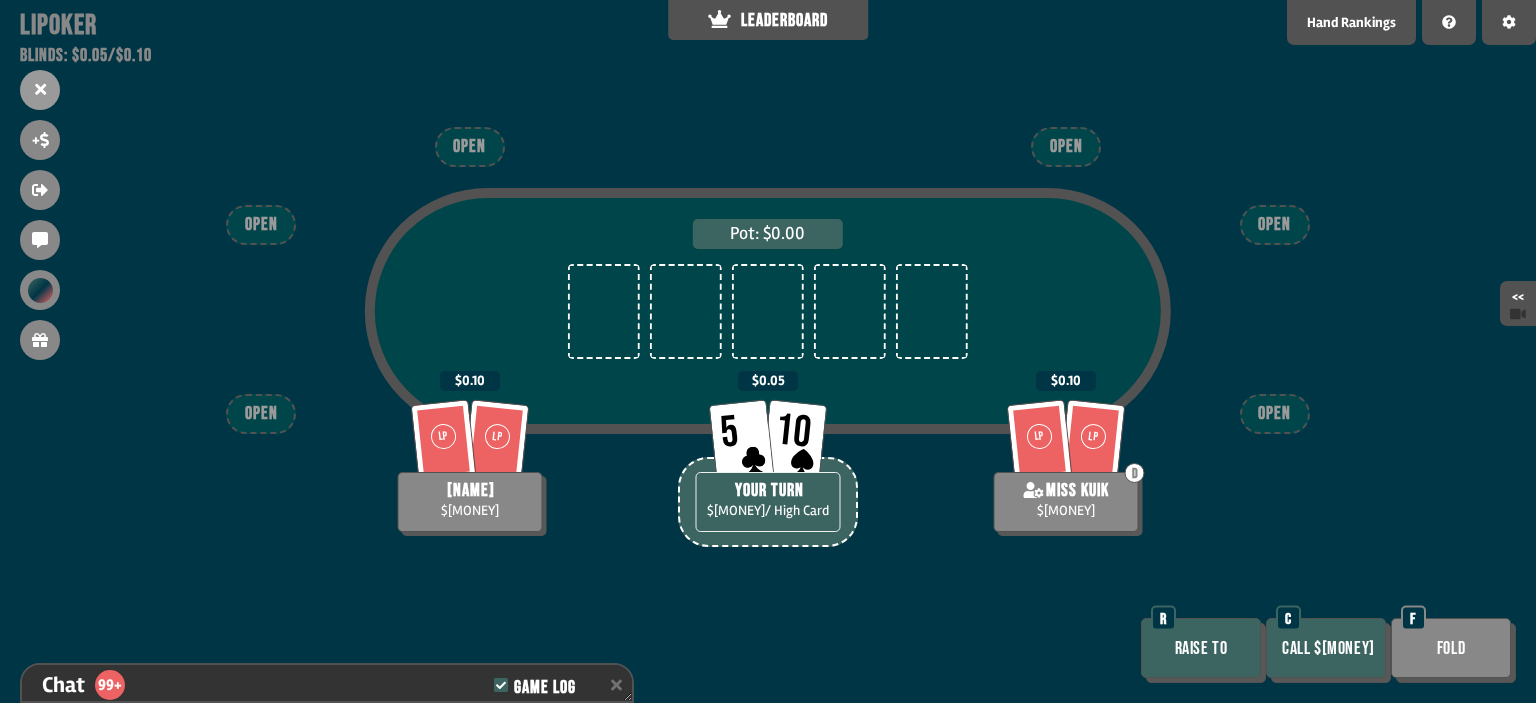 click on "Call $[MONEY]" at bounding box center (1326, 648) 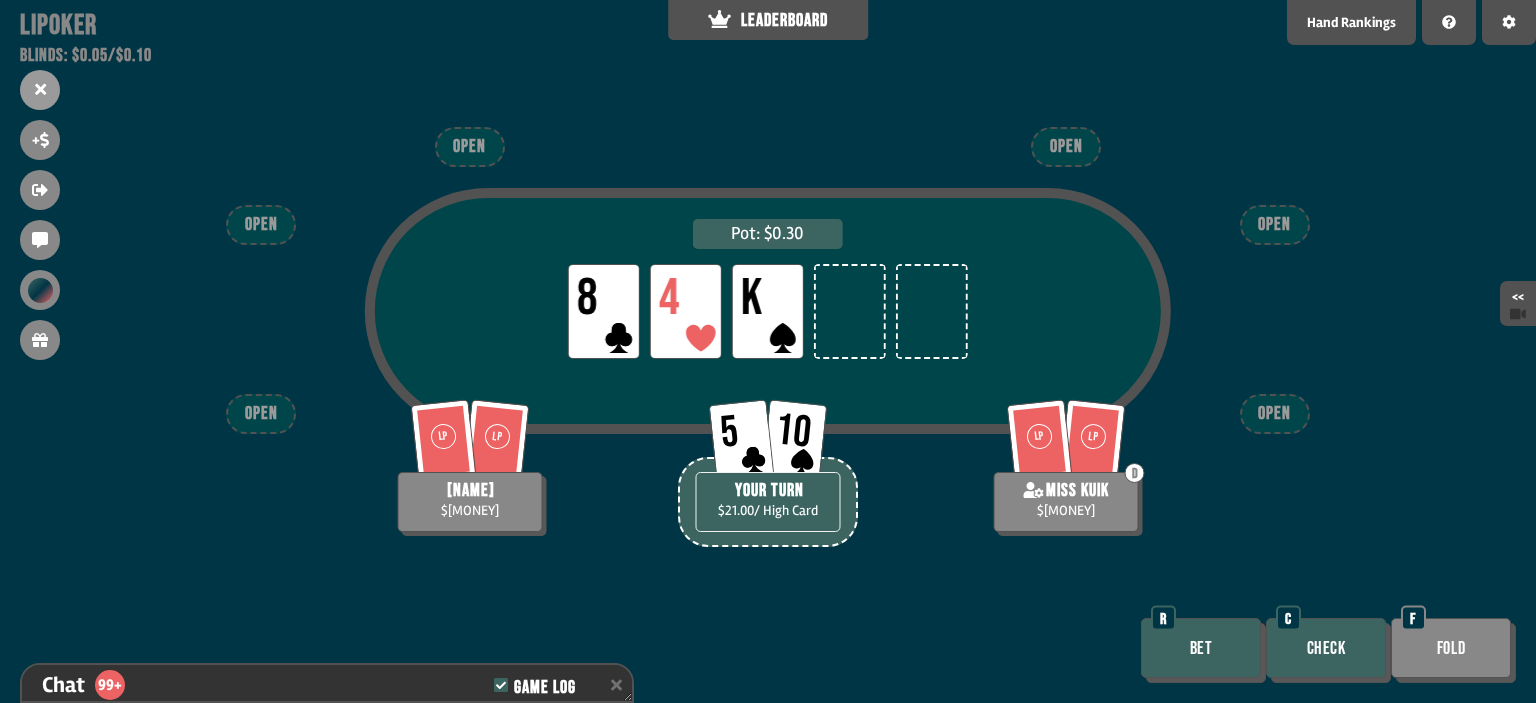 click on "Check" at bounding box center (1326, 648) 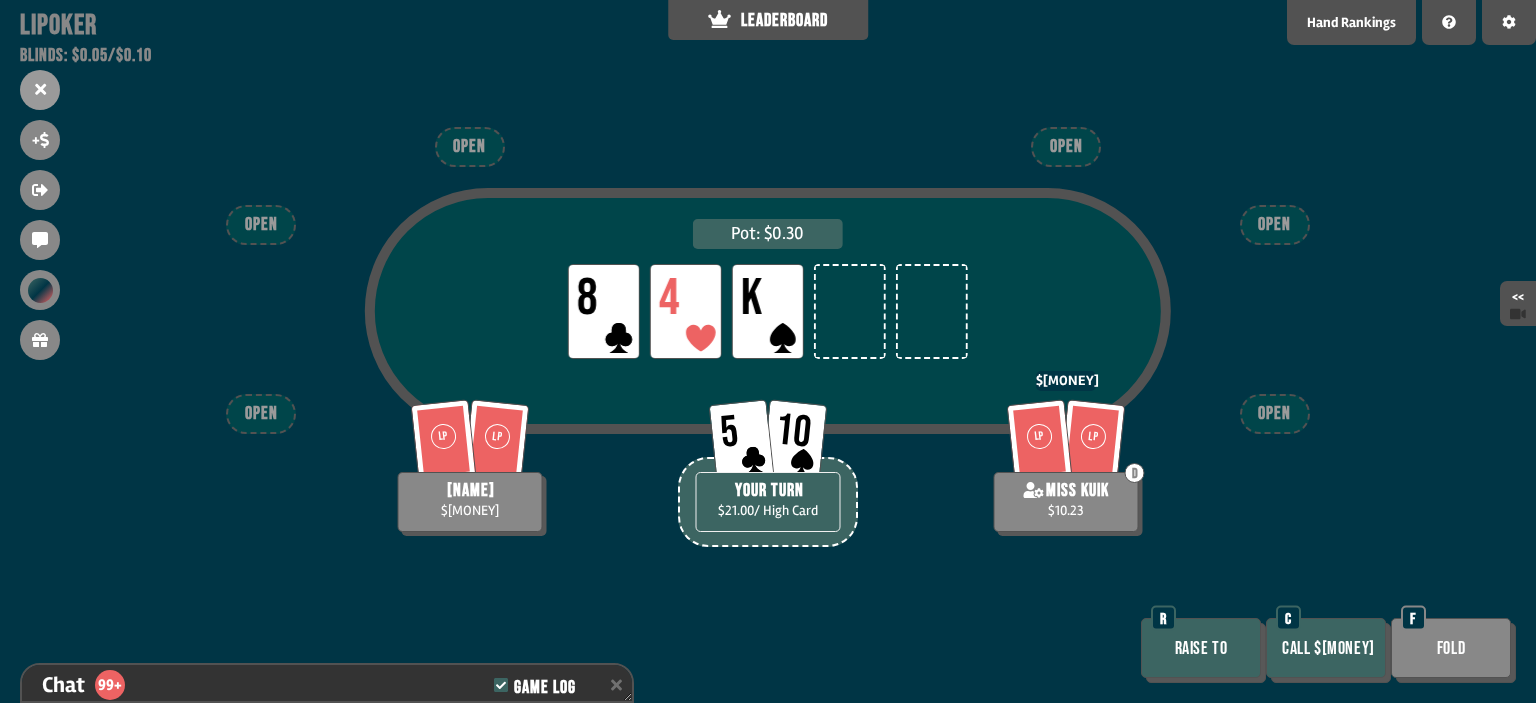 click on "Fold" at bounding box center (1451, 648) 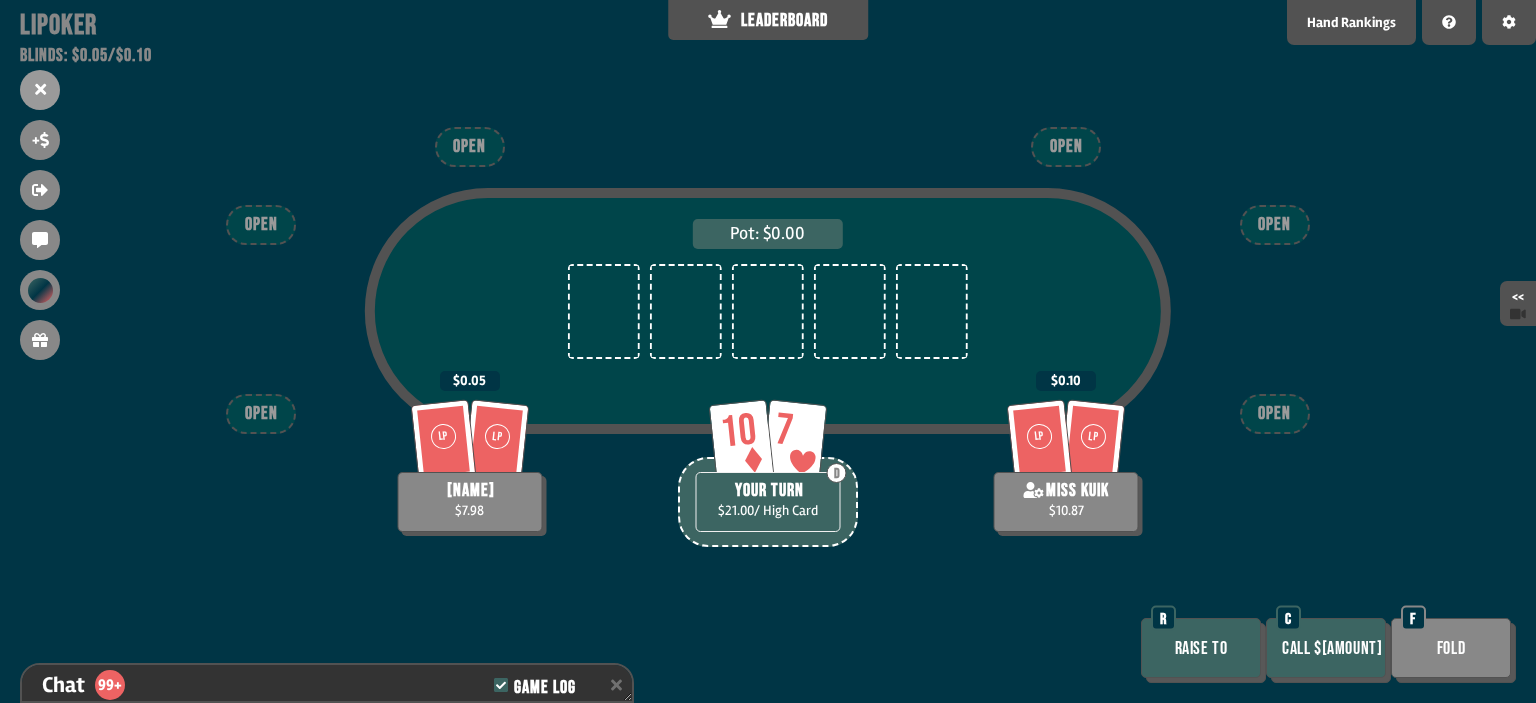 scroll, scrollTop: 98, scrollLeft: 0, axis: vertical 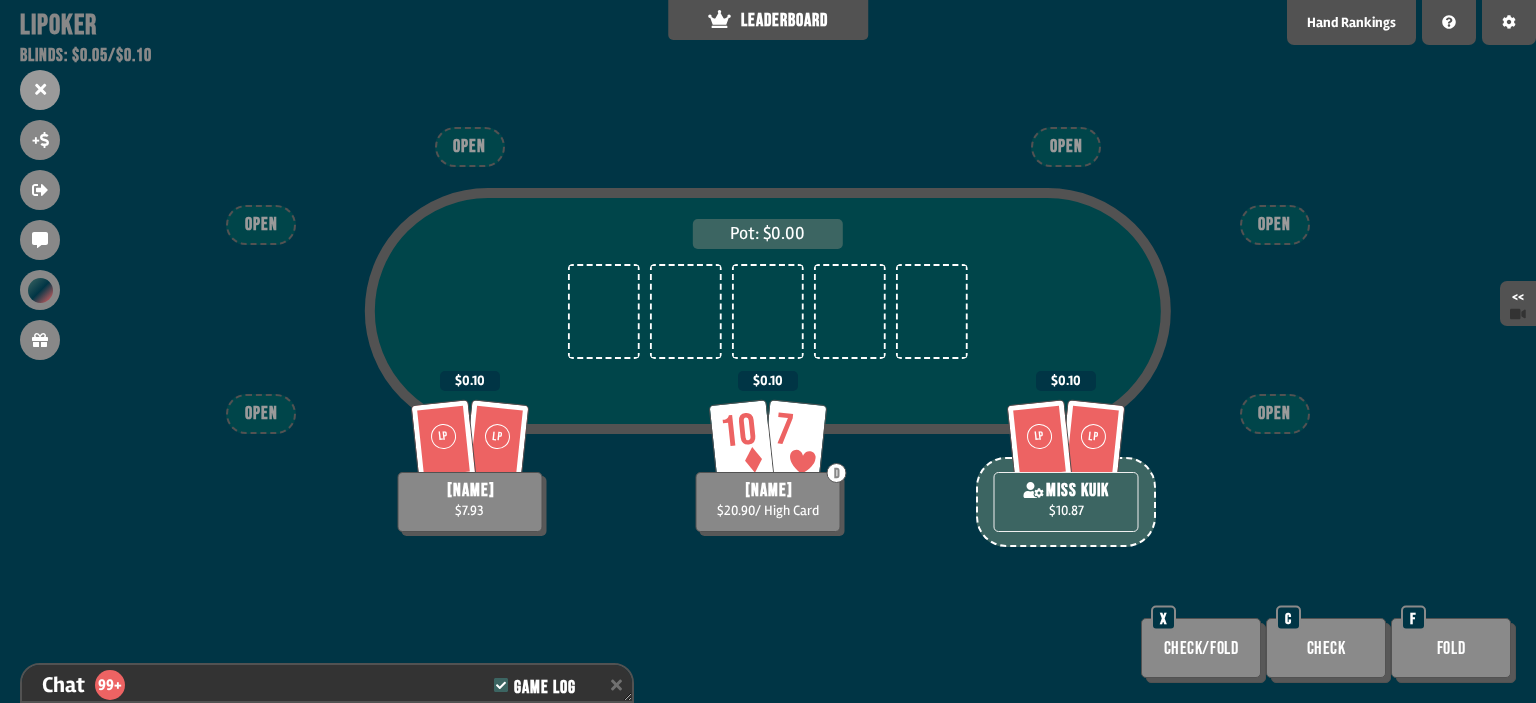 click on "Check" at bounding box center [1326, 648] 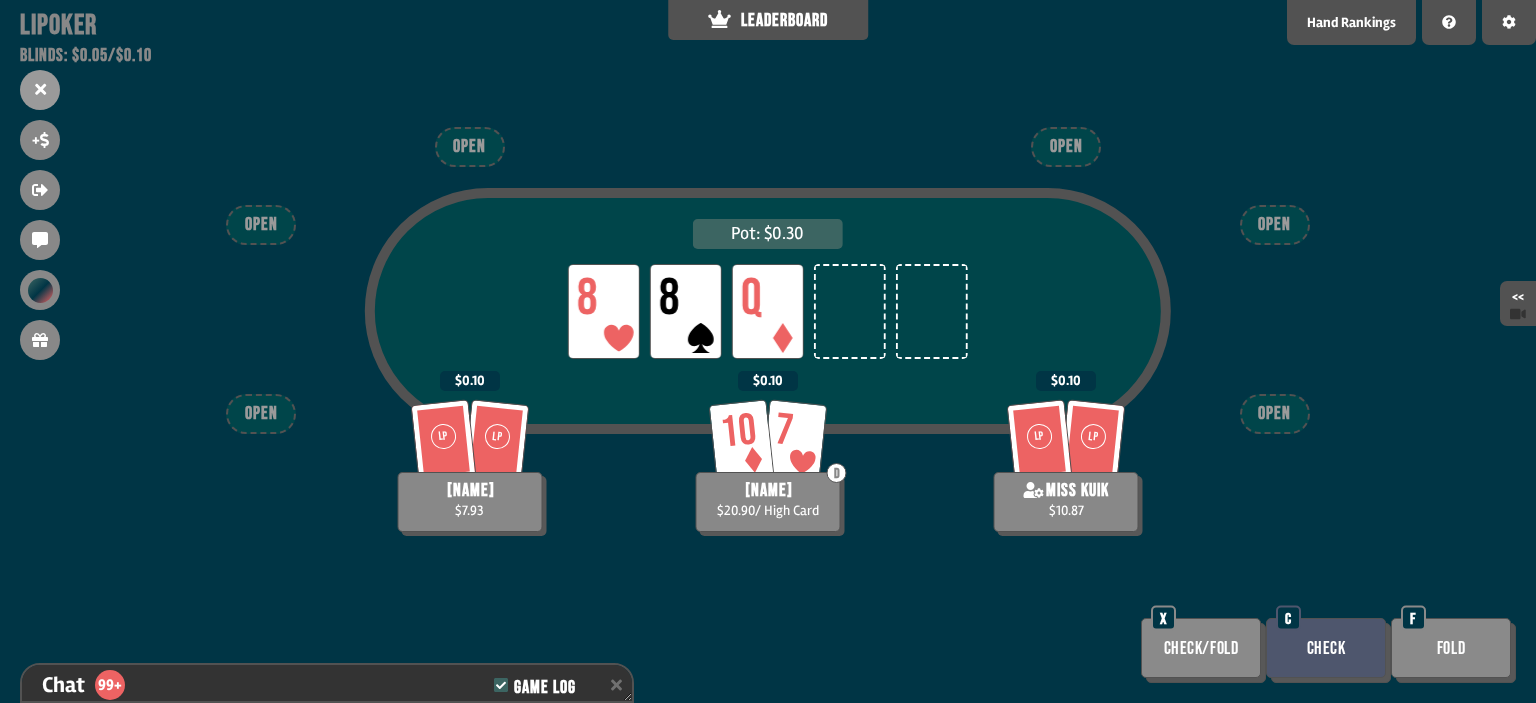 click on "Fold" at bounding box center [1451, 648] 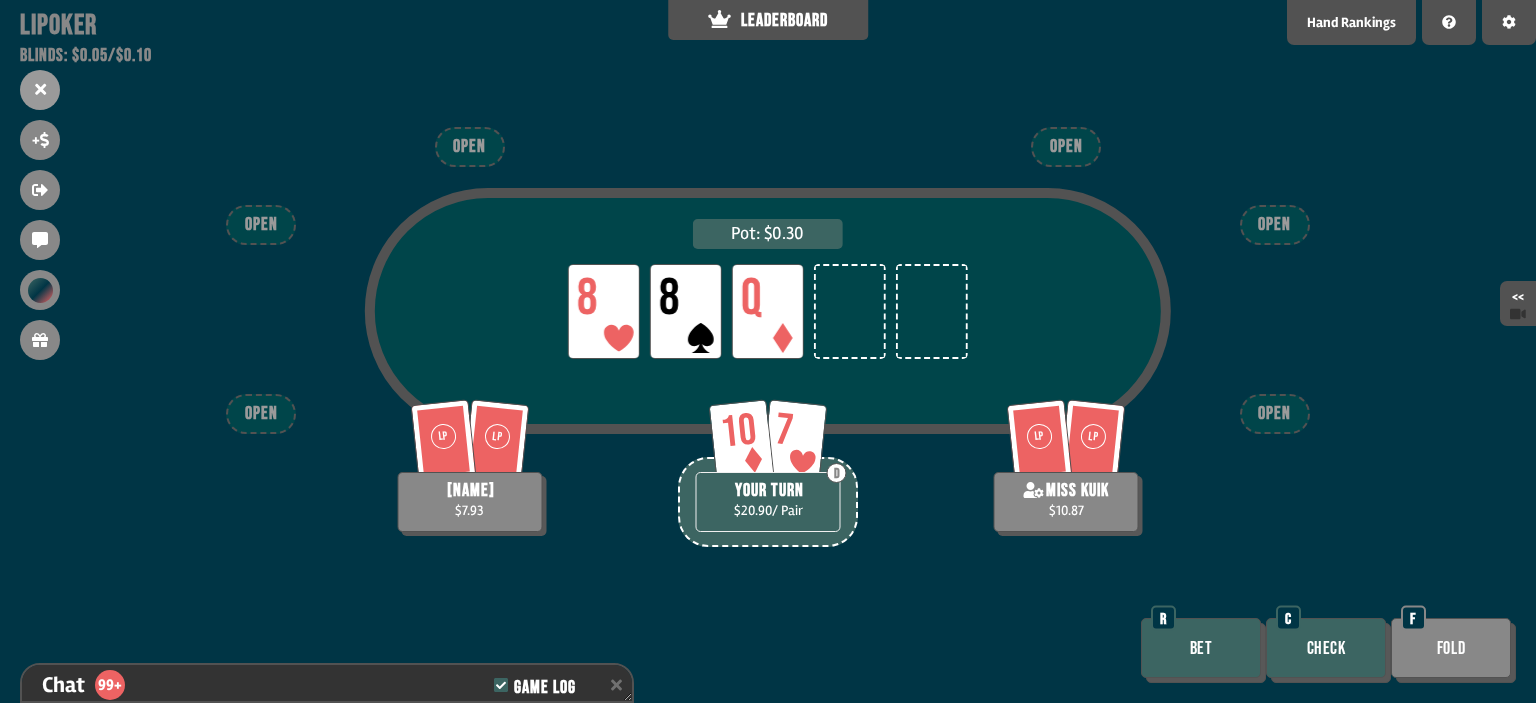 click on "Check" at bounding box center (1326, 648) 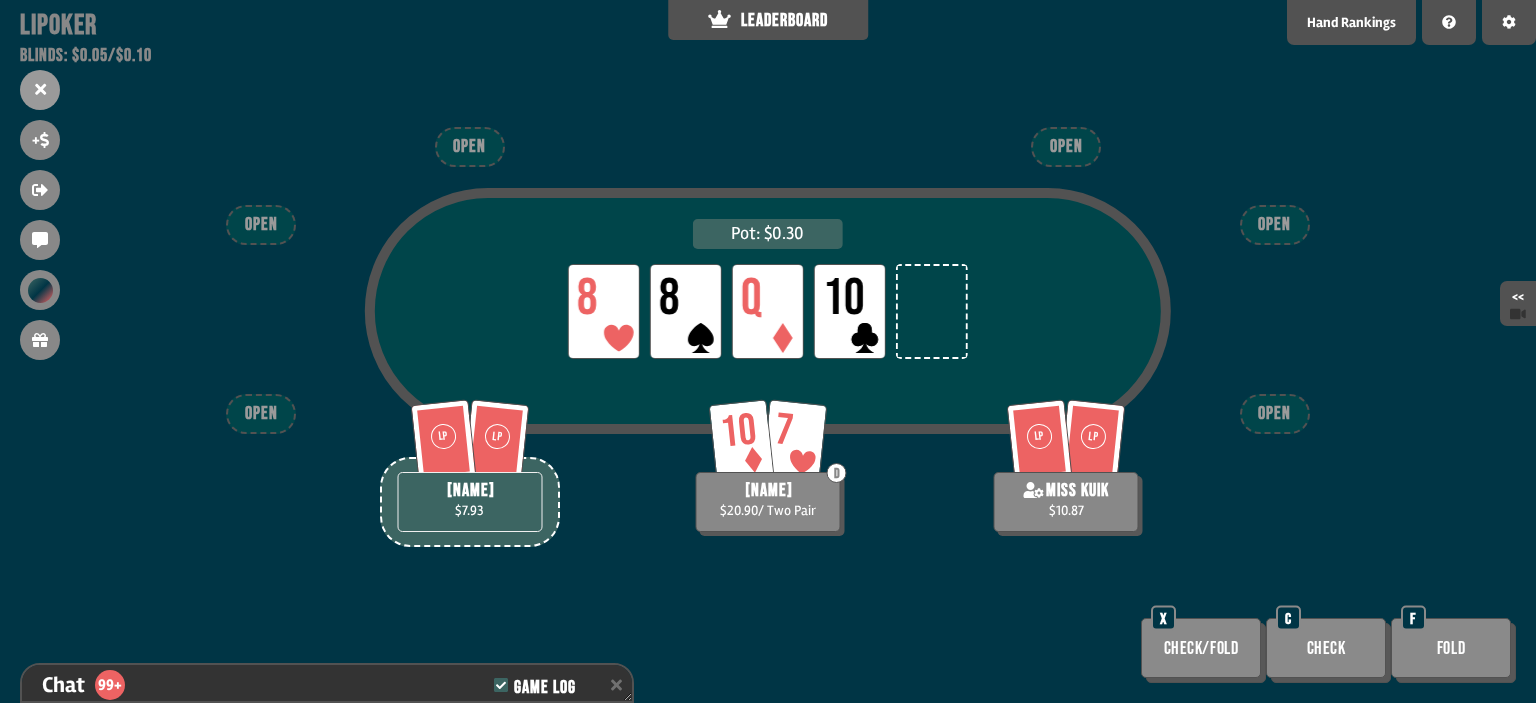 click on "Check" at bounding box center [1326, 648] 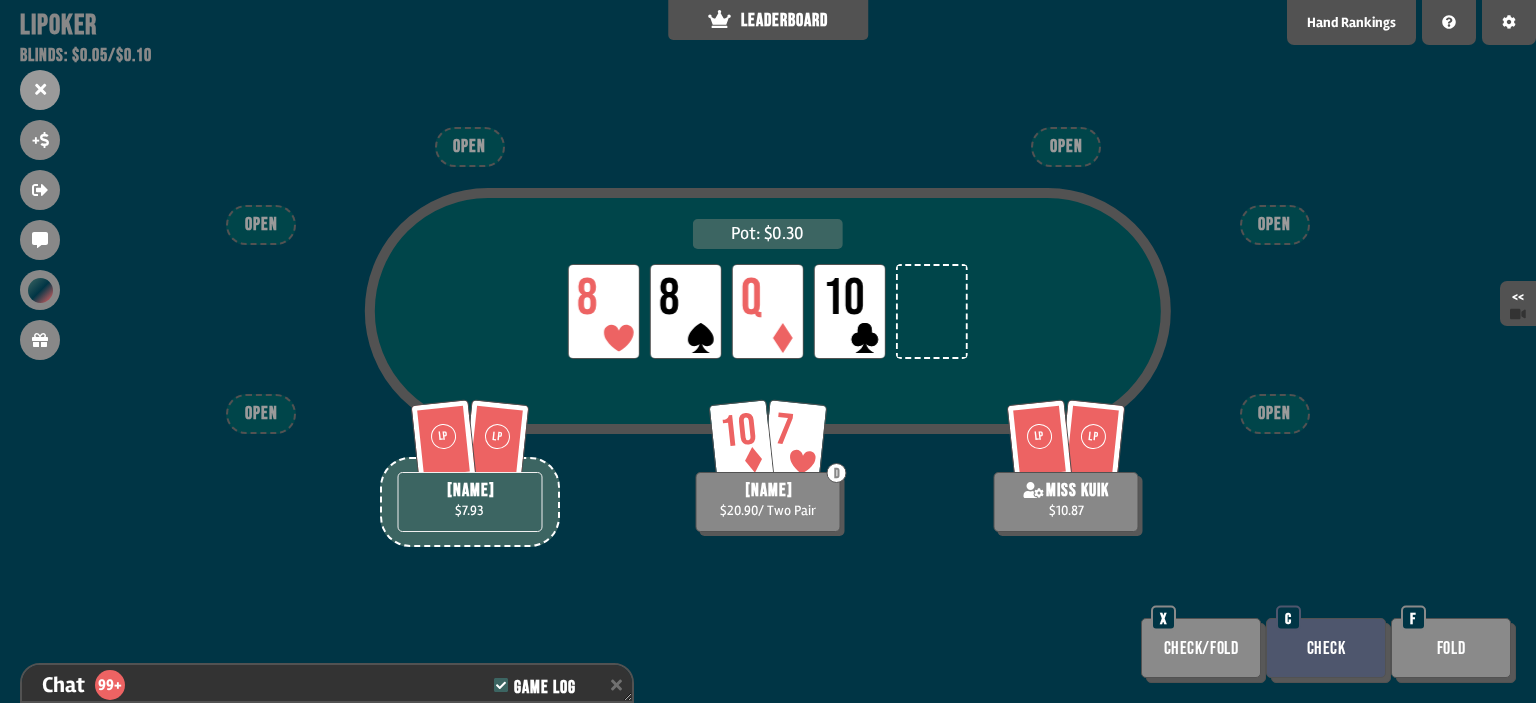 click on "Check" at bounding box center (1326, 648) 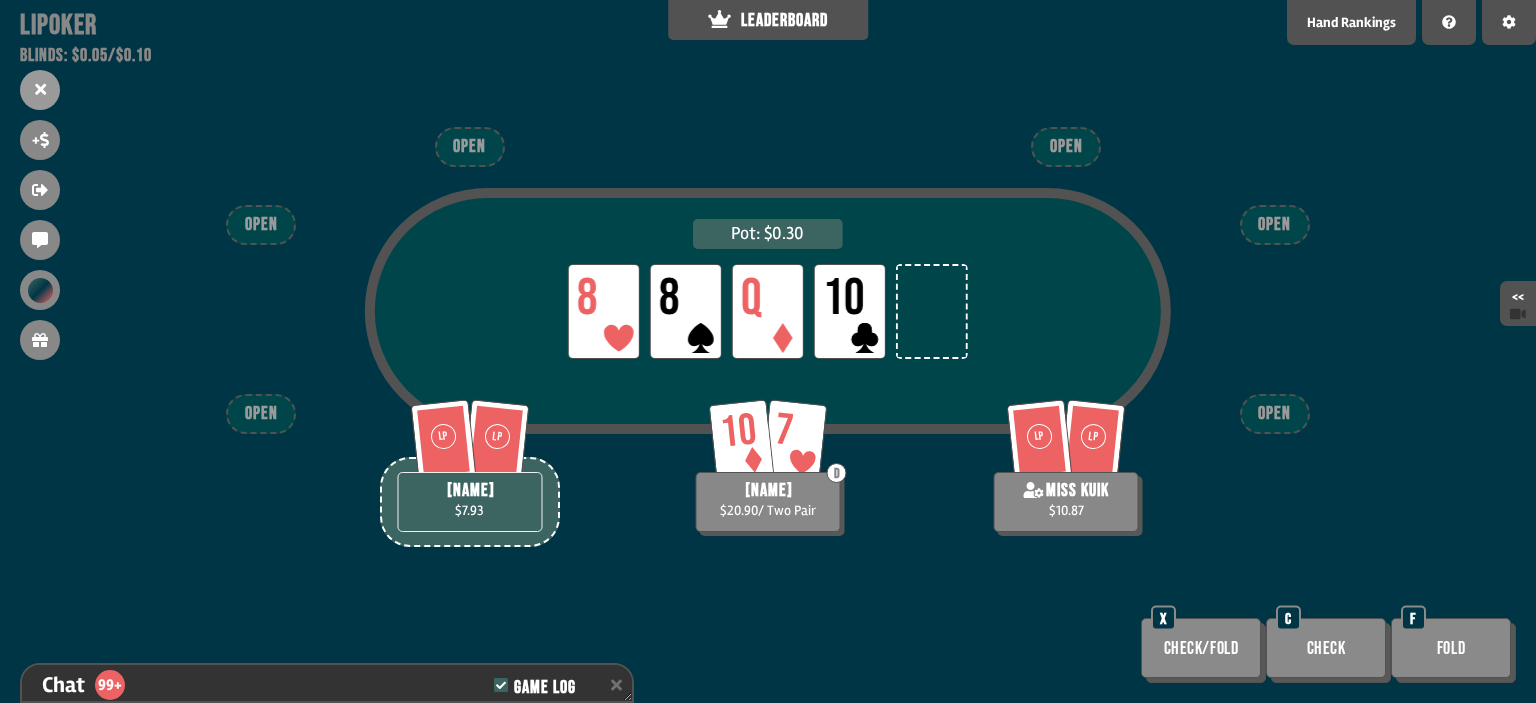 drag, startPoint x: 1363, startPoint y: 659, endPoint x: 1328, endPoint y: 648, distance: 36.687874 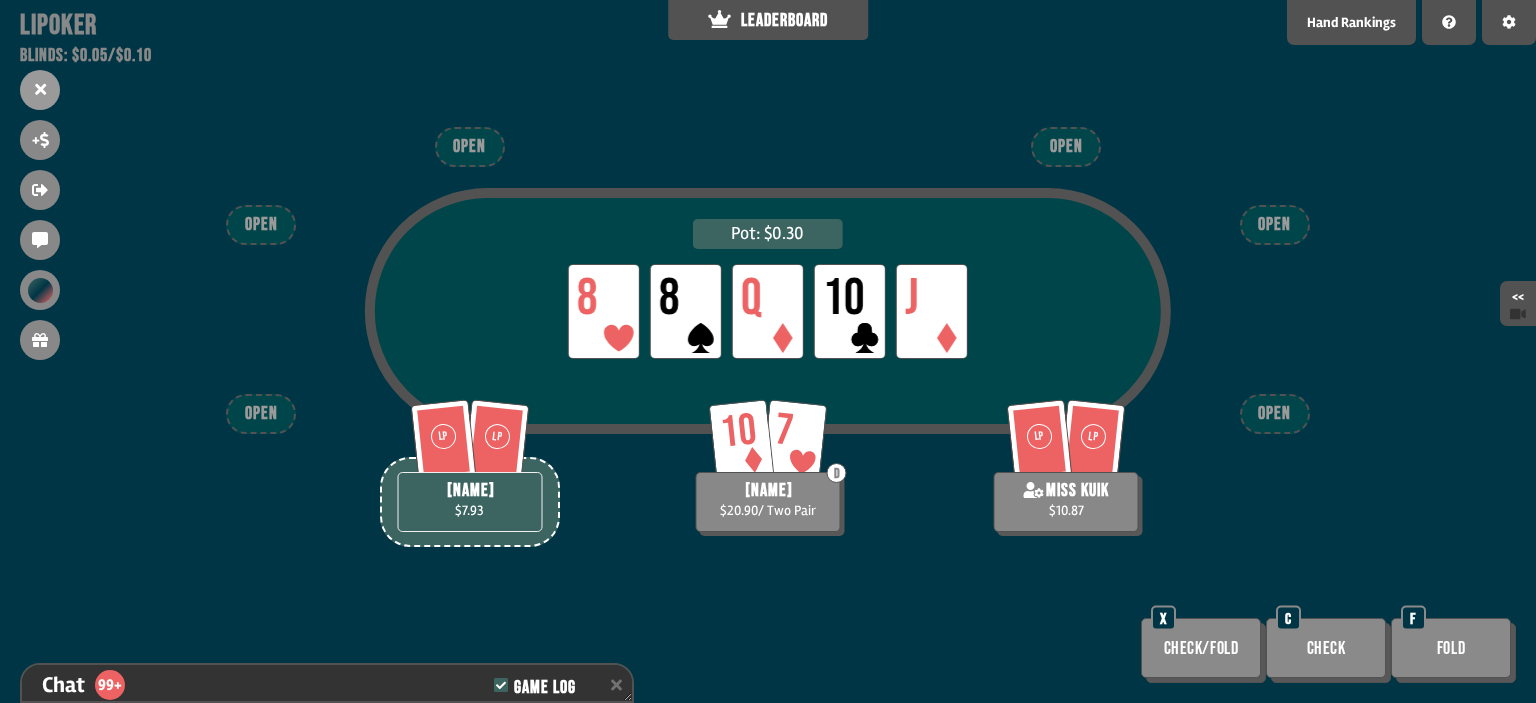 drag, startPoint x: 1323, startPoint y: 643, endPoint x: 1408, endPoint y: 480, distance: 183.83145 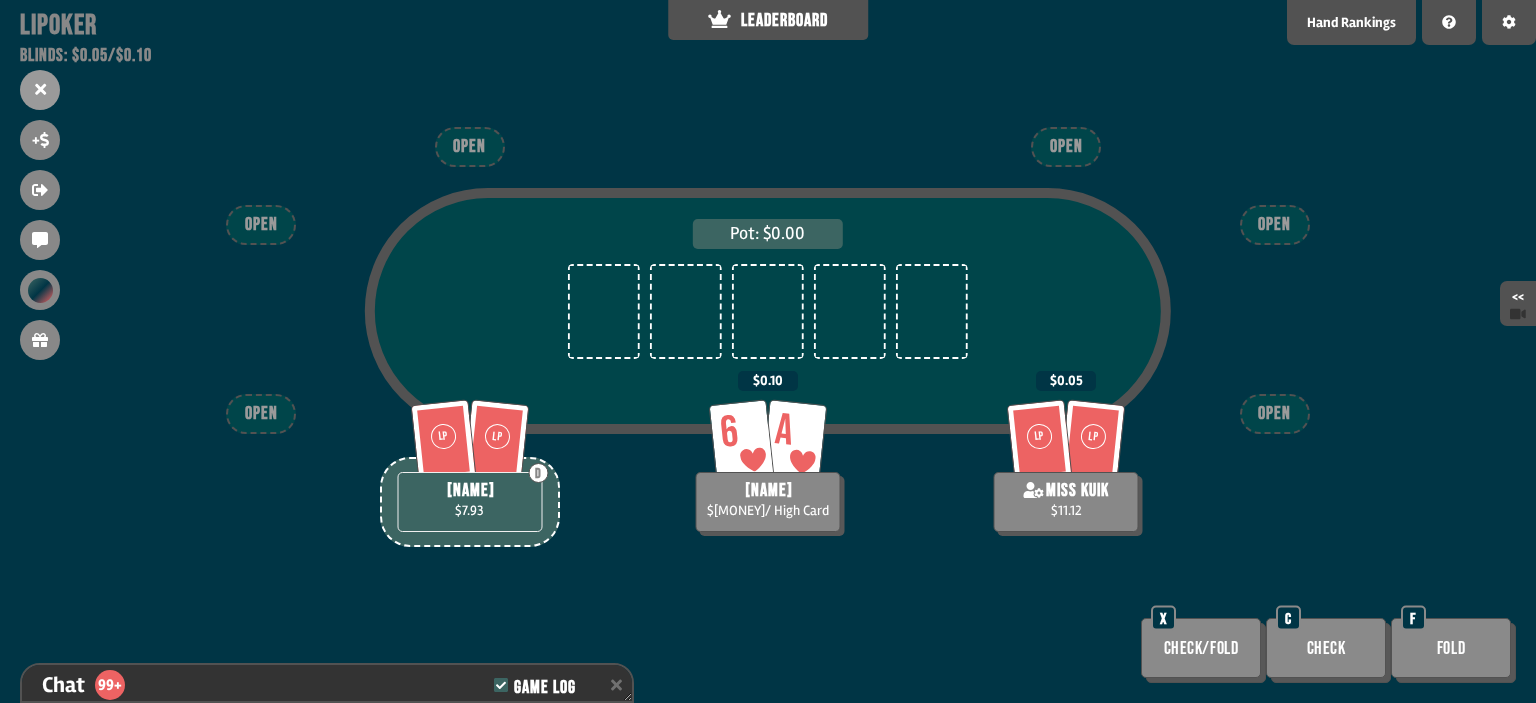 click on "Check" at bounding box center [1326, 648] 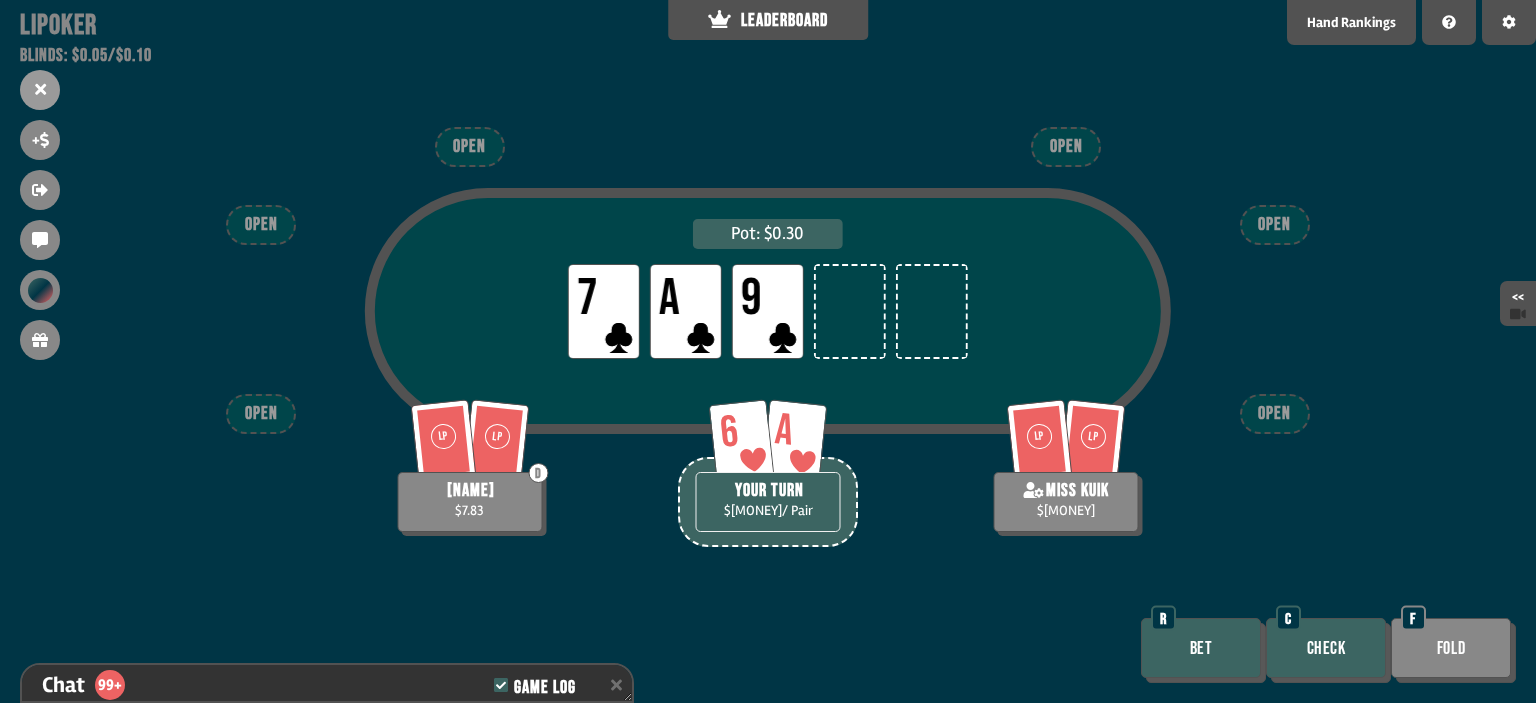 click on "Bet" at bounding box center (1201, 648) 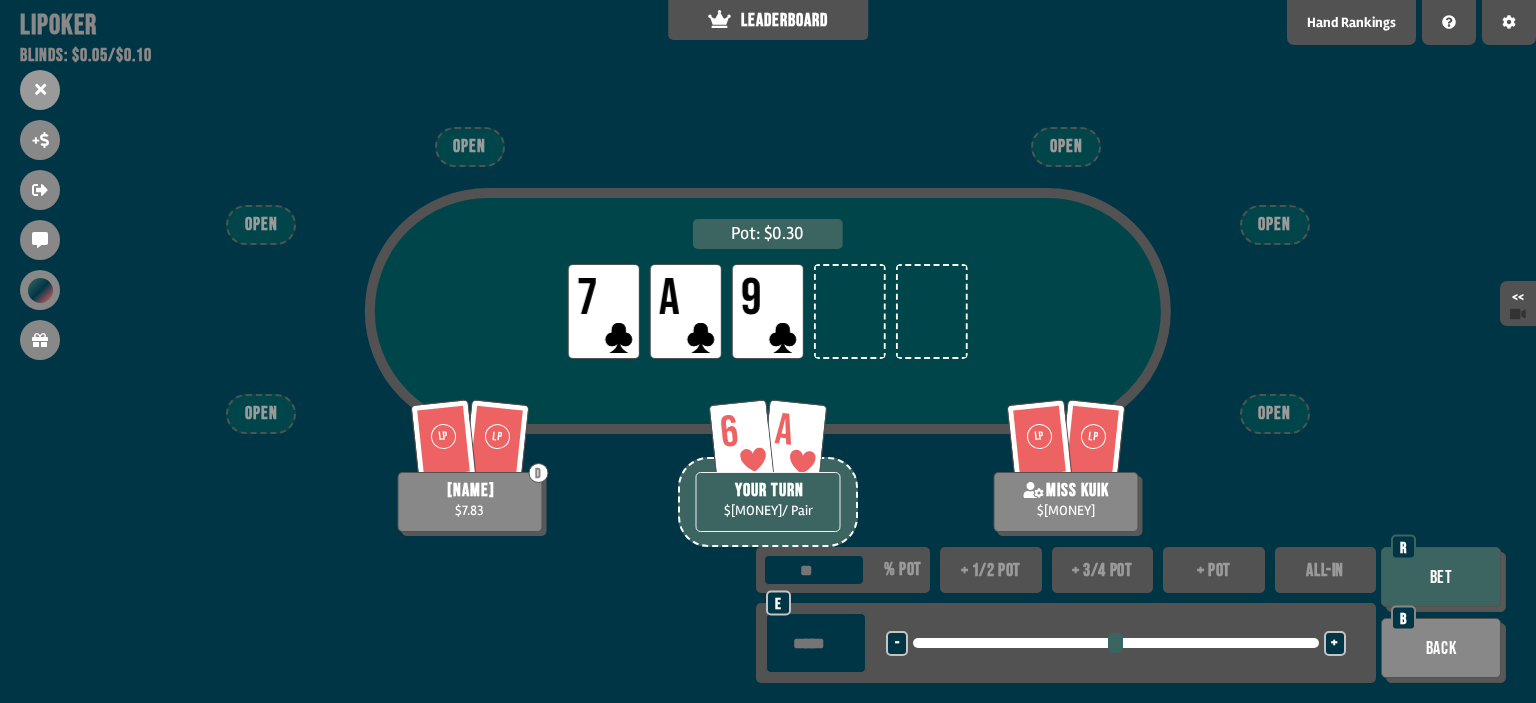 click on "+ 3/4 pot" at bounding box center (1103, 570) 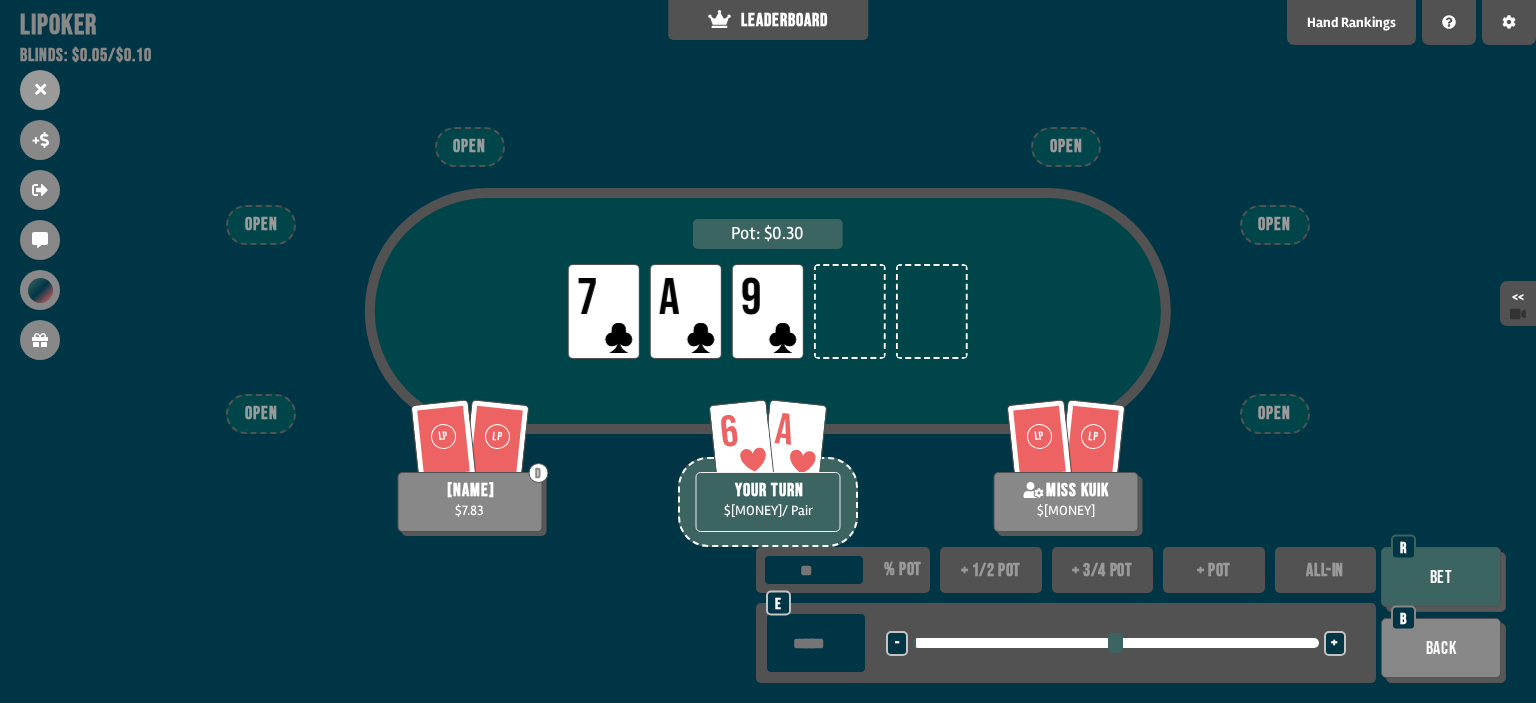 click on "+ pot" at bounding box center [1214, 570] 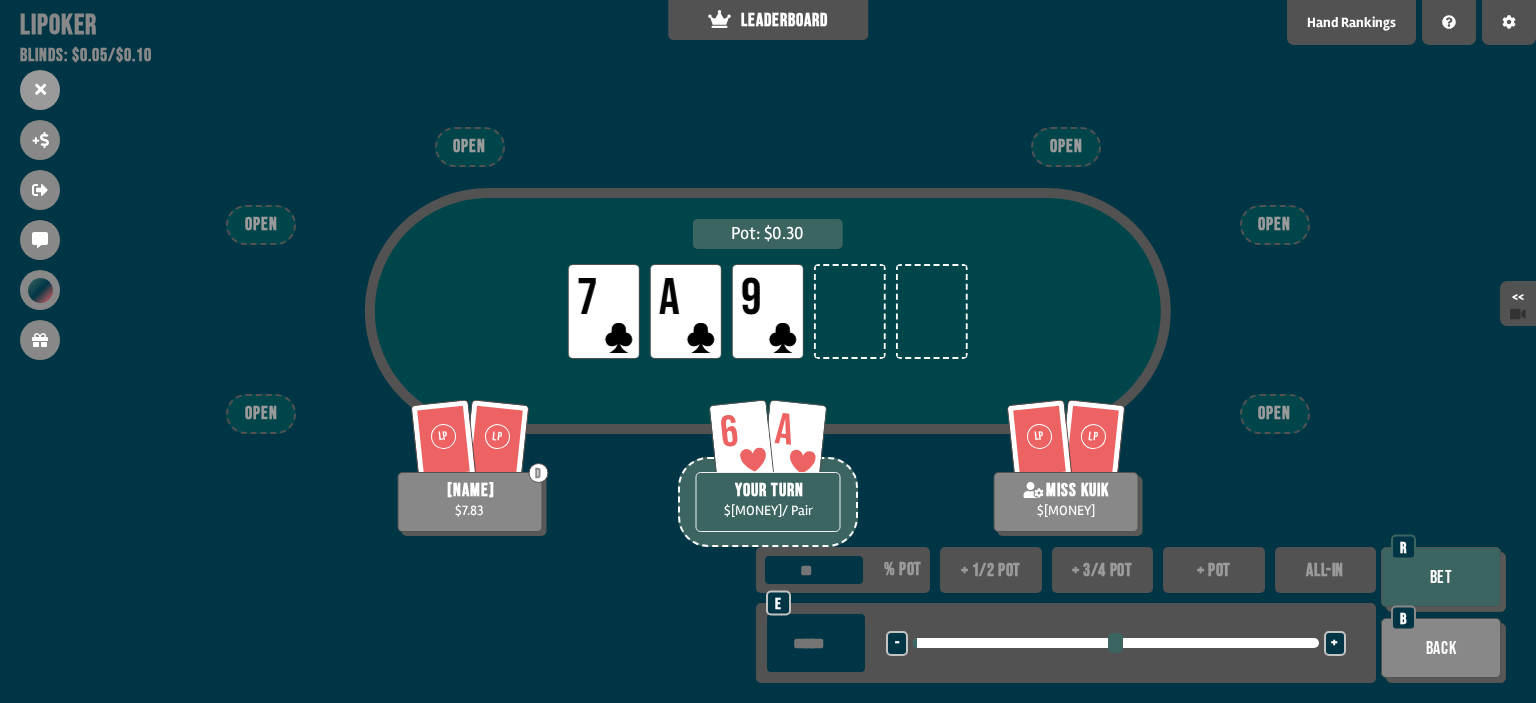 click on "Bet" at bounding box center [1441, 577] 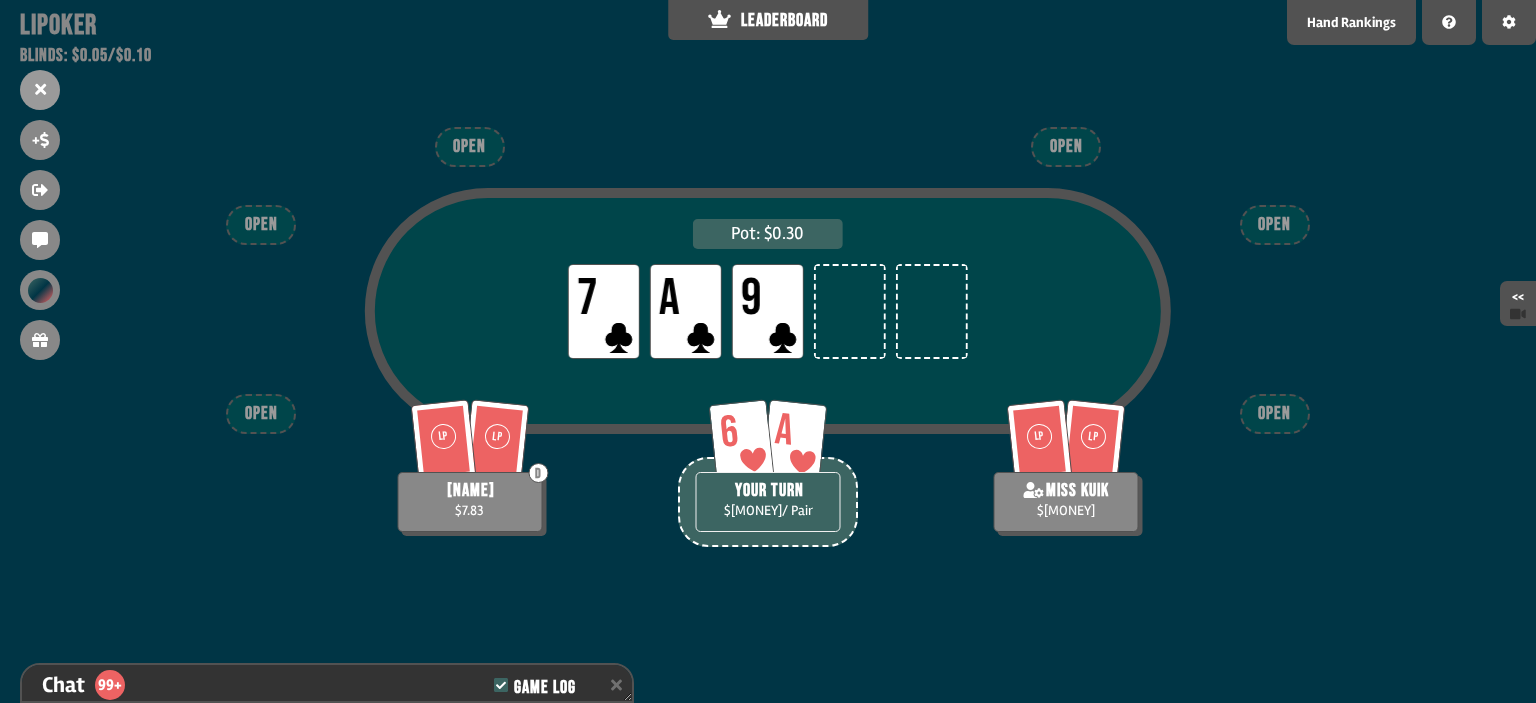 scroll, scrollTop: 5124, scrollLeft: 0, axis: vertical 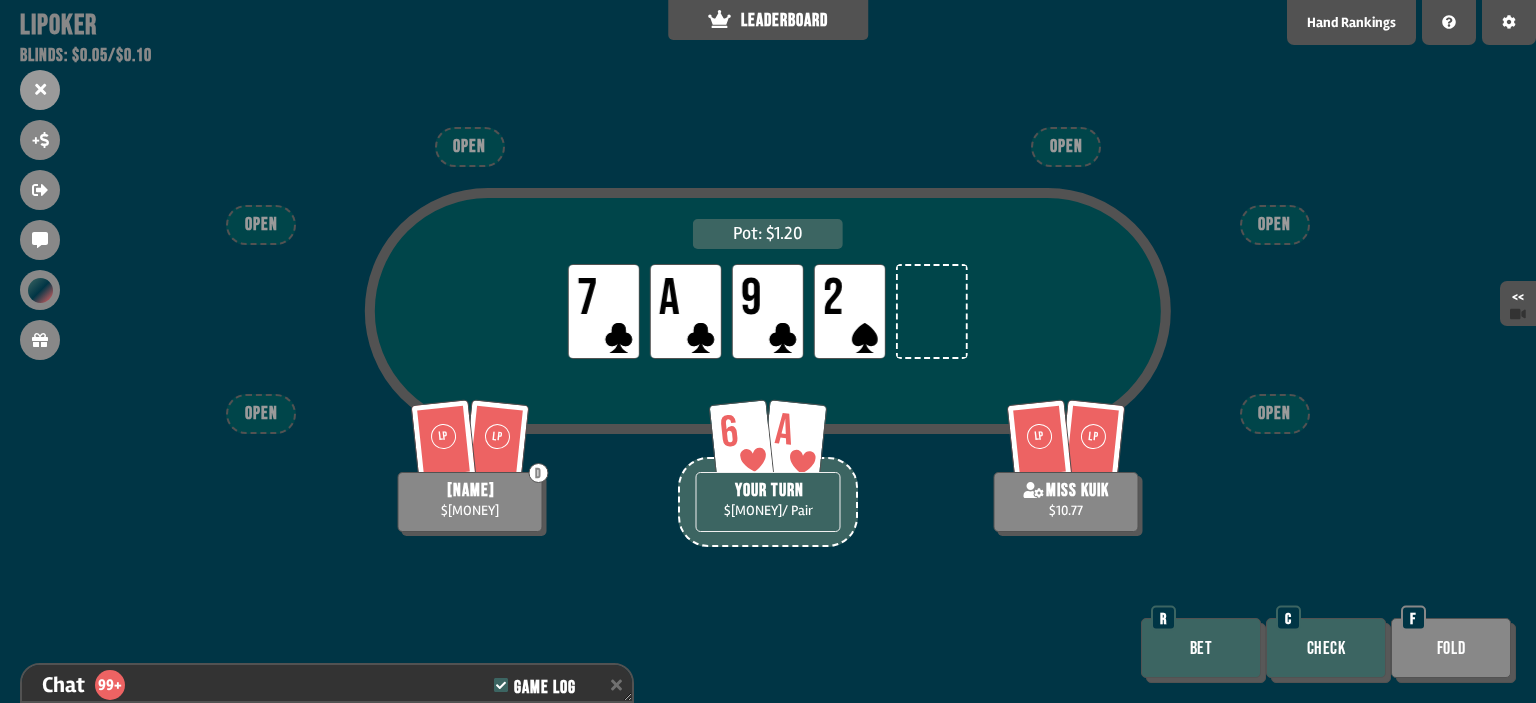click on "Check" at bounding box center [1326, 648] 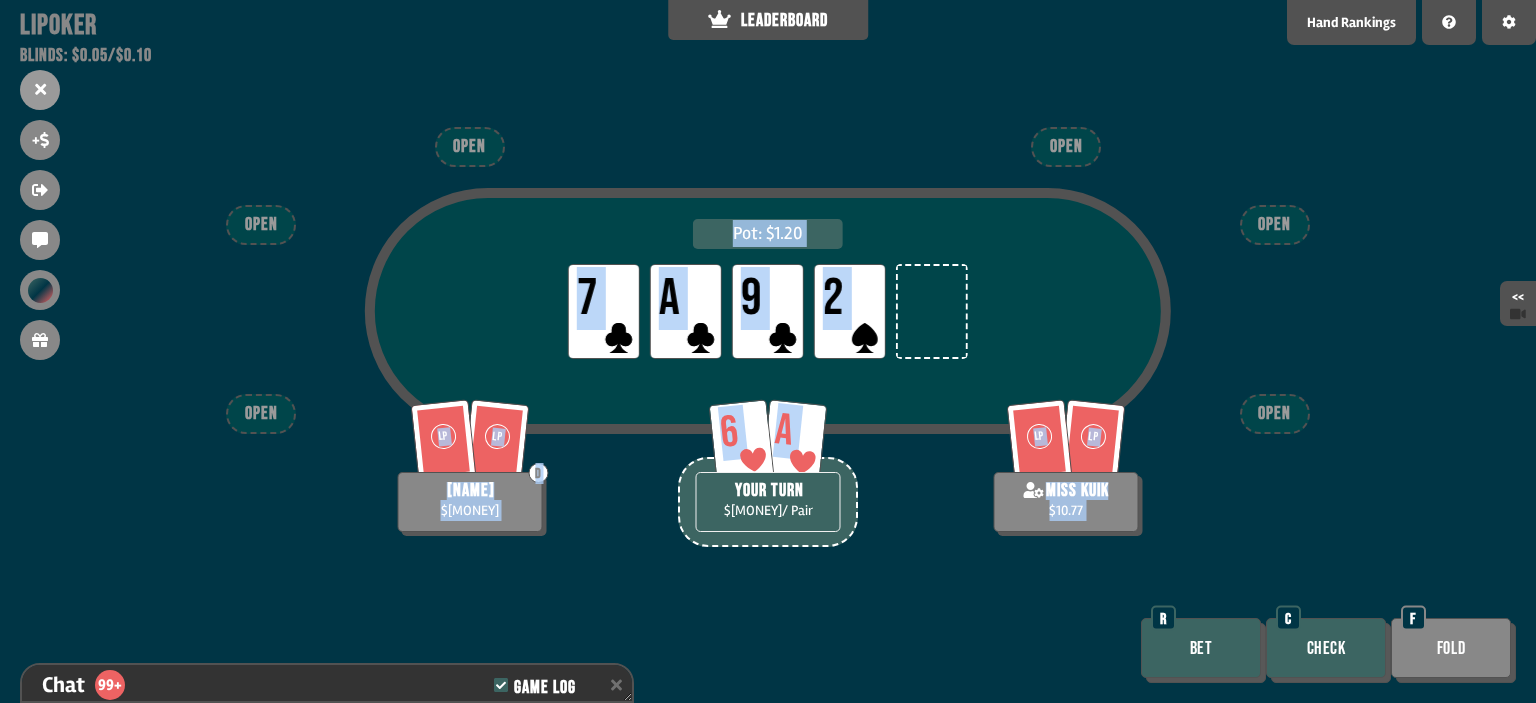drag, startPoint x: 736, startPoint y: 495, endPoint x: 888, endPoint y: 502, distance: 152.1611 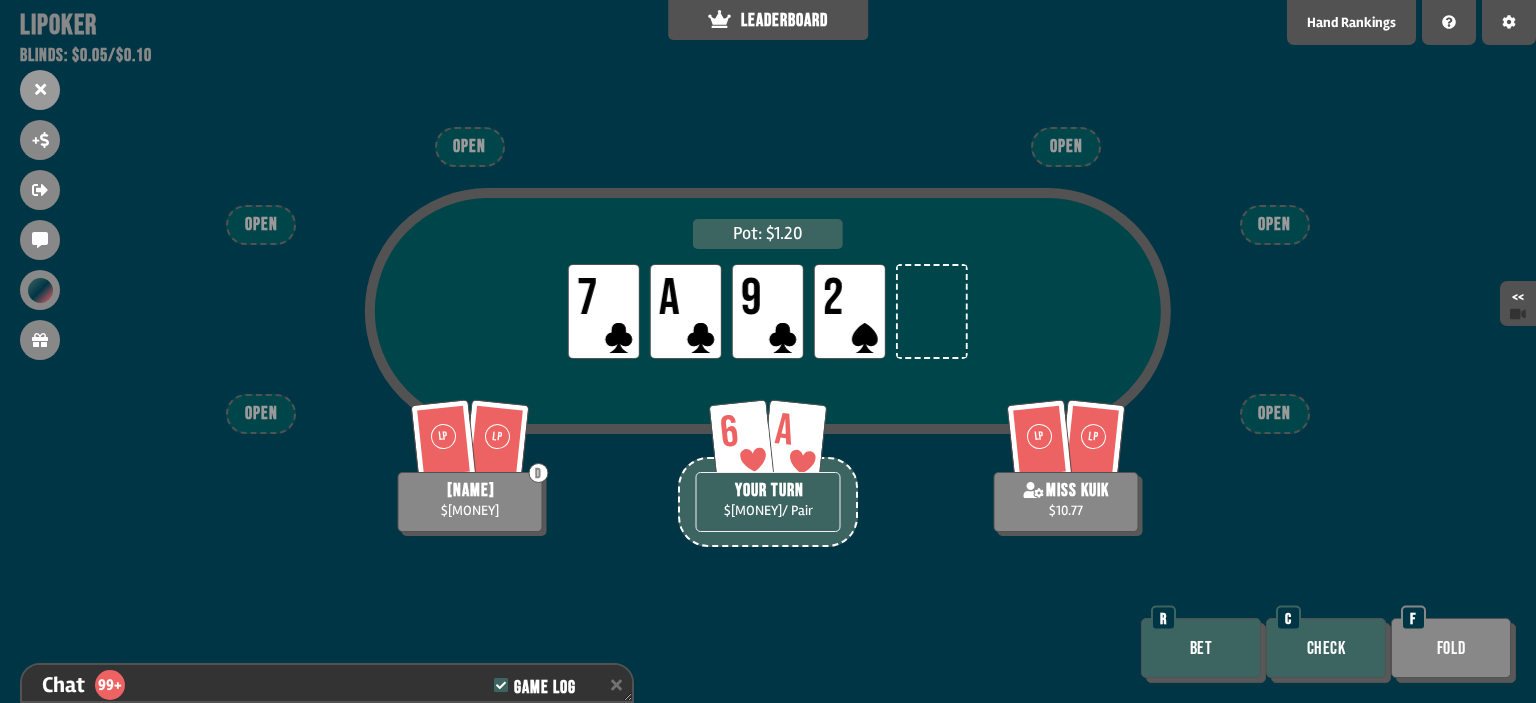 click on "Pot: $[AMOUNT]   LP 7 LP A LP 9 LP 2 LP LP miss kuik $[AMOUNT]  LP LP D px $[AMOUNT]  6 A YOUR TURN $[AMOUNT]   / Pair OPEN OPEN OPEN OPEN OPEN OPEN Bet R Check C Fold F" at bounding box center [768, 351] 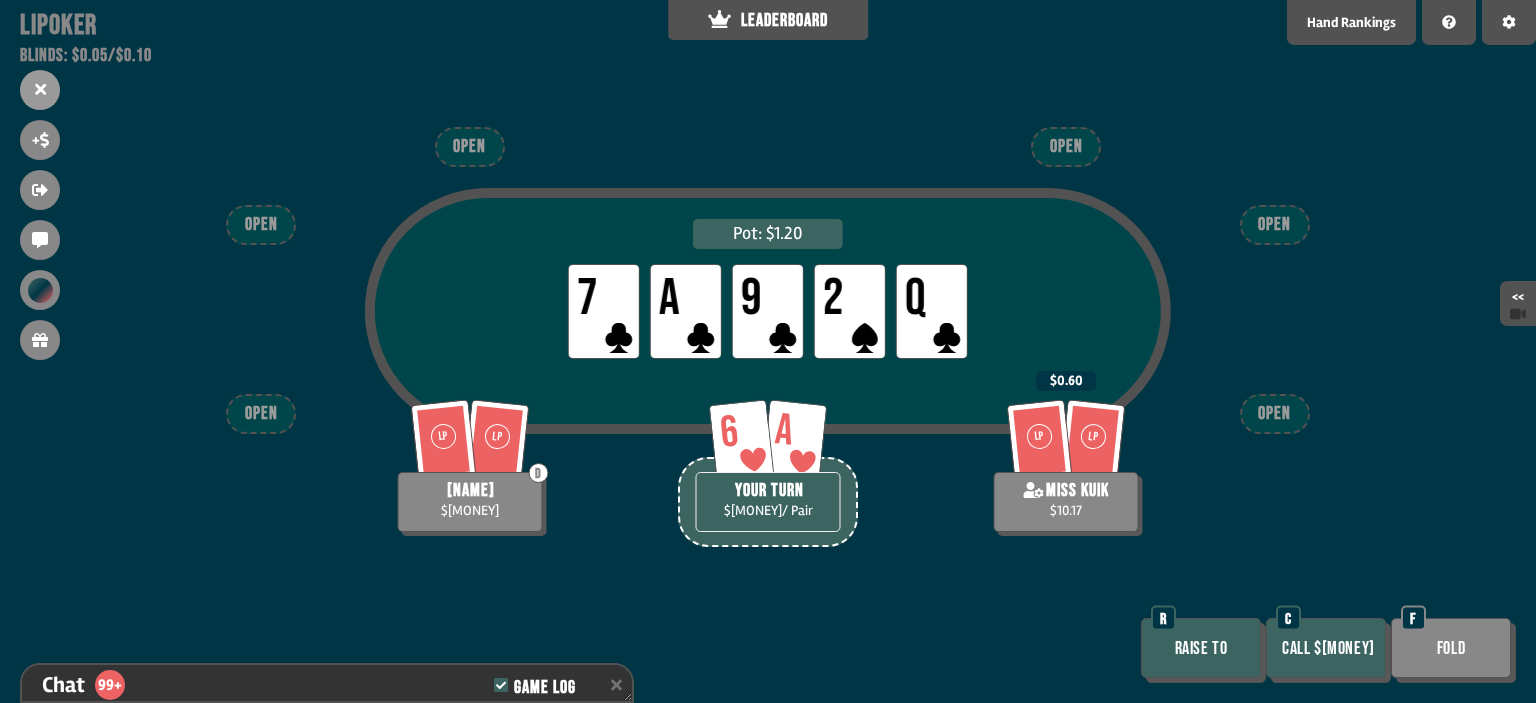 click on "Call $[MONEY]" at bounding box center (1326, 648) 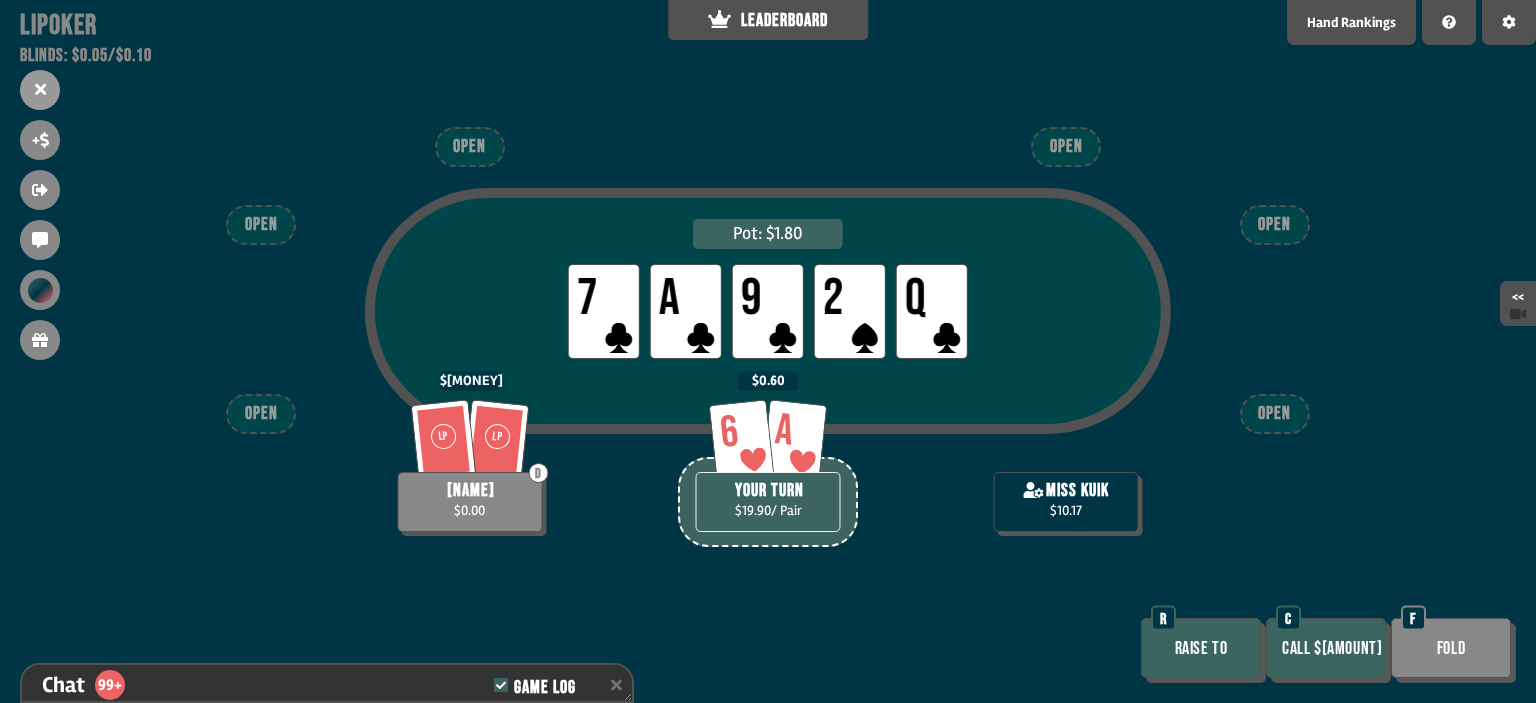 click on "Fold" at bounding box center (1451, 648) 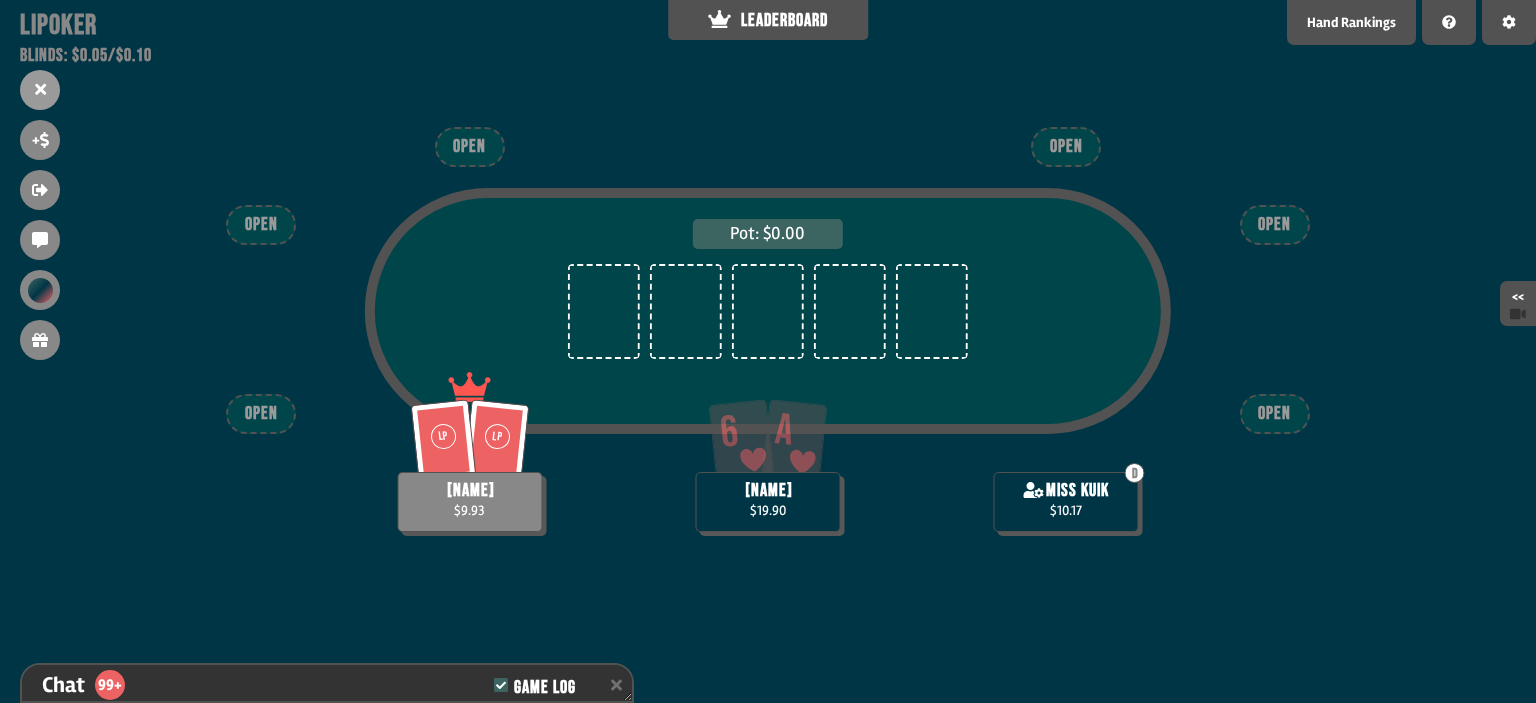 scroll, scrollTop: 98, scrollLeft: 0, axis: vertical 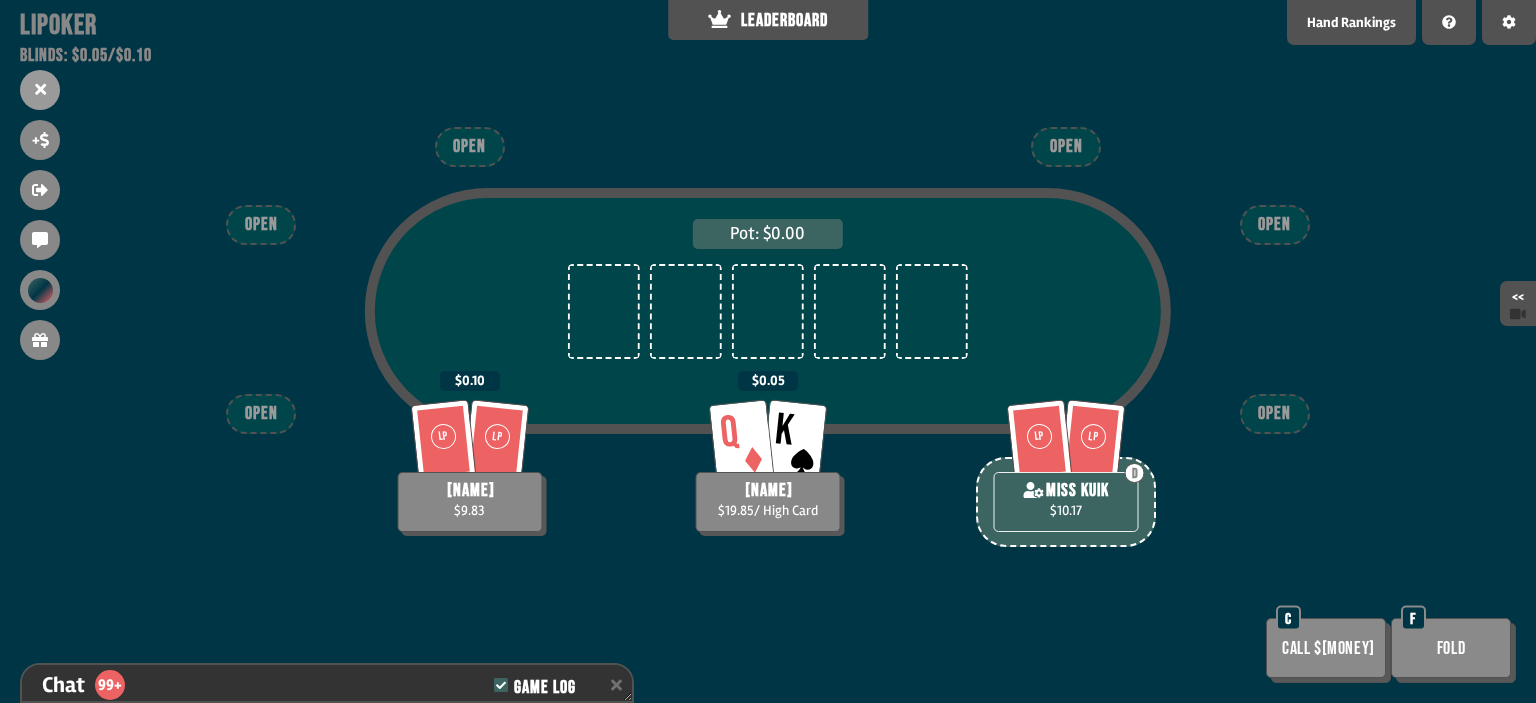 click on "Call $[MONEY]" at bounding box center [1326, 648] 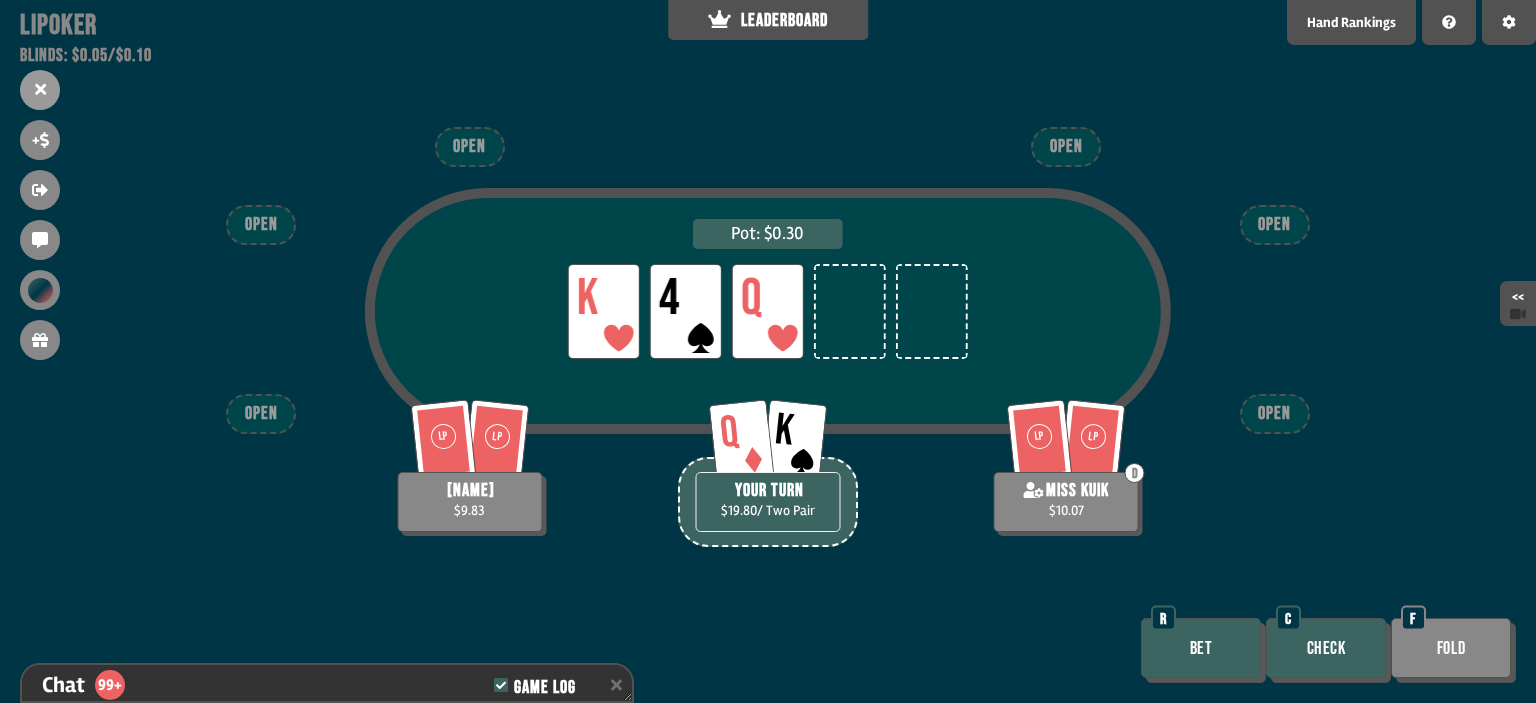 click on "Bet" at bounding box center [1201, 648] 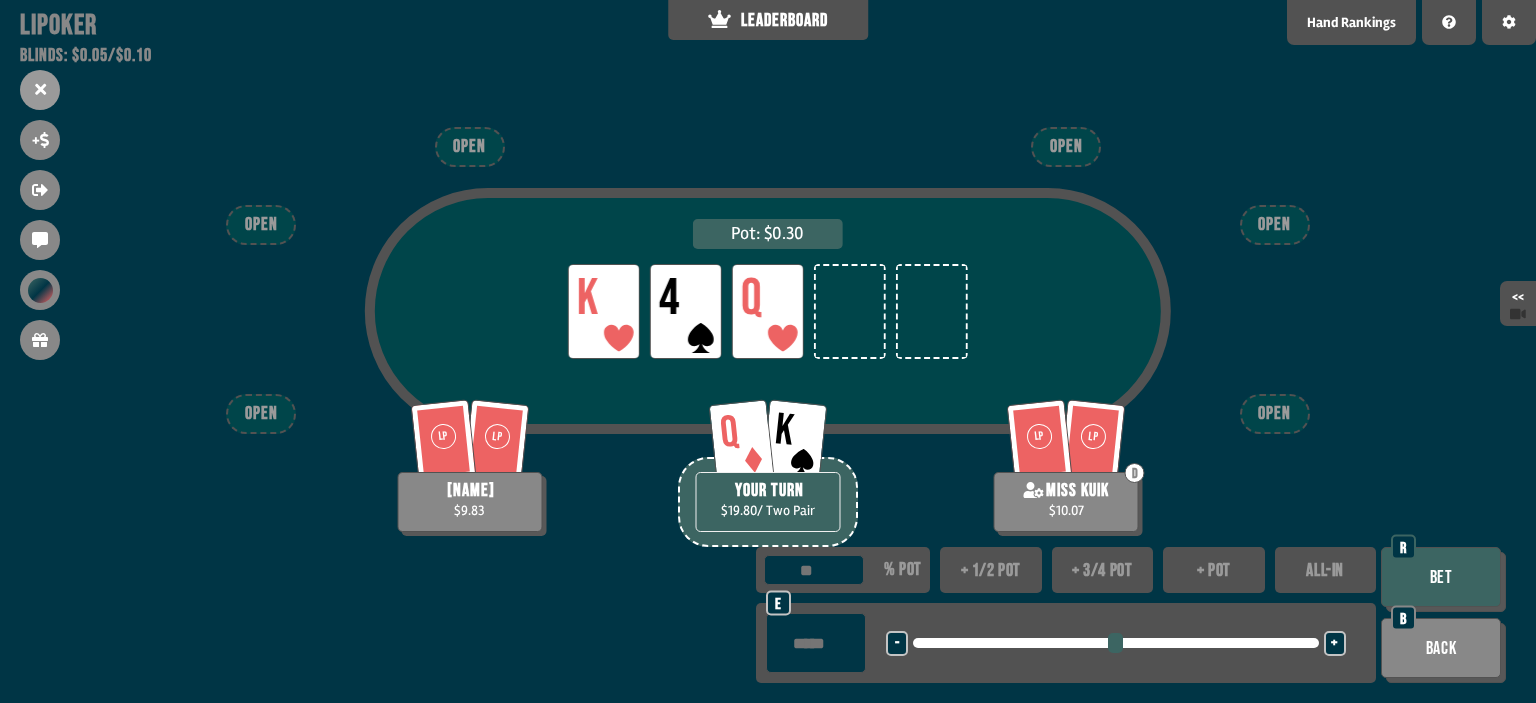 click on "+ pot" at bounding box center (1214, 570) 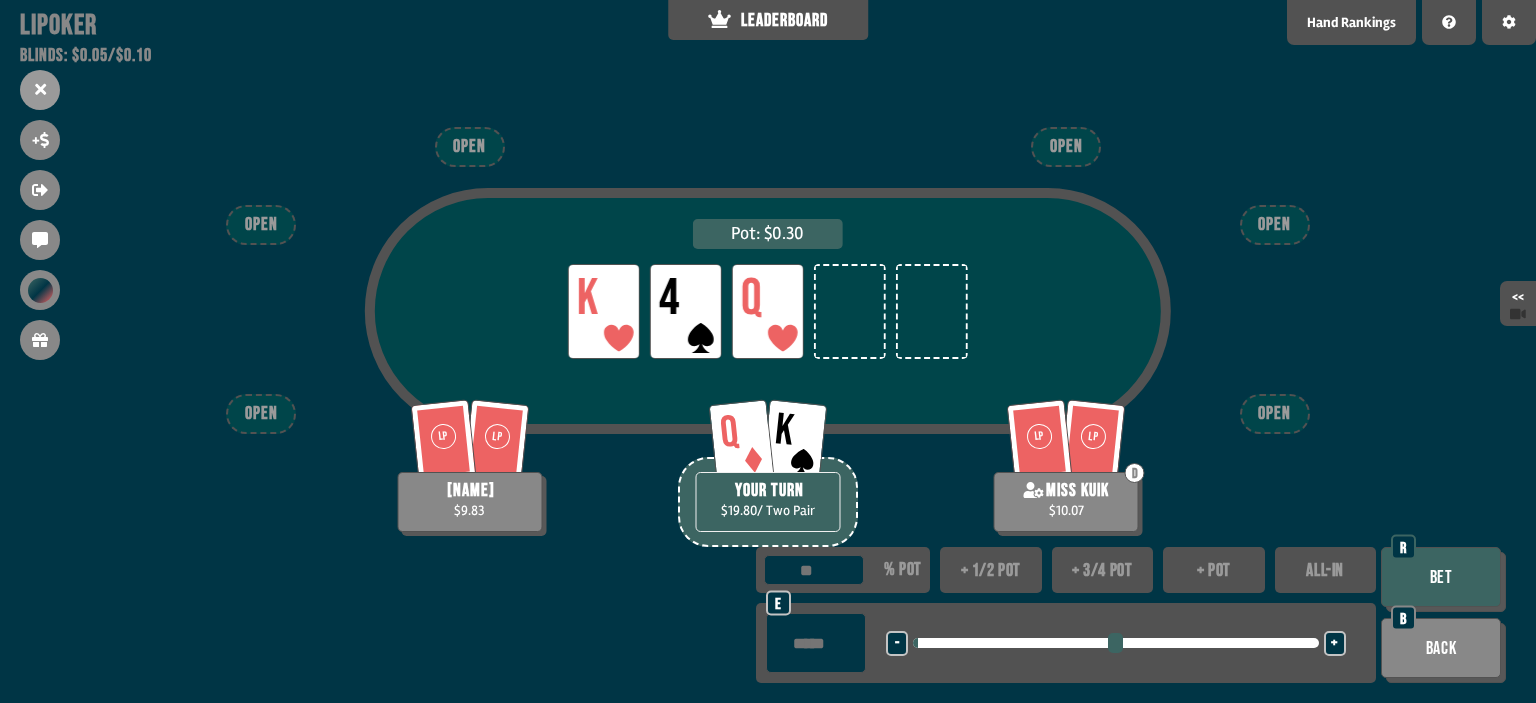 click on "Pot: $[AMOUNT]   LP K LP 4 LP Q LP LP D miss kuik $[AMOUNT]  LP LP px $[AMOUNT]  Q K YOUR TURN $[AMOUNT]   / Two Pair OPEN OPEN OPEN OPEN OPEN OPEN *** % pot + 1/2 pot + 3/4 pot + pot ALL-IN **** e - <LEFT> <DOWN> + <UP> <RIGHT> Bet R Back B" at bounding box center (768, 351) 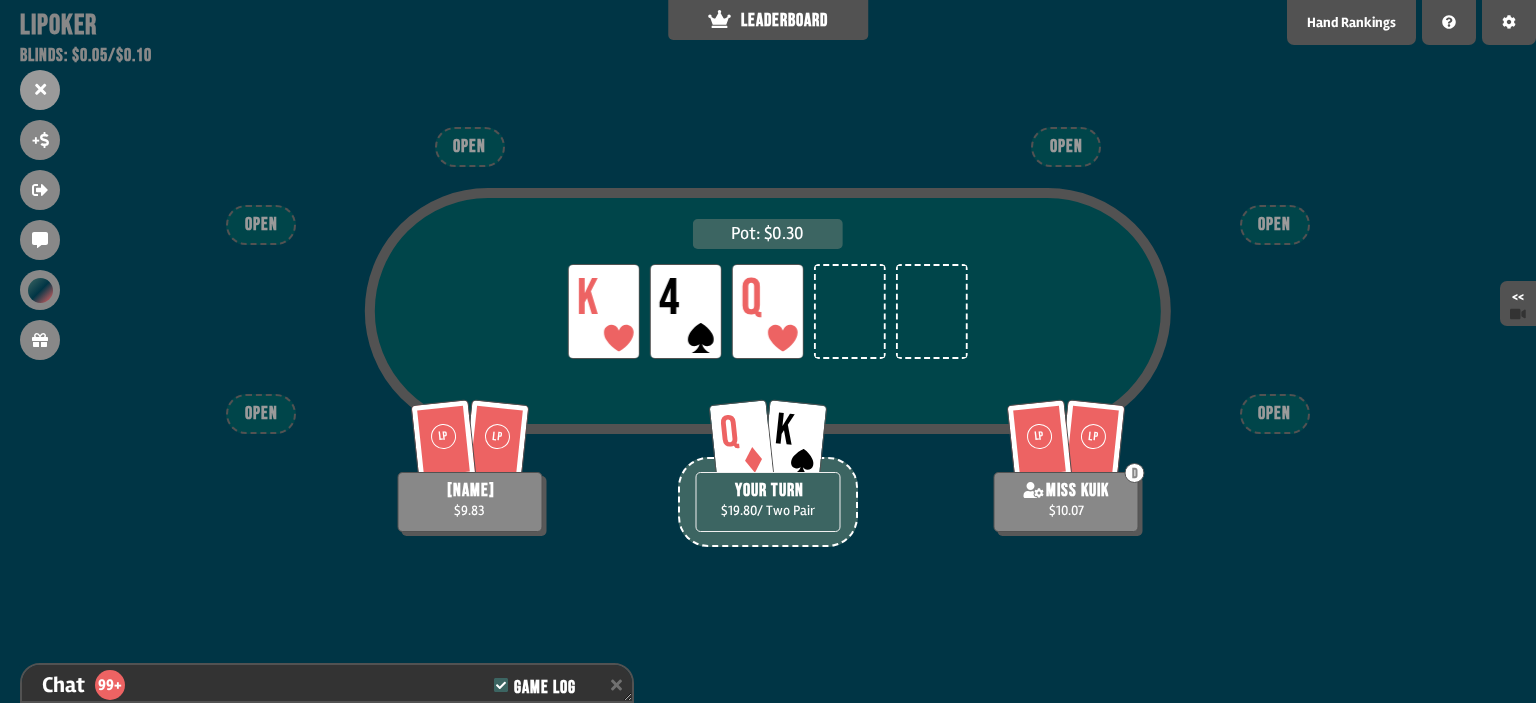 scroll, scrollTop: 5820, scrollLeft: 0, axis: vertical 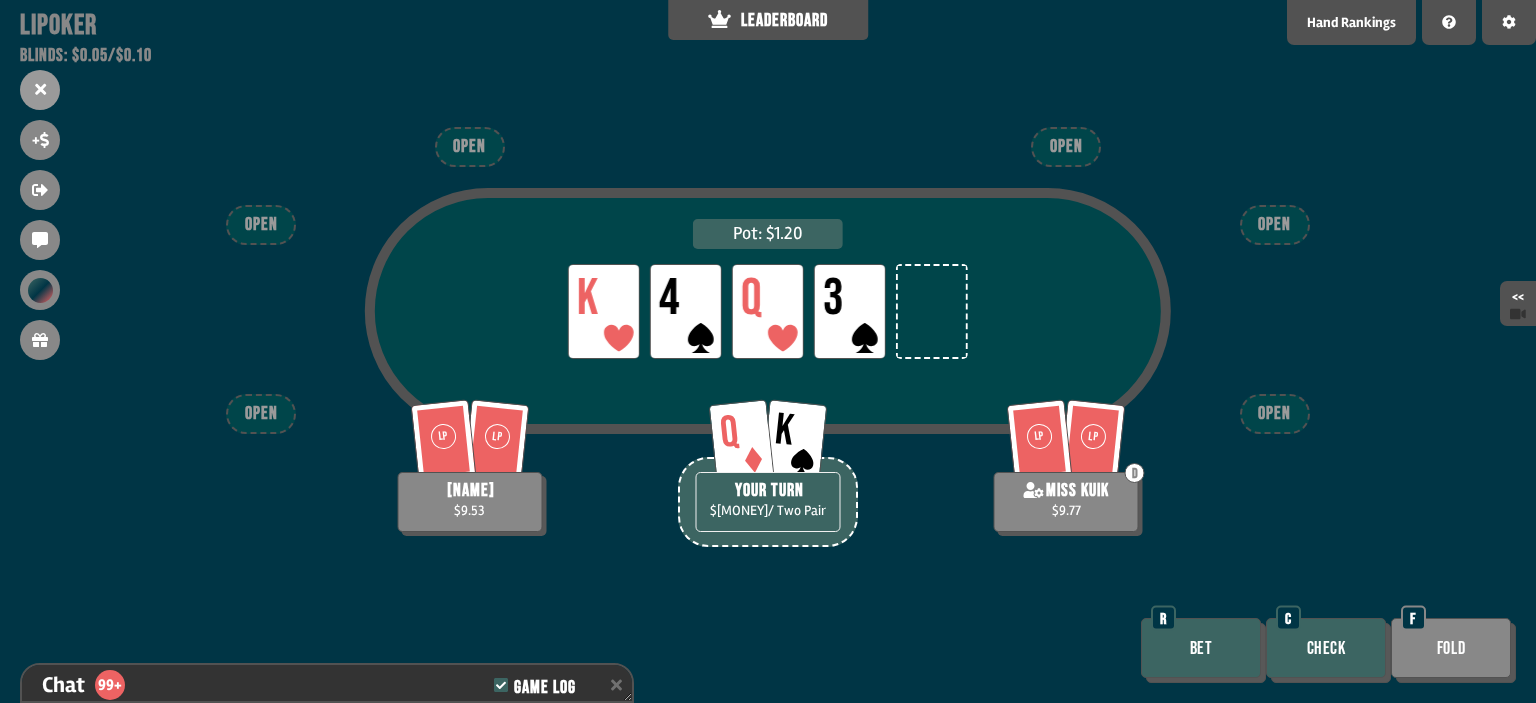 click on "Bet" at bounding box center (1201, 648) 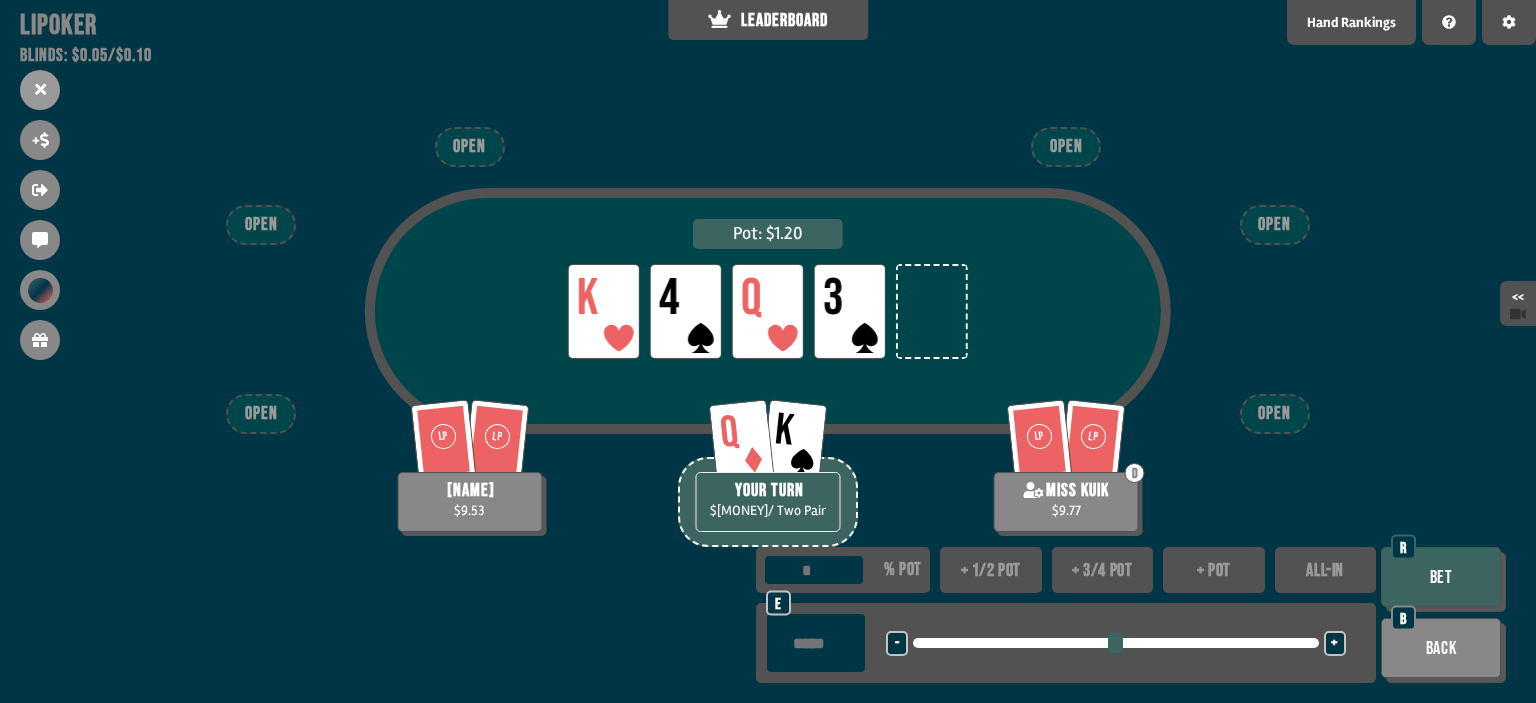 click on "+ pot" at bounding box center (1214, 570) 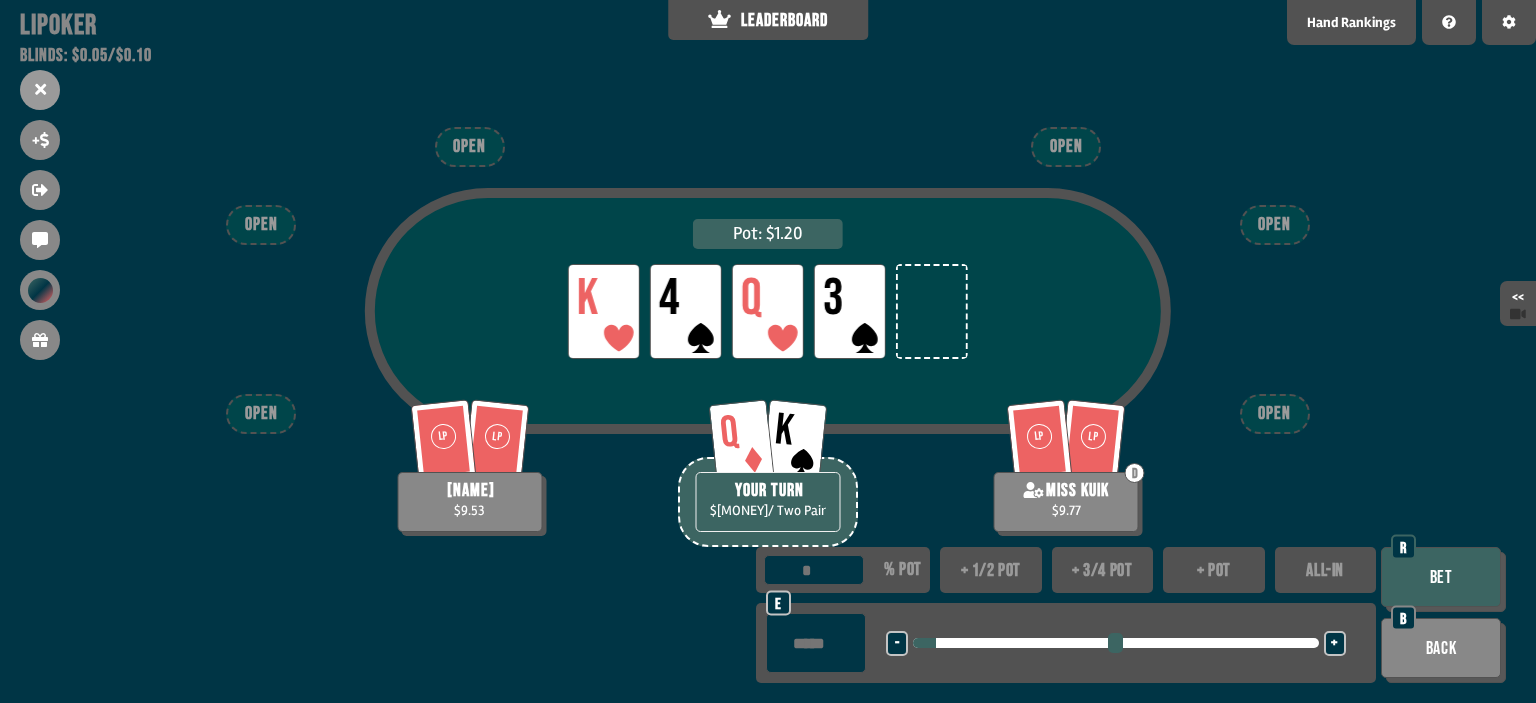 click on "Bet" at bounding box center [1441, 577] 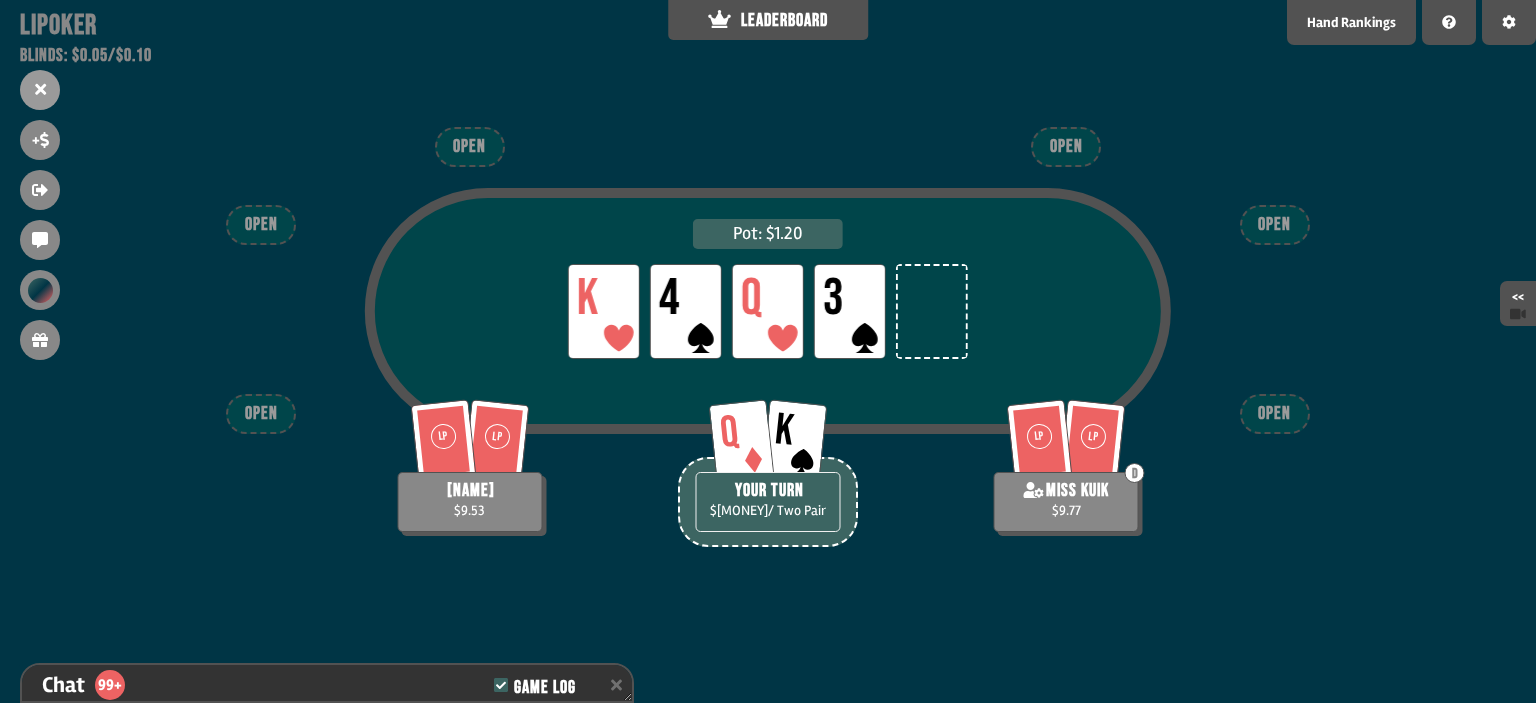 scroll, scrollTop: 5966, scrollLeft: 0, axis: vertical 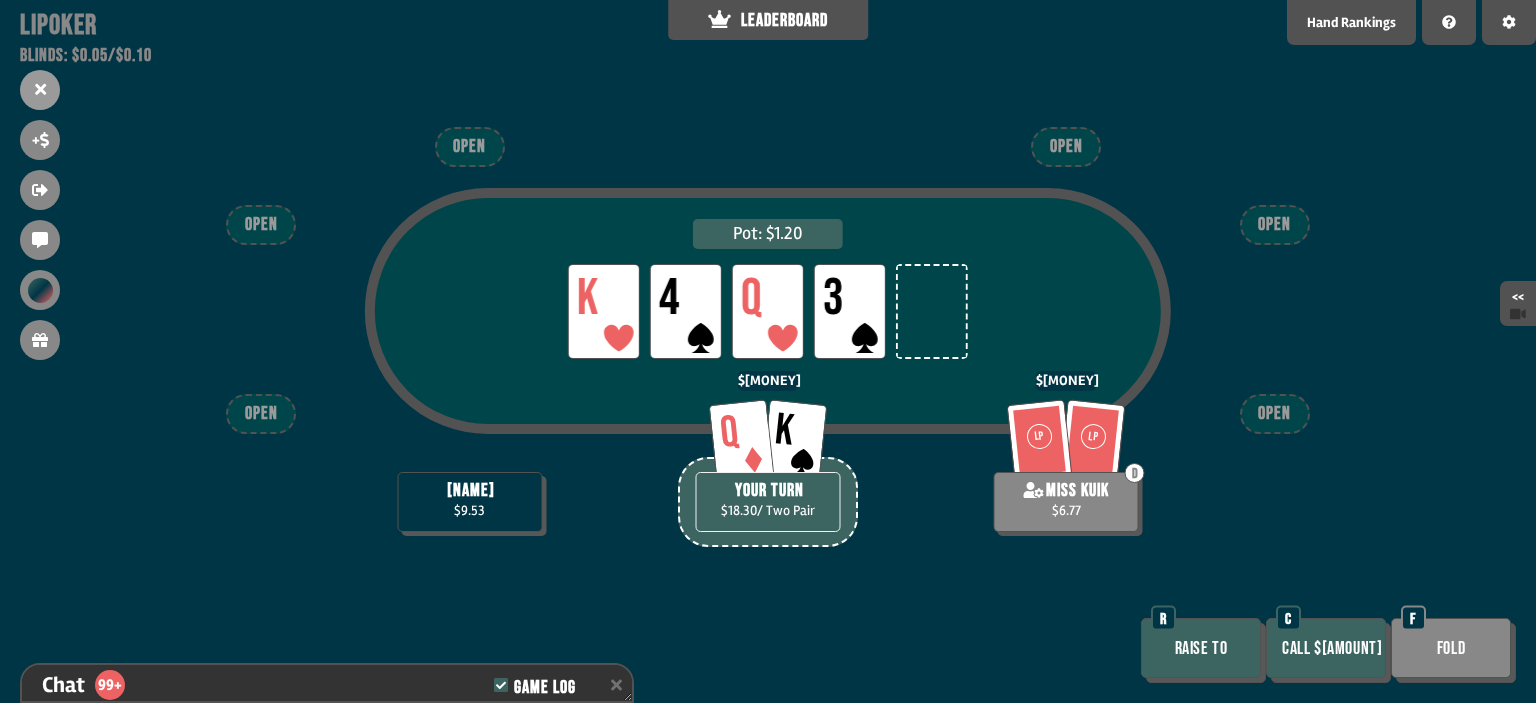 click on "Raise to" at bounding box center [1201, 648] 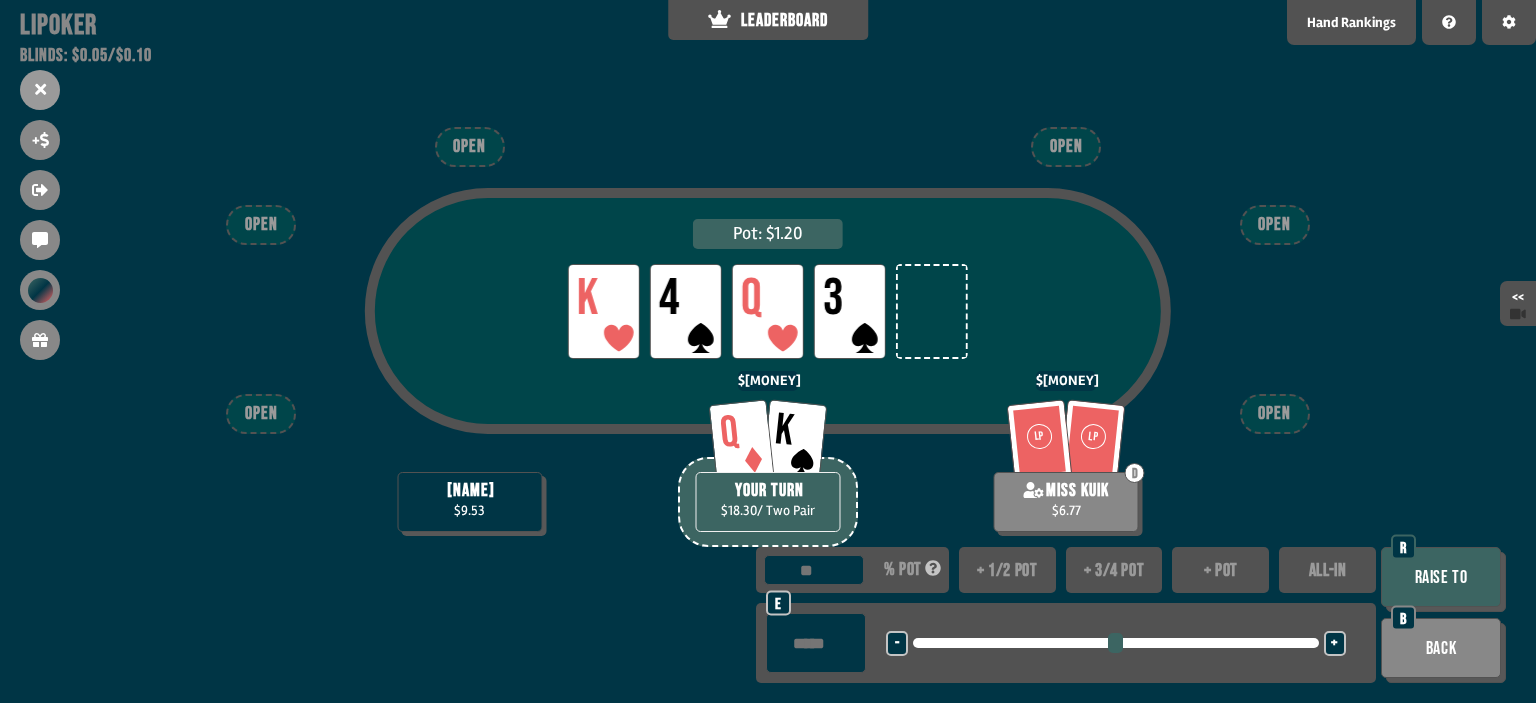 click on "ALL-IN" at bounding box center (1327, 570) 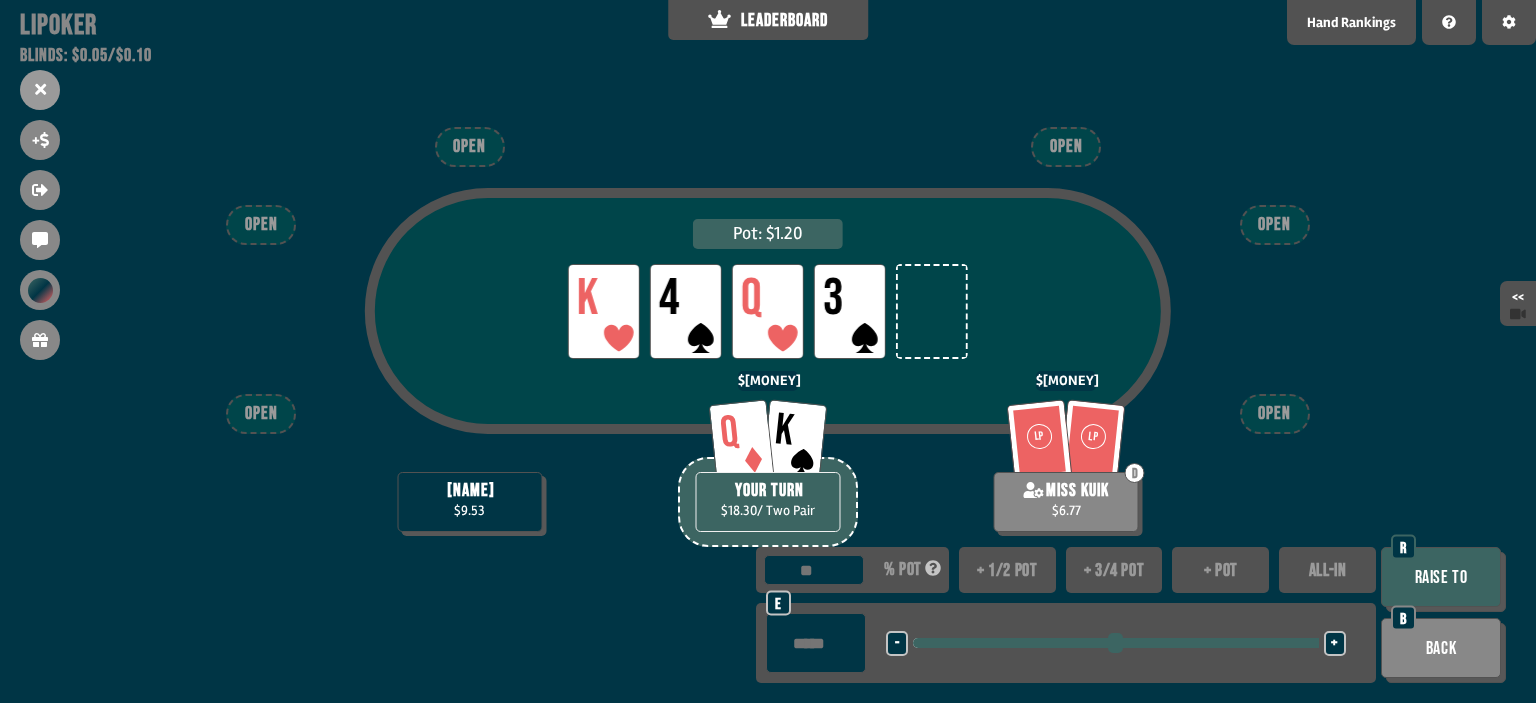 click on "Raise to" at bounding box center (1441, 577) 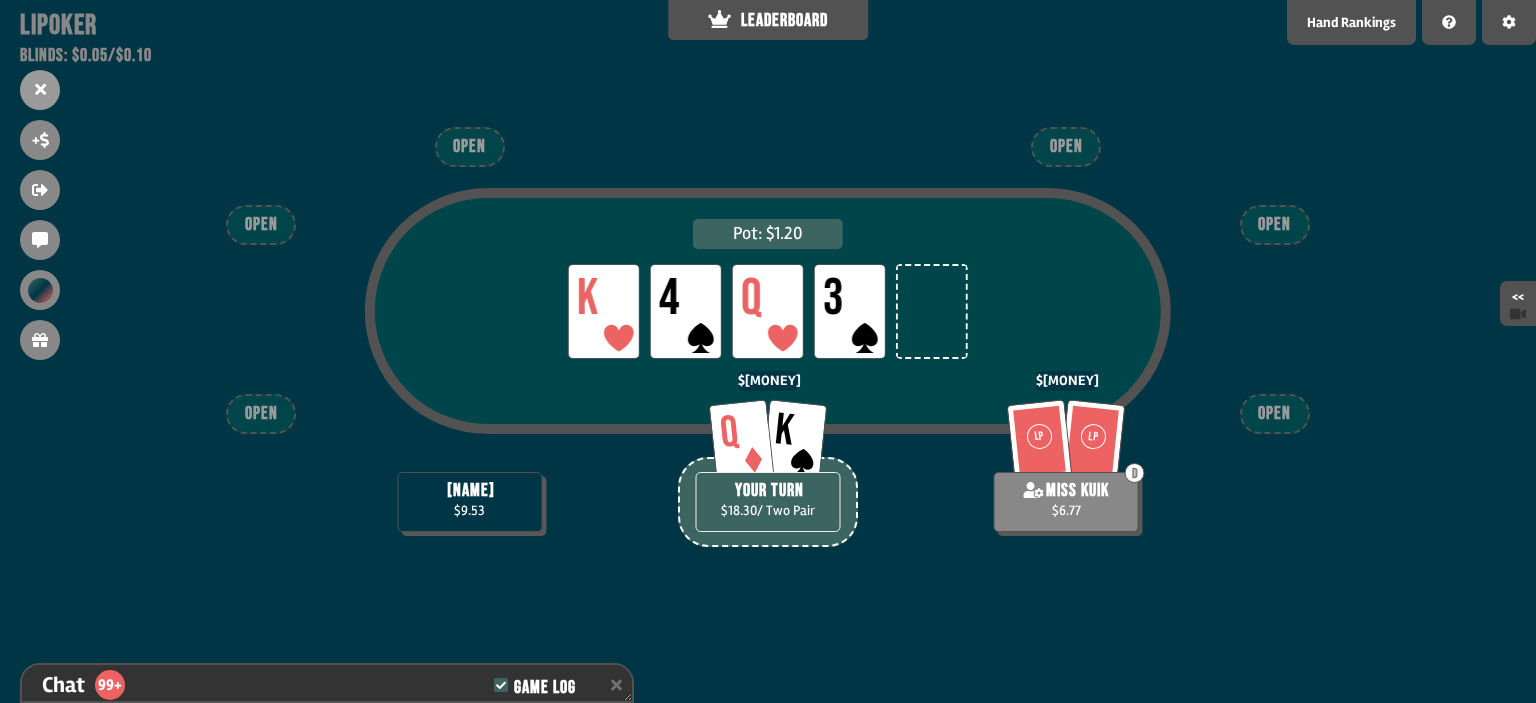 scroll, scrollTop: 6082, scrollLeft: 0, axis: vertical 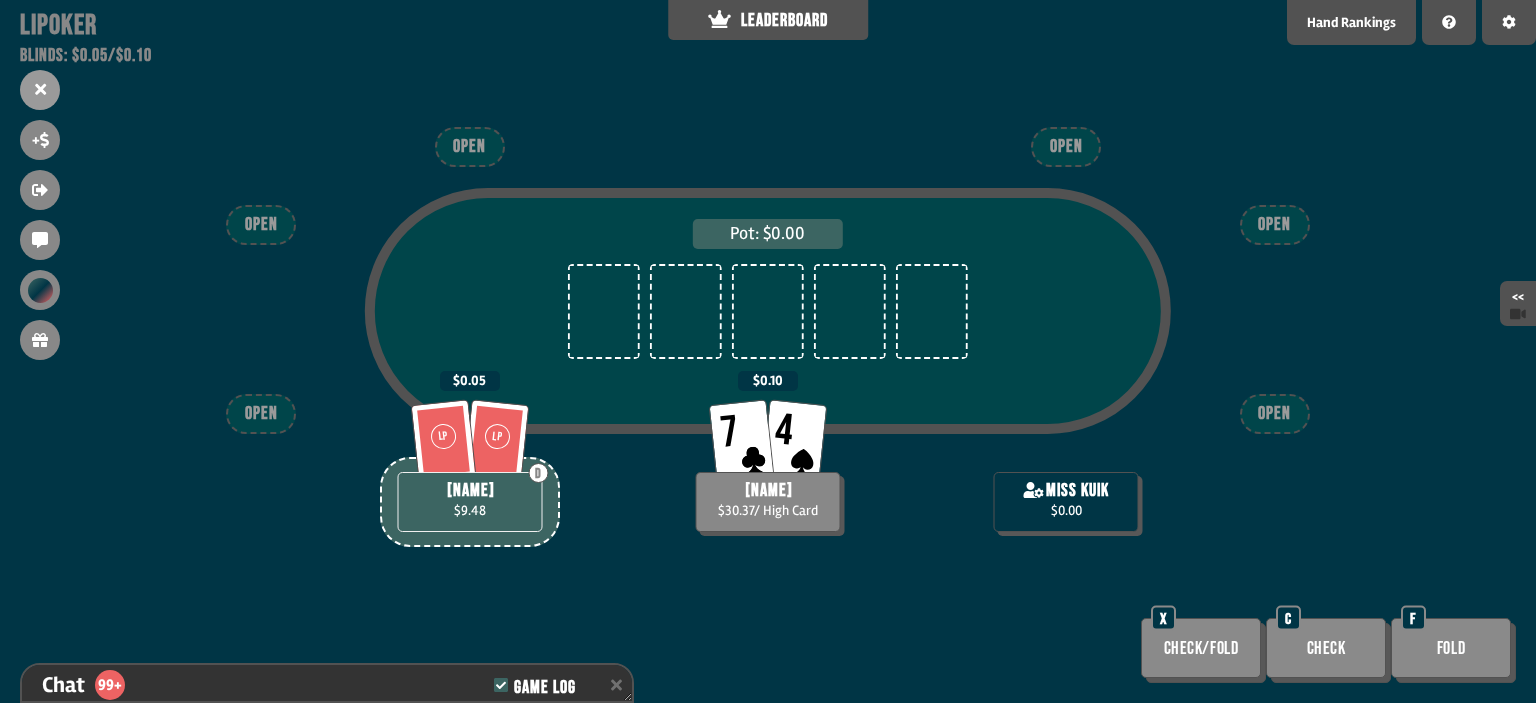 click on "Check/Fold" at bounding box center [1201, 648] 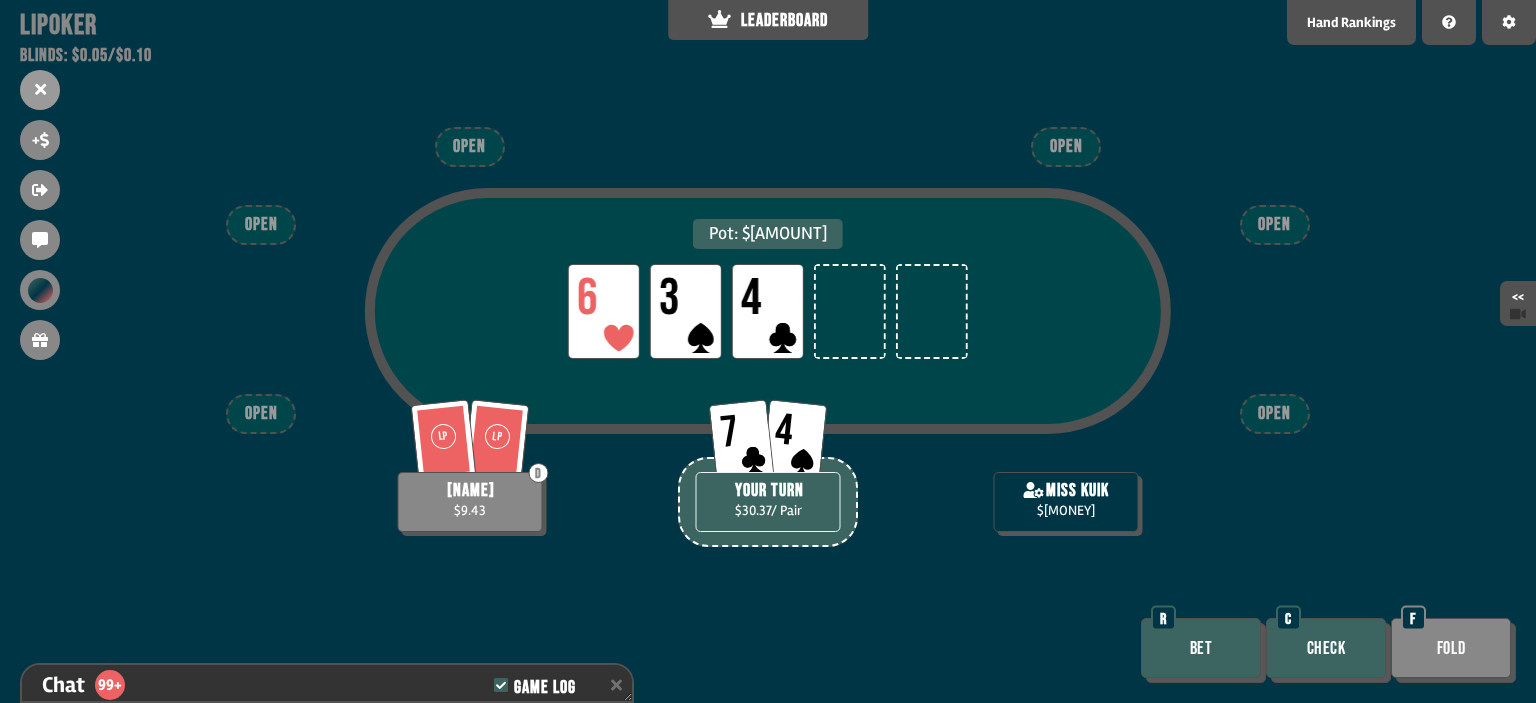 click on "Bet" at bounding box center [1201, 648] 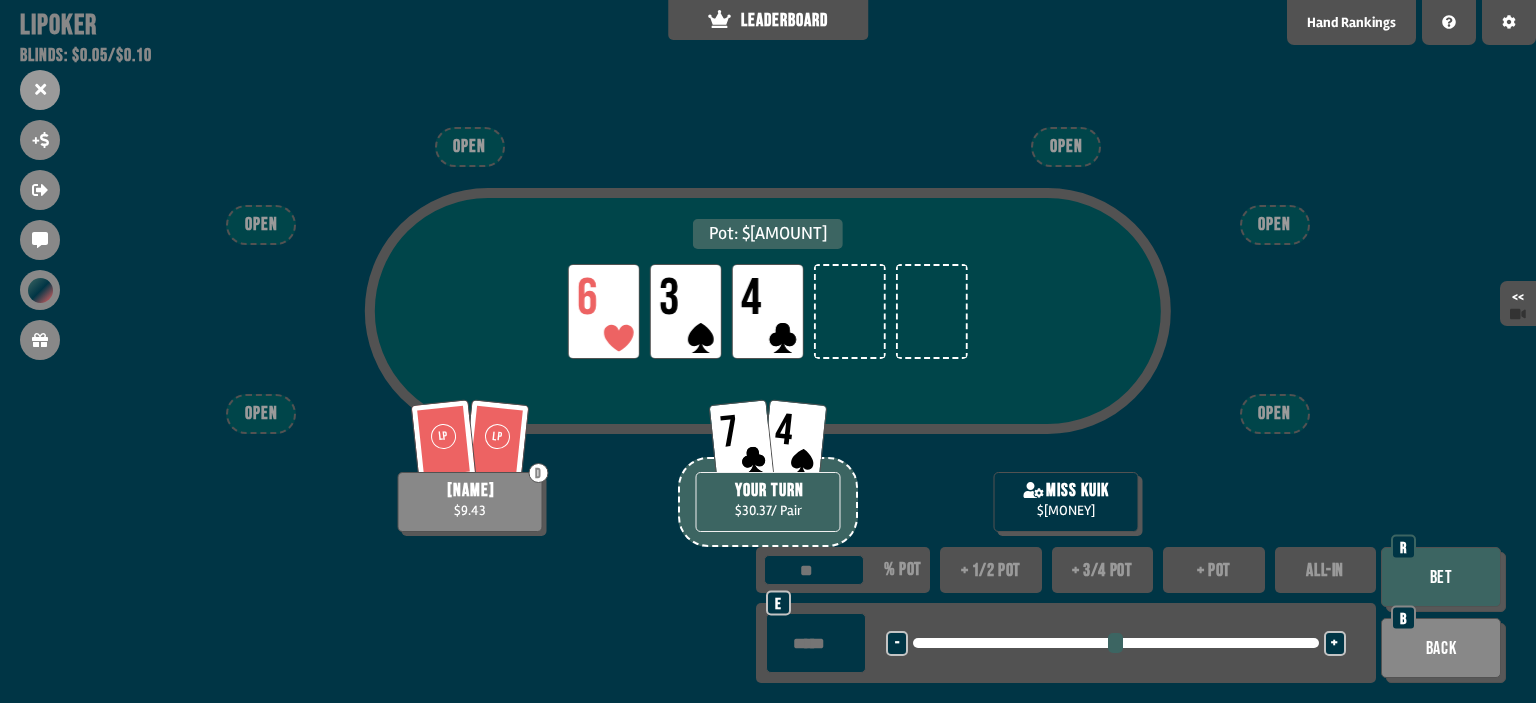 click on "+ pot" at bounding box center (1214, 570) 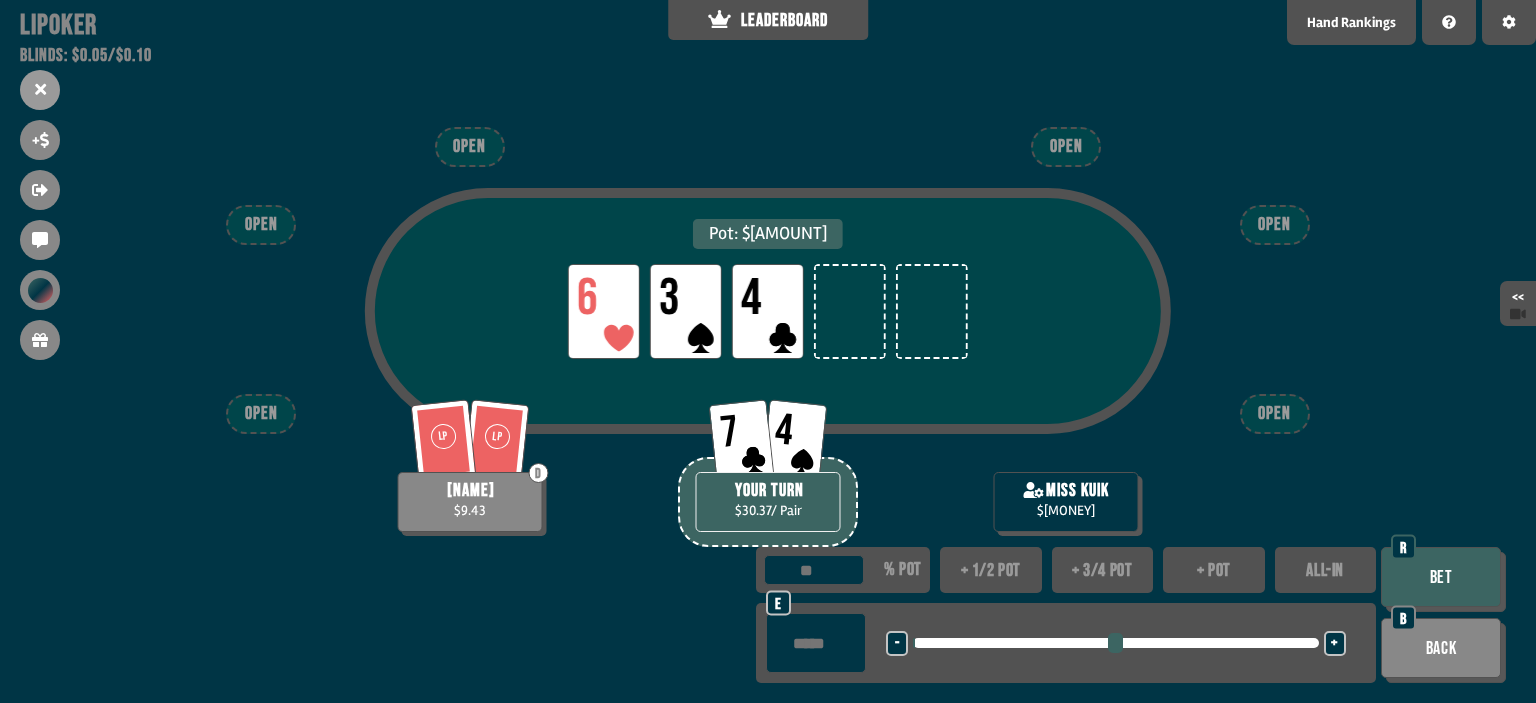 click on "Bet" at bounding box center [1441, 577] 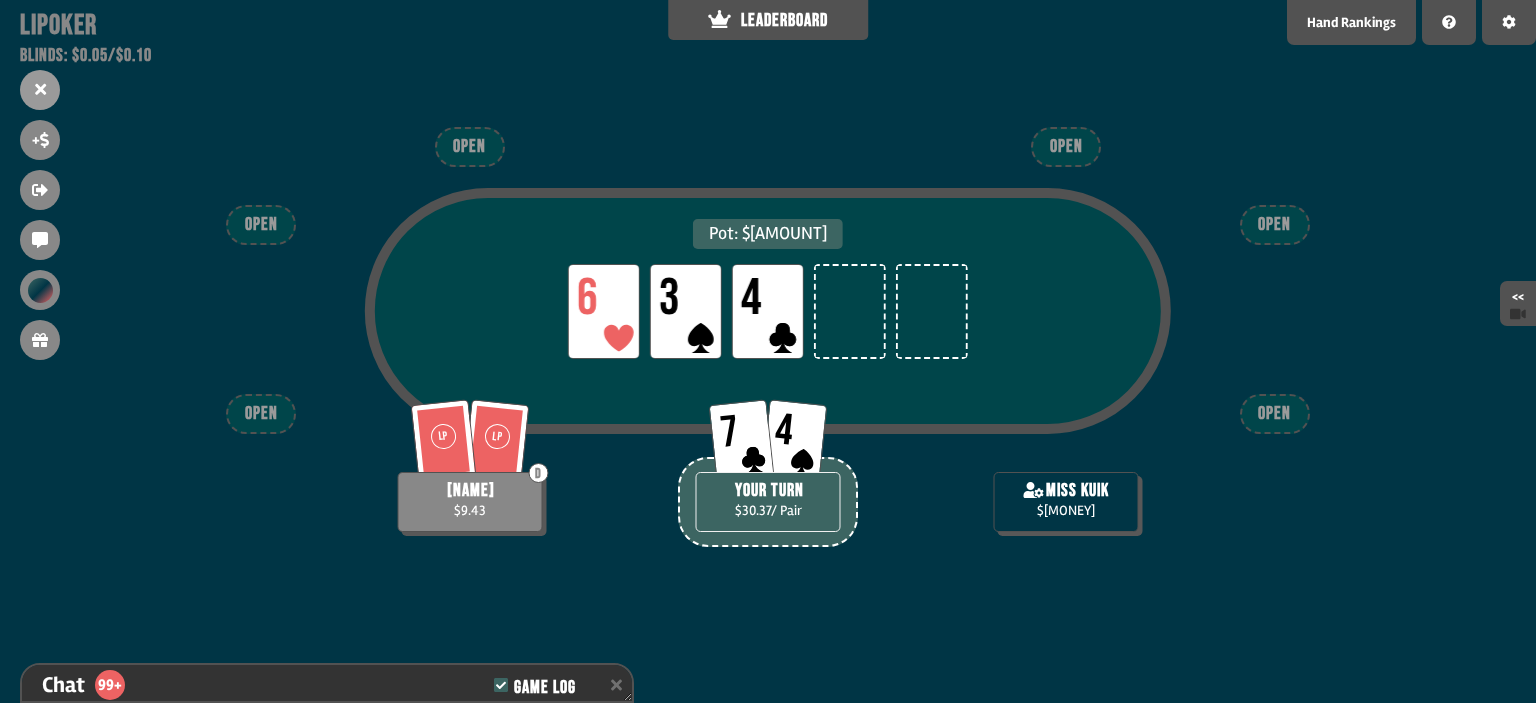 scroll, scrollTop: 6430, scrollLeft: 0, axis: vertical 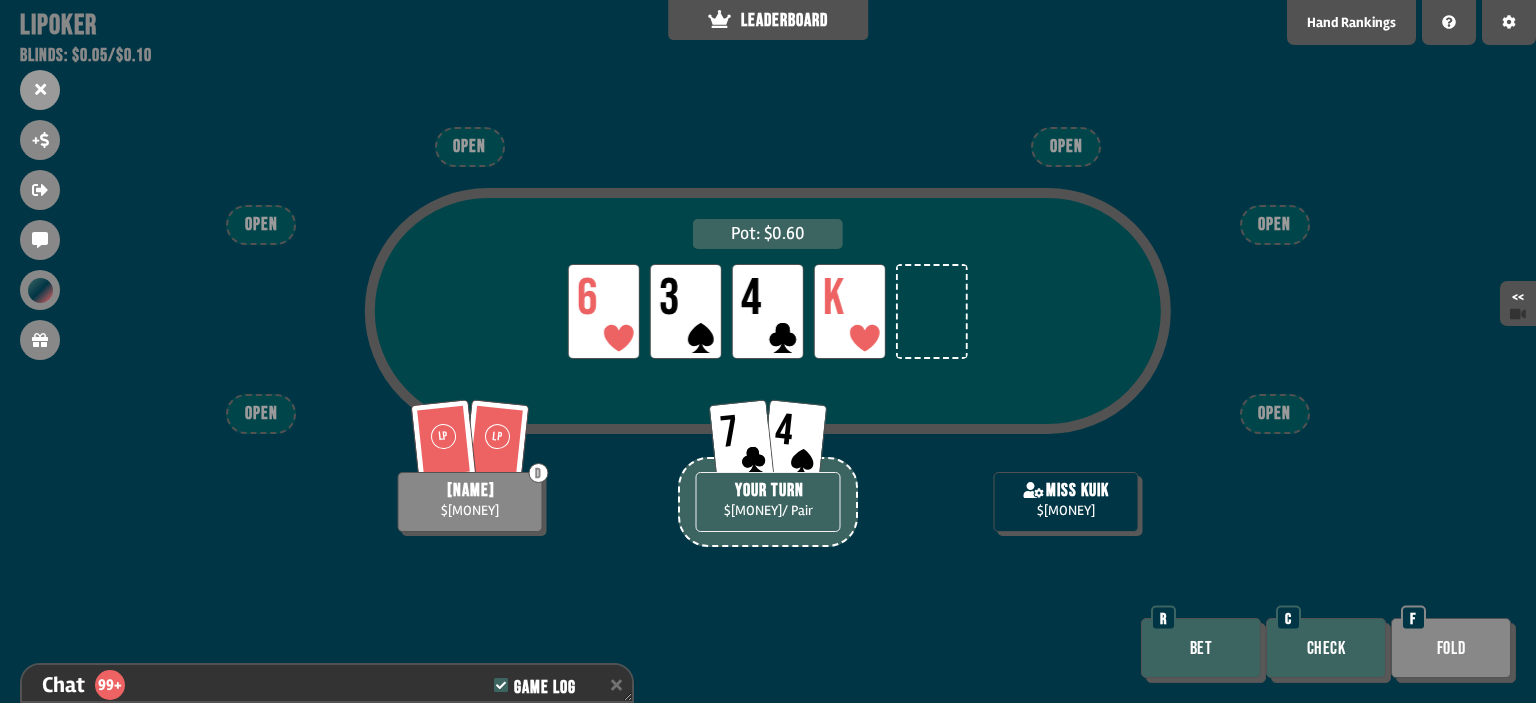 click on "Bet" at bounding box center (1201, 648) 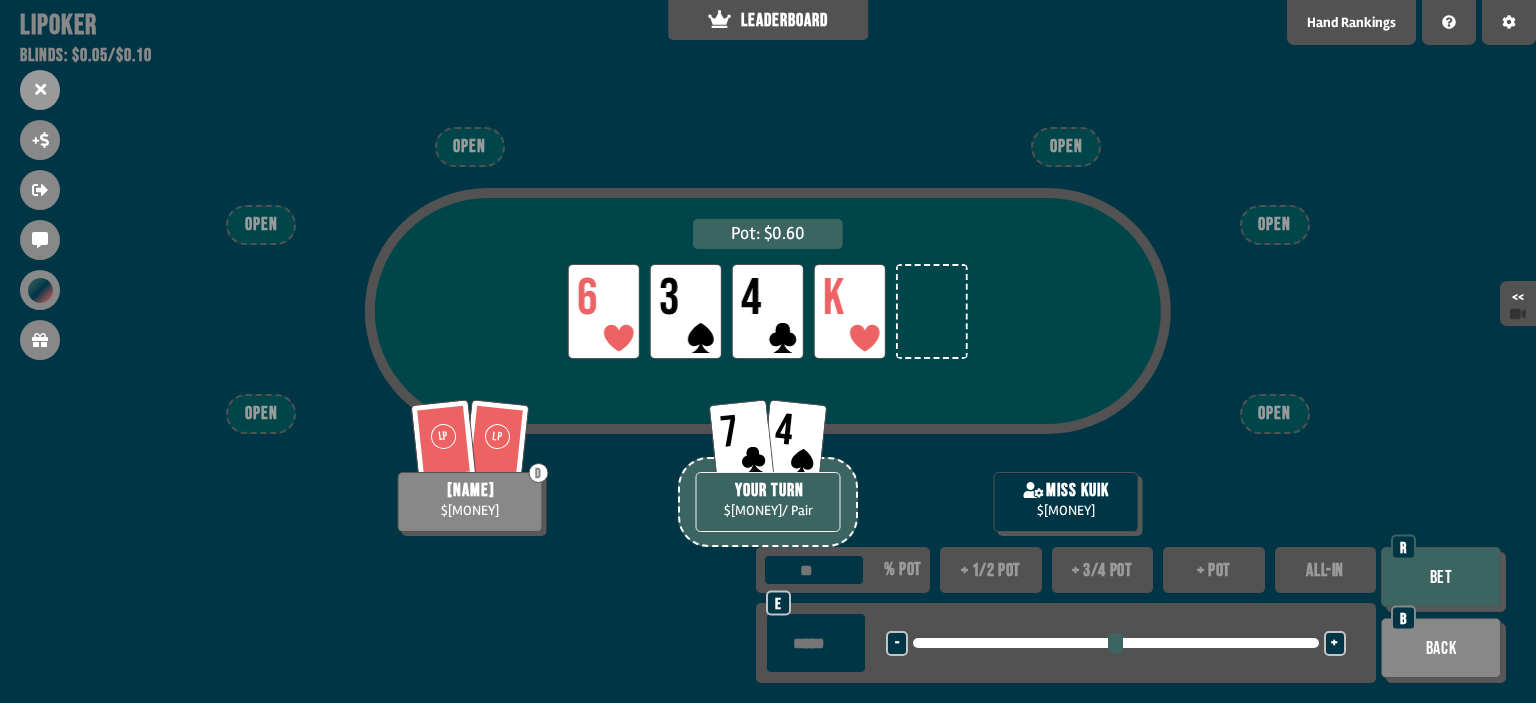 click on "+ 3/4 pot" at bounding box center [1103, 570] 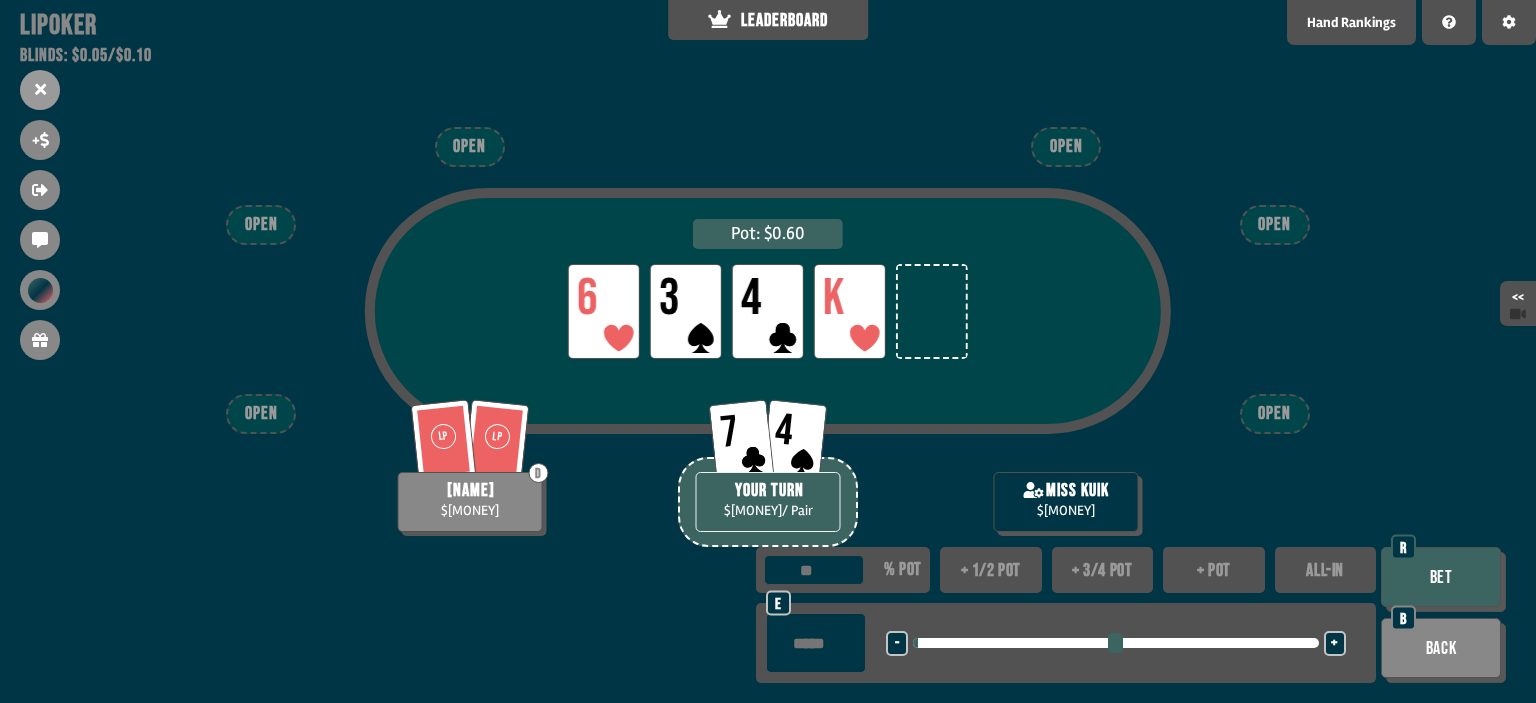 click on "Bet" at bounding box center (1441, 577) 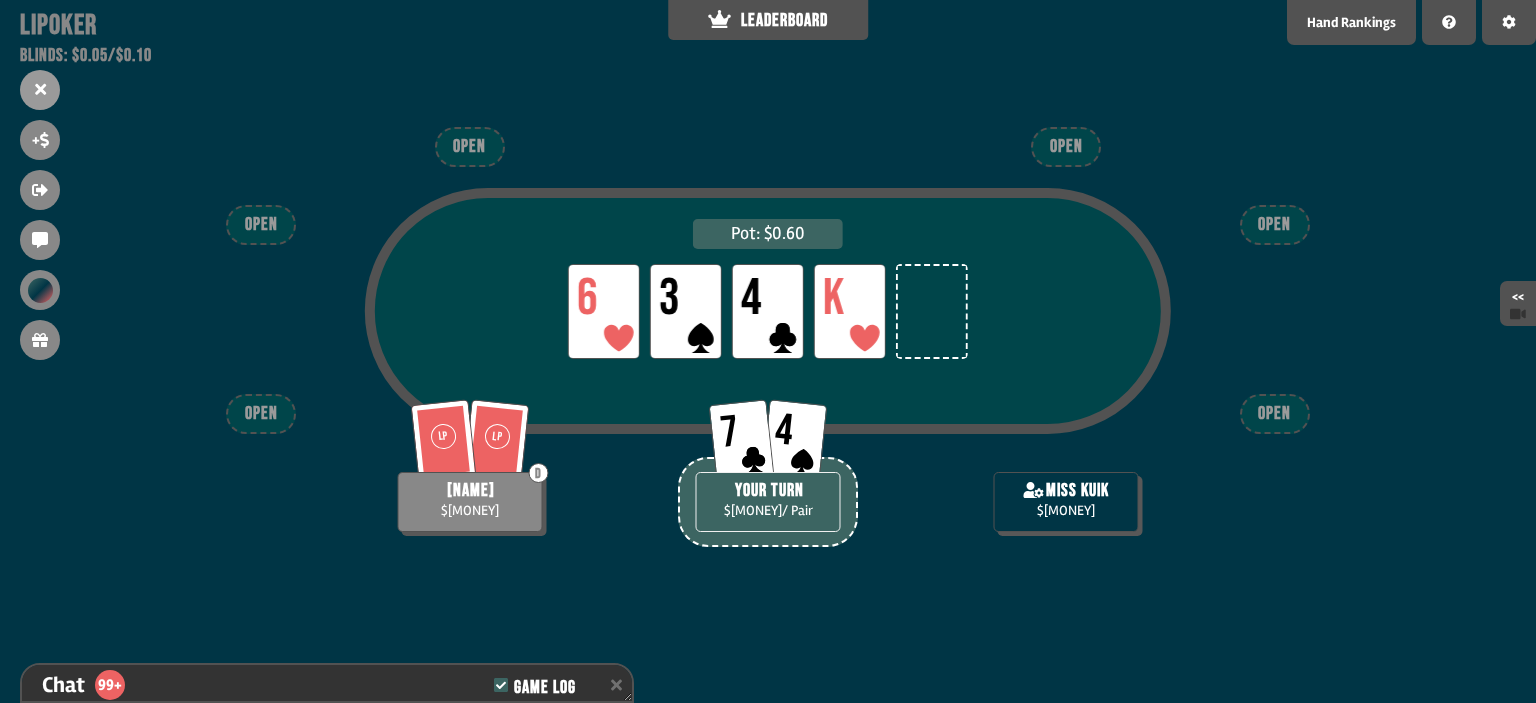 scroll, scrollTop: 6546, scrollLeft: 0, axis: vertical 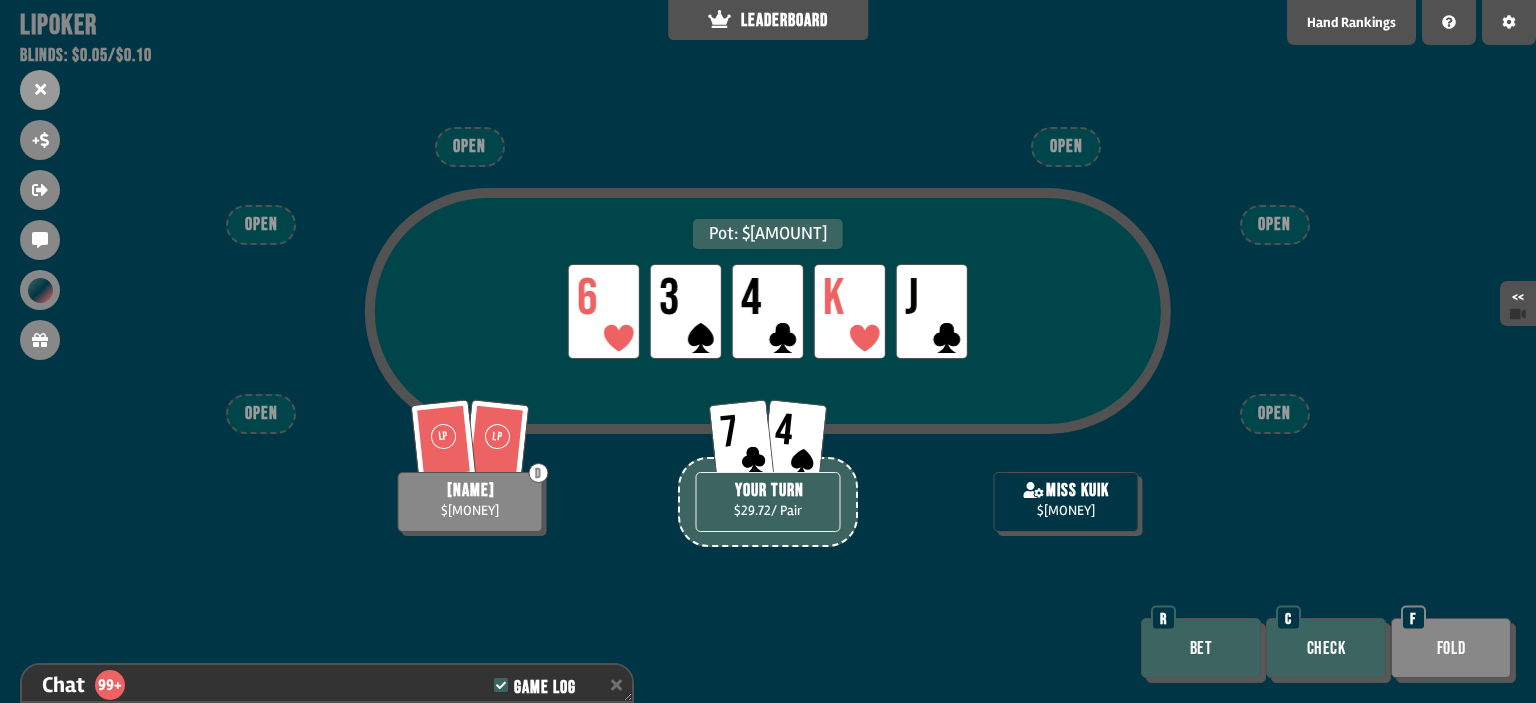 click on "Check" at bounding box center [1326, 648] 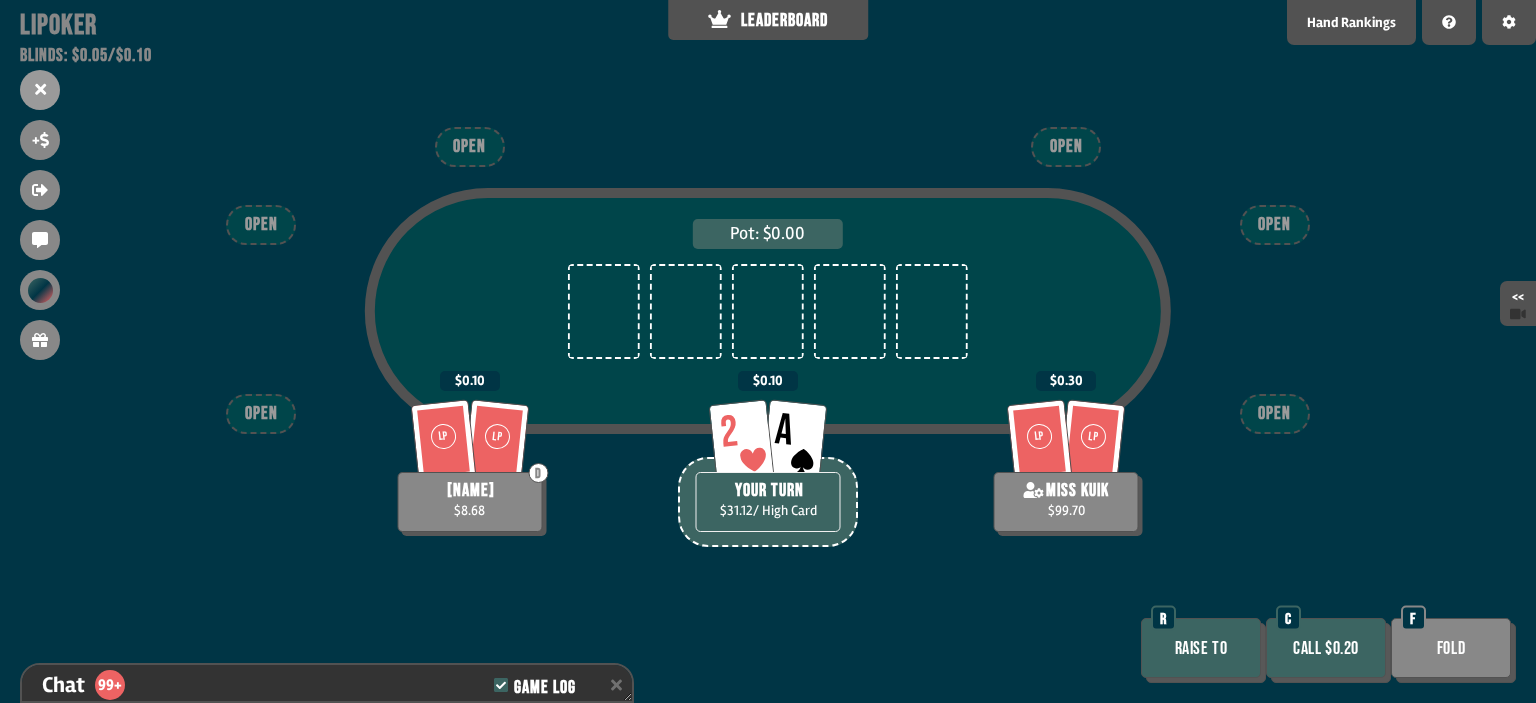 drag, startPoint x: 1359, startPoint y: 655, endPoint x: 1339, endPoint y: 665, distance: 22.36068 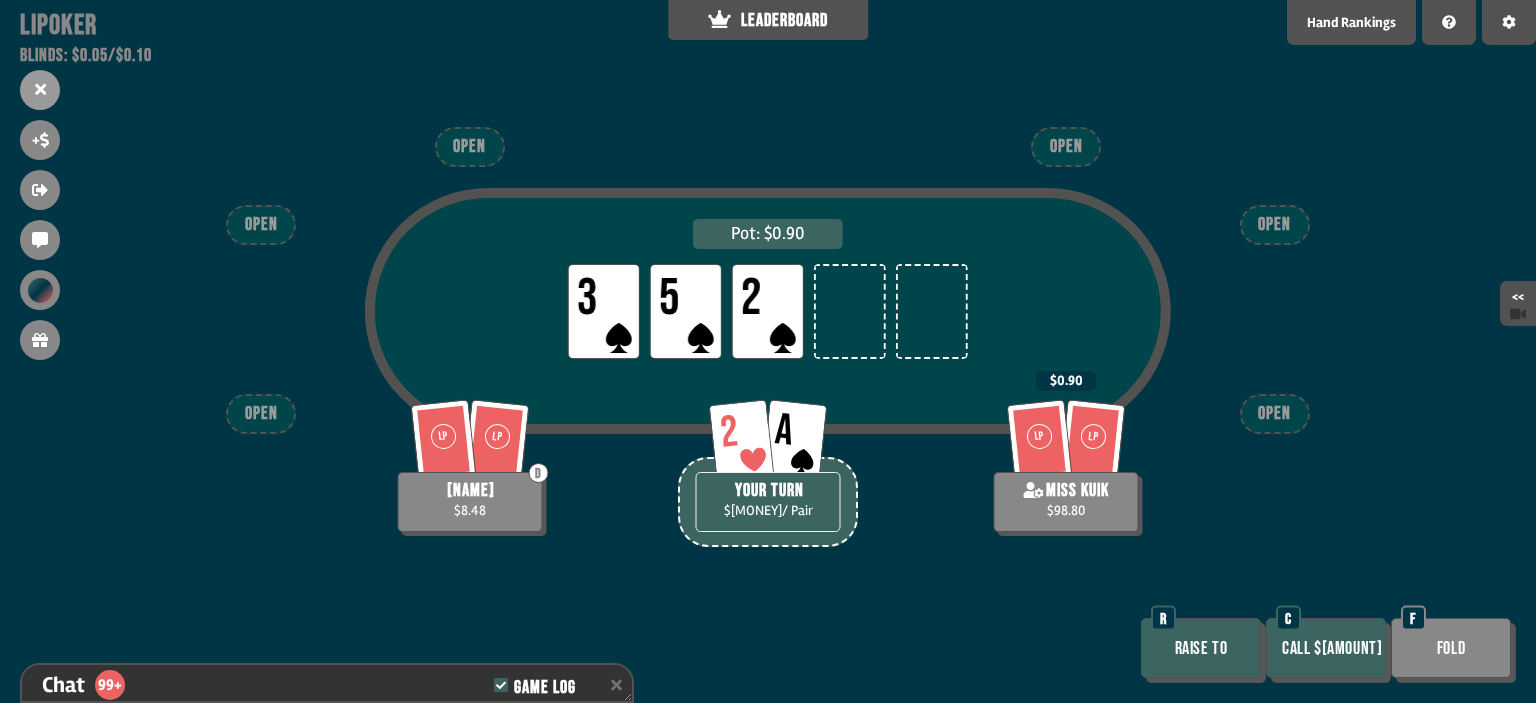 click on "Raise to" at bounding box center (1201, 648) 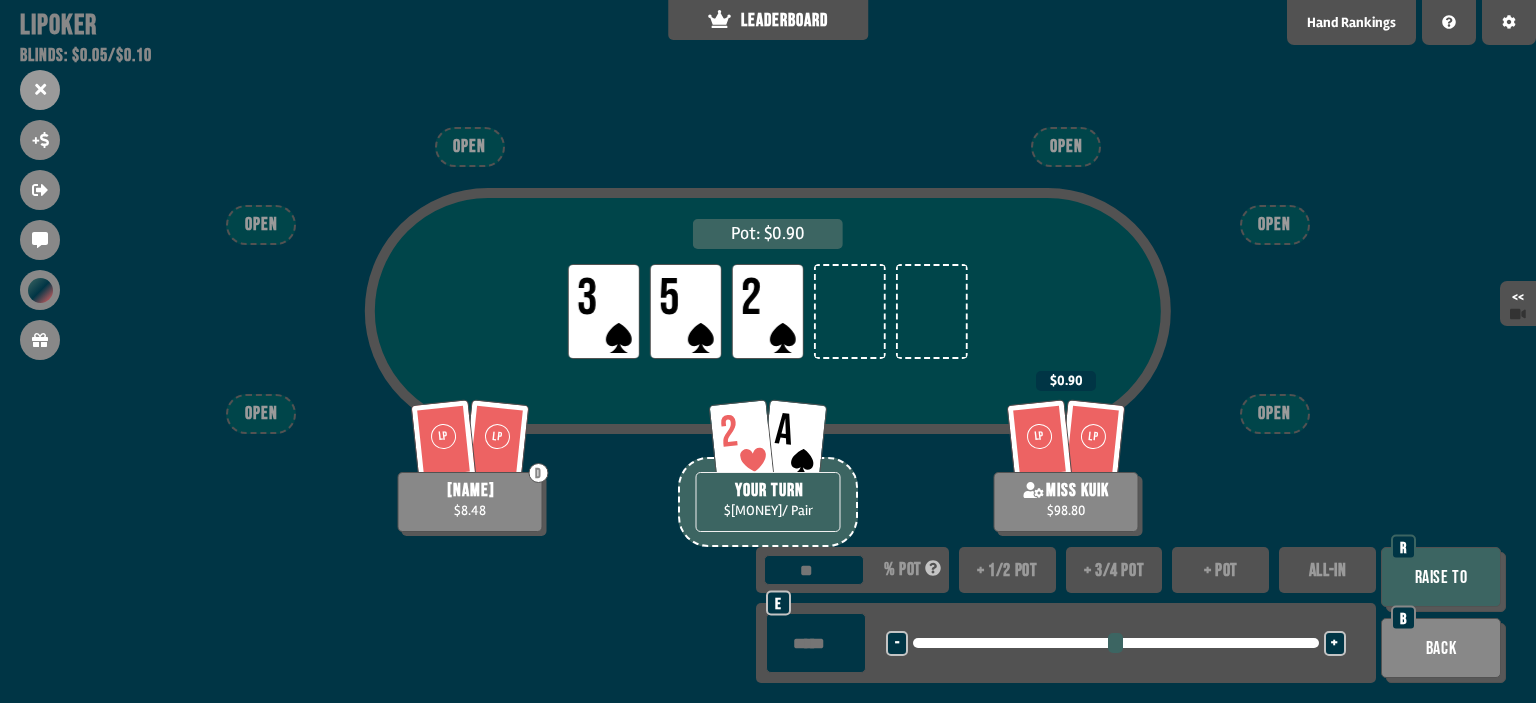 click on "+ 1/2 pot" at bounding box center (1007, 570) 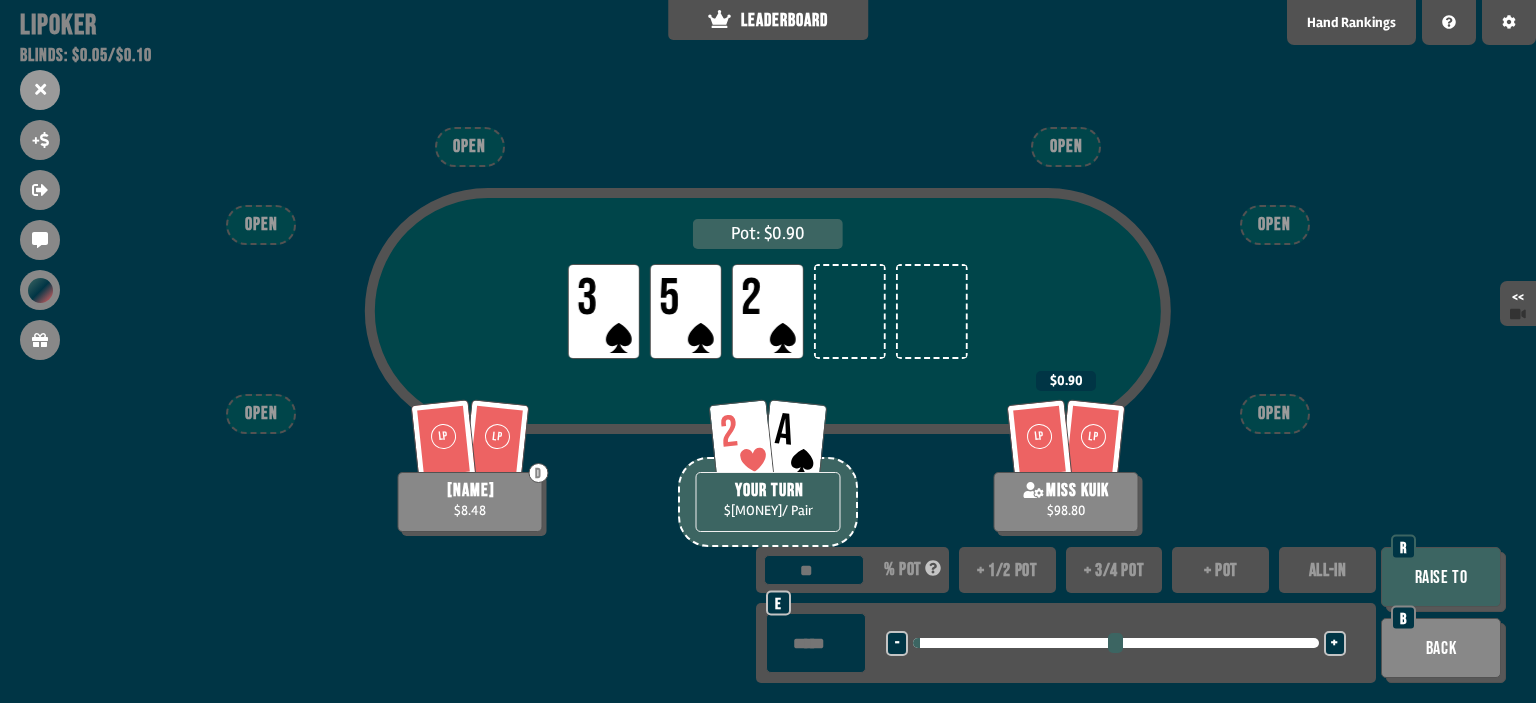 click on "Raise to" at bounding box center (1441, 577) 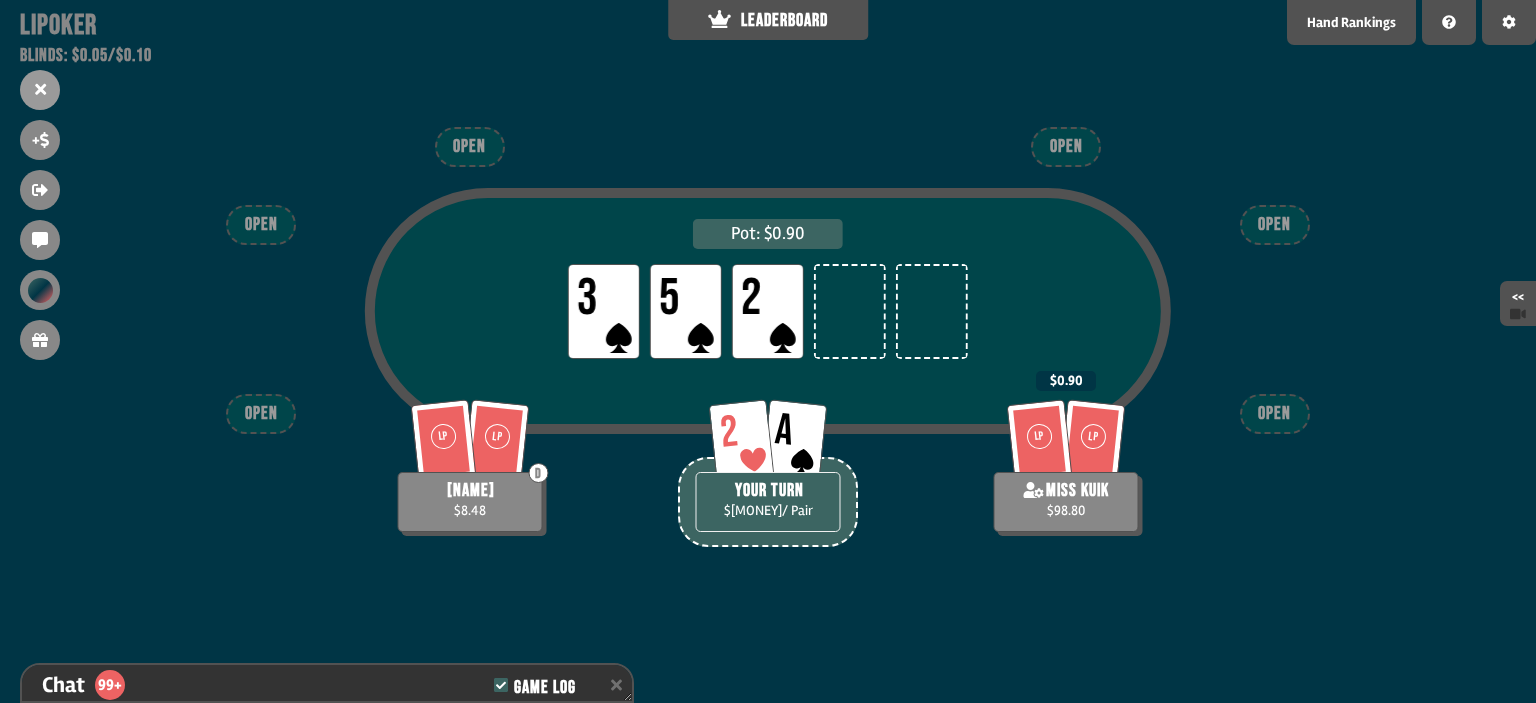 scroll, scrollTop: 7039, scrollLeft: 0, axis: vertical 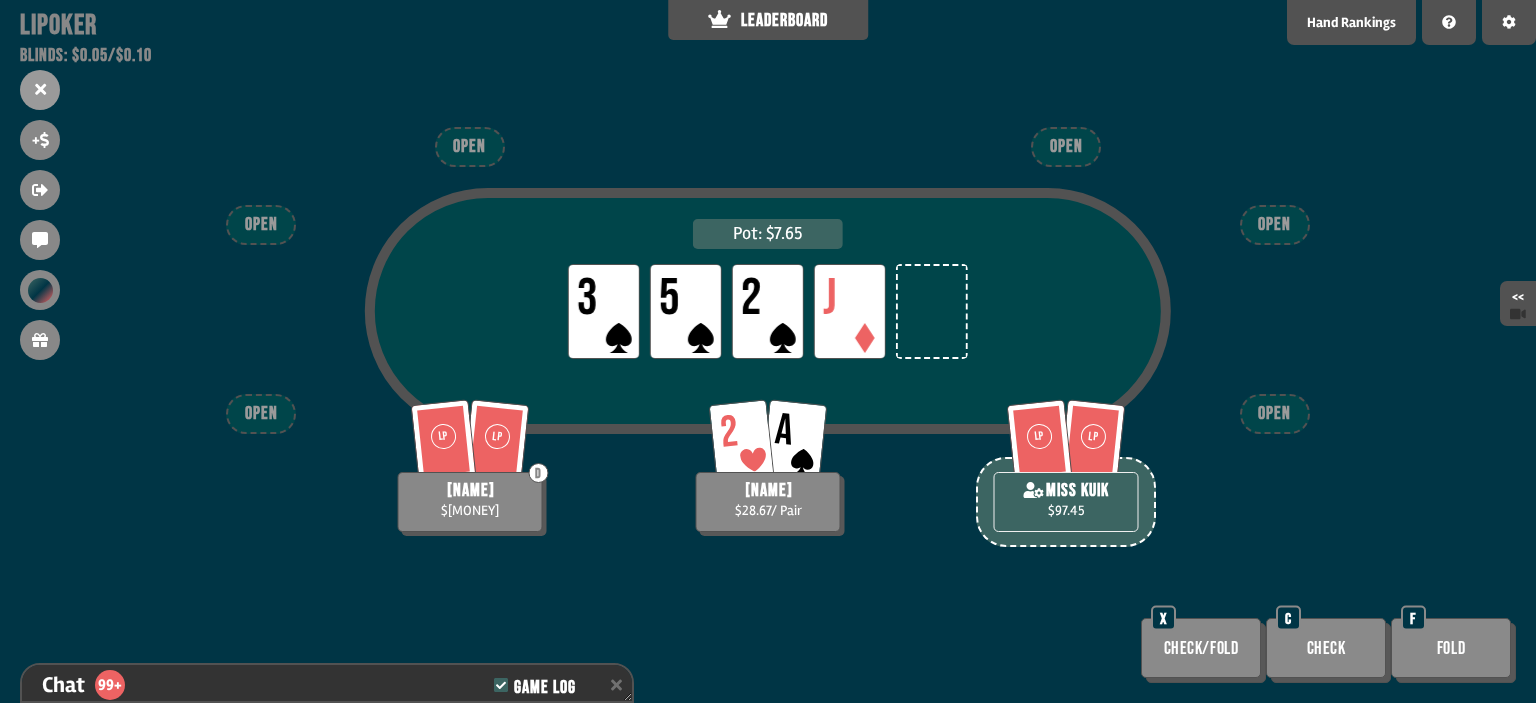 click on "Check" at bounding box center (1326, 648) 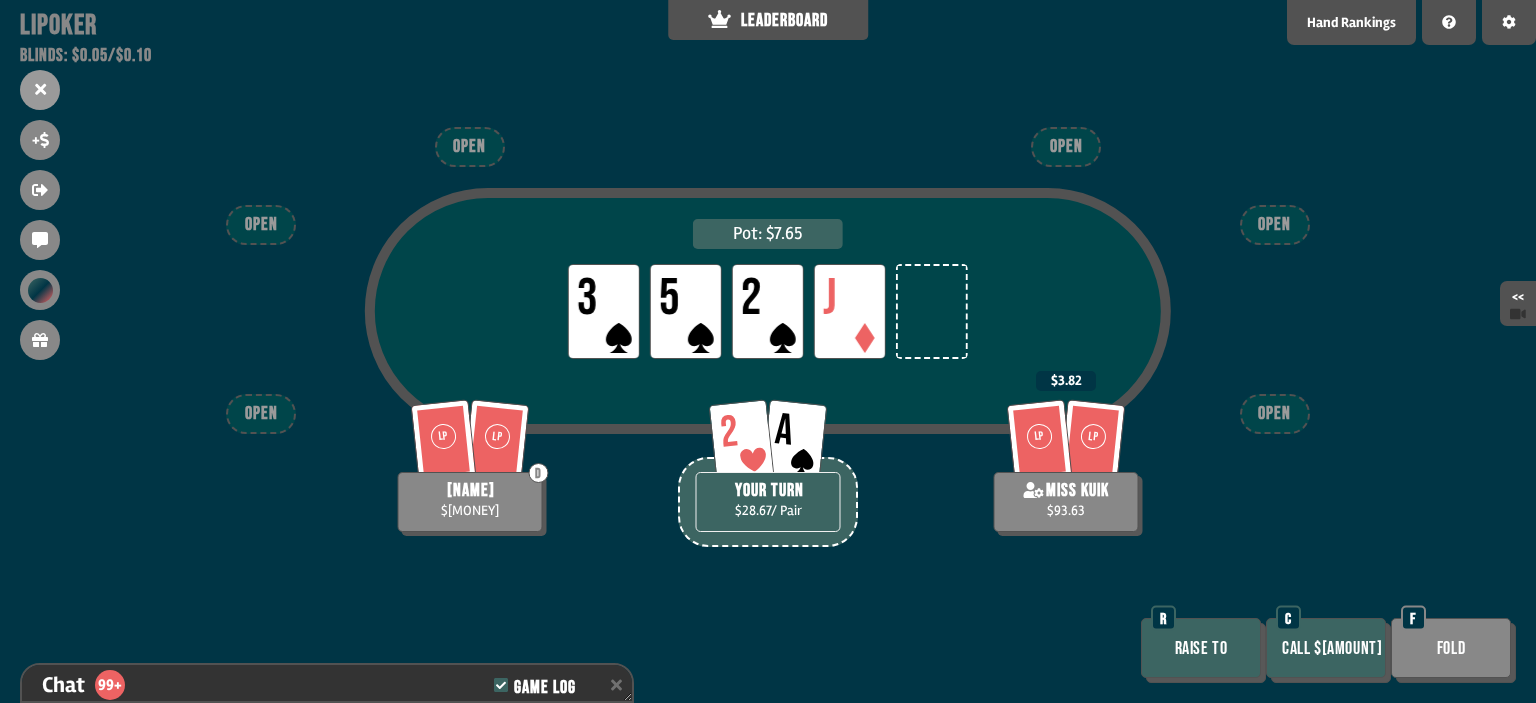 click on "Call $[AMOUNT]" at bounding box center (1326, 648) 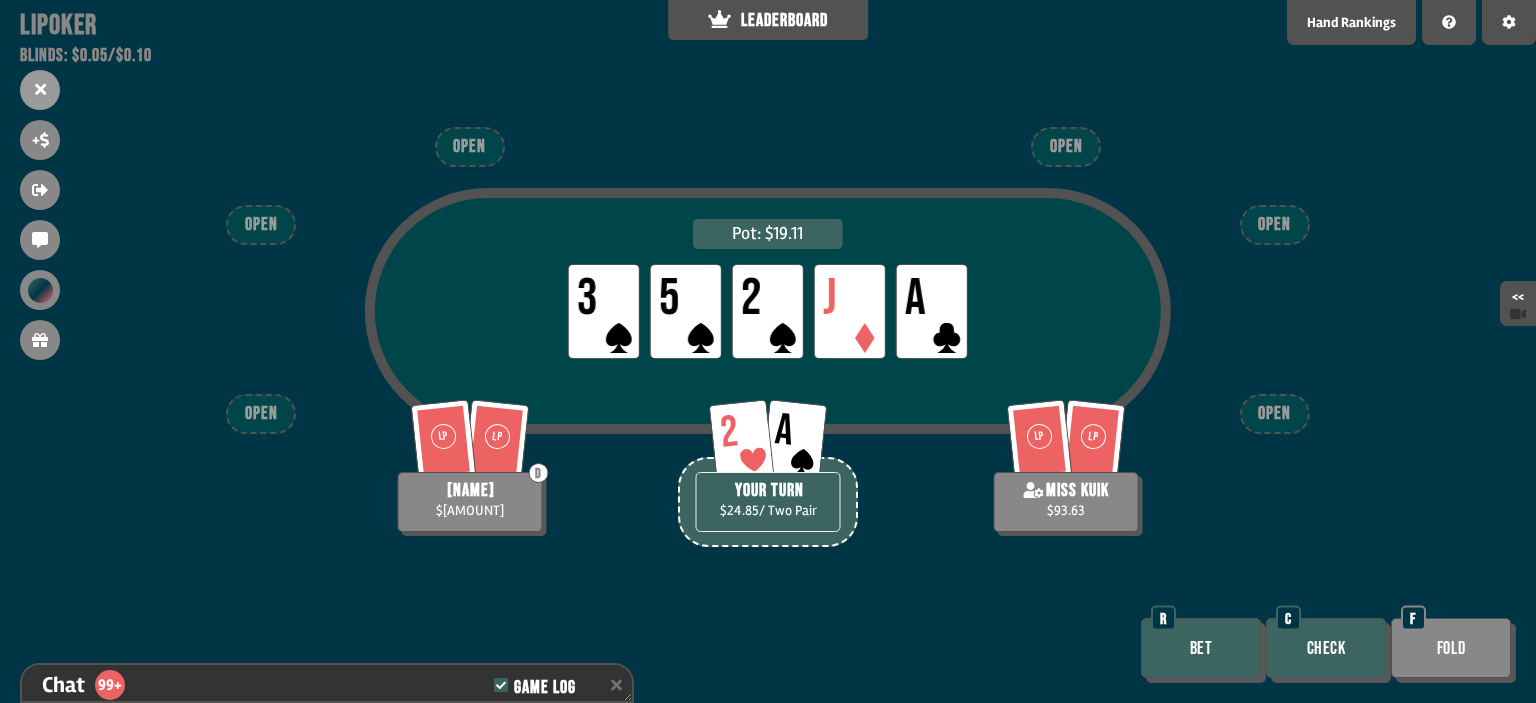click on "Bet" at bounding box center [1201, 648] 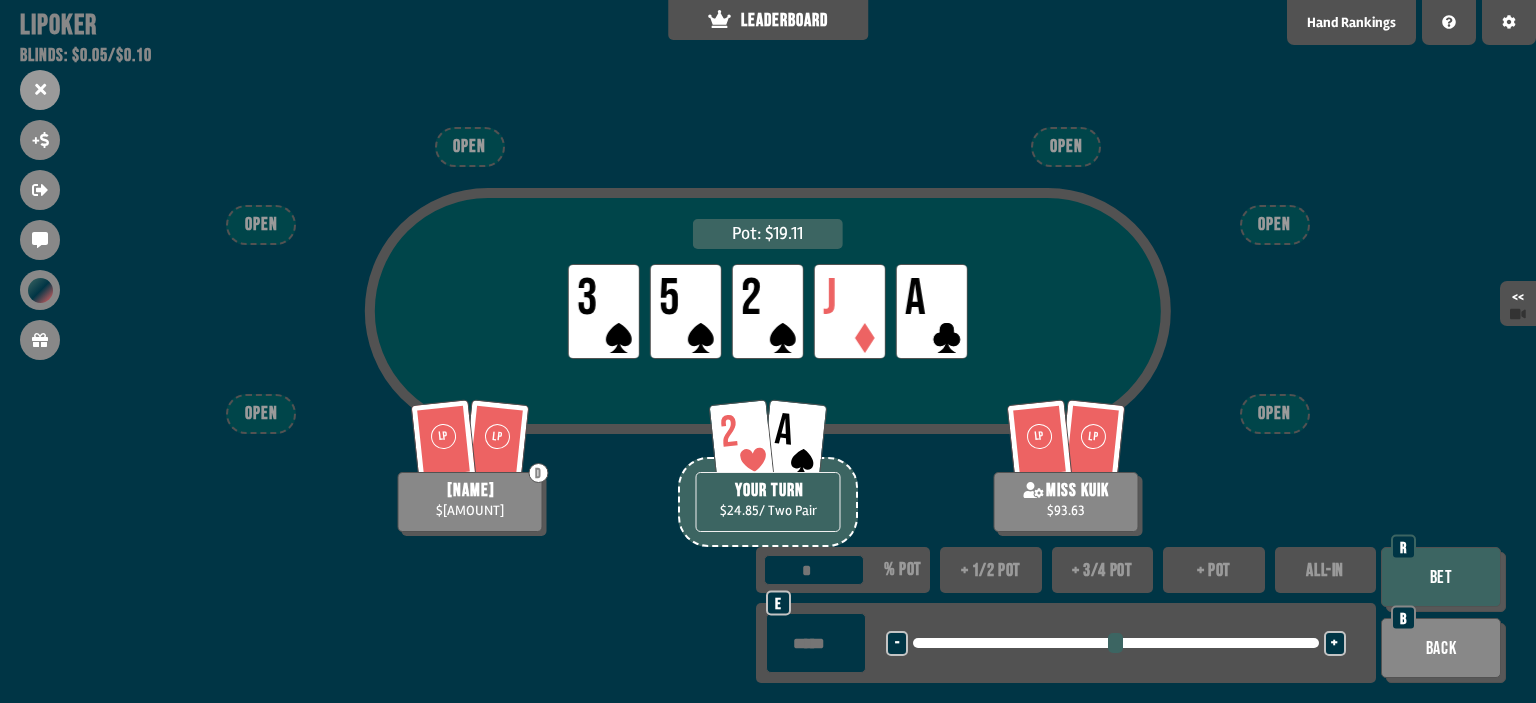 click on "ALL-IN" at bounding box center (1326, 570) 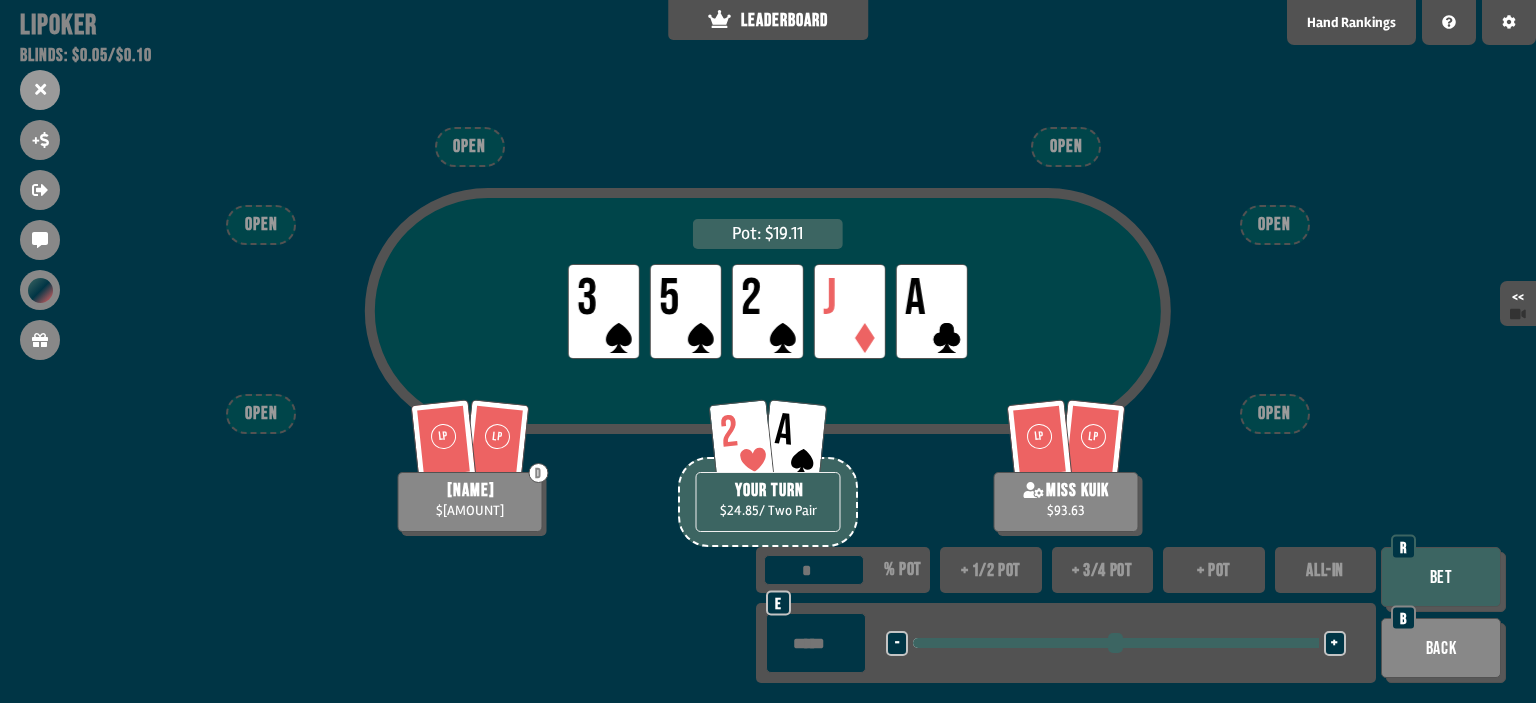 click on "Bet" at bounding box center (1441, 577) 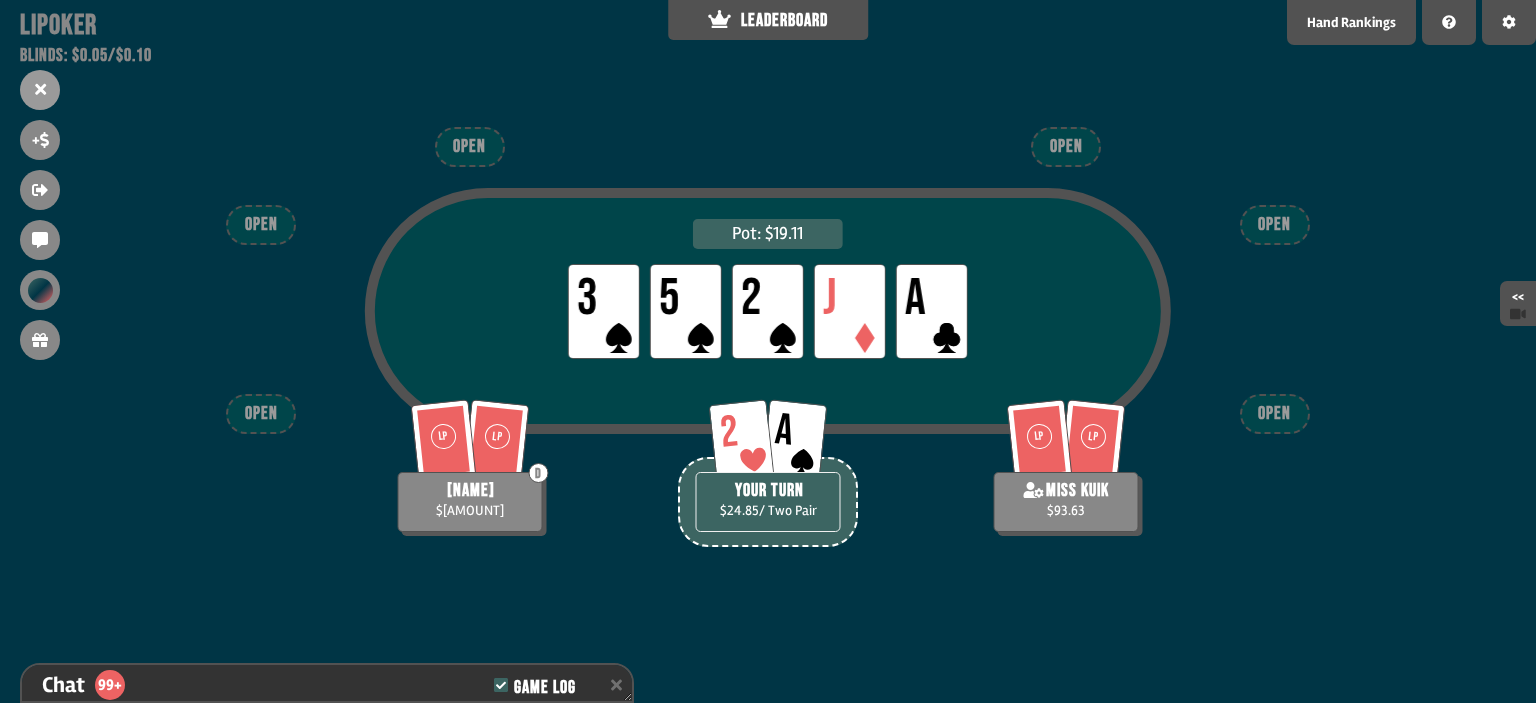 scroll, scrollTop: 7358, scrollLeft: 0, axis: vertical 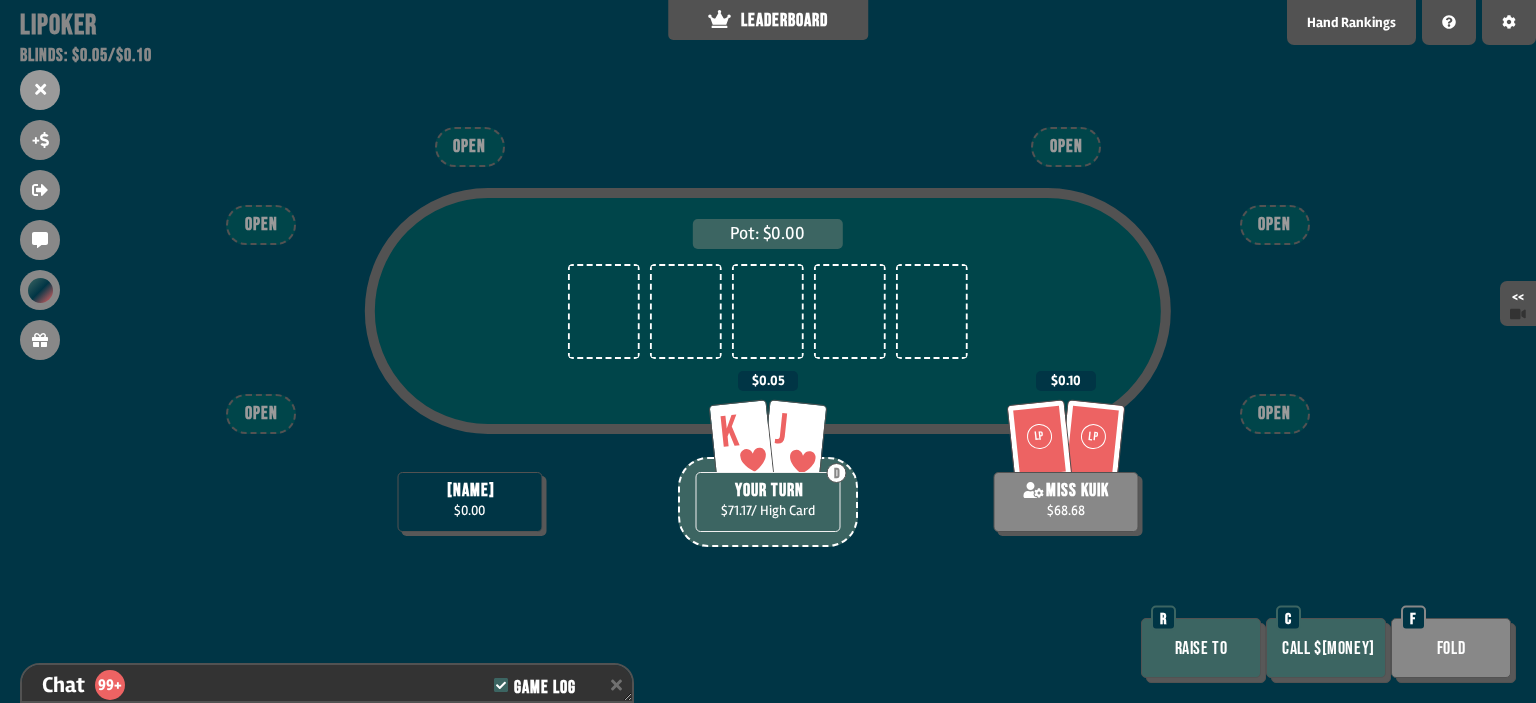 click on "Raise to" at bounding box center [1201, 648] 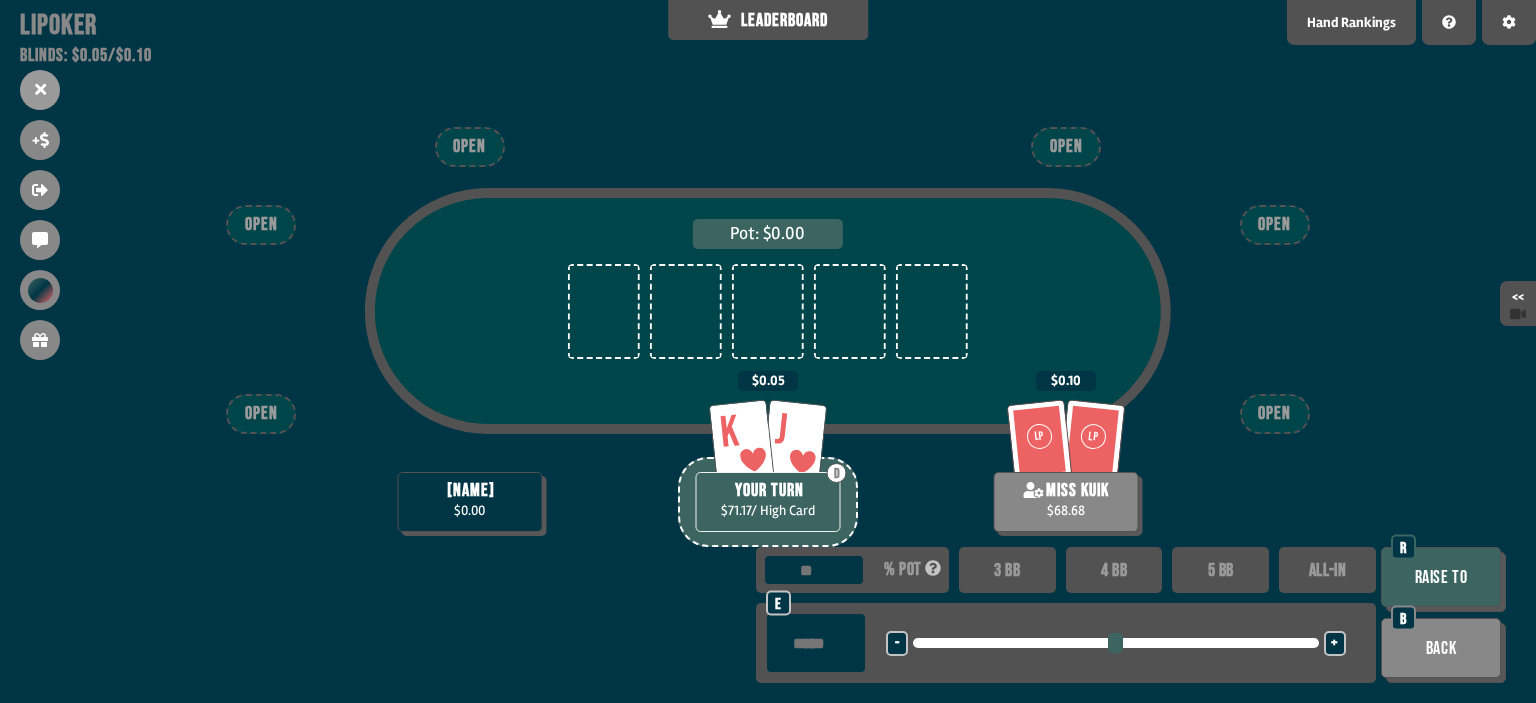 click on "4 BB" at bounding box center [1114, 570] 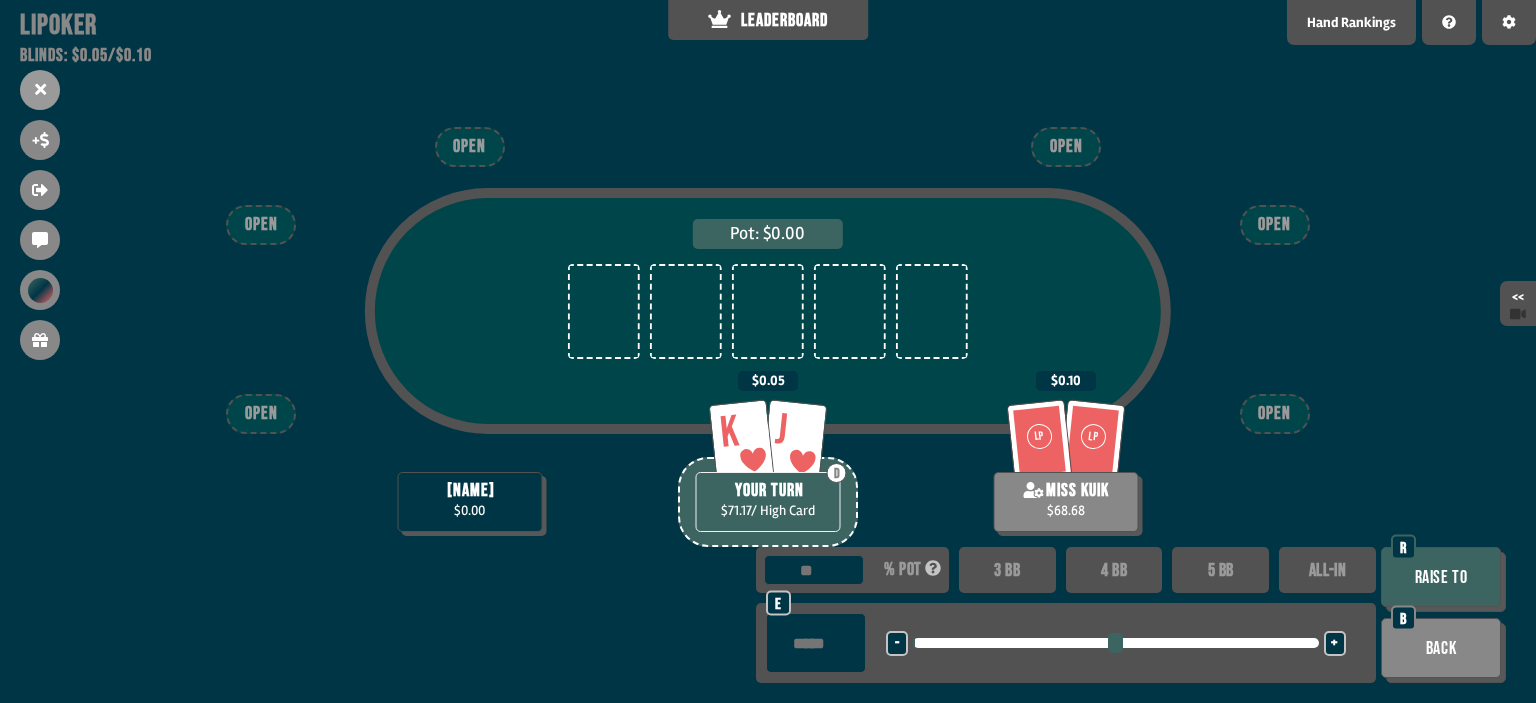 click on "Raise to" at bounding box center [1441, 577] 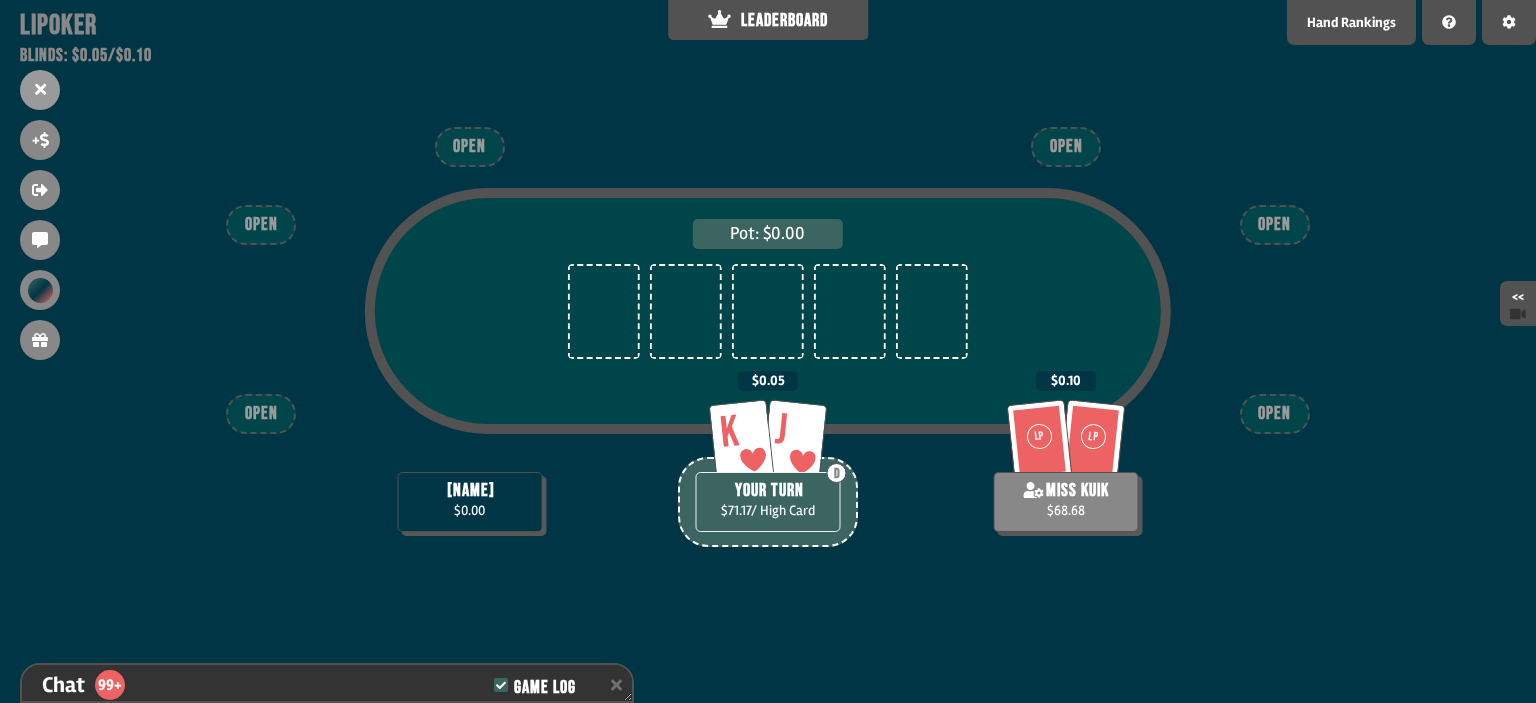 scroll, scrollTop: 7560, scrollLeft: 0, axis: vertical 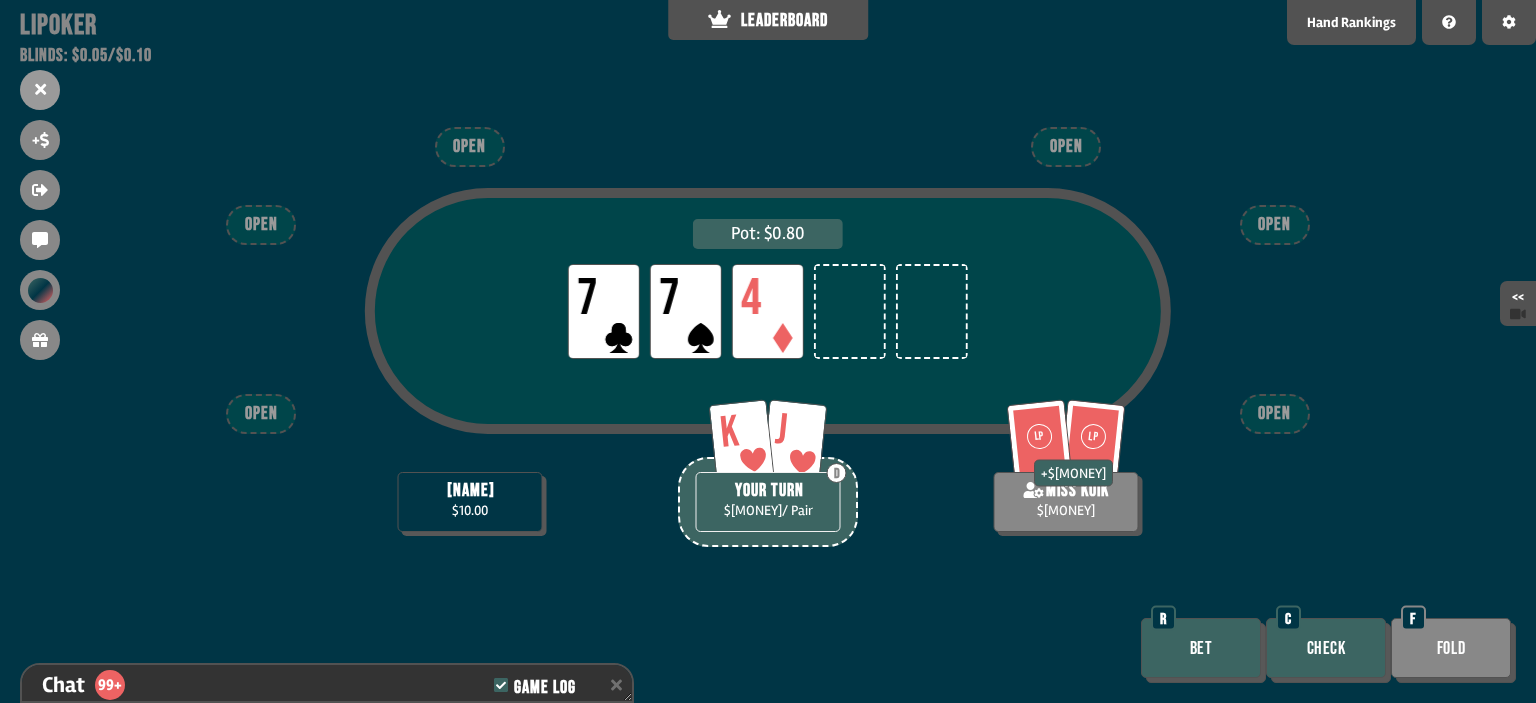 click on "Check" at bounding box center [1326, 648] 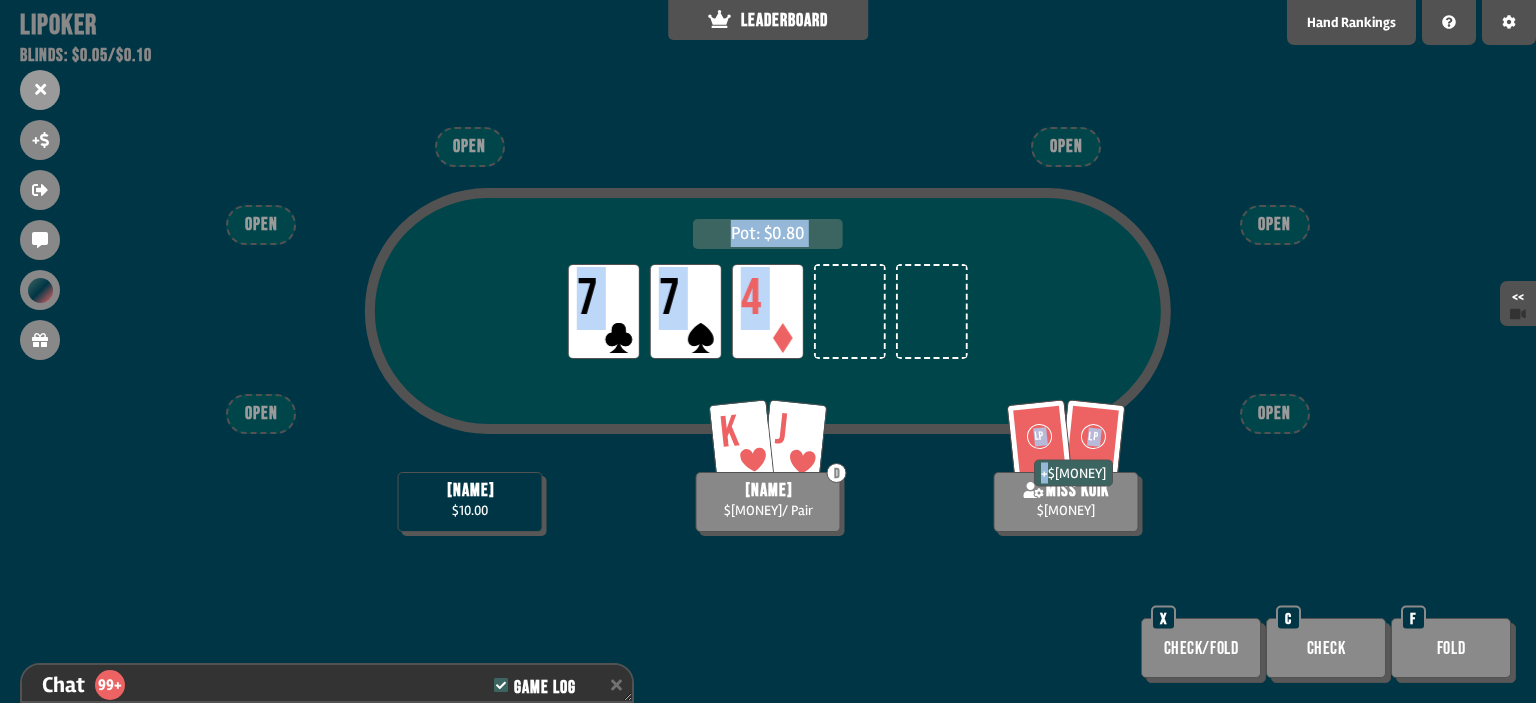 drag, startPoint x: 1040, startPoint y: 470, endPoint x: 1139, endPoint y: 477, distance: 99.24717 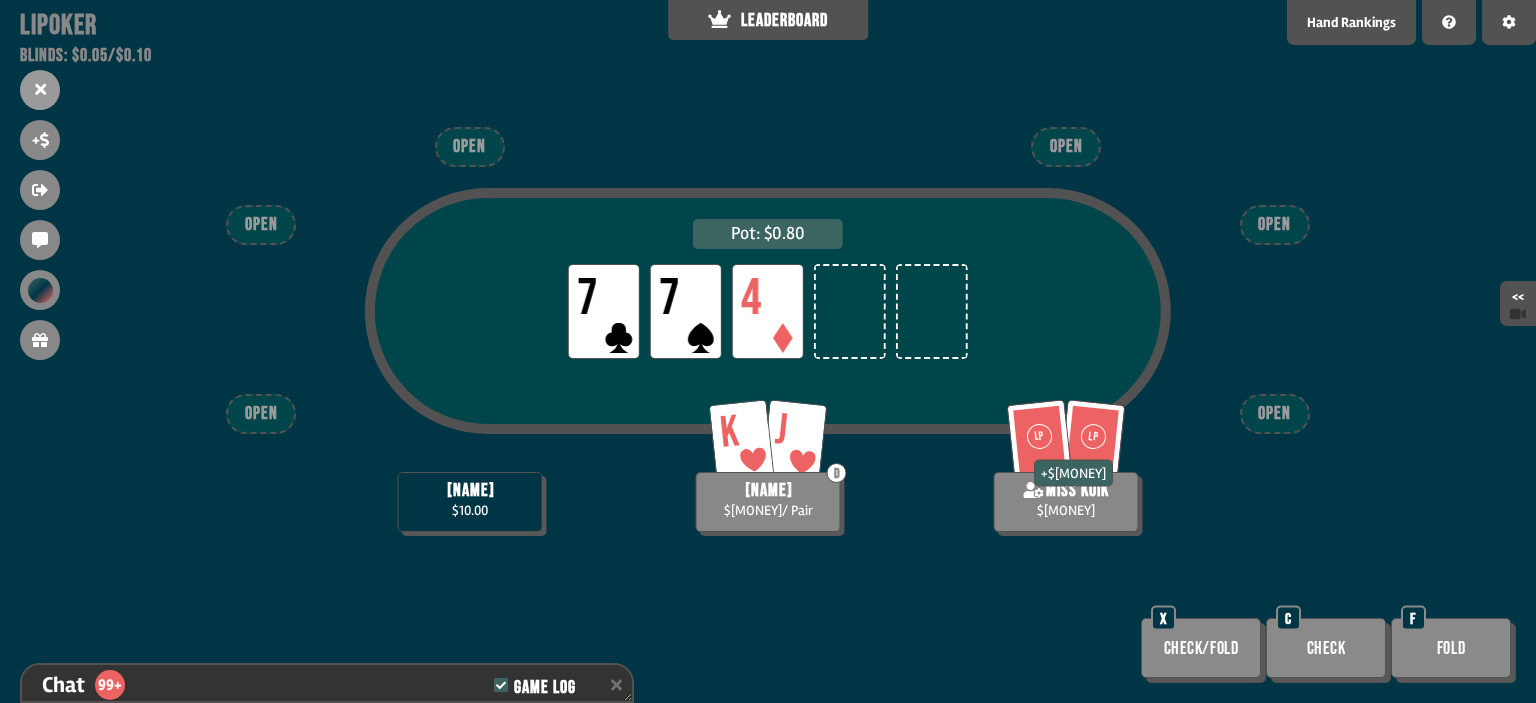 drag, startPoint x: 1272, startPoint y: 488, endPoint x: 1329, endPoint y: 491, distance: 57.07889 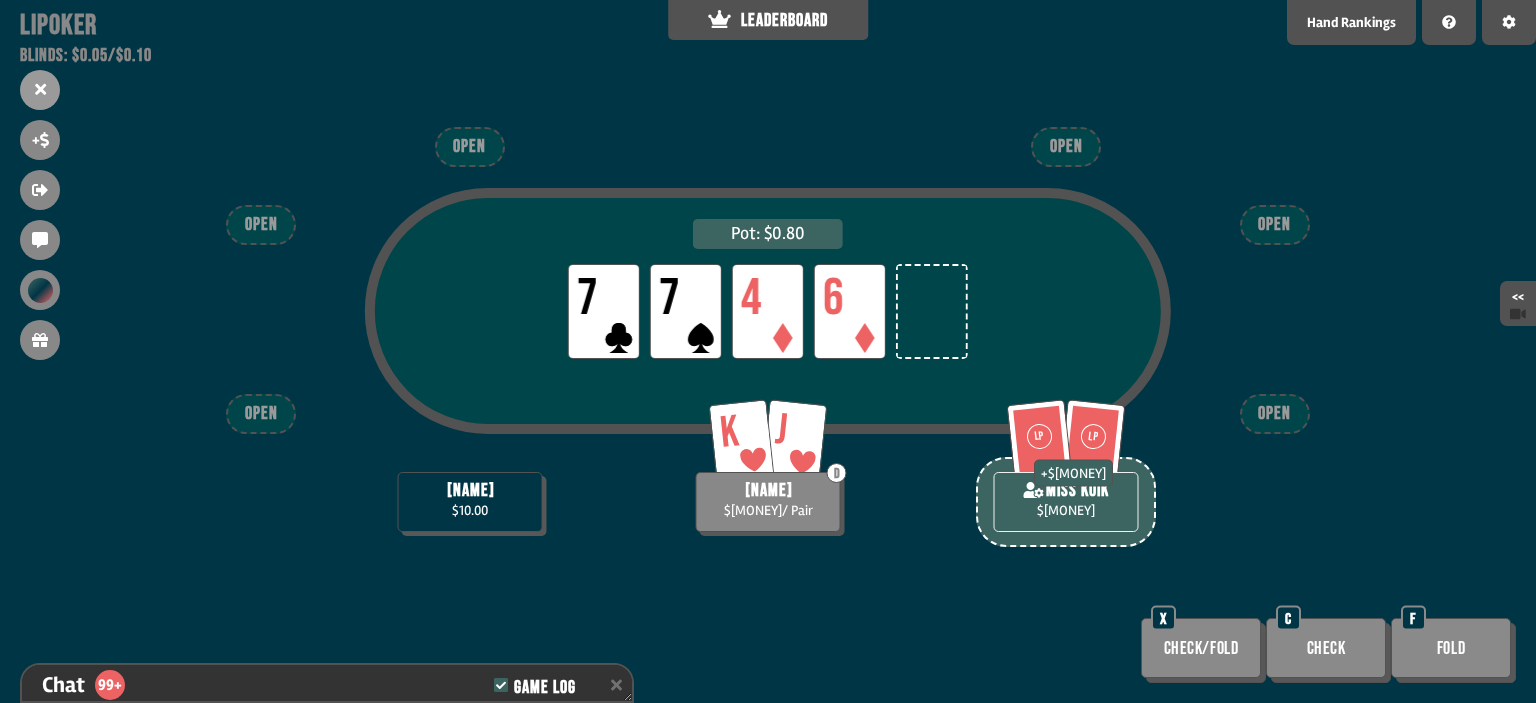 click on "Check/Fold X" at bounding box center (1203, 650) 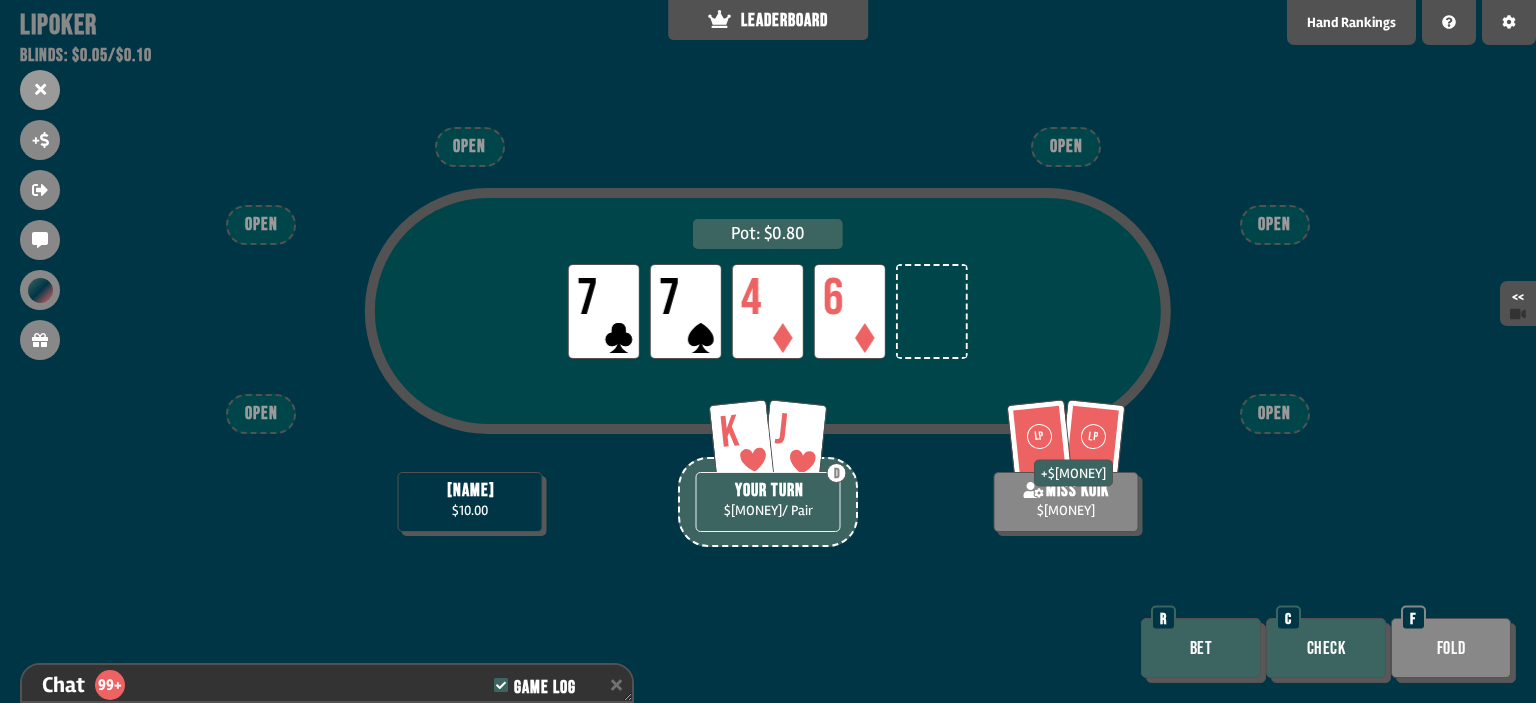 click on "Check" at bounding box center (1326, 648) 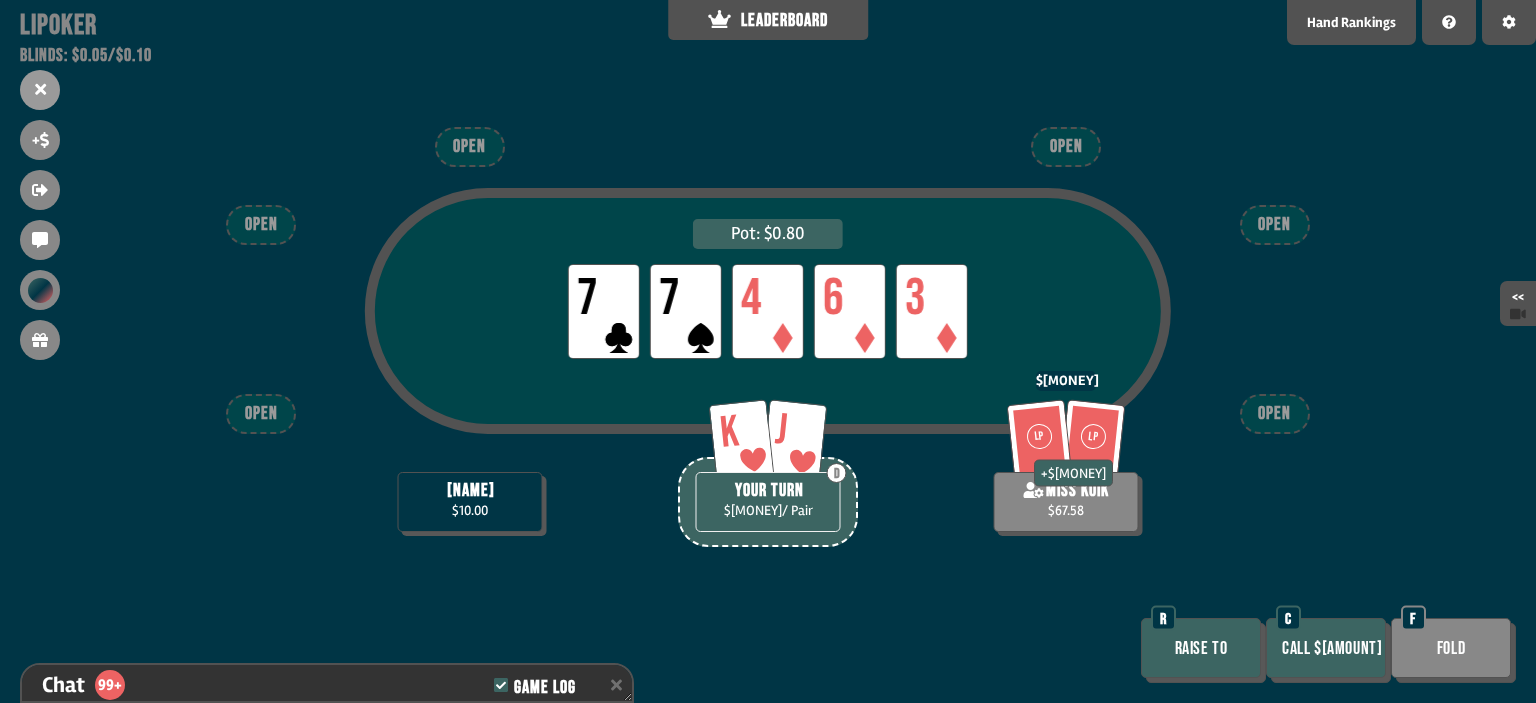click on "Call $[AMOUNT]" at bounding box center (1326, 648) 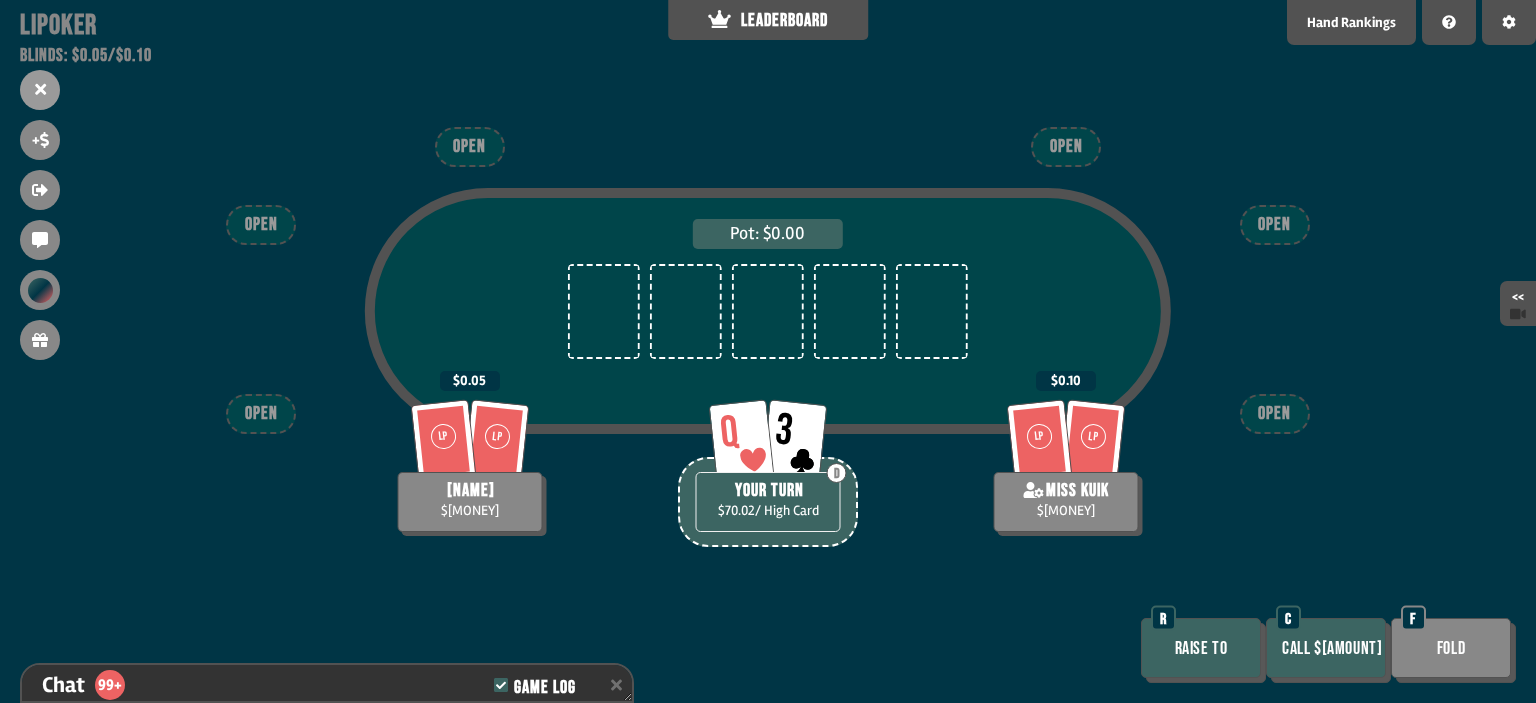 click on "Call $[AMOUNT]" at bounding box center [1326, 648] 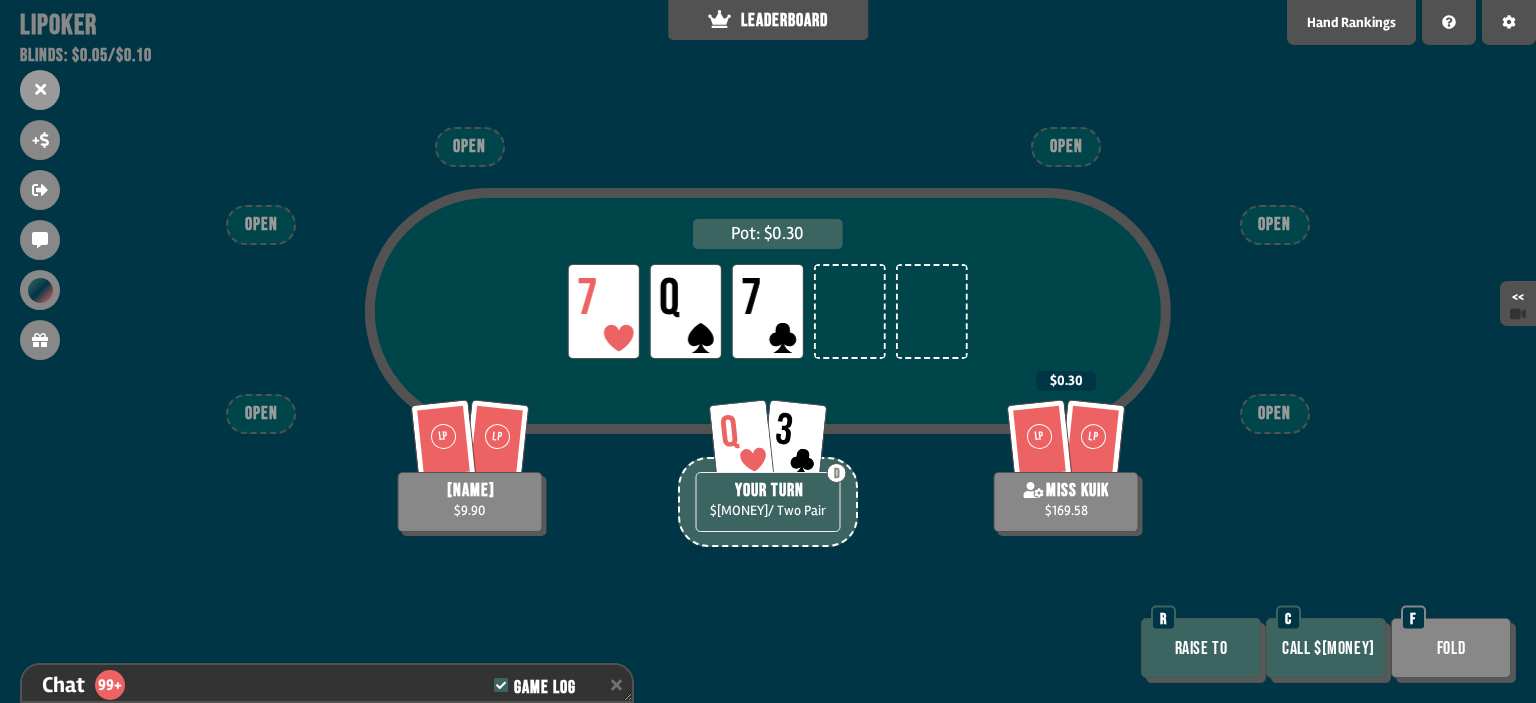 click on "Raise to" at bounding box center [1201, 648] 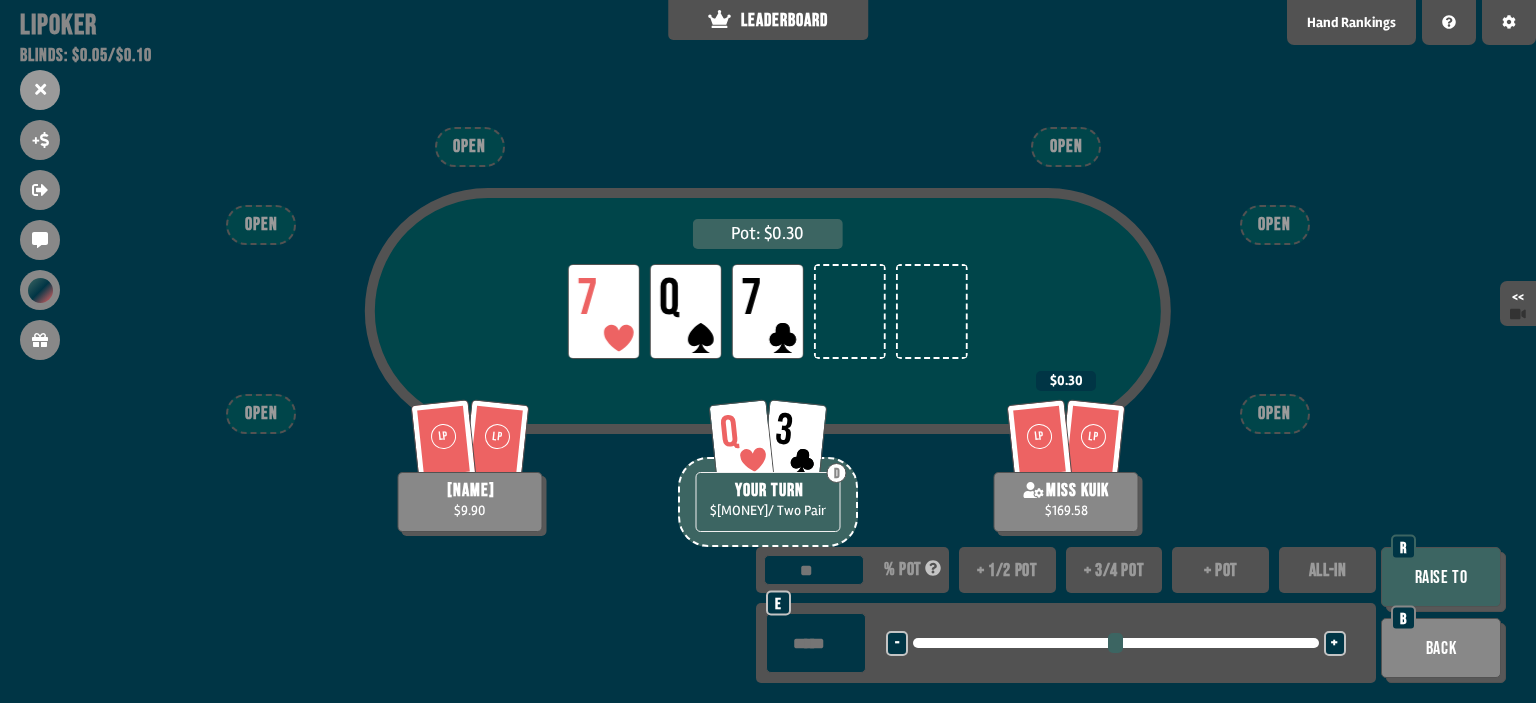 drag, startPoint x: 1346, startPoint y: 574, endPoint x: 1419, endPoint y: 579, distance: 73.171036 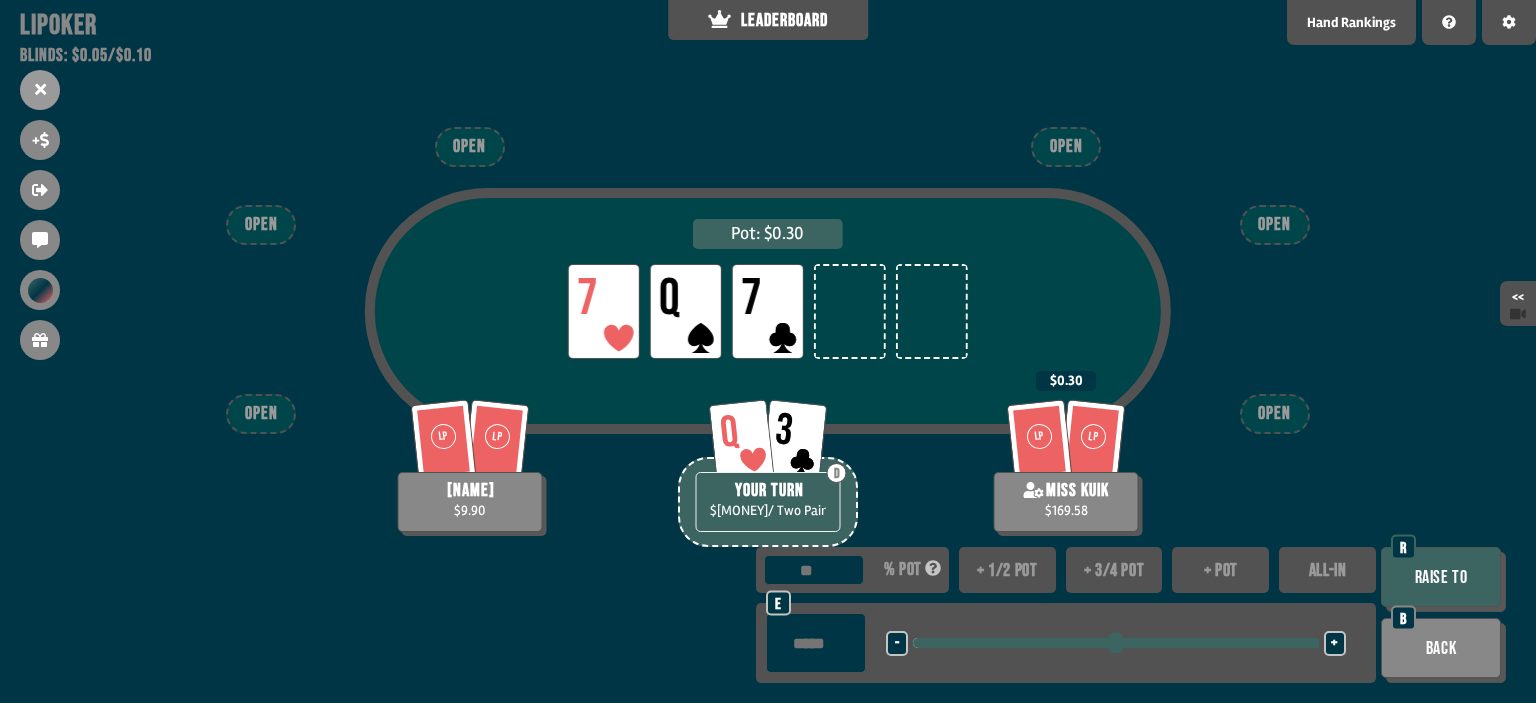 click on "Raise to" at bounding box center [1441, 577] 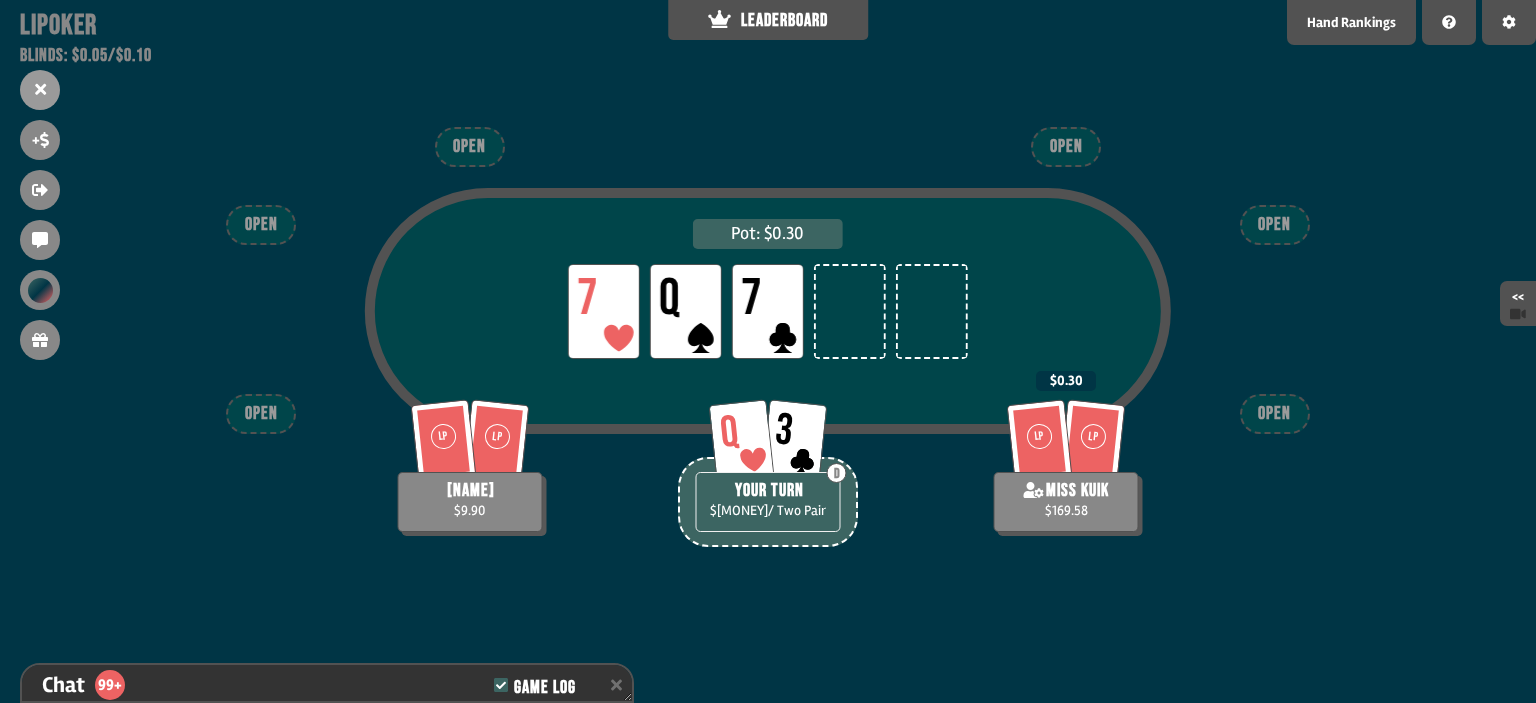 scroll, scrollTop: 8372, scrollLeft: 0, axis: vertical 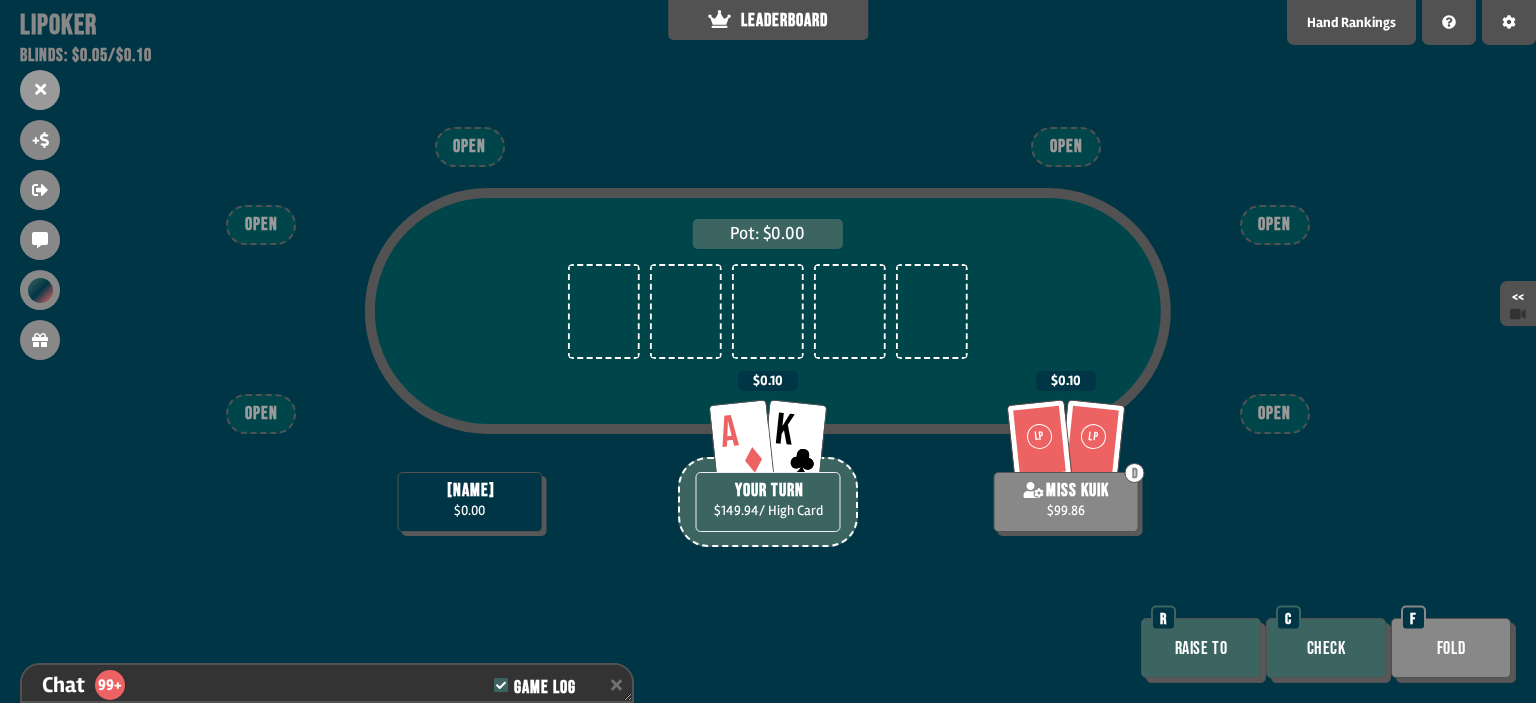 click on "Raise to" at bounding box center [1201, 648] 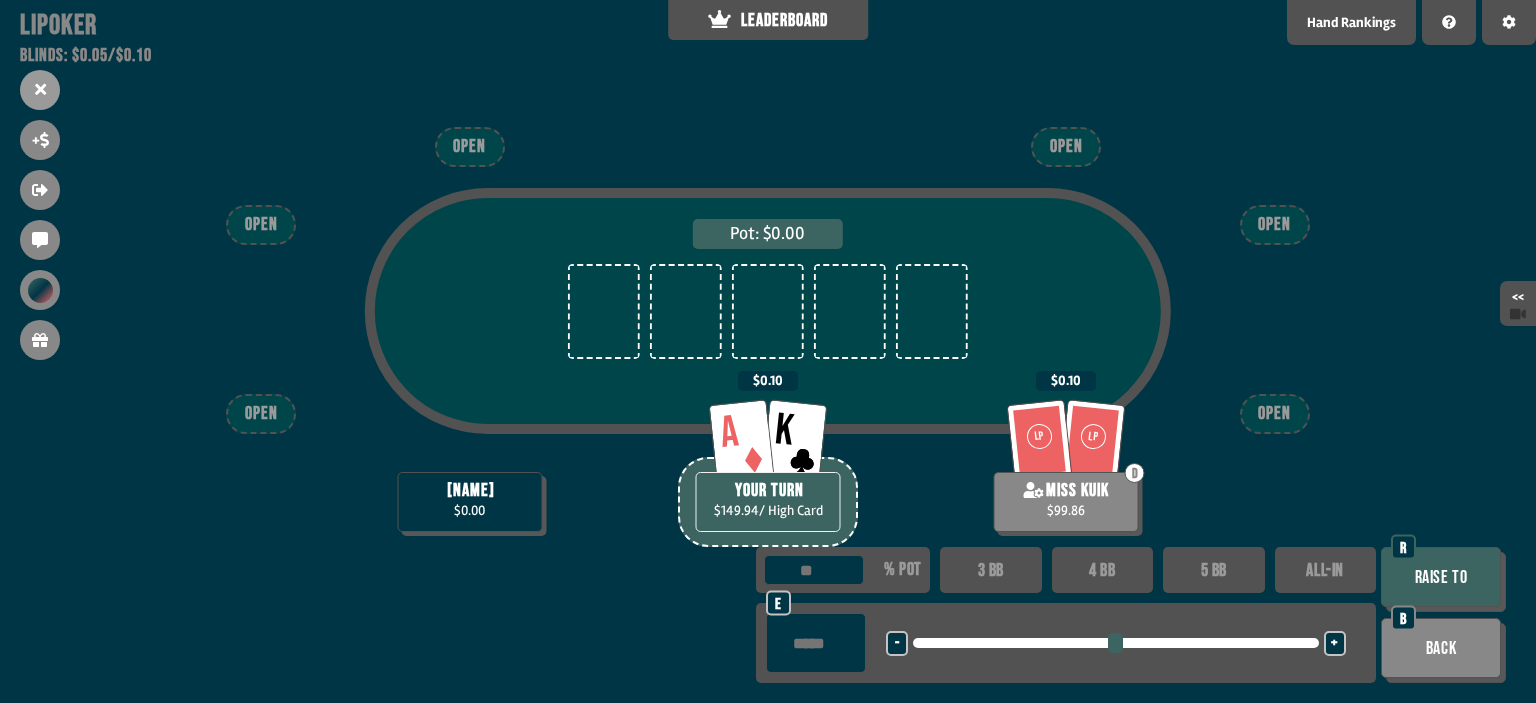 click on "5 BB" at bounding box center [1214, 570] 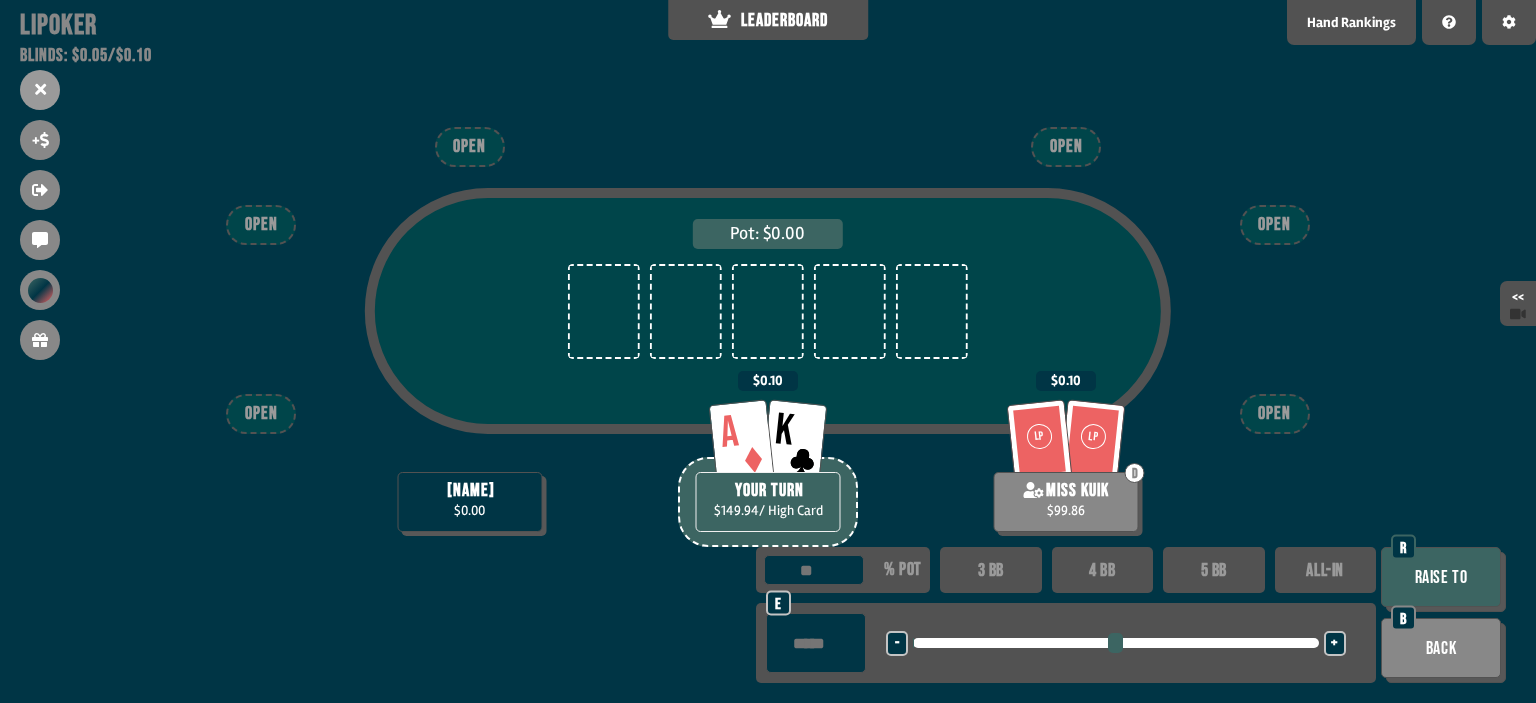 click on "Raise to" at bounding box center [1441, 577] 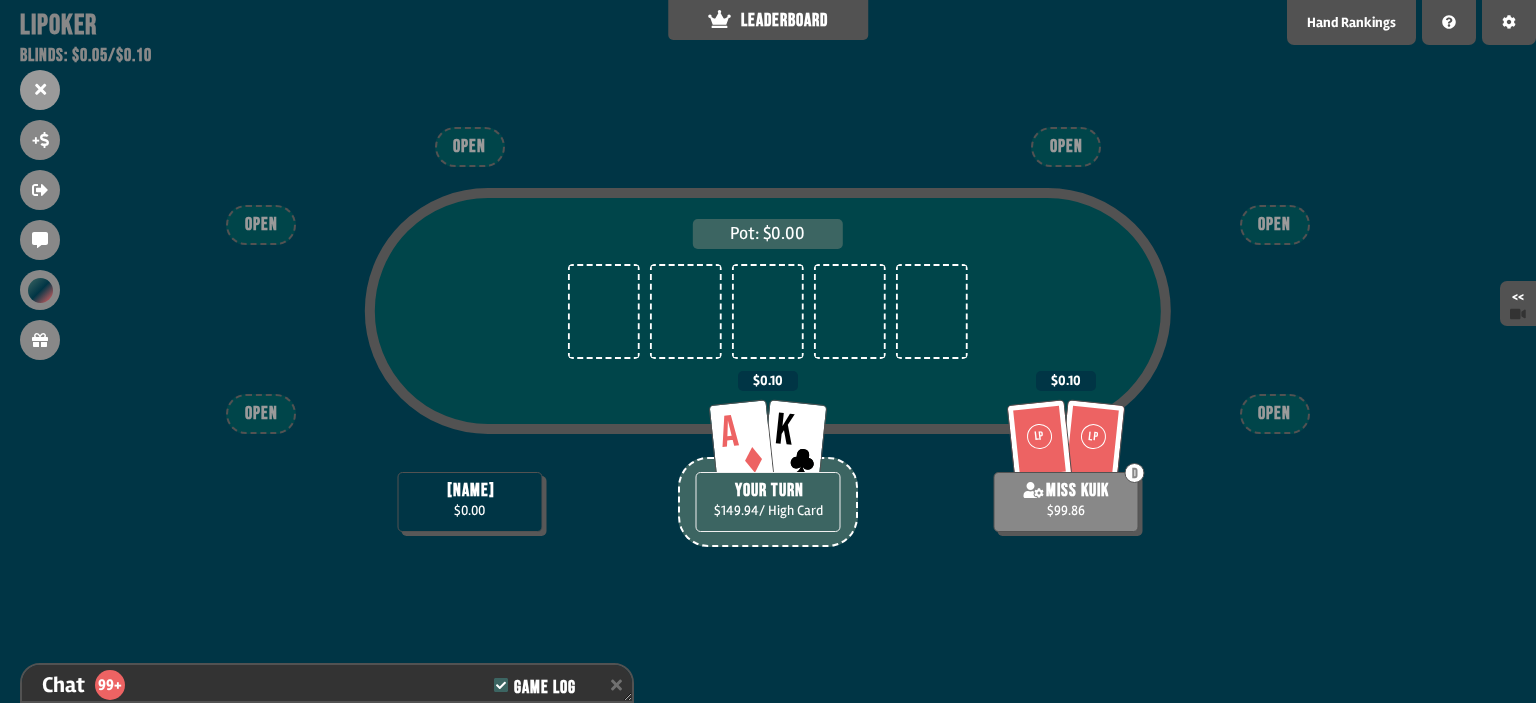 scroll, scrollTop: 8663, scrollLeft: 0, axis: vertical 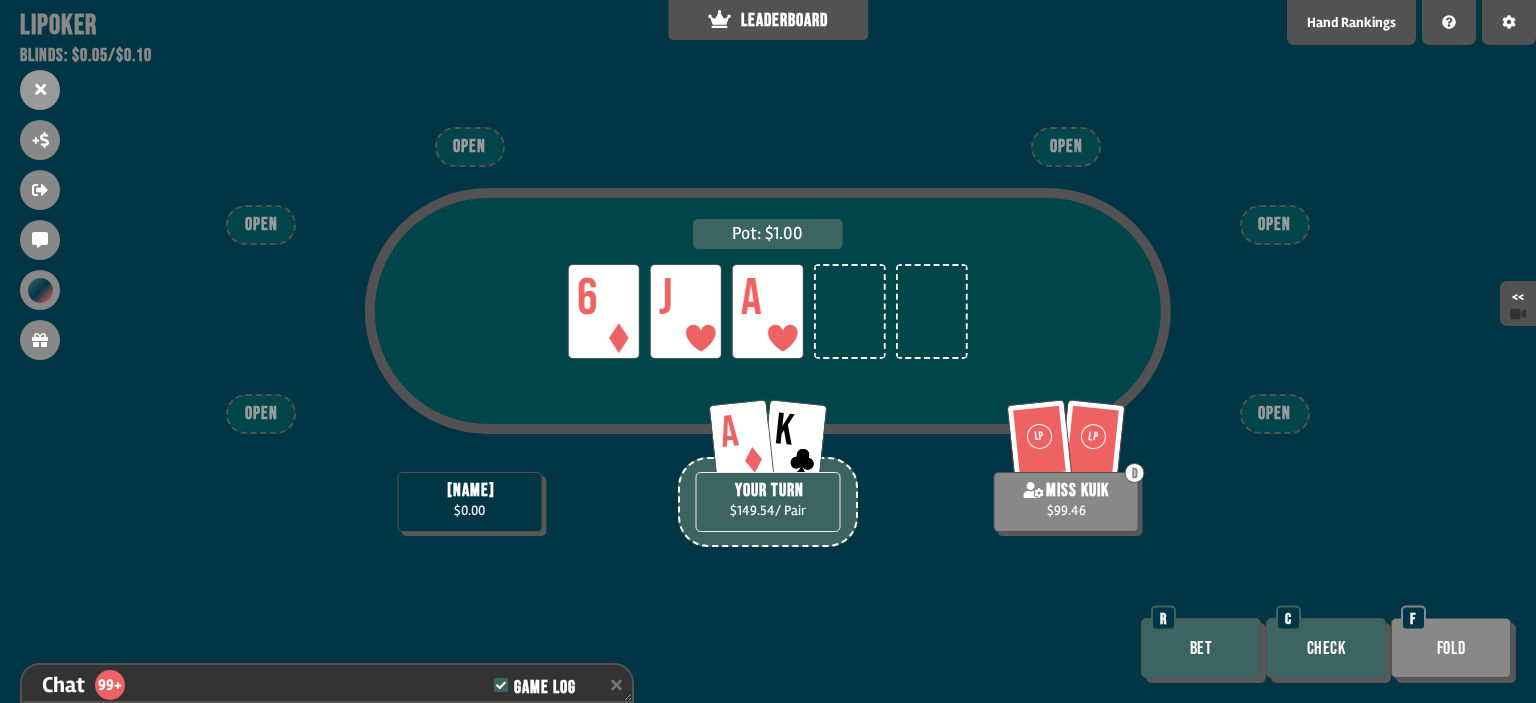 click on "Bet" at bounding box center (1201, 648) 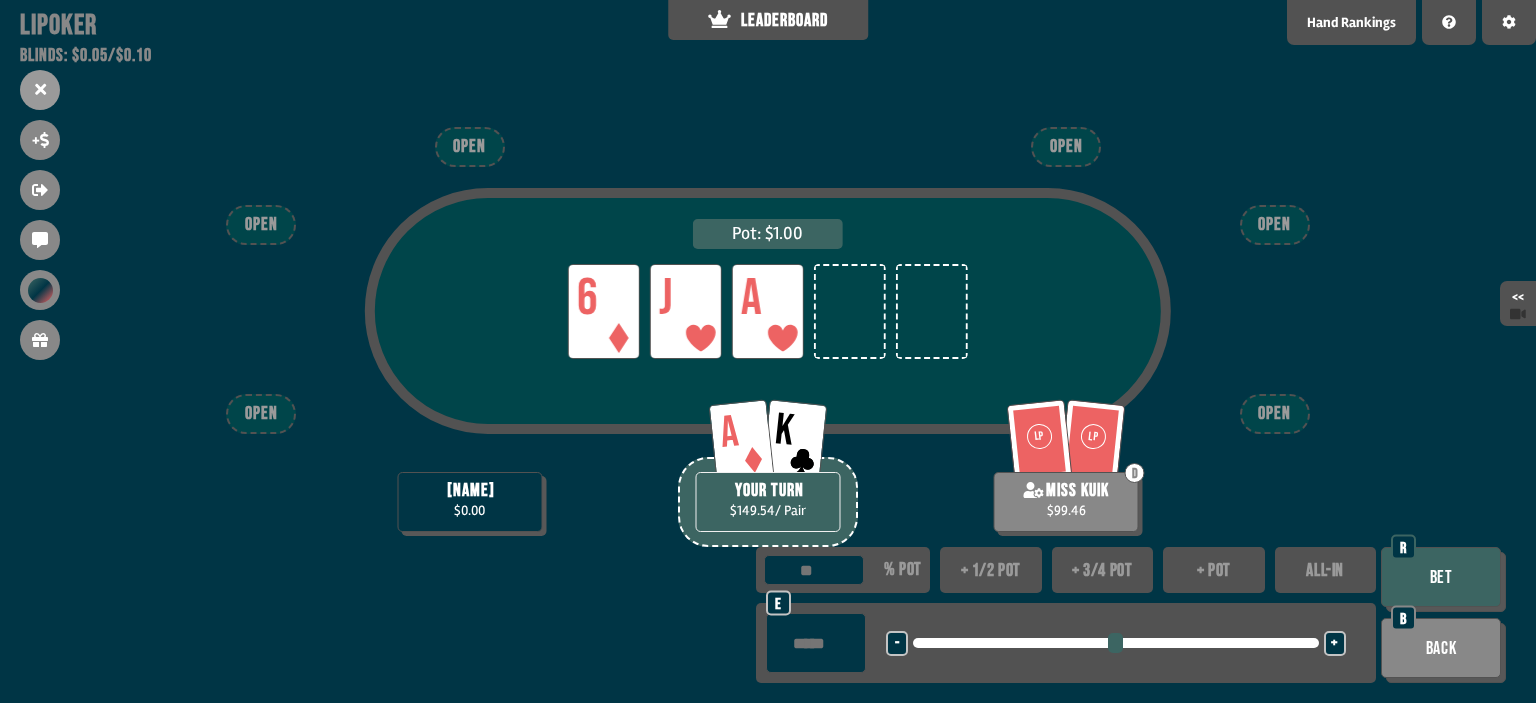 click on "ALL-IN" at bounding box center [1326, 570] 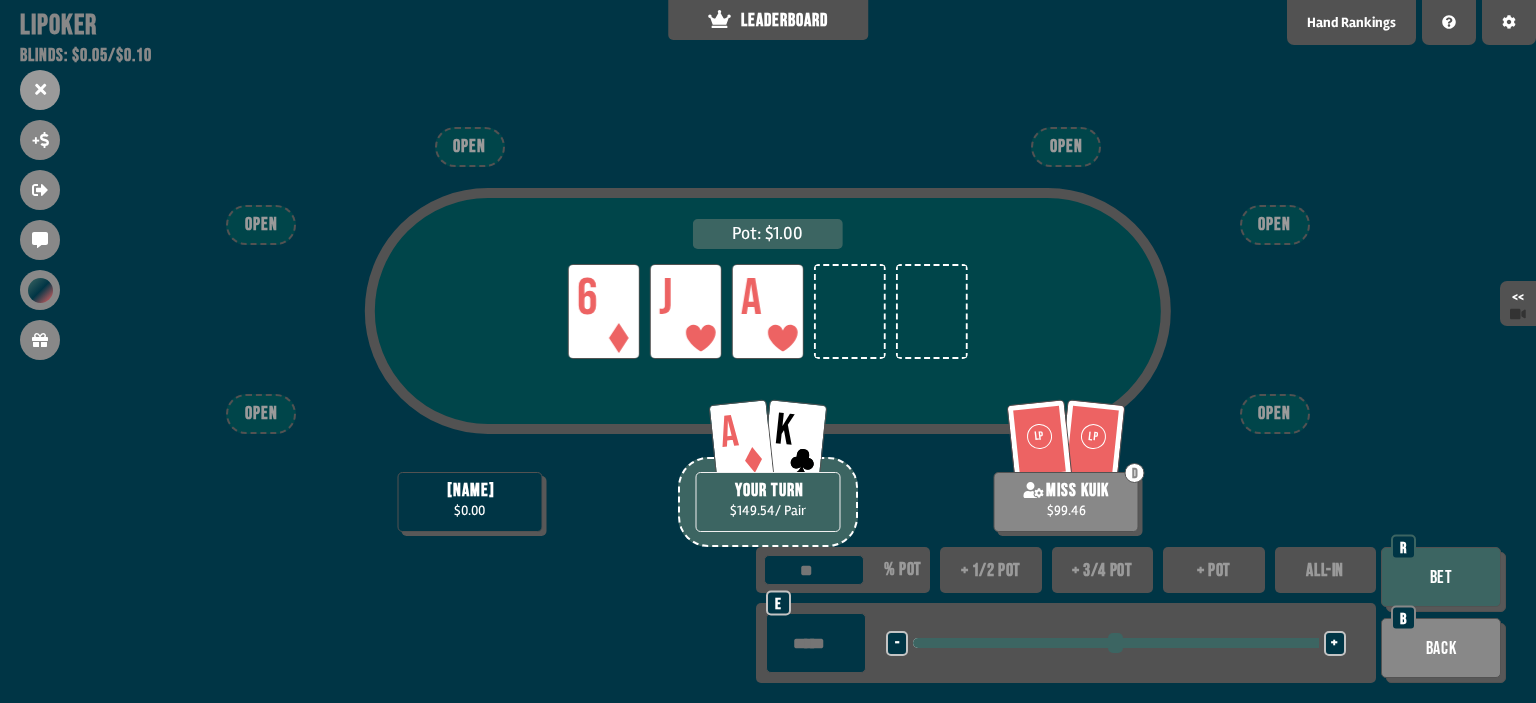 click on "Bet" at bounding box center (1441, 577) 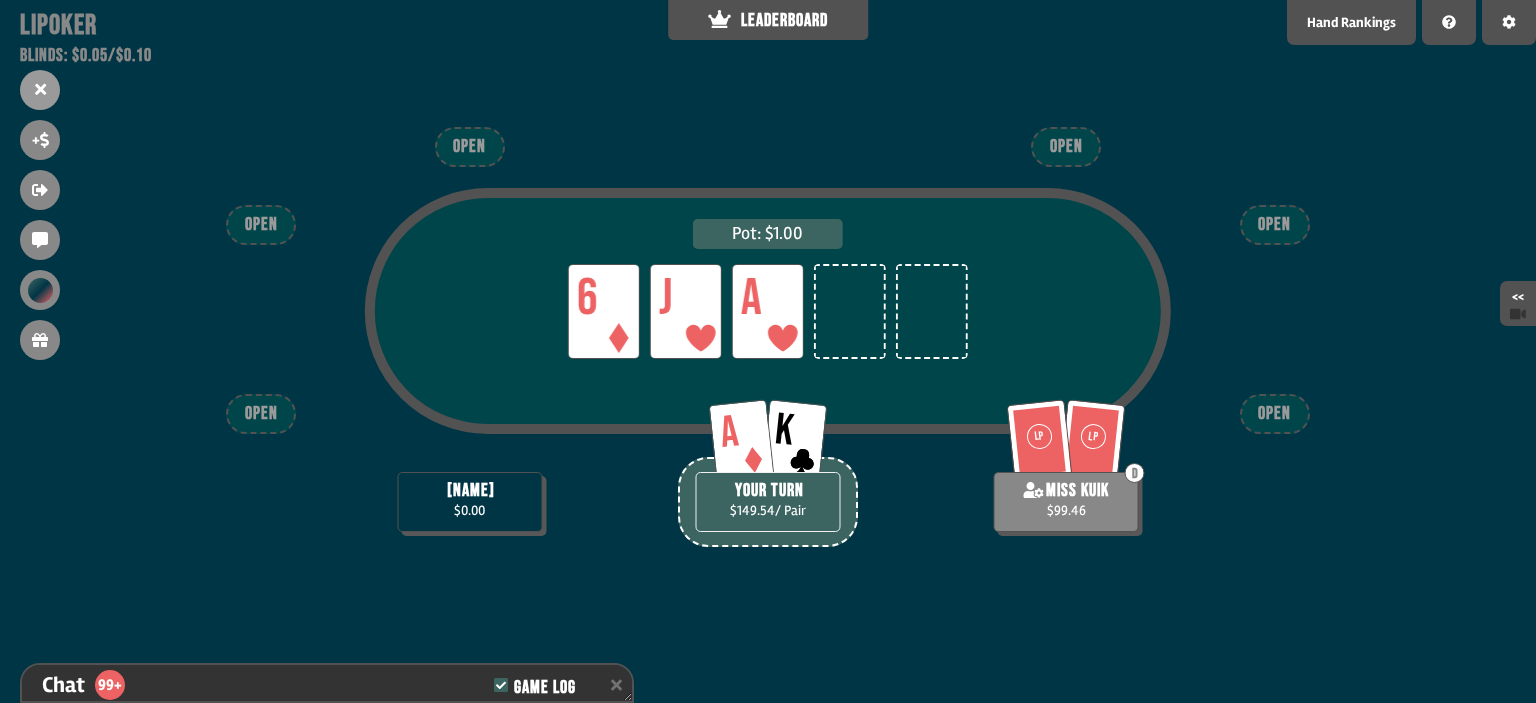 scroll, scrollTop: 8779, scrollLeft: 0, axis: vertical 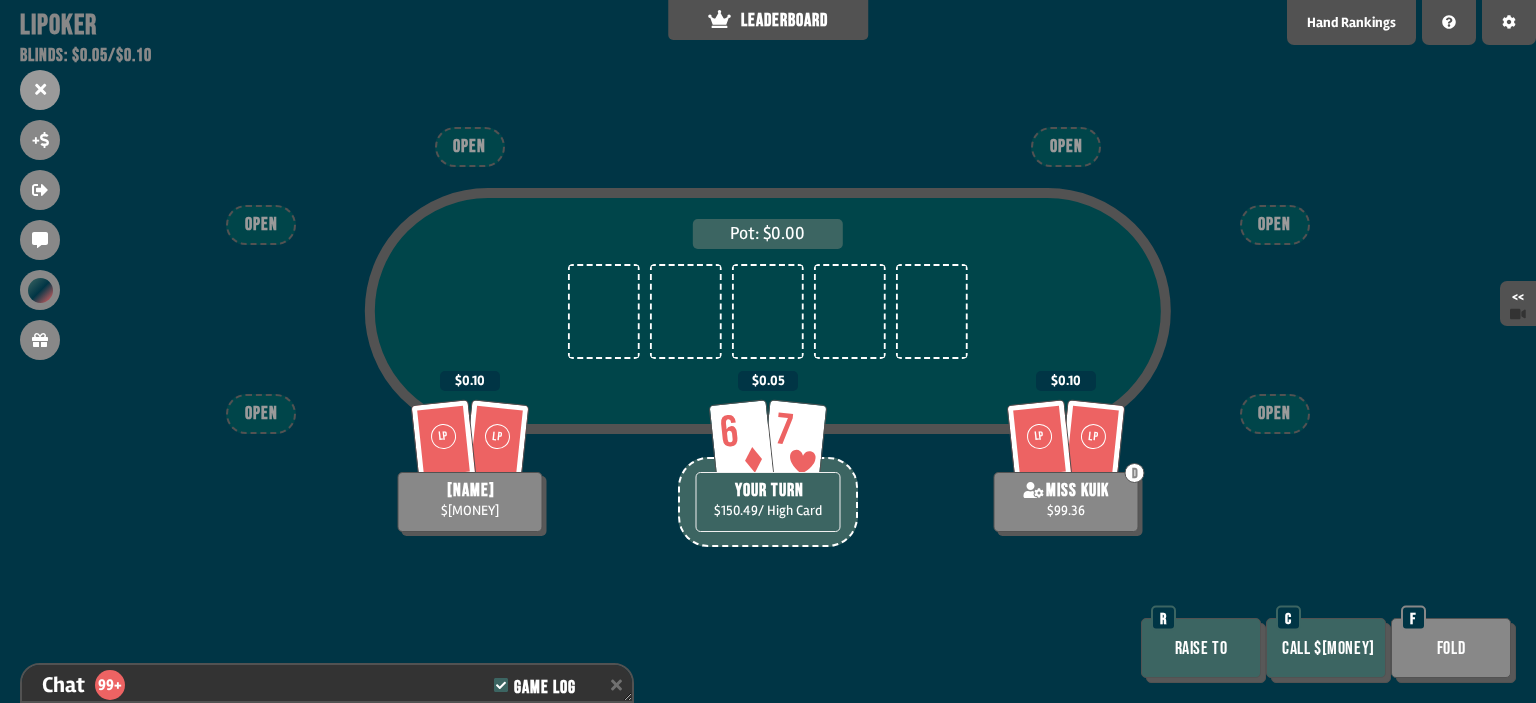 click on "Call $[MONEY]" at bounding box center [1326, 648] 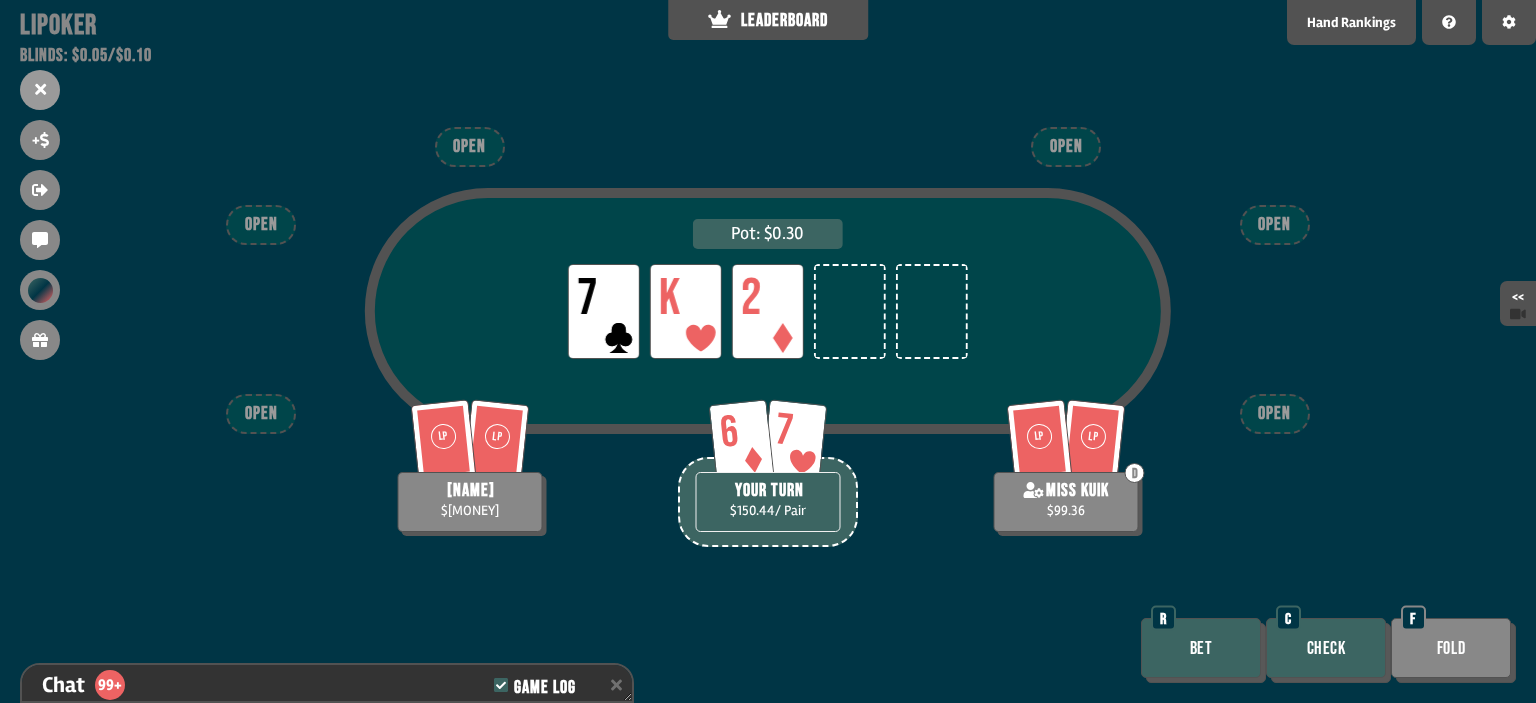 drag, startPoint x: 1360, startPoint y: 647, endPoint x: 1314, endPoint y: 406, distance: 245.35077 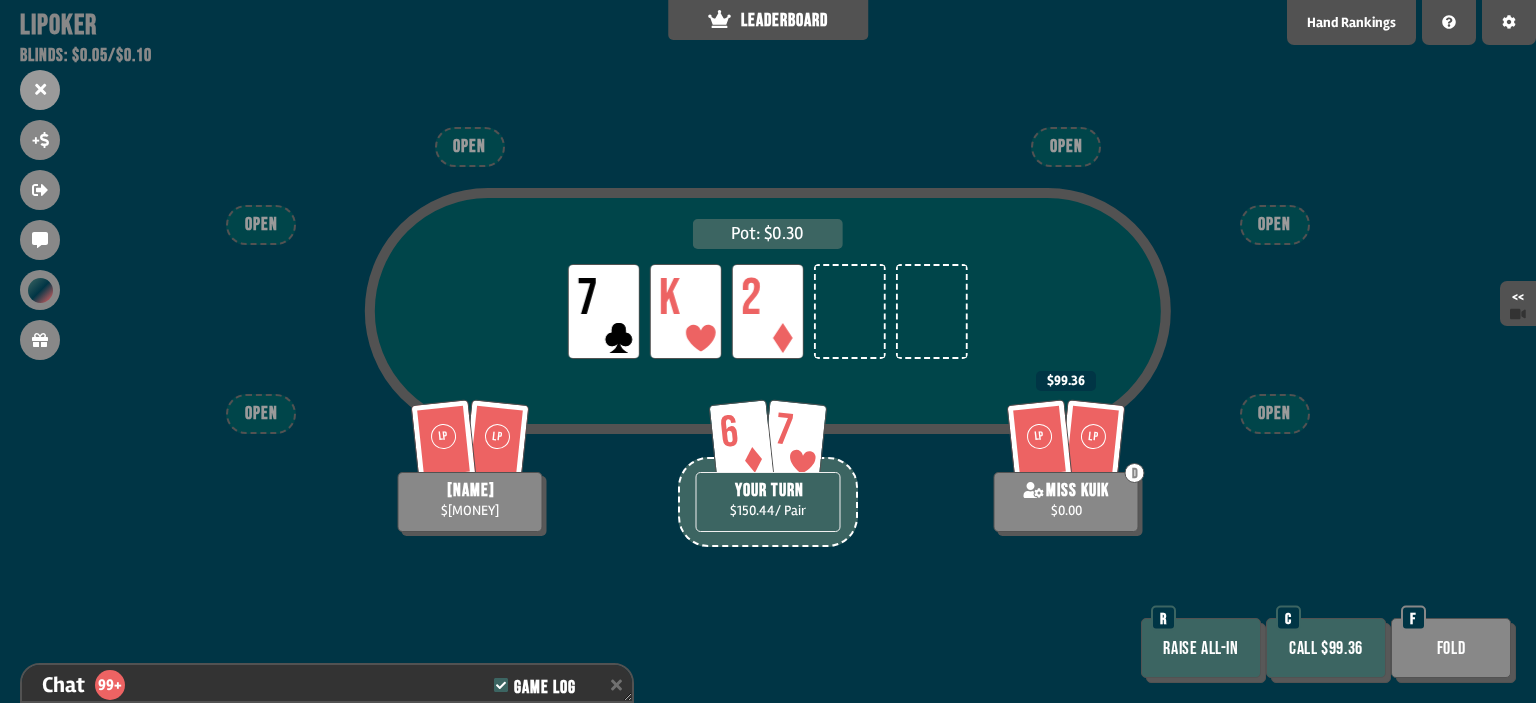 click on "Fold" at bounding box center (1451, 648) 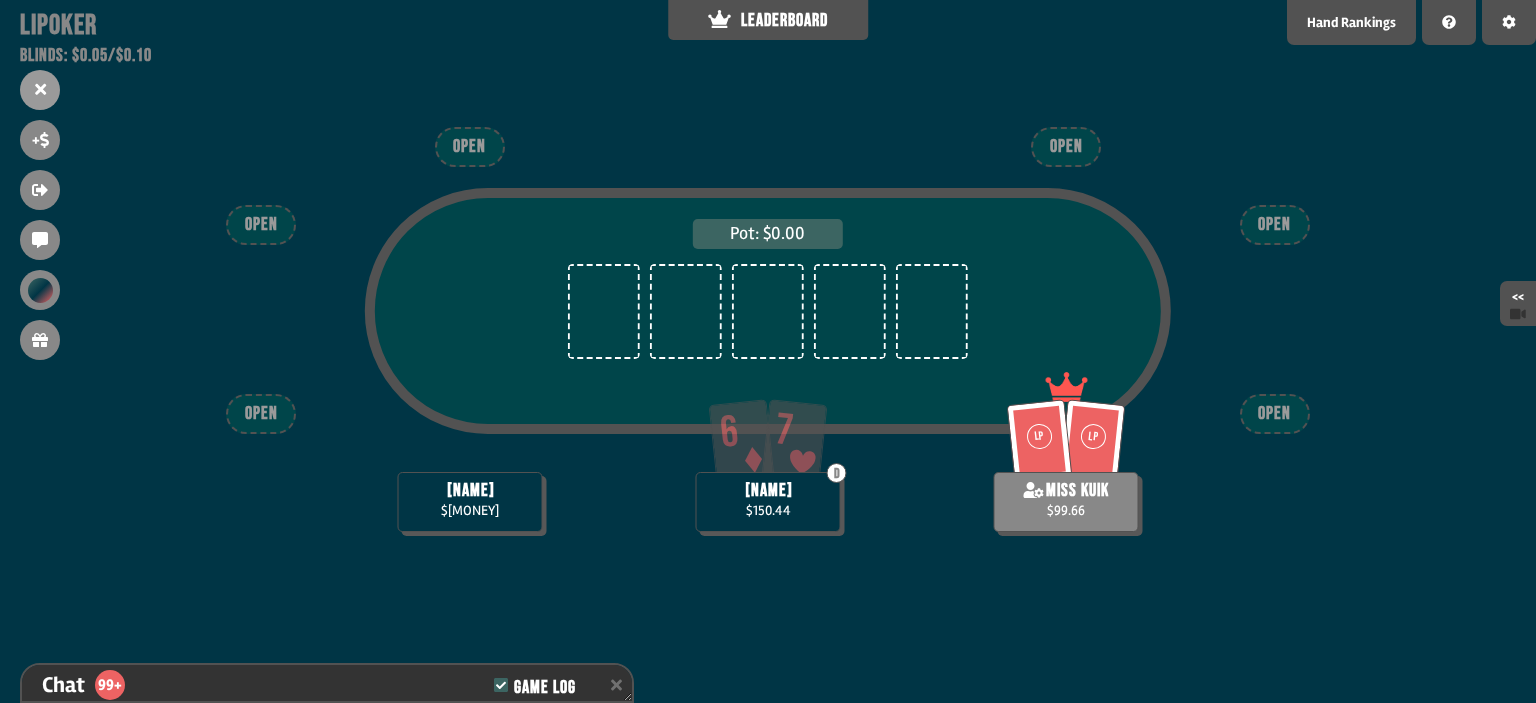 scroll, scrollTop: 98, scrollLeft: 0, axis: vertical 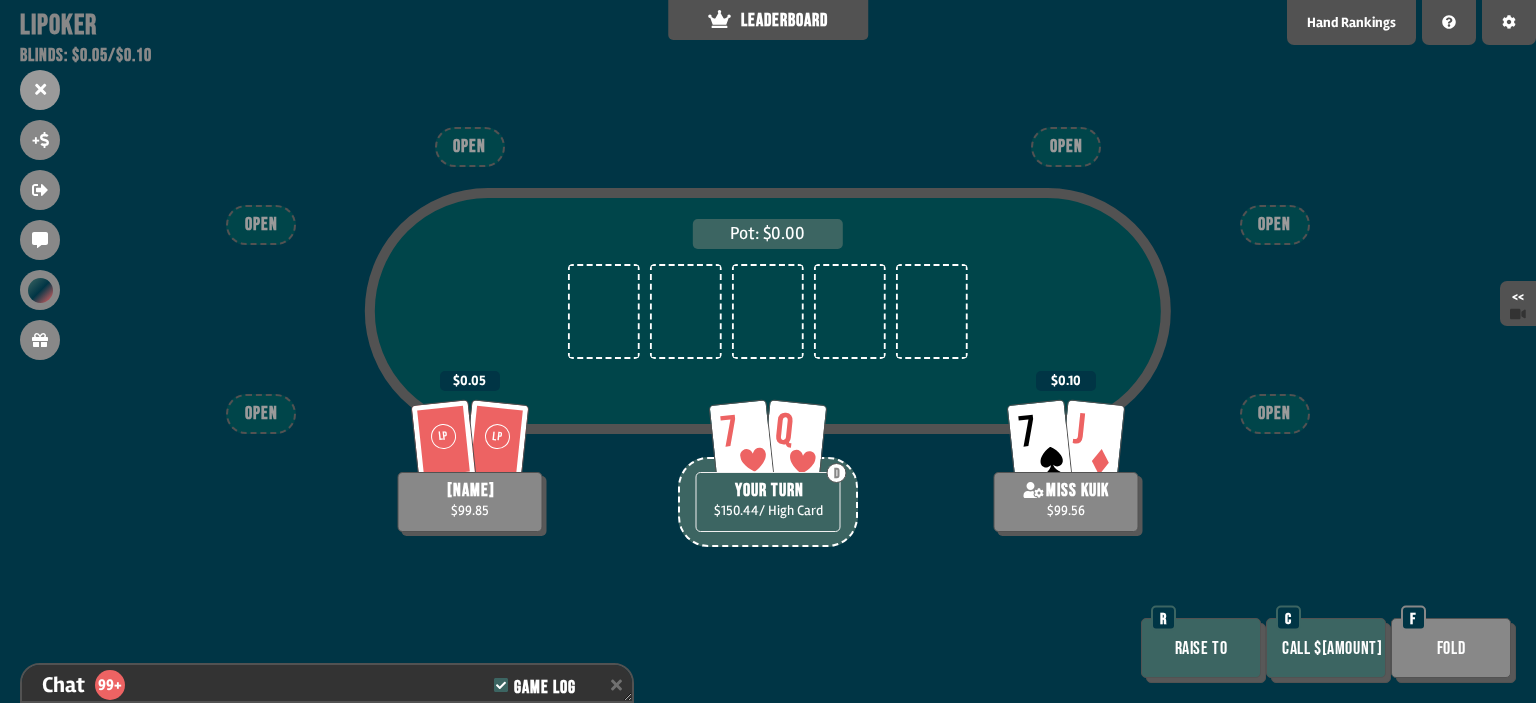 click on "Fold" at bounding box center [1451, 648] 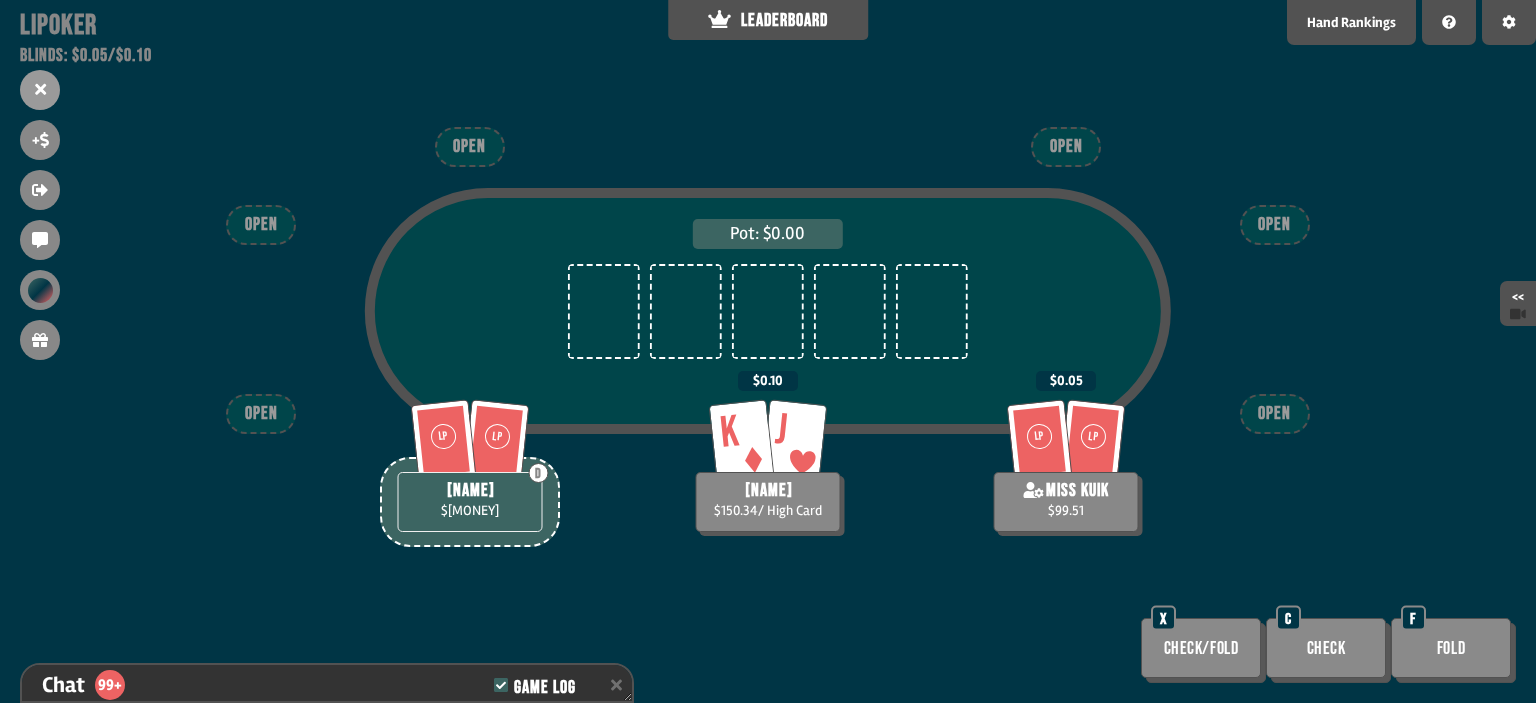 scroll, scrollTop: 98, scrollLeft: 0, axis: vertical 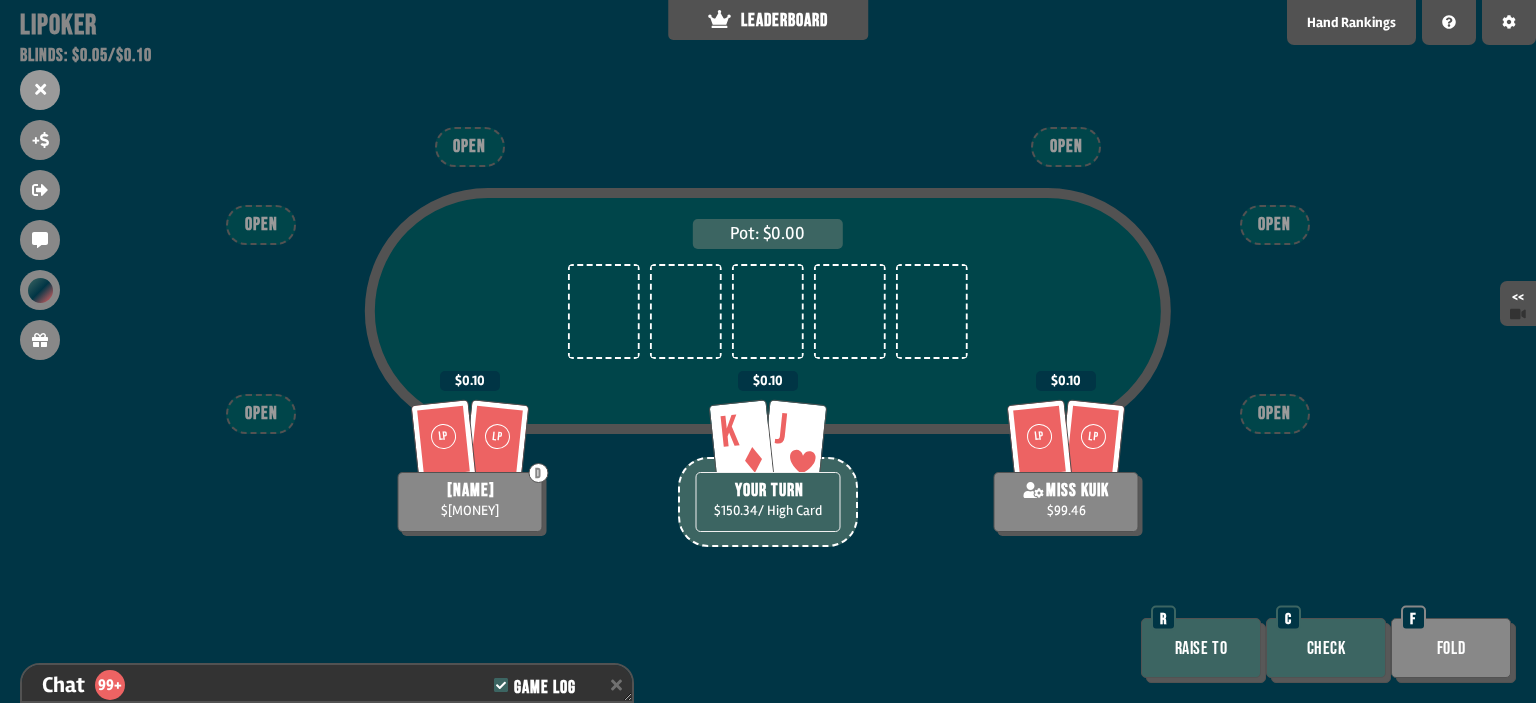 click on "Raise to" at bounding box center (1201, 648) 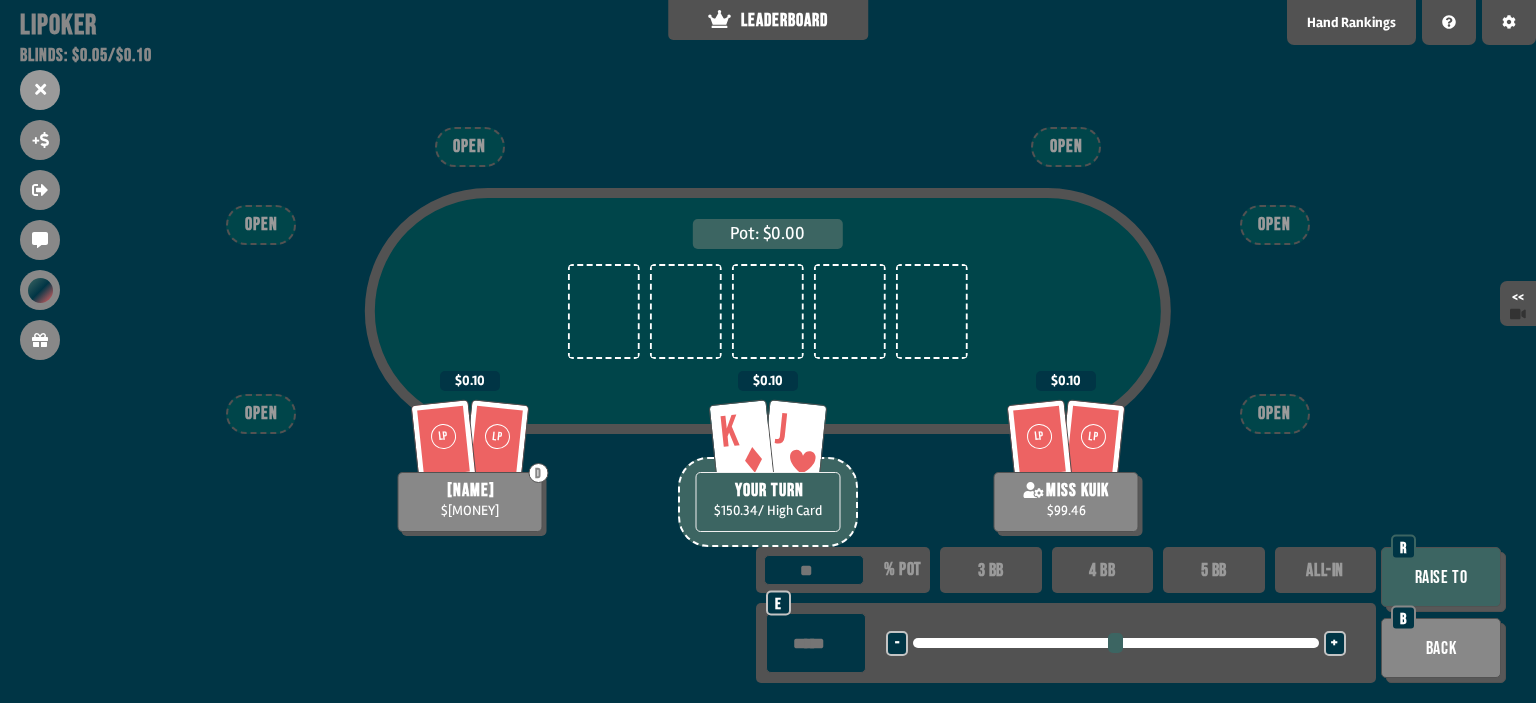 click on "5 BB" at bounding box center [1214, 570] 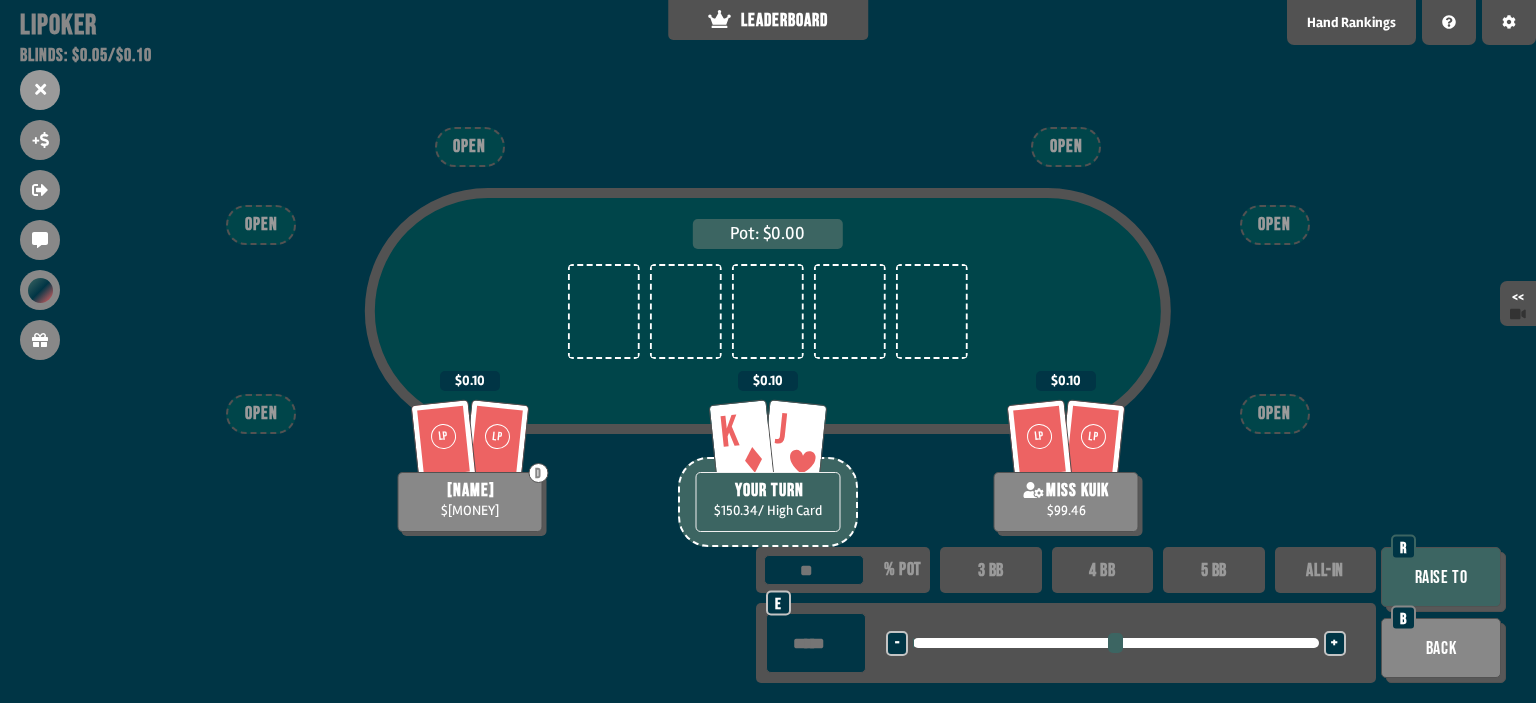 click on "Raise to" at bounding box center (1441, 577) 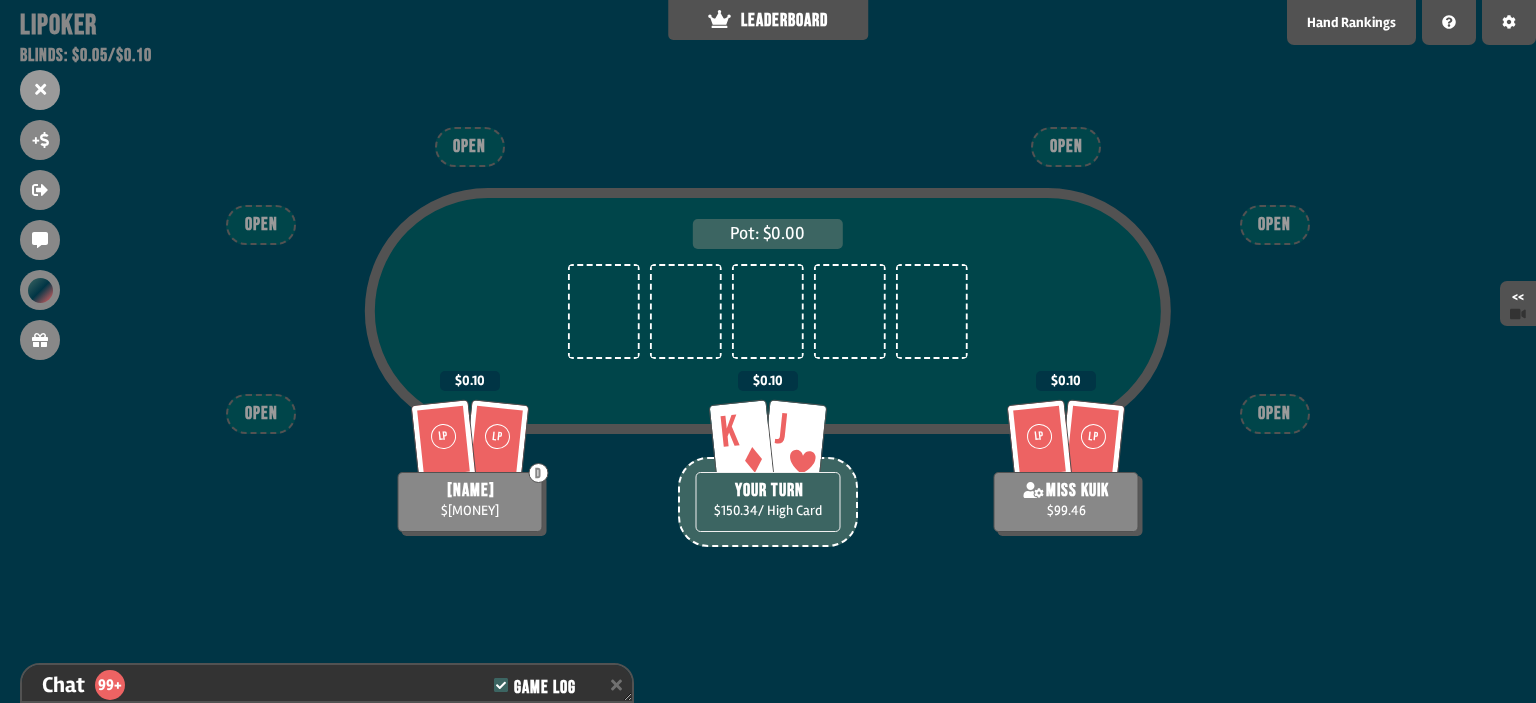 scroll, scrollTop: 9794, scrollLeft: 0, axis: vertical 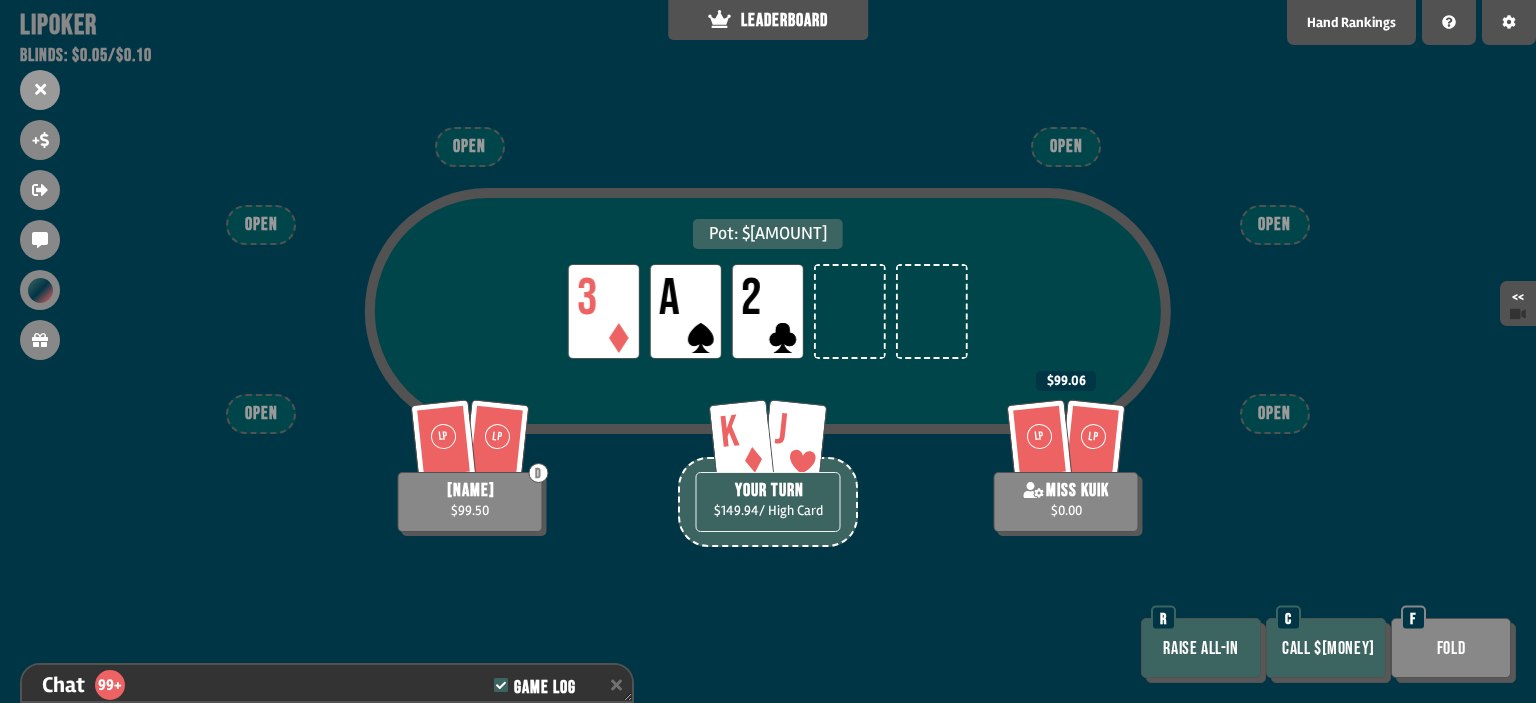 click on "Fold" at bounding box center (1451, 648) 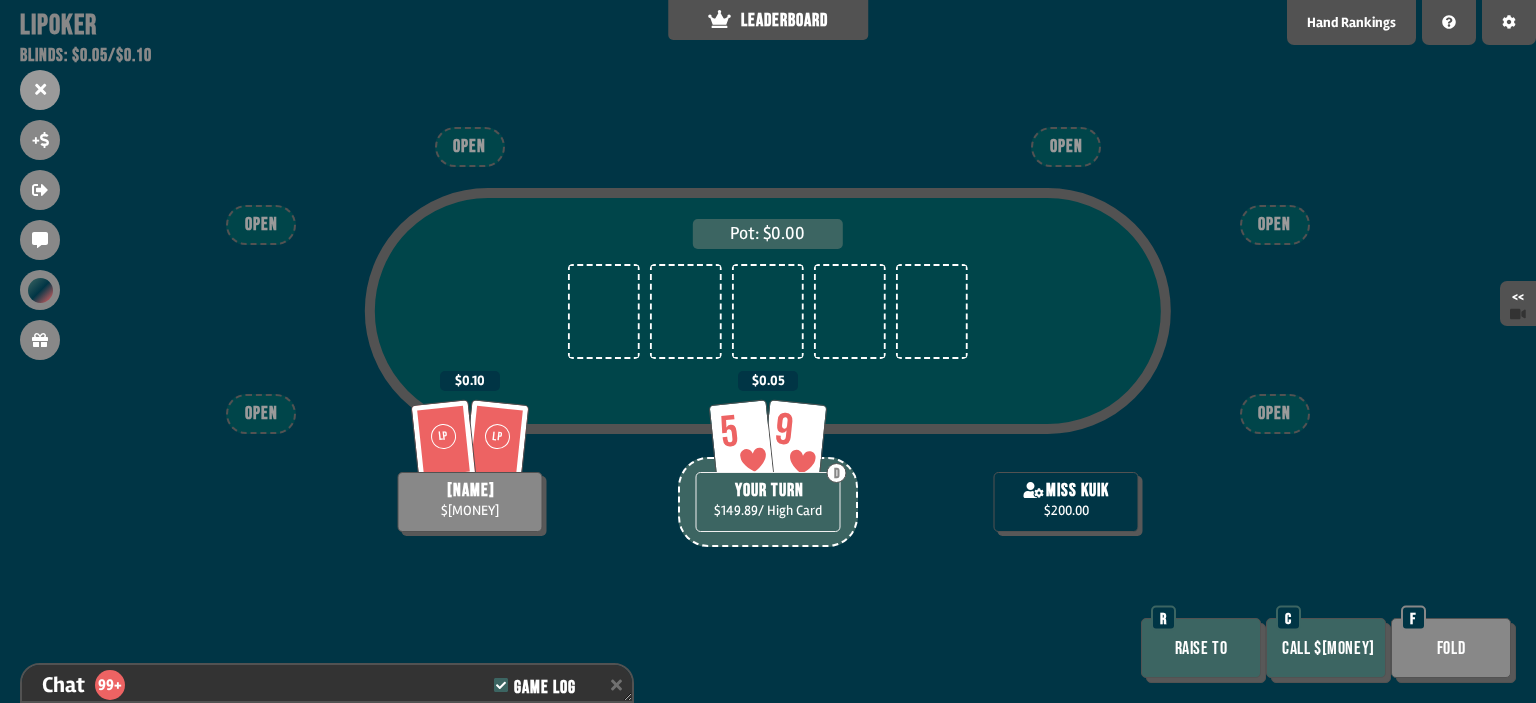 scroll, scrollTop: 98, scrollLeft: 0, axis: vertical 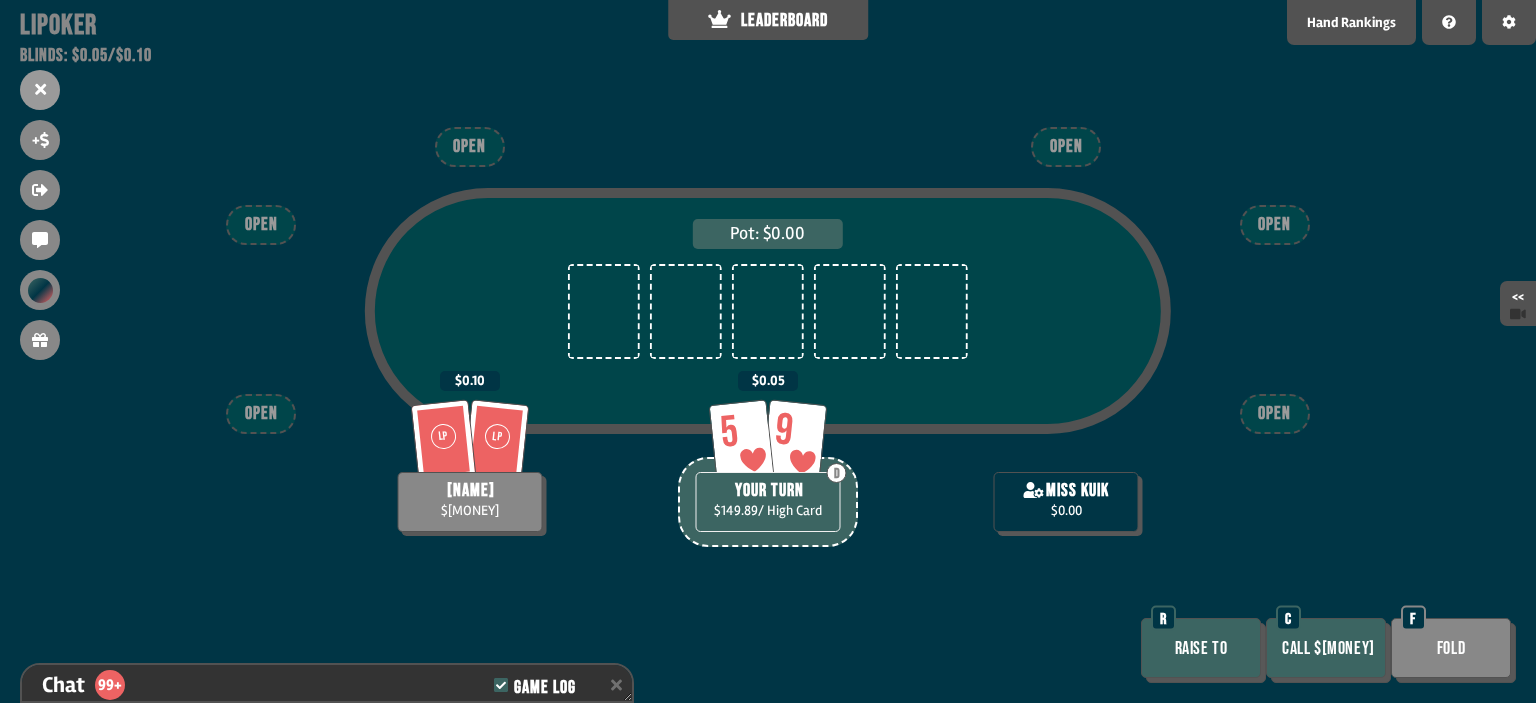 click on "Call $[MONEY]" at bounding box center (1326, 648) 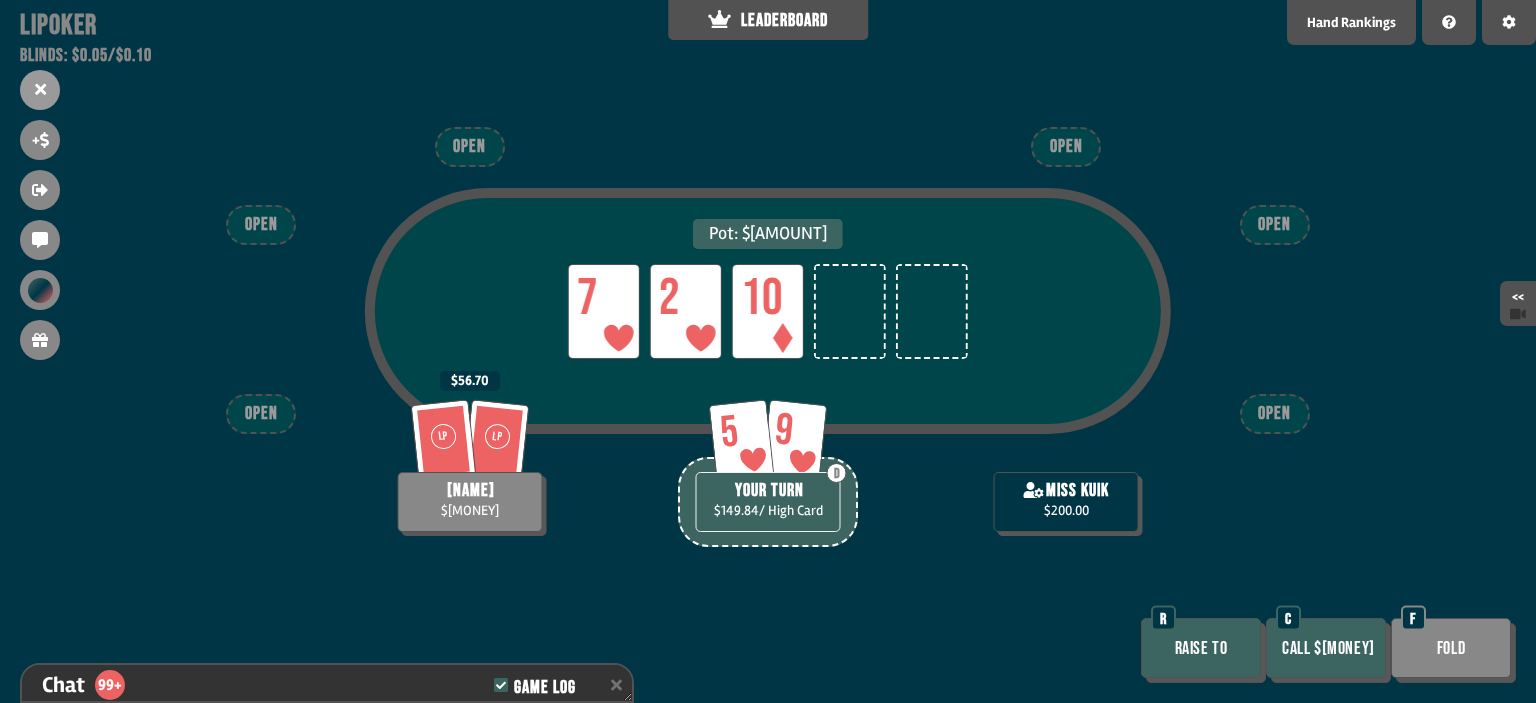 click on "Raise to" at bounding box center [1201, 648] 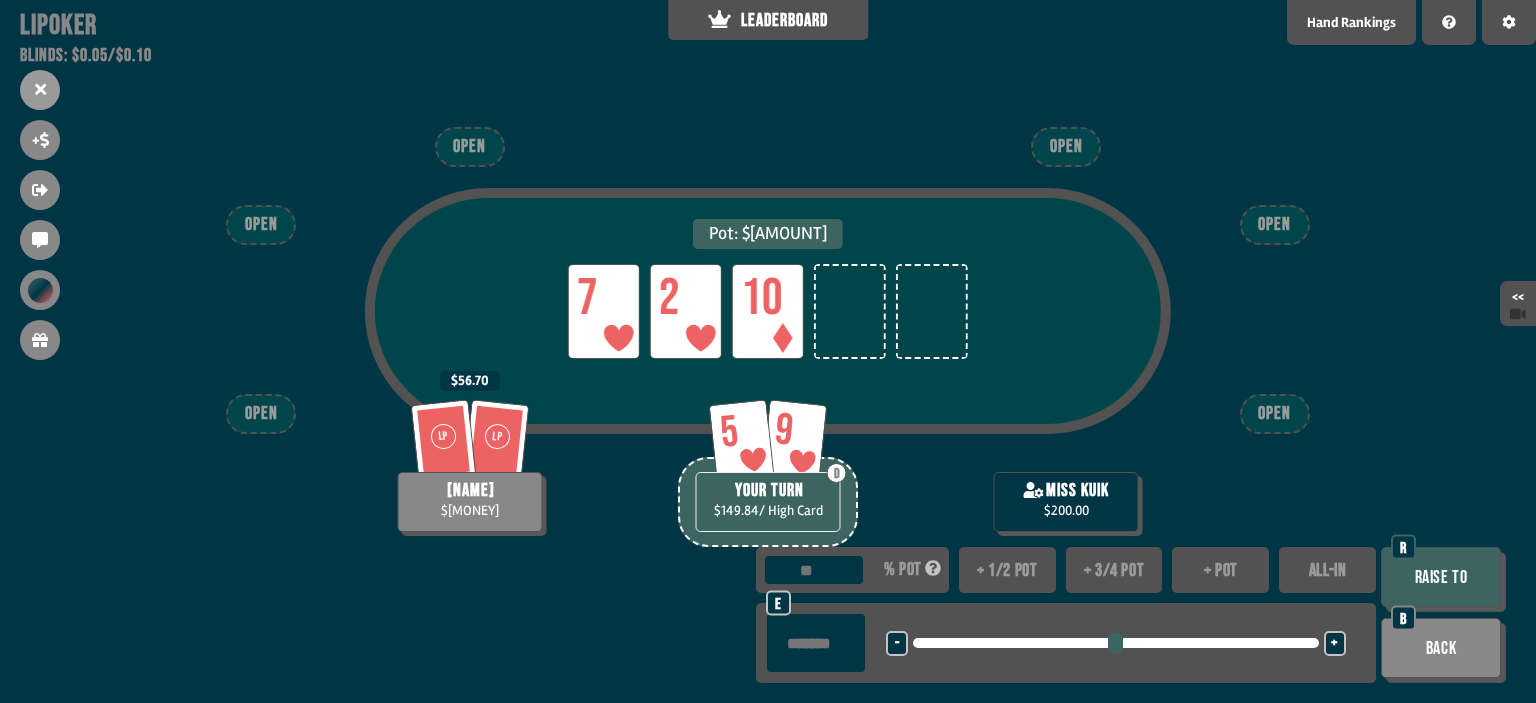 click on "ALL-IN" at bounding box center (1327, 570) 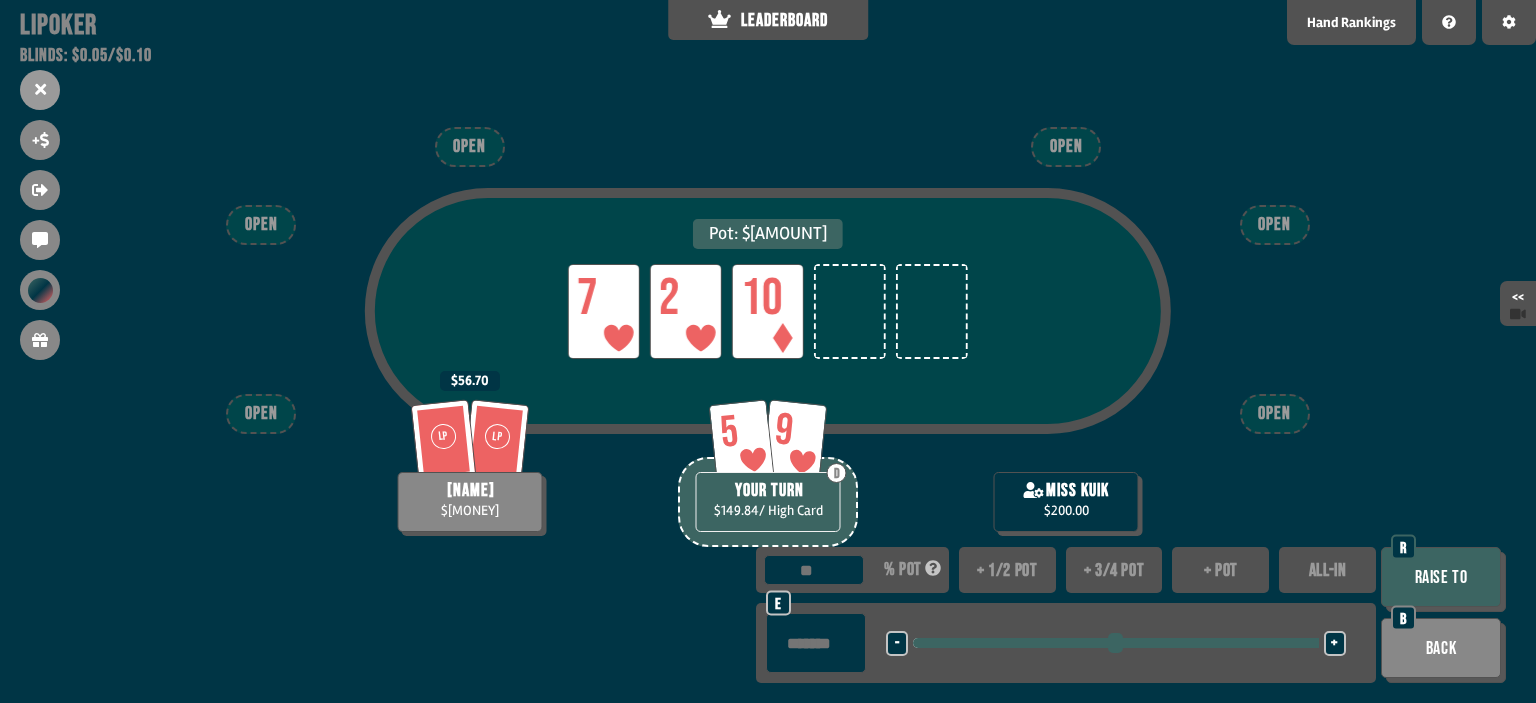 click on "Raise to" at bounding box center (1441, 577) 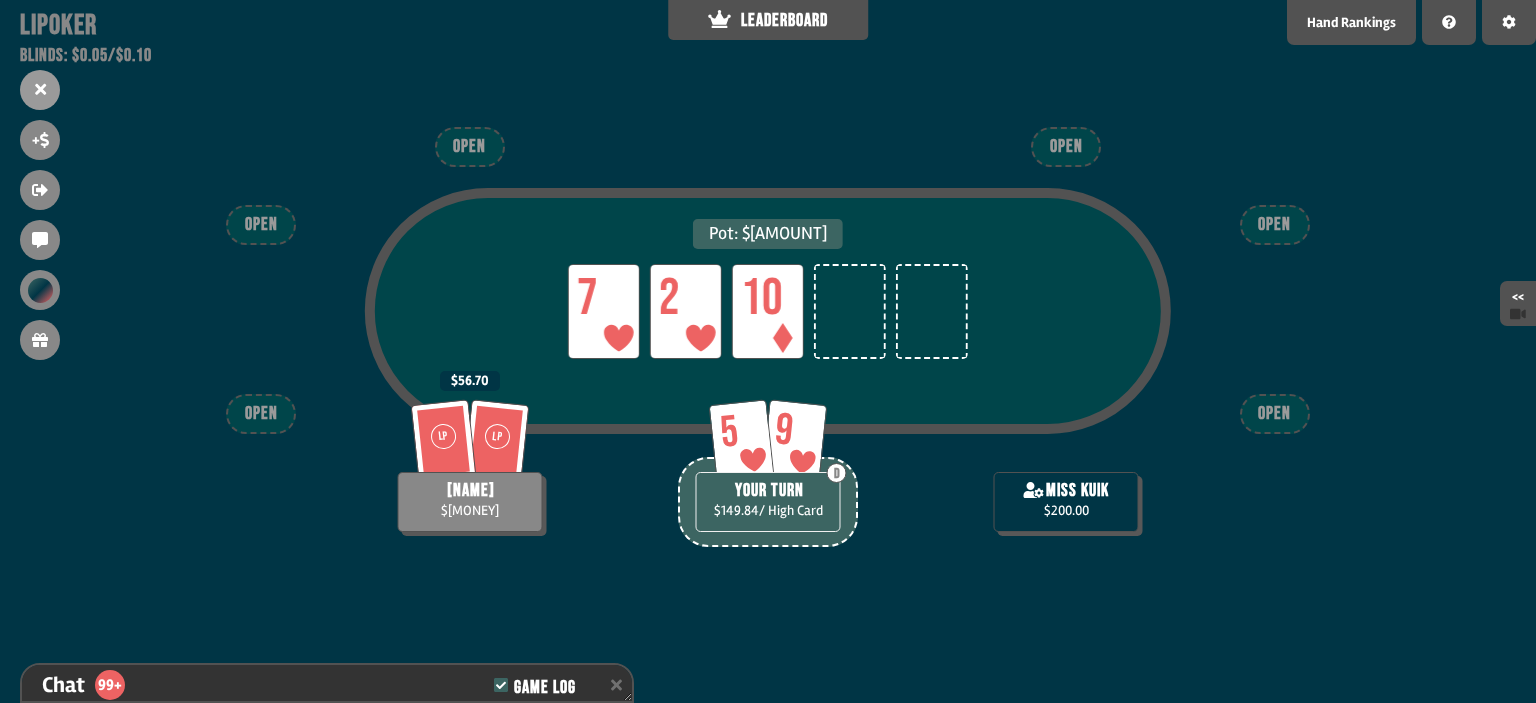 scroll, scrollTop: 10374, scrollLeft: 0, axis: vertical 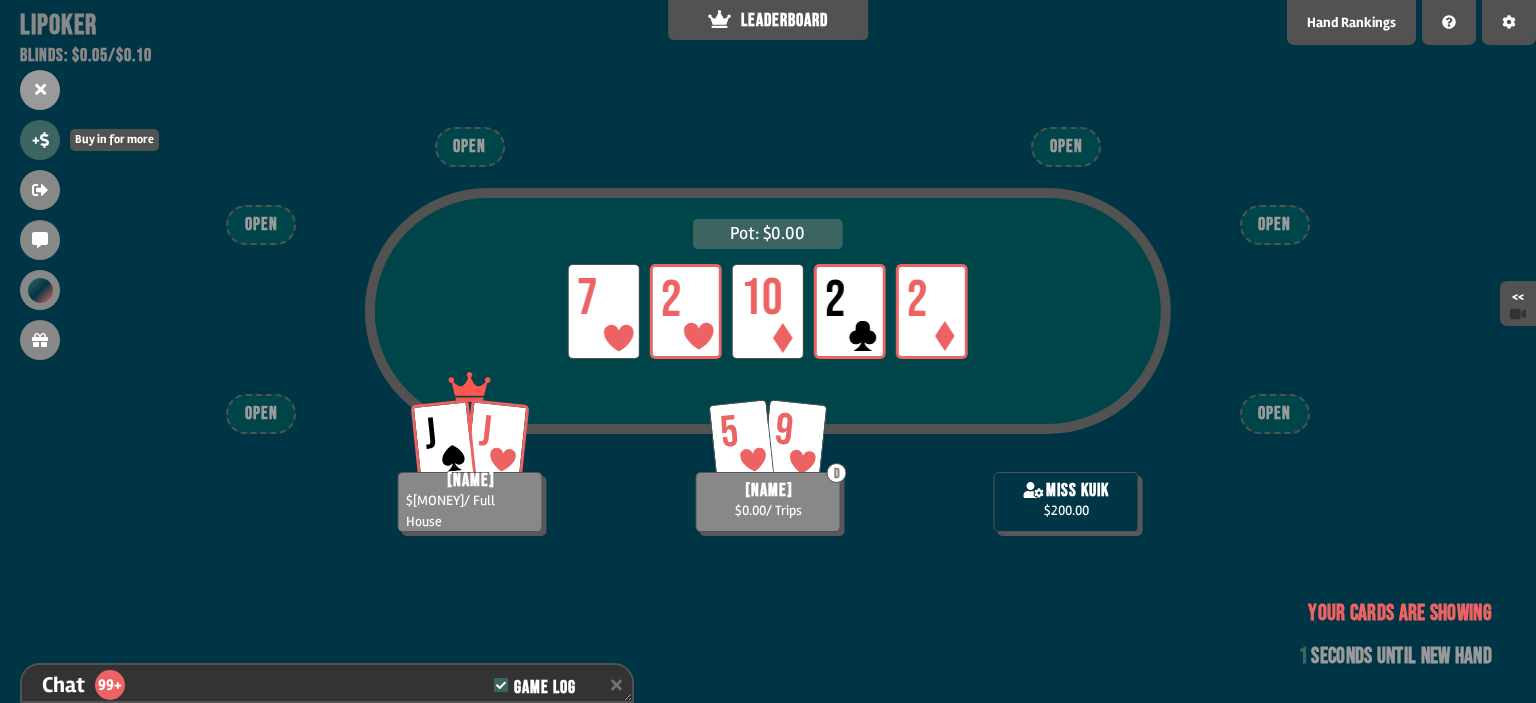 click 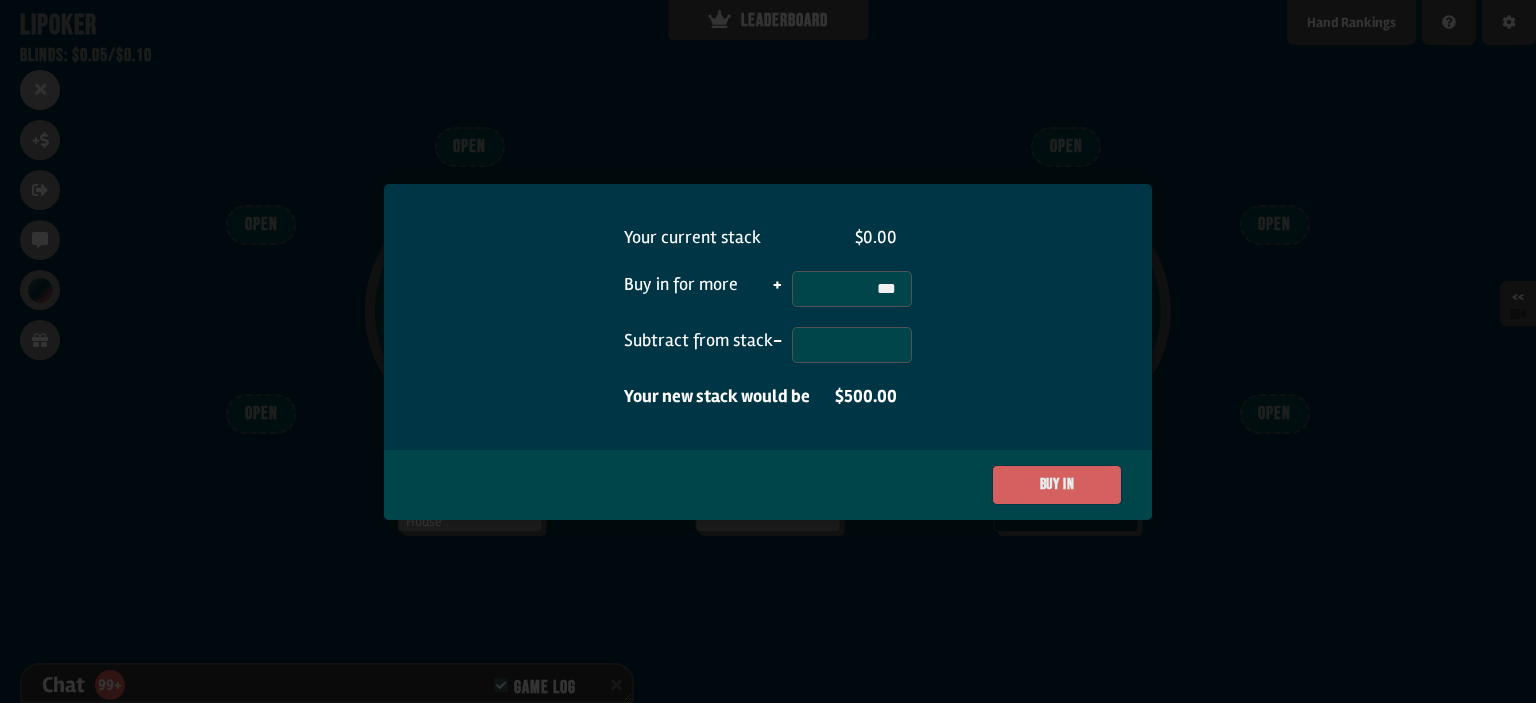 type on "***" 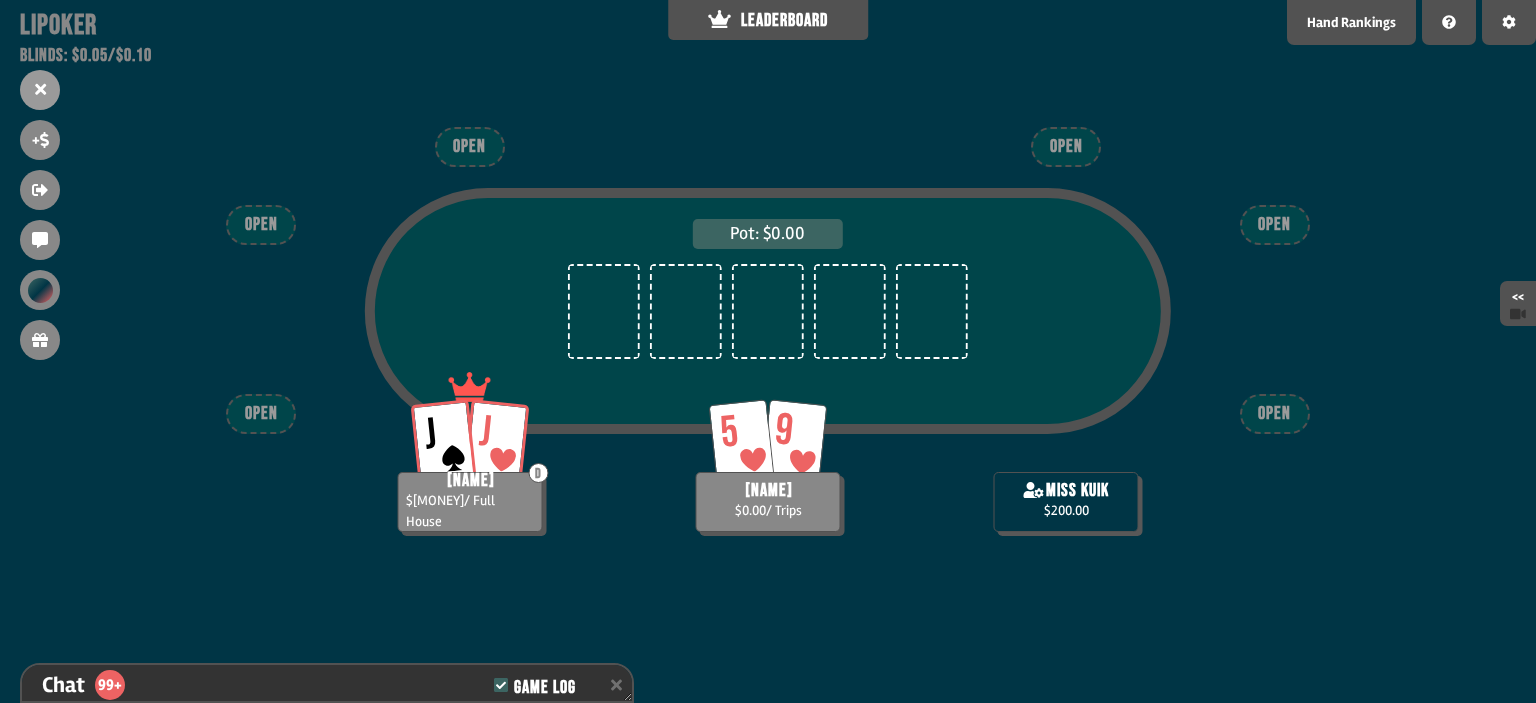 scroll, scrollTop: 100, scrollLeft: 0, axis: vertical 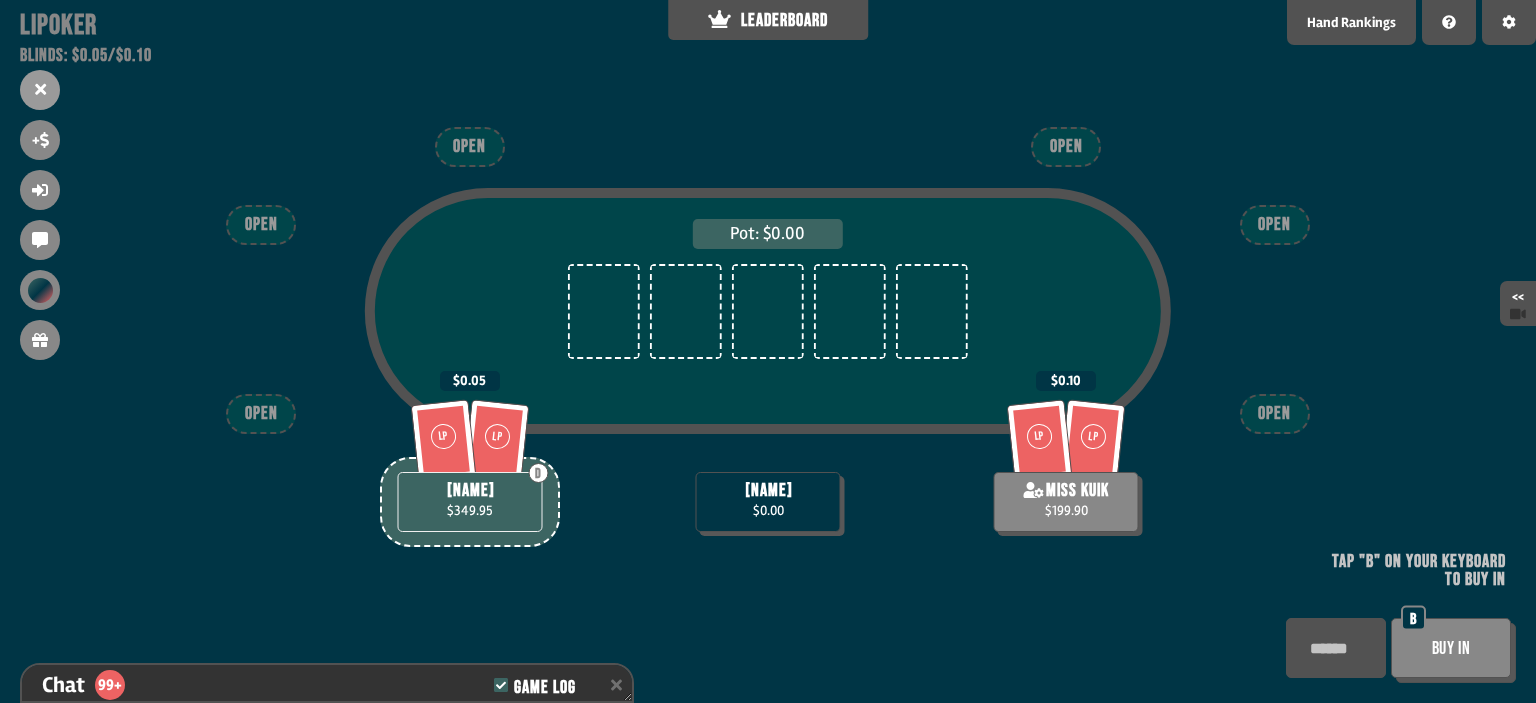 click on "Buy In" at bounding box center (1451, 648) 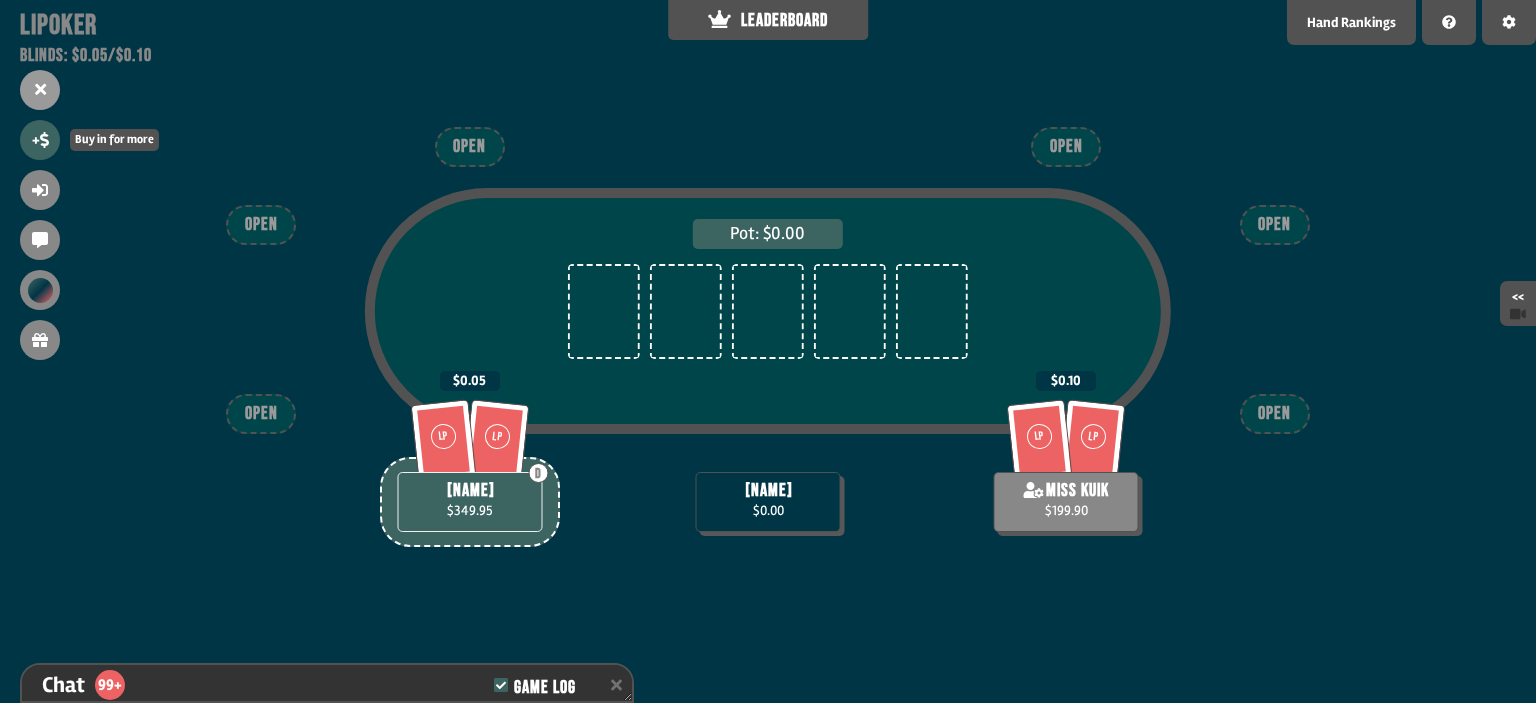 click on "+" at bounding box center (40, 140) 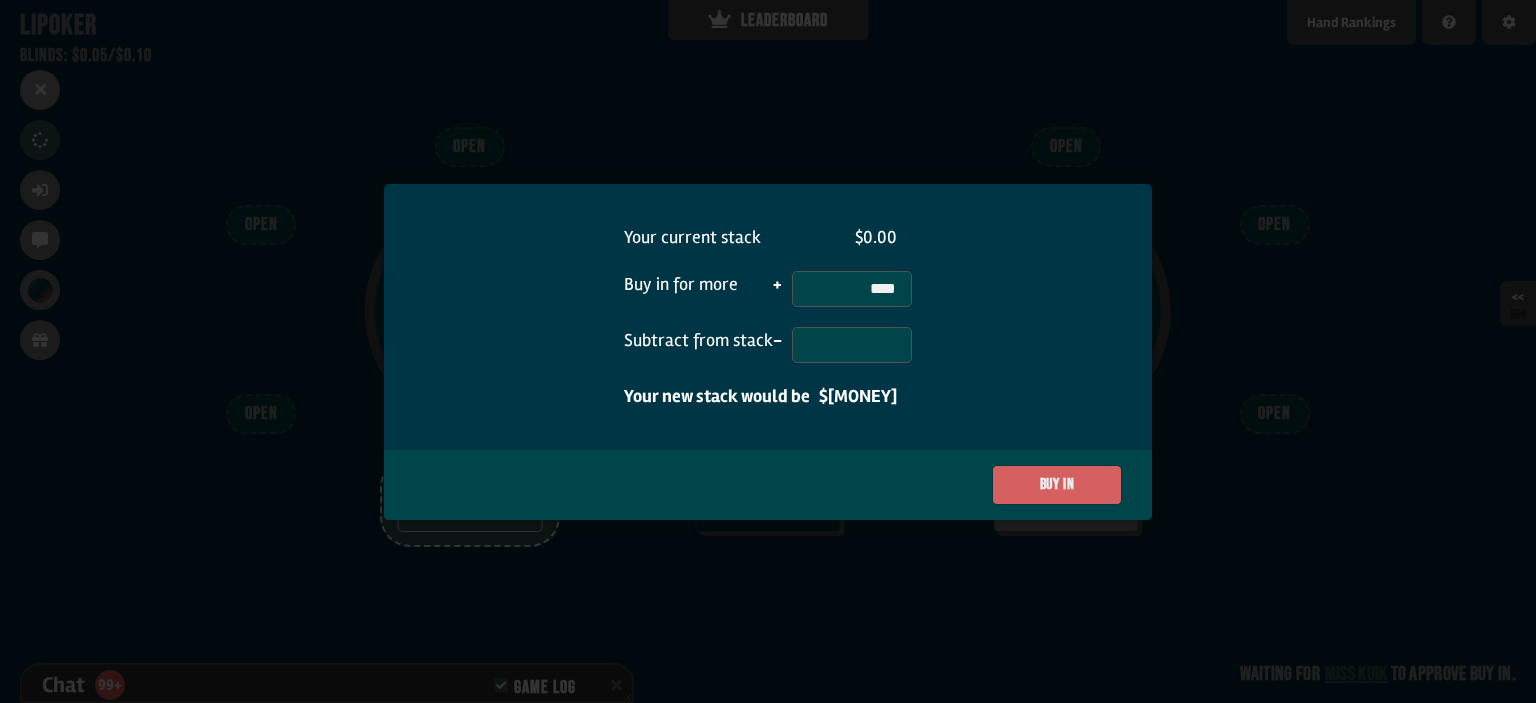 type on "****" 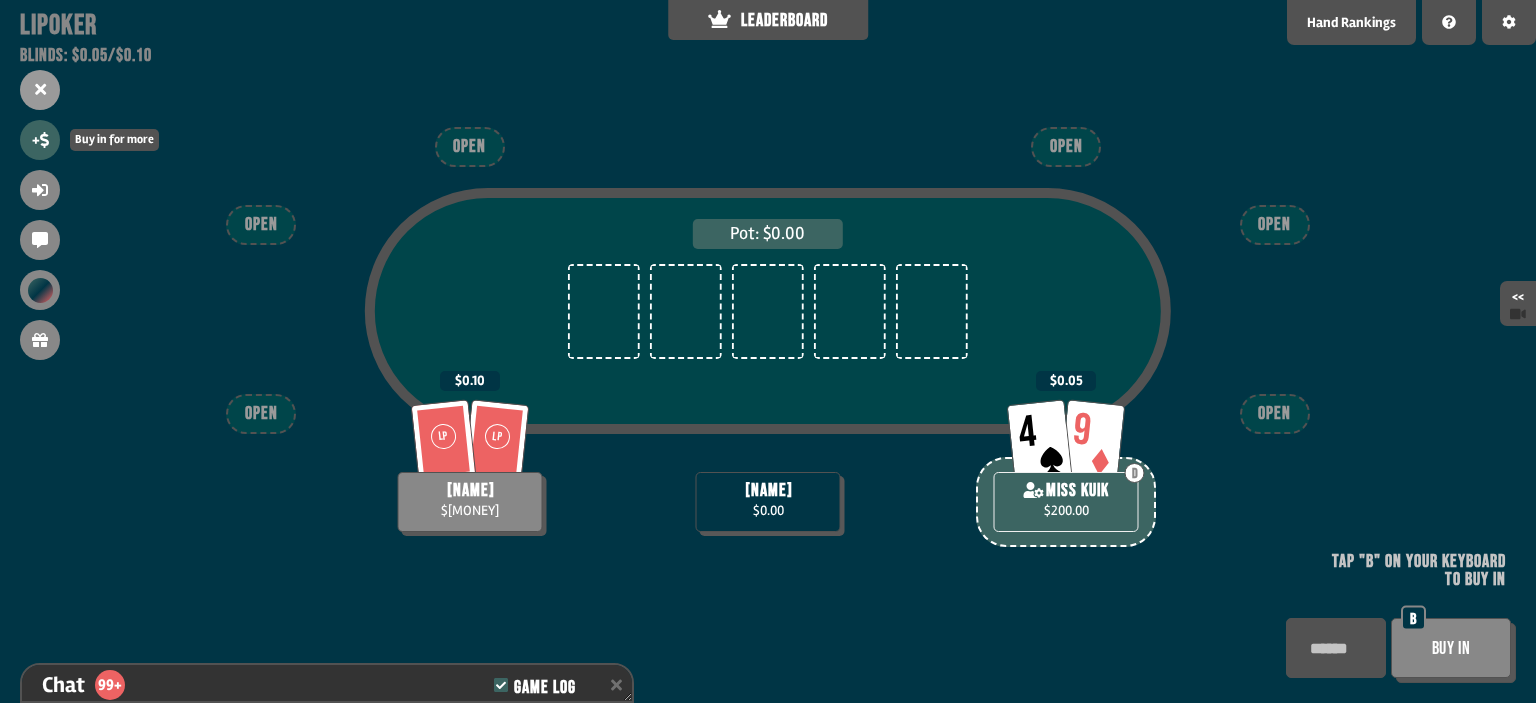 drag, startPoint x: 28, startPoint y: 123, endPoint x: 32, endPoint y: 142, distance: 19.416489 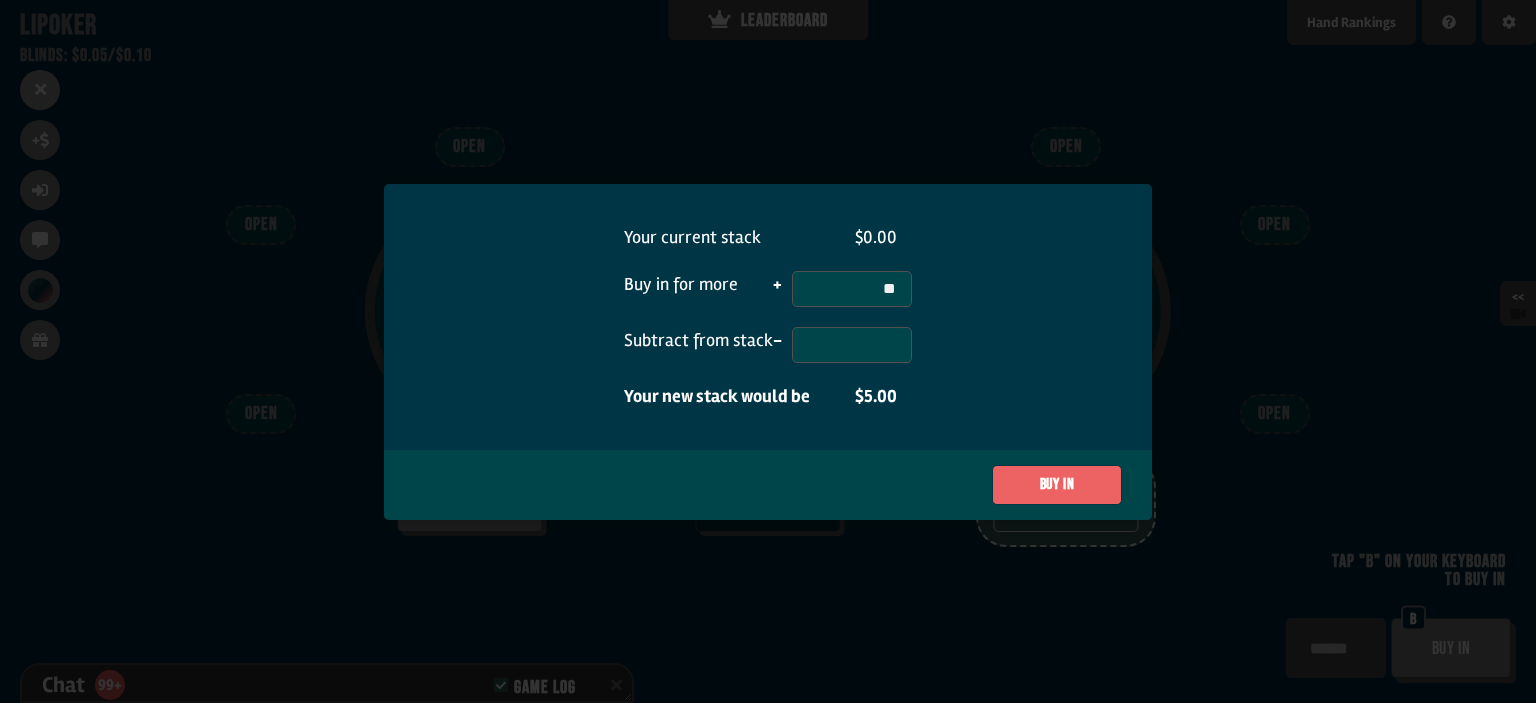 type on "***" 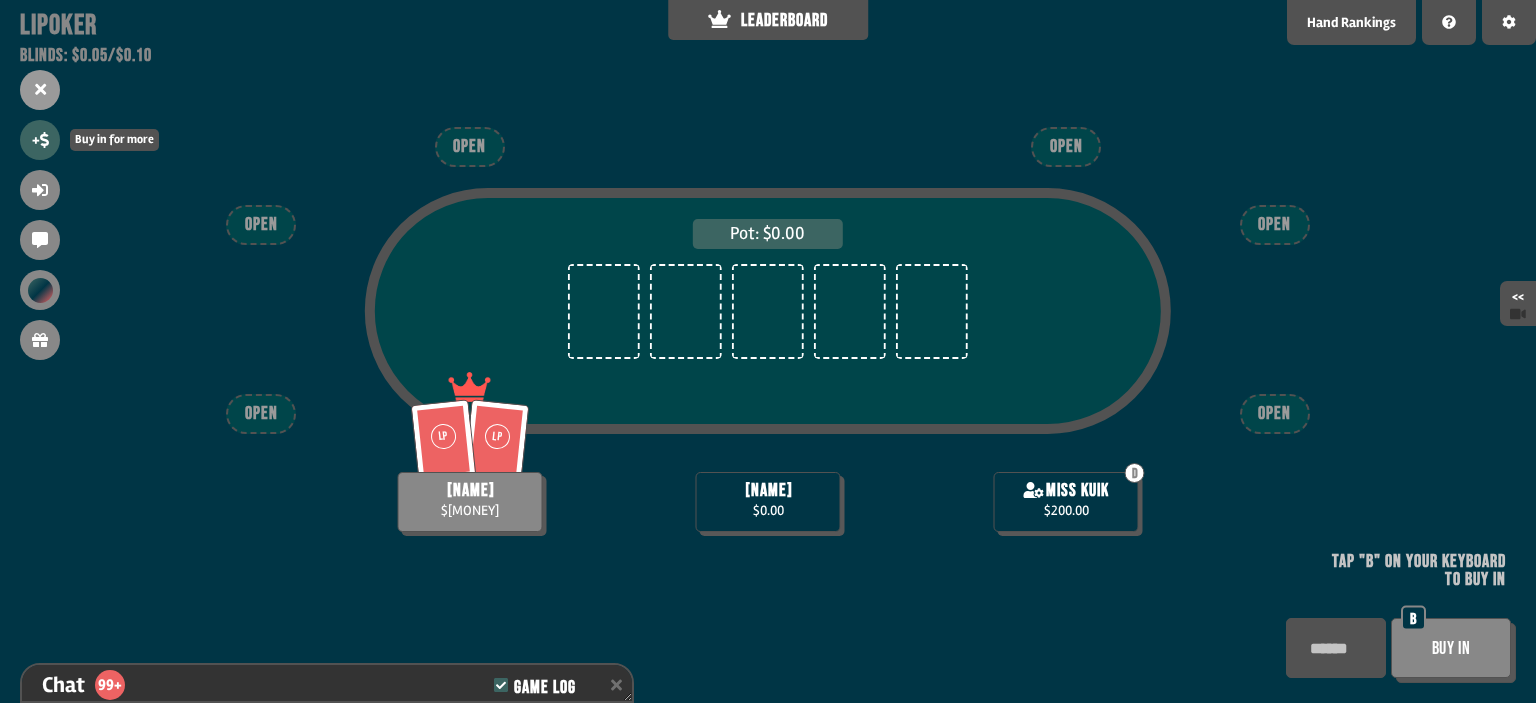 click 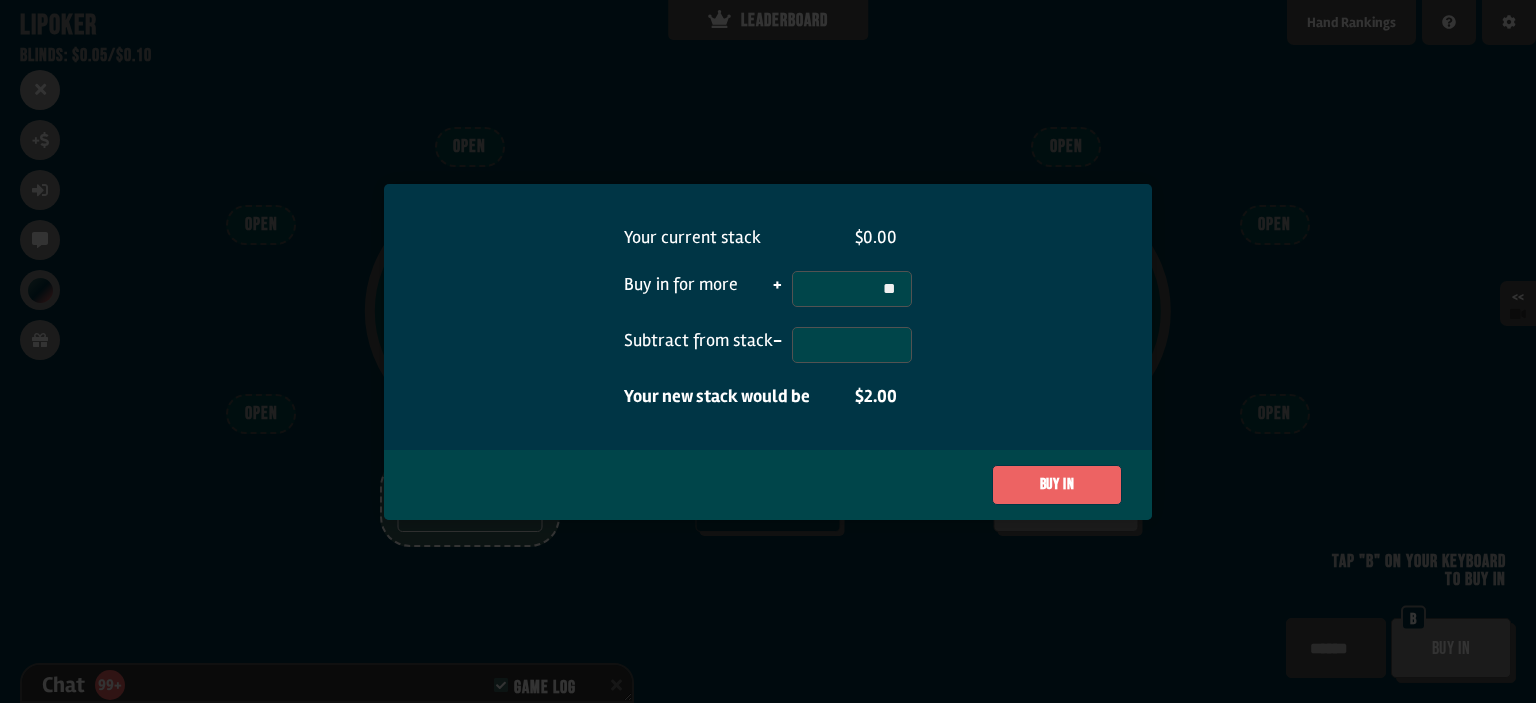 type on "***" 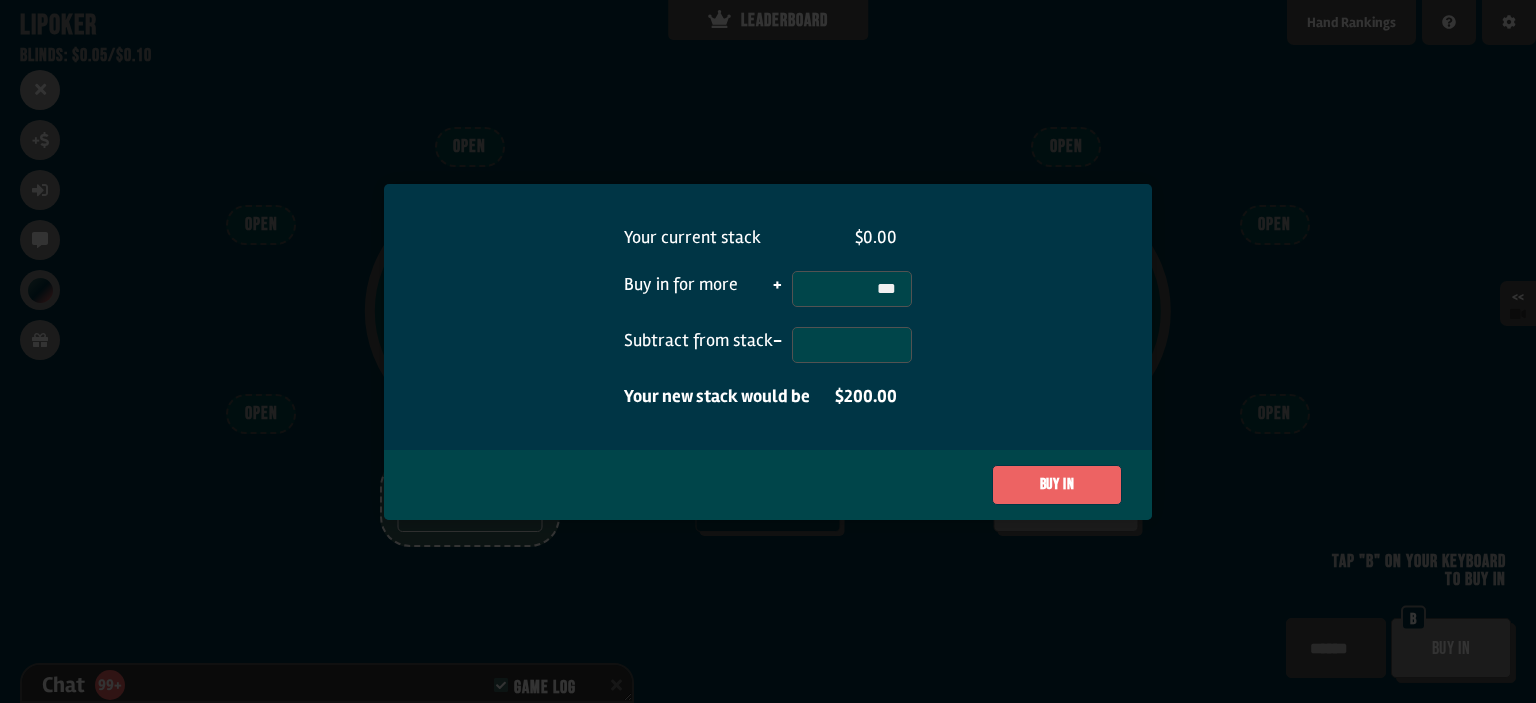 type 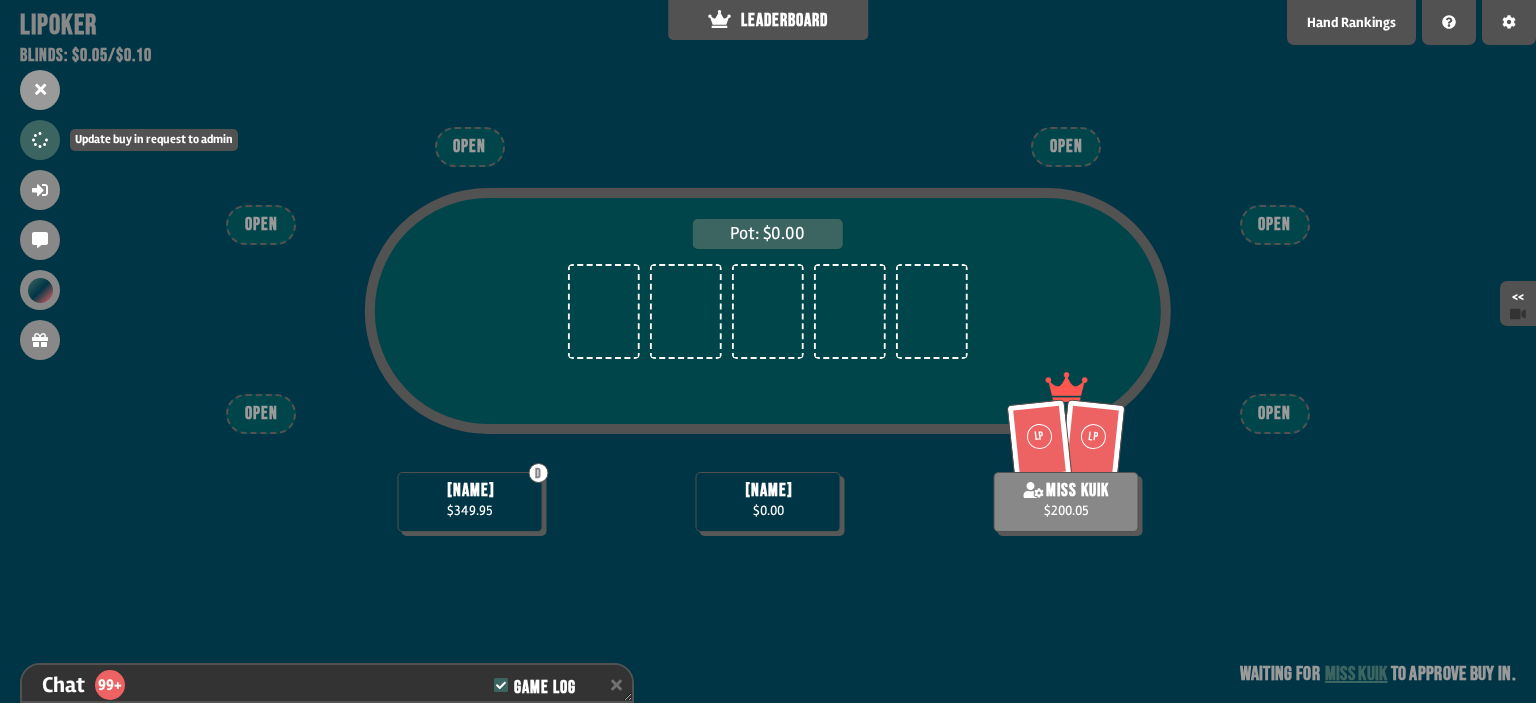click 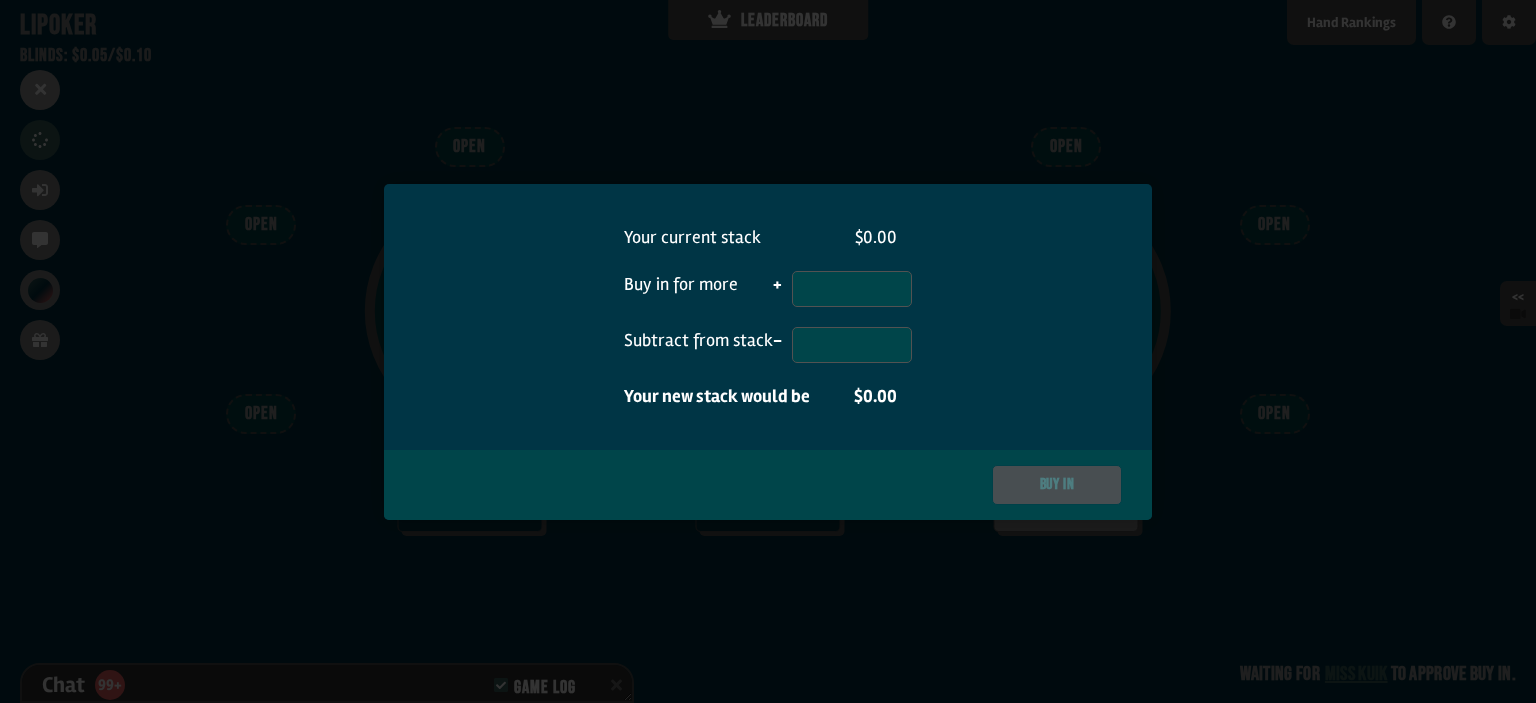 click at bounding box center [768, 351] 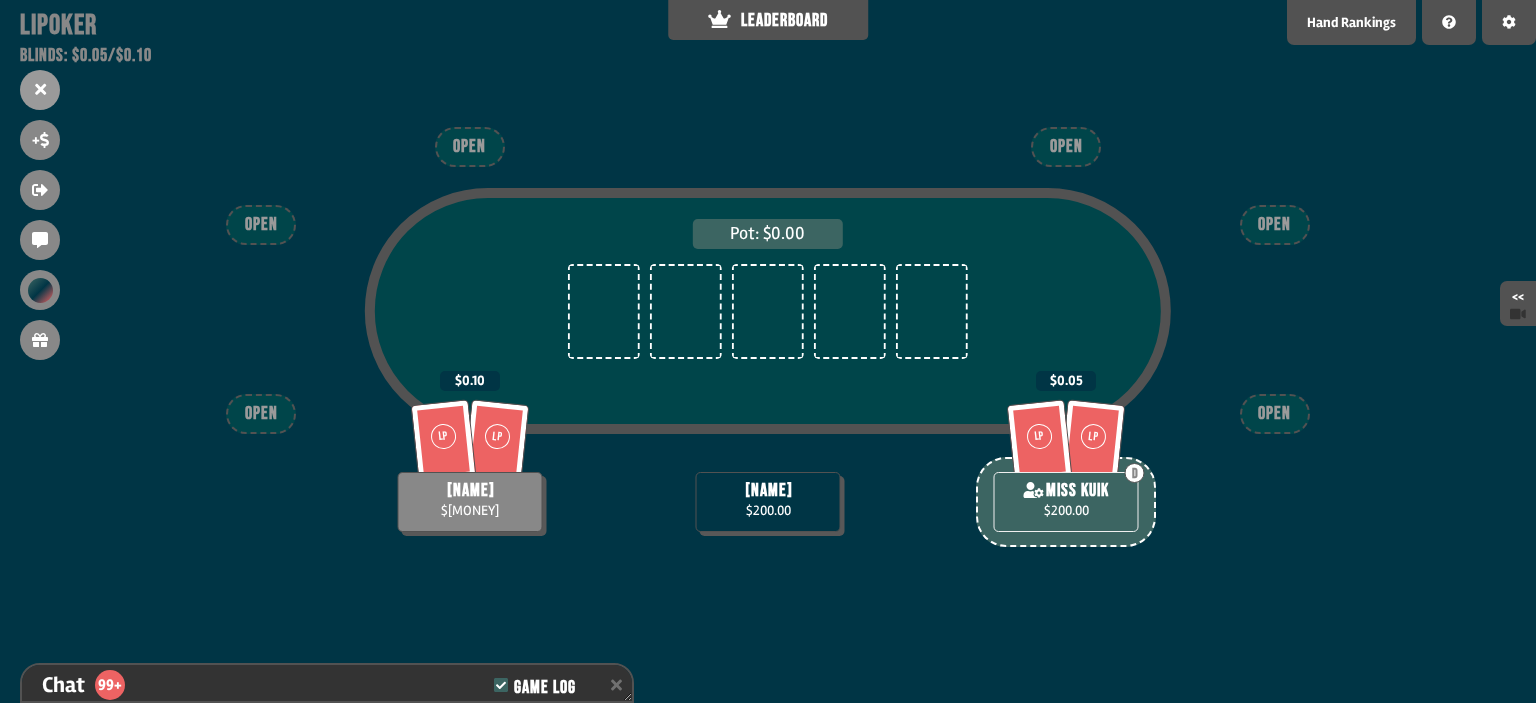 click on "+" at bounding box center (40, 140) 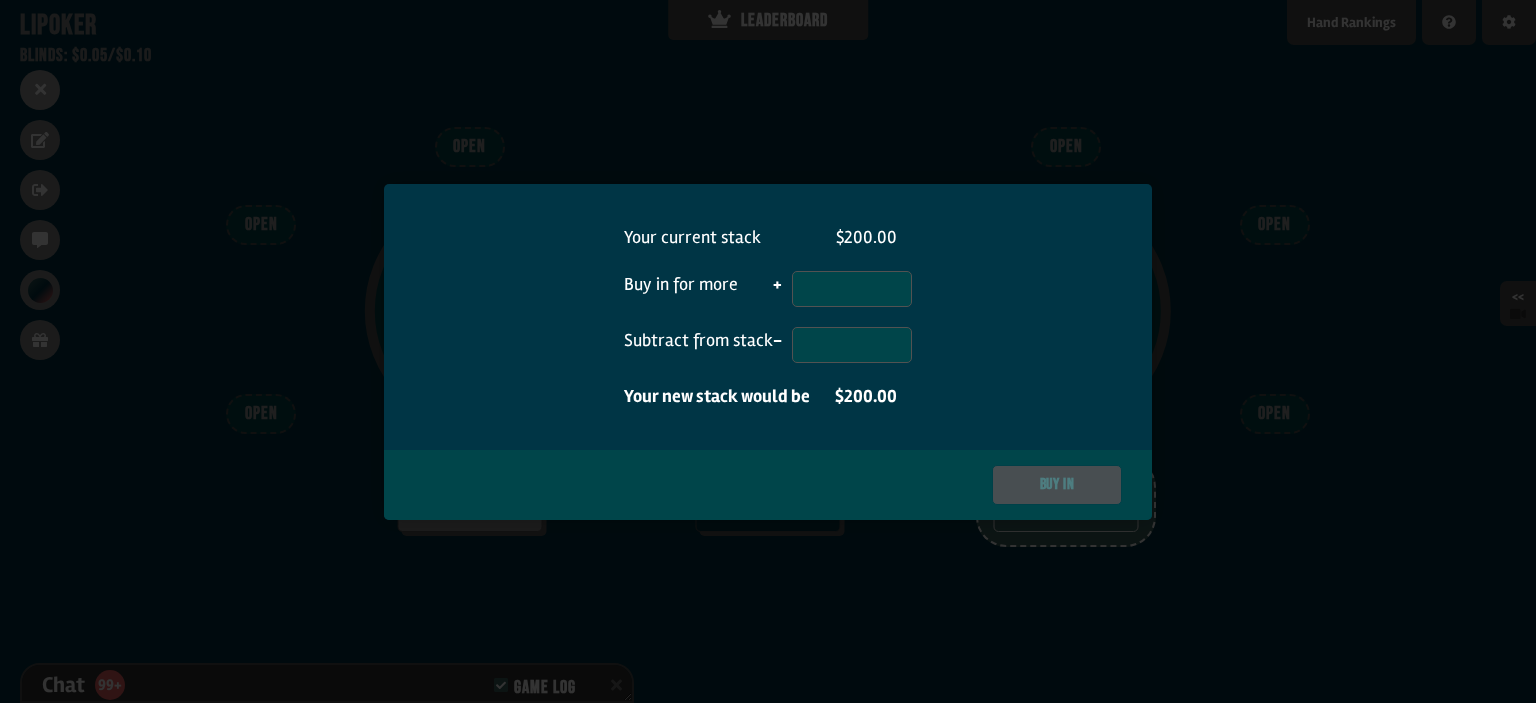 click on "Your current stack $[AMOUNT] Buy in for more + Subtract from stack - Your new stack would be $[AMOUNT] Buy in" at bounding box center [768, 352] 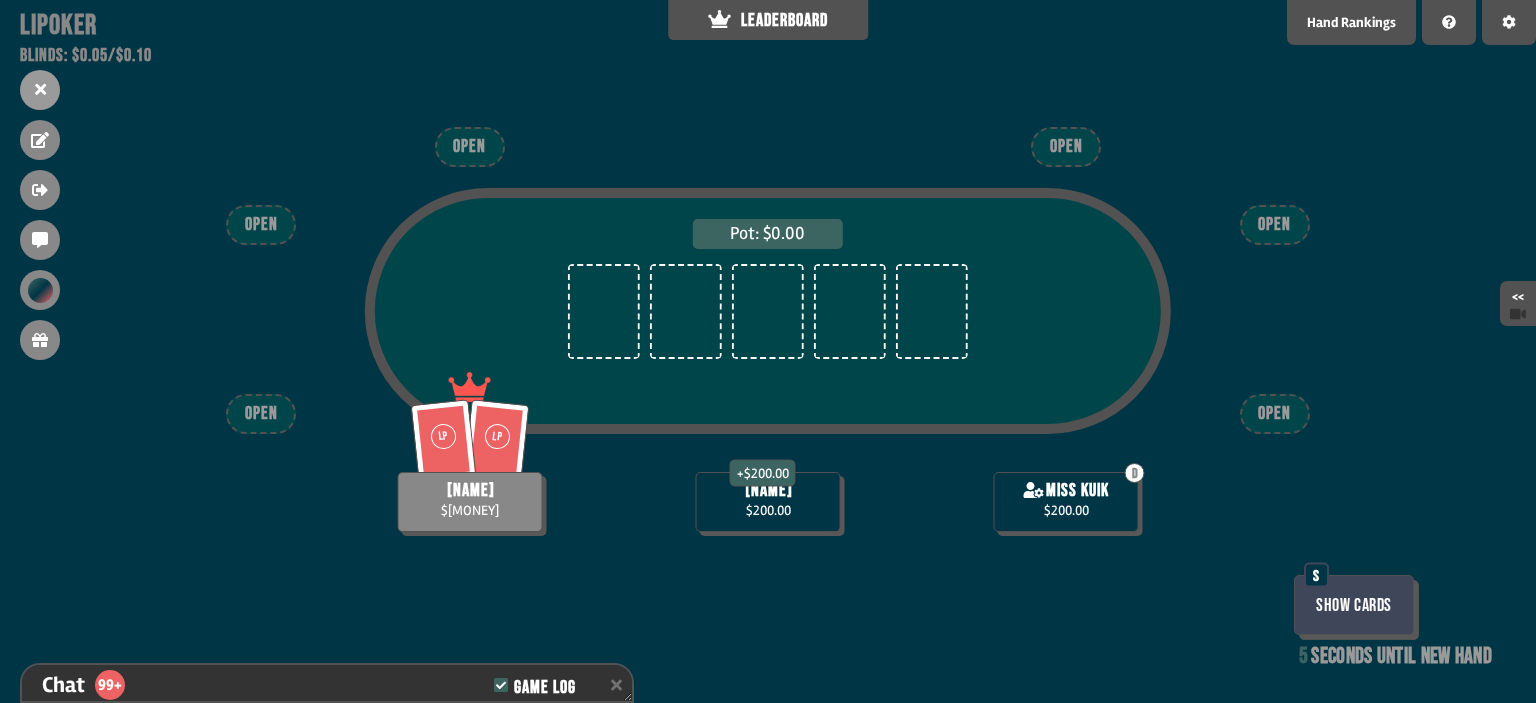 drag, startPoint x: 920, startPoint y: 499, endPoint x: 921, endPoint y: 487, distance: 12.0415945 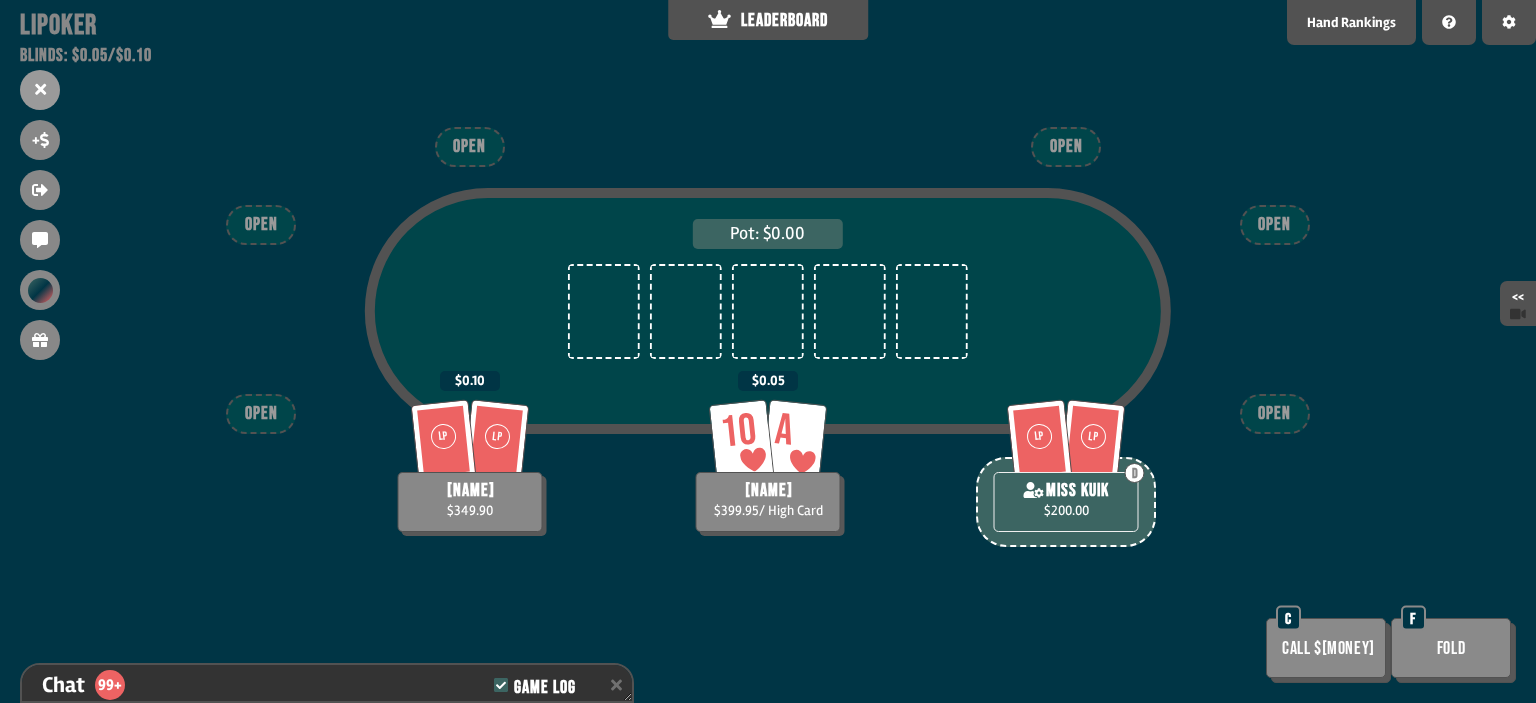 scroll, scrollTop: 98, scrollLeft: 0, axis: vertical 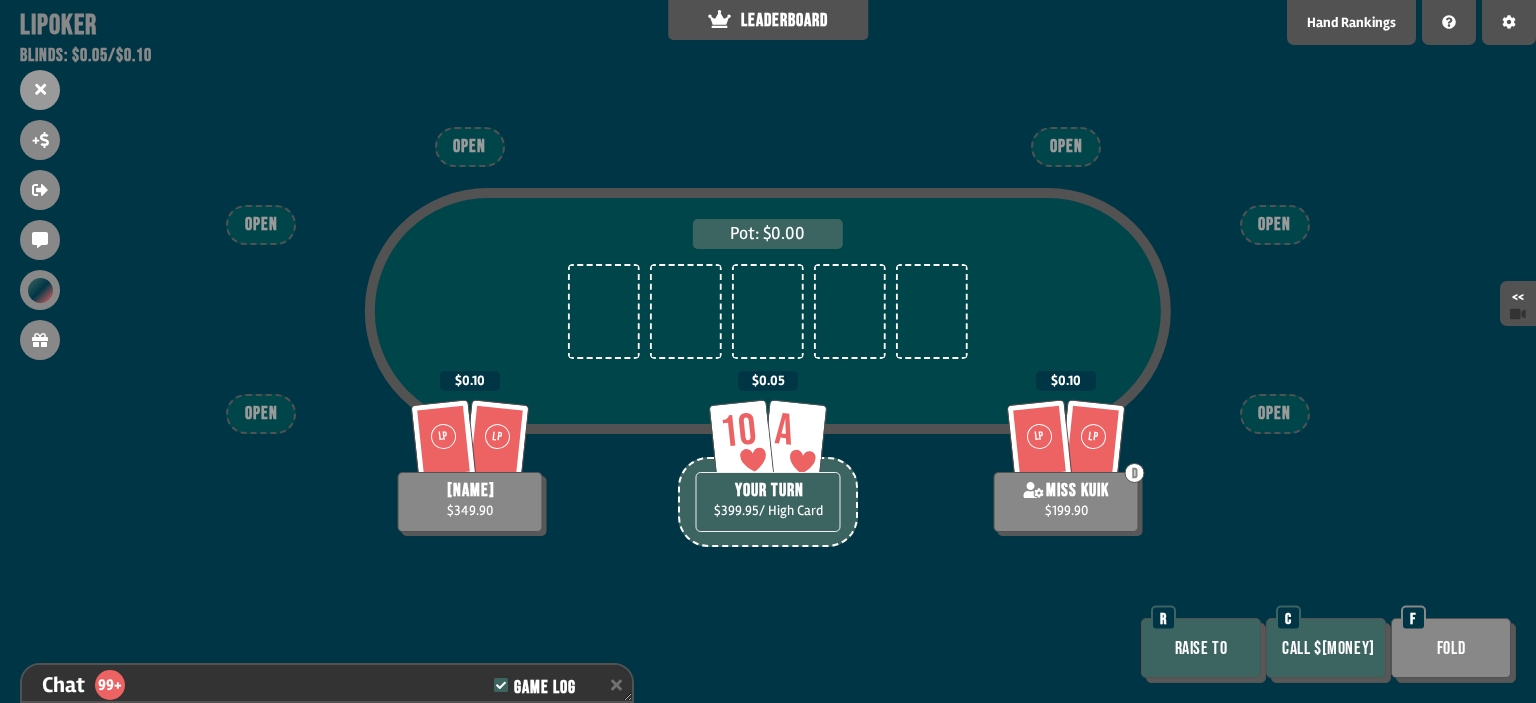 click on "Raise to" at bounding box center (1201, 648) 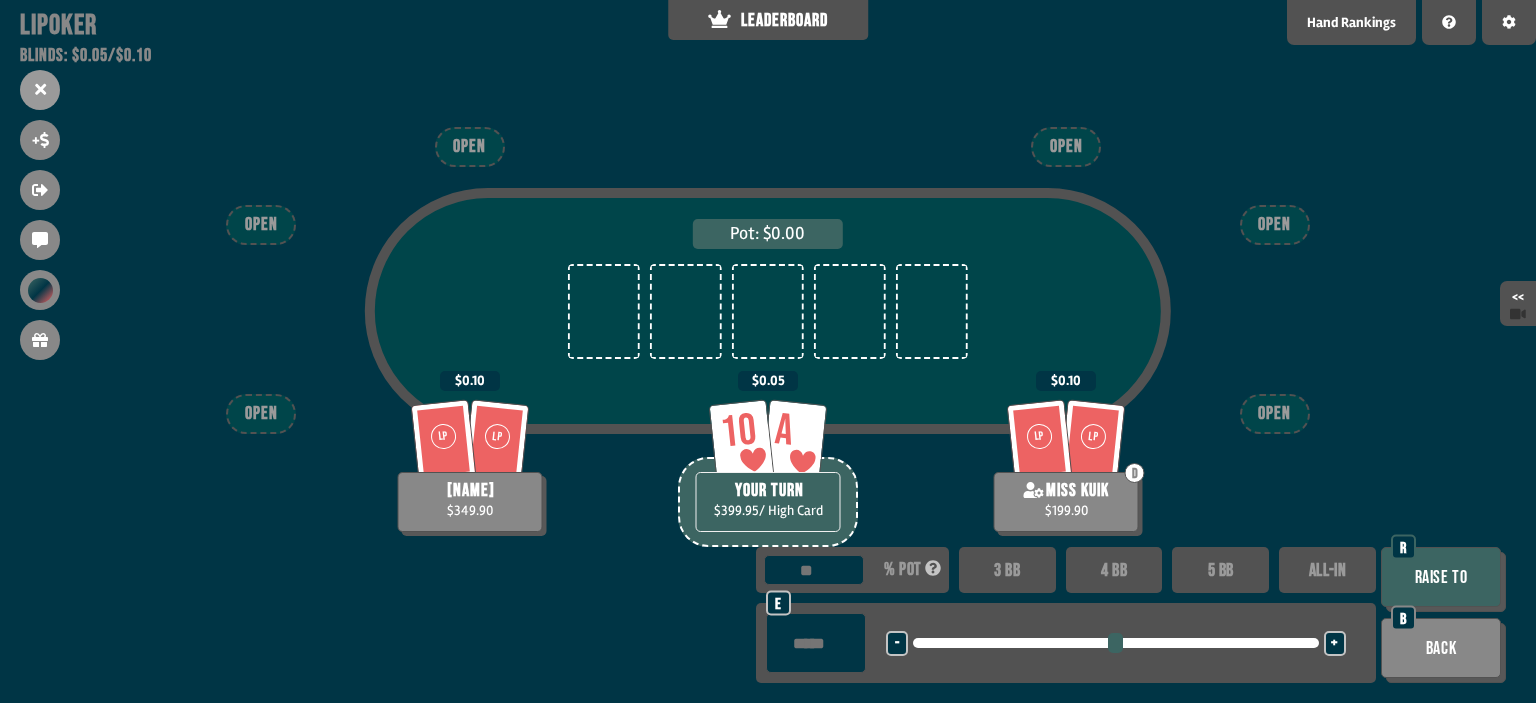 click on "5 BB" at bounding box center [1220, 570] 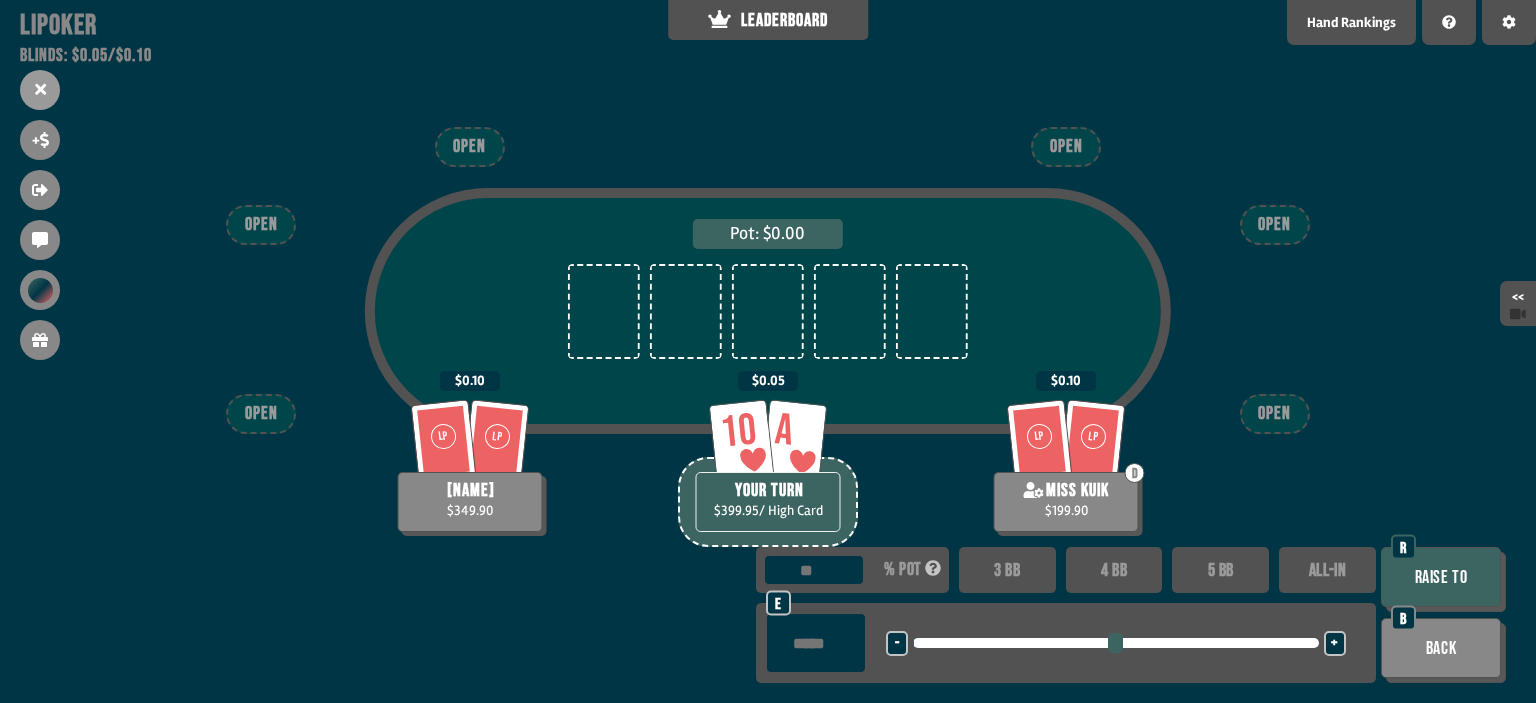 click on "Raise to" at bounding box center (1441, 577) 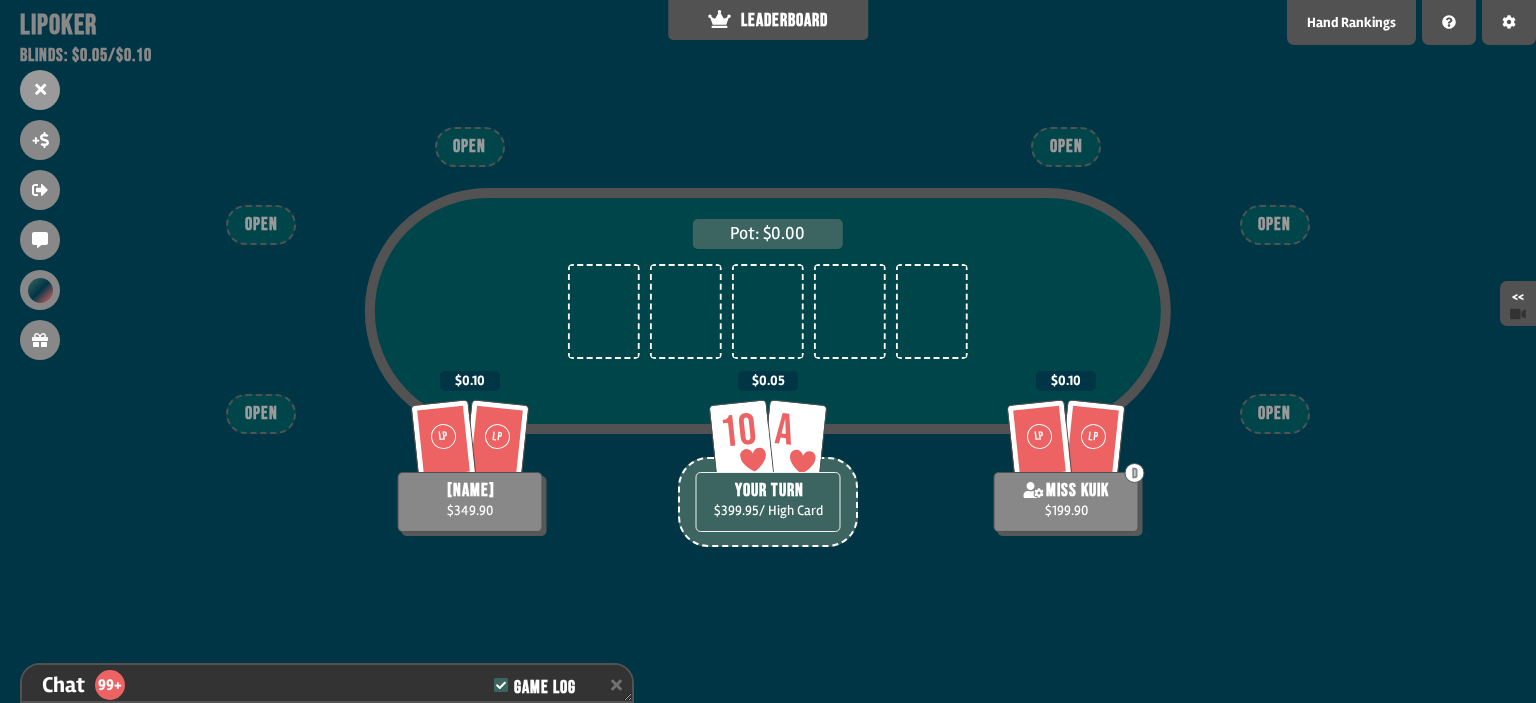 scroll, scrollTop: 11272, scrollLeft: 0, axis: vertical 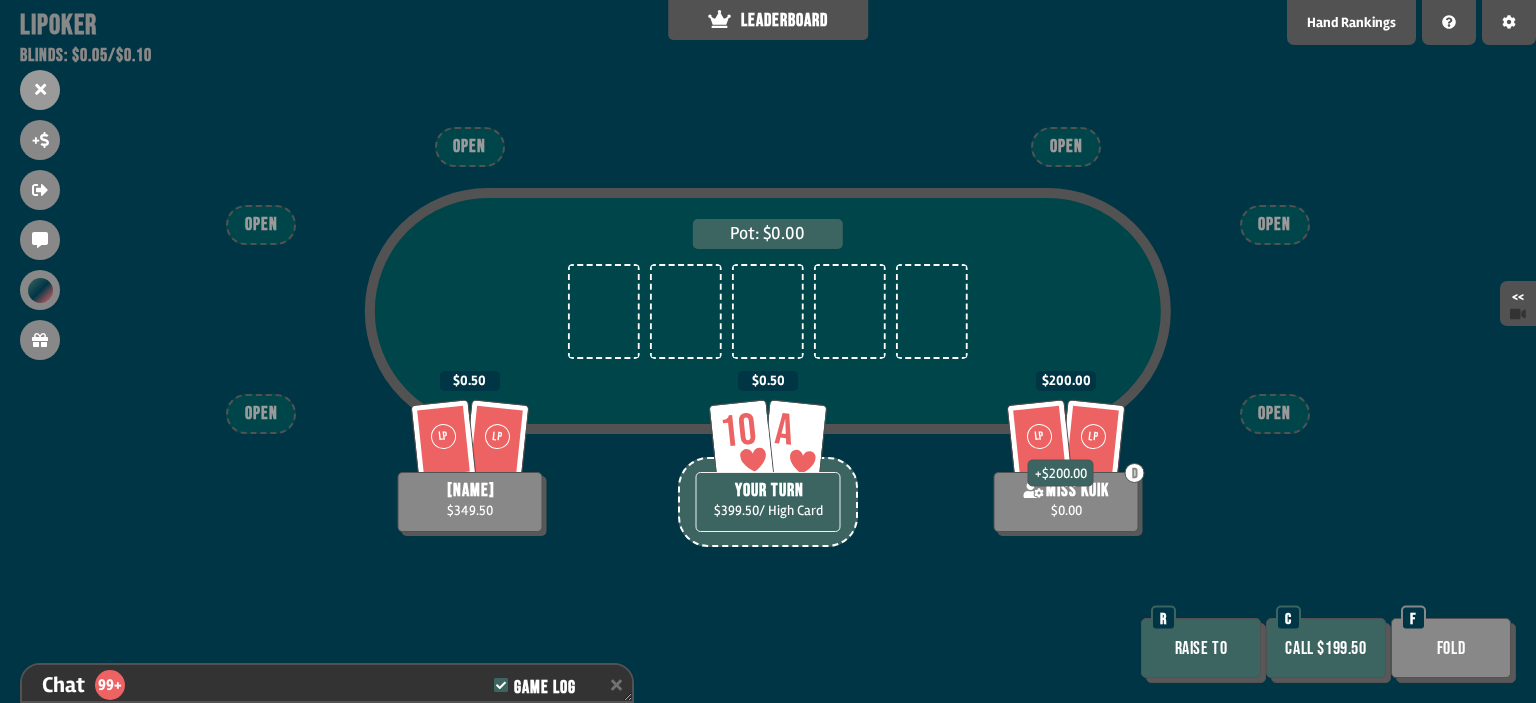 click on "Call $199.50" at bounding box center (1326, 648) 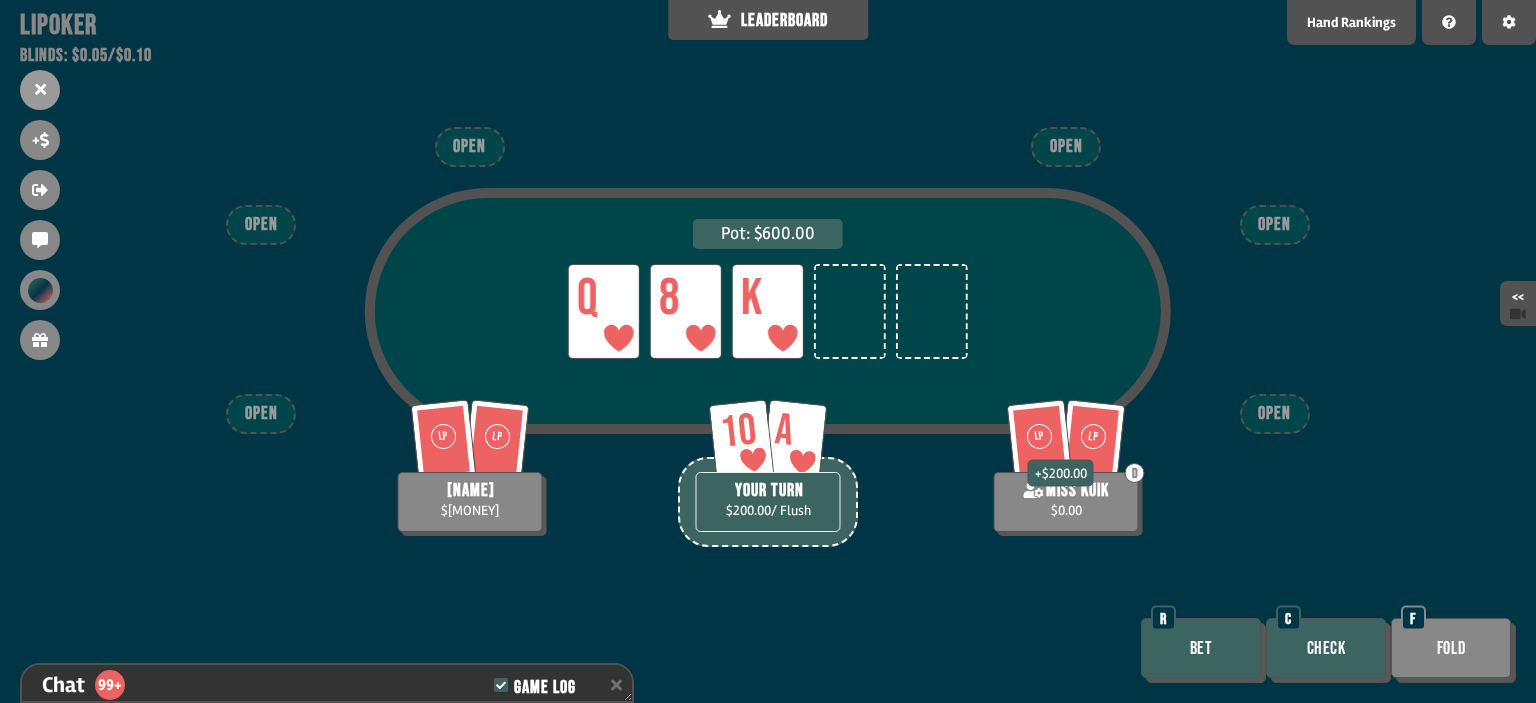 click on "Bet" at bounding box center (1201, 648) 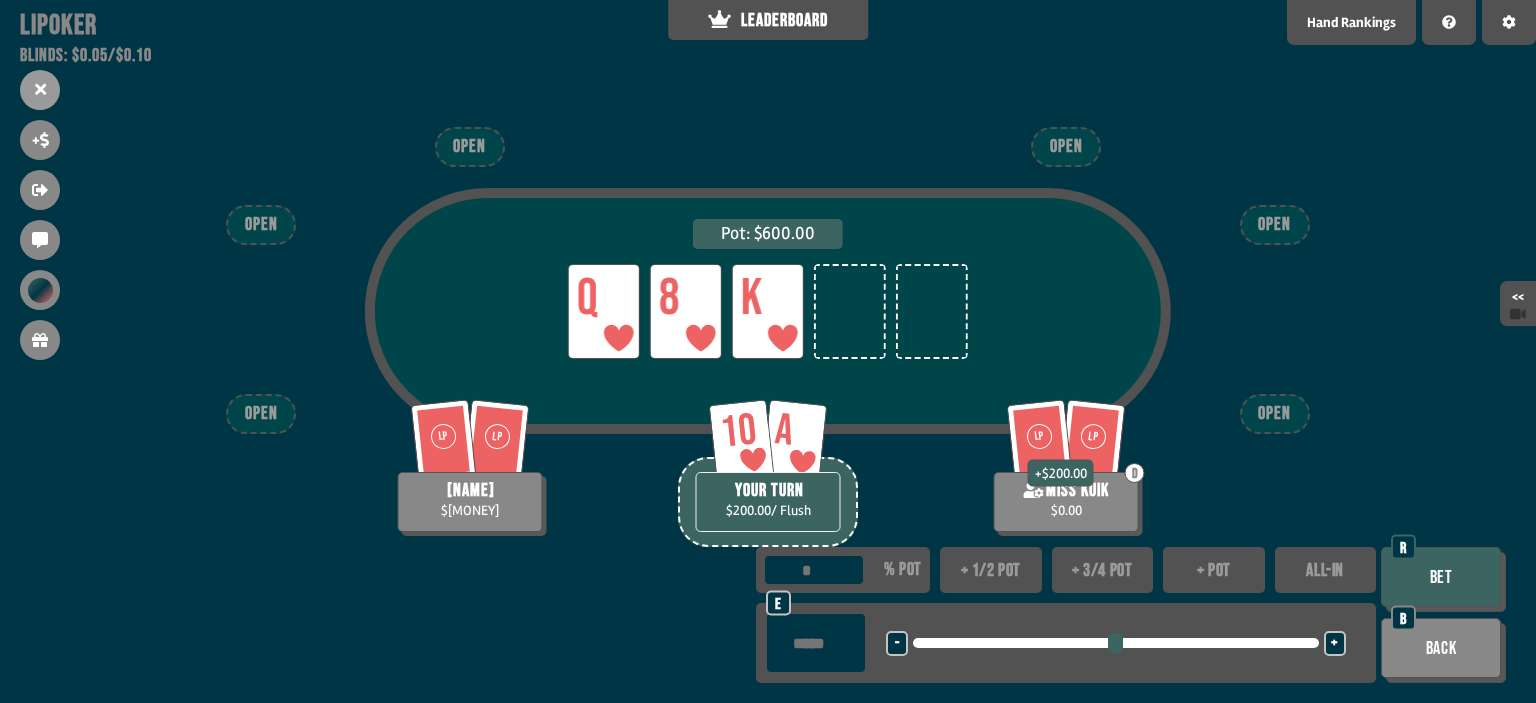 click on "ALL-IN" at bounding box center (1326, 570) 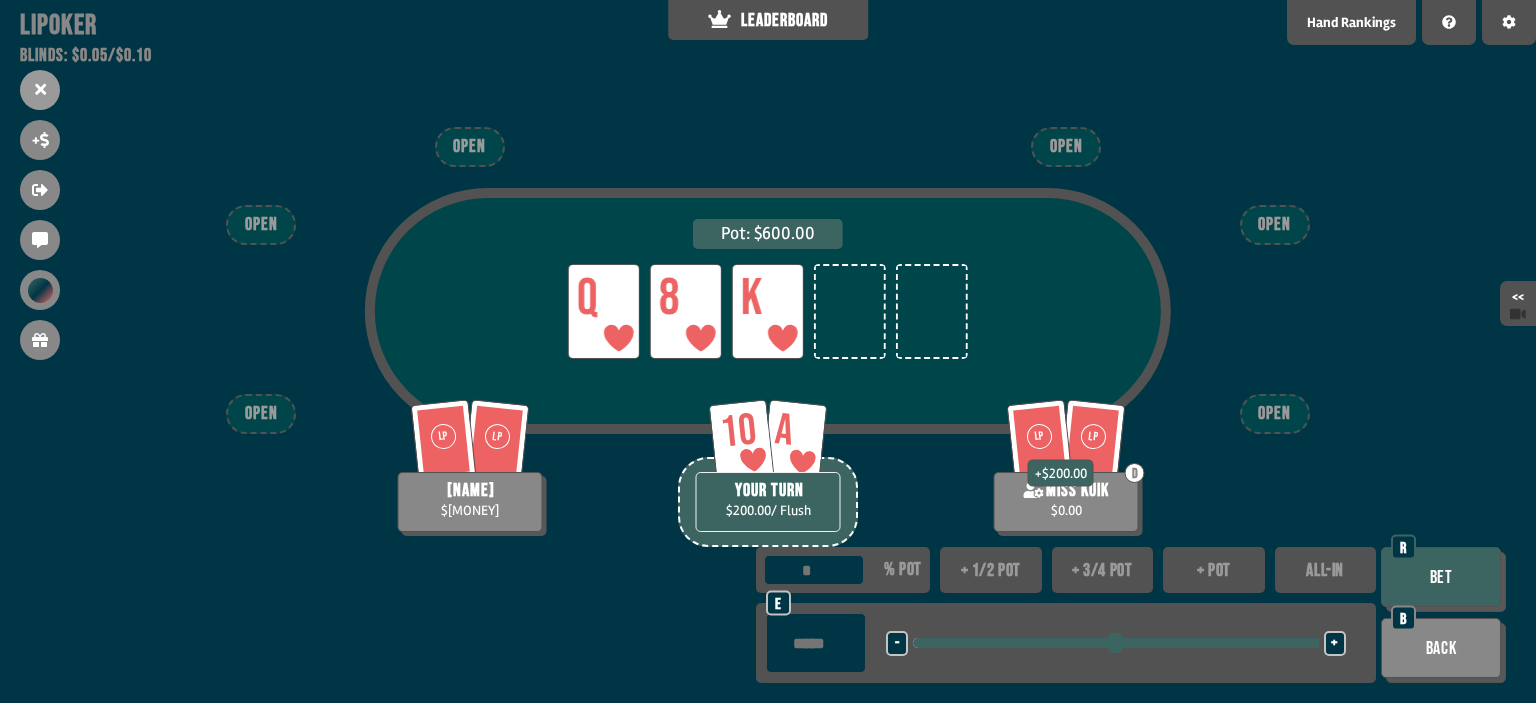 click on "Bet" at bounding box center (1441, 577) 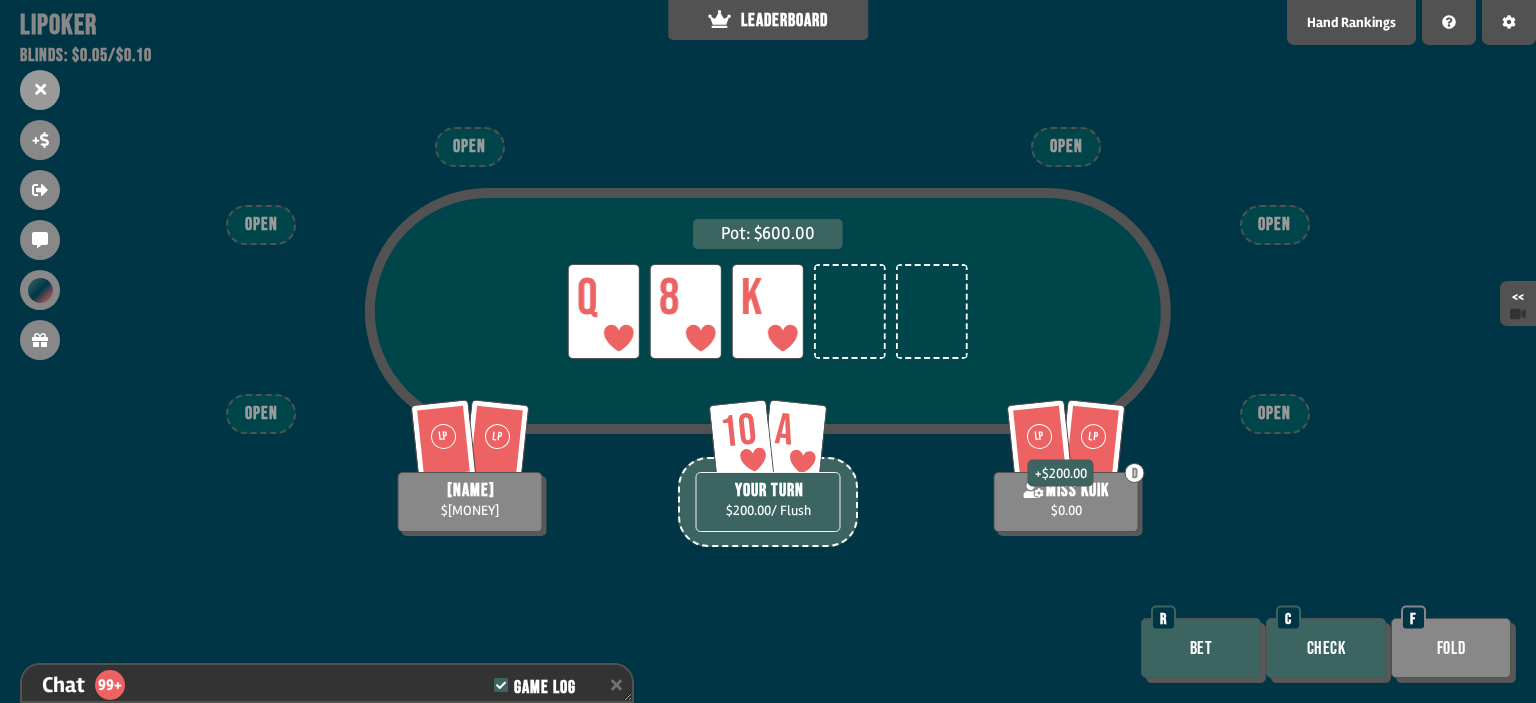 scroll, scrollTop: 11534, scrollLeft: 0, axis: vertical 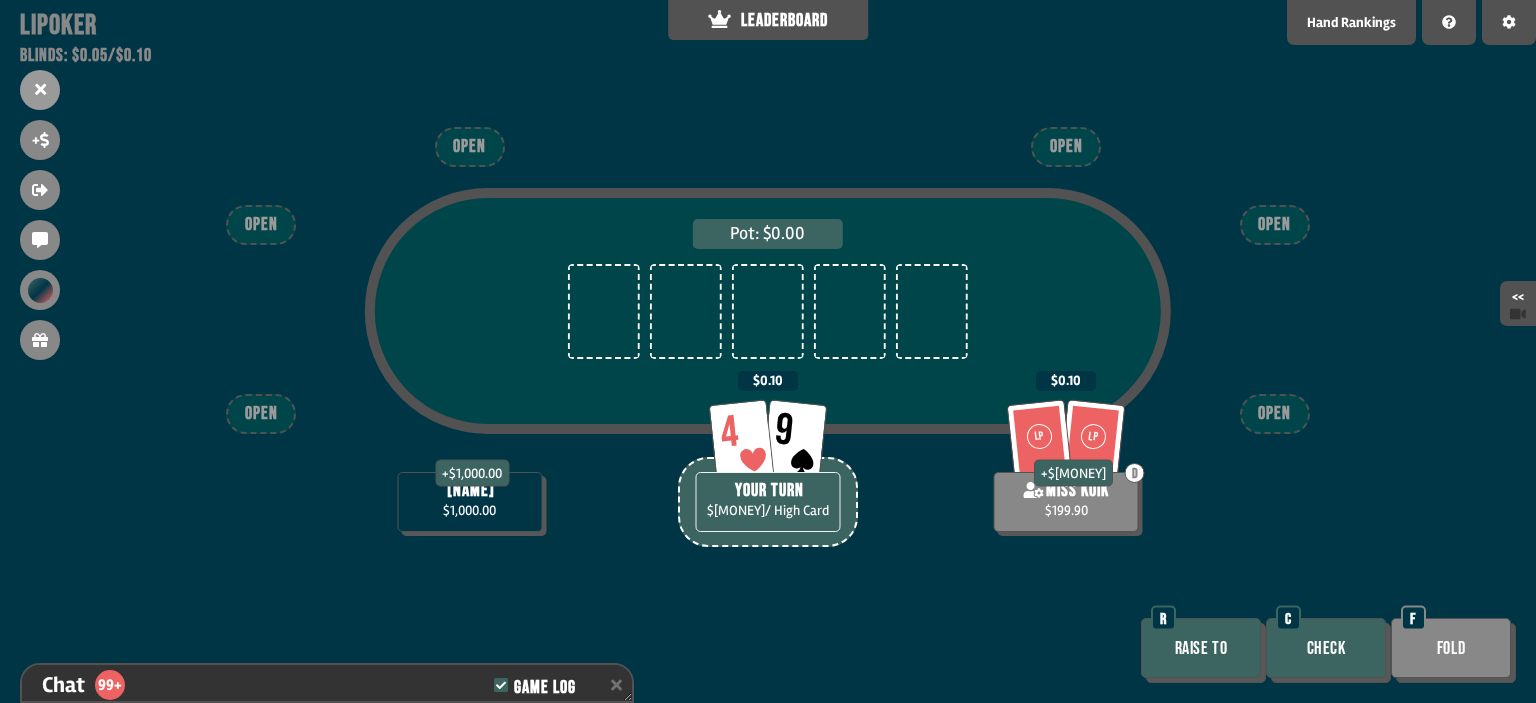click on "Fold" at bounding box center (1451, 648) 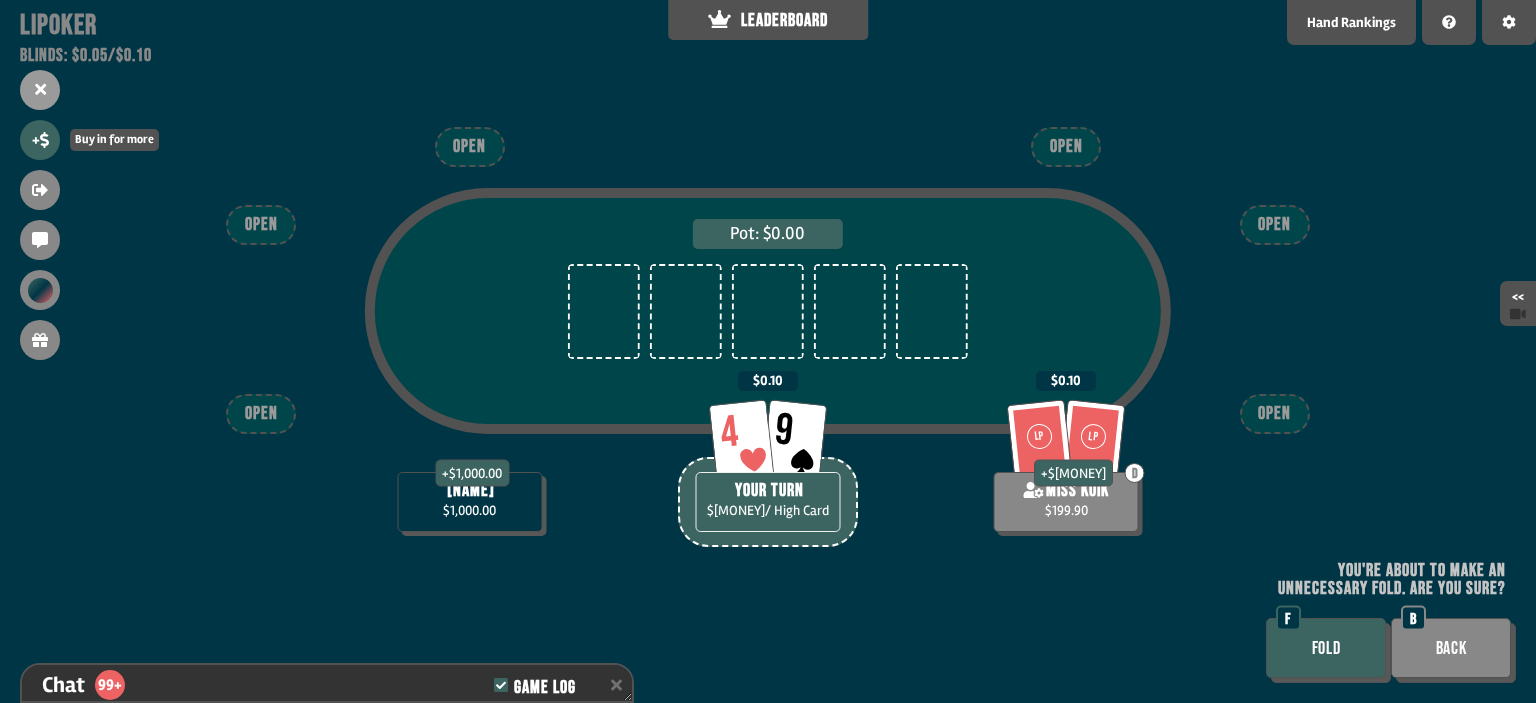 click on "+" at bounding box center (40, 140) 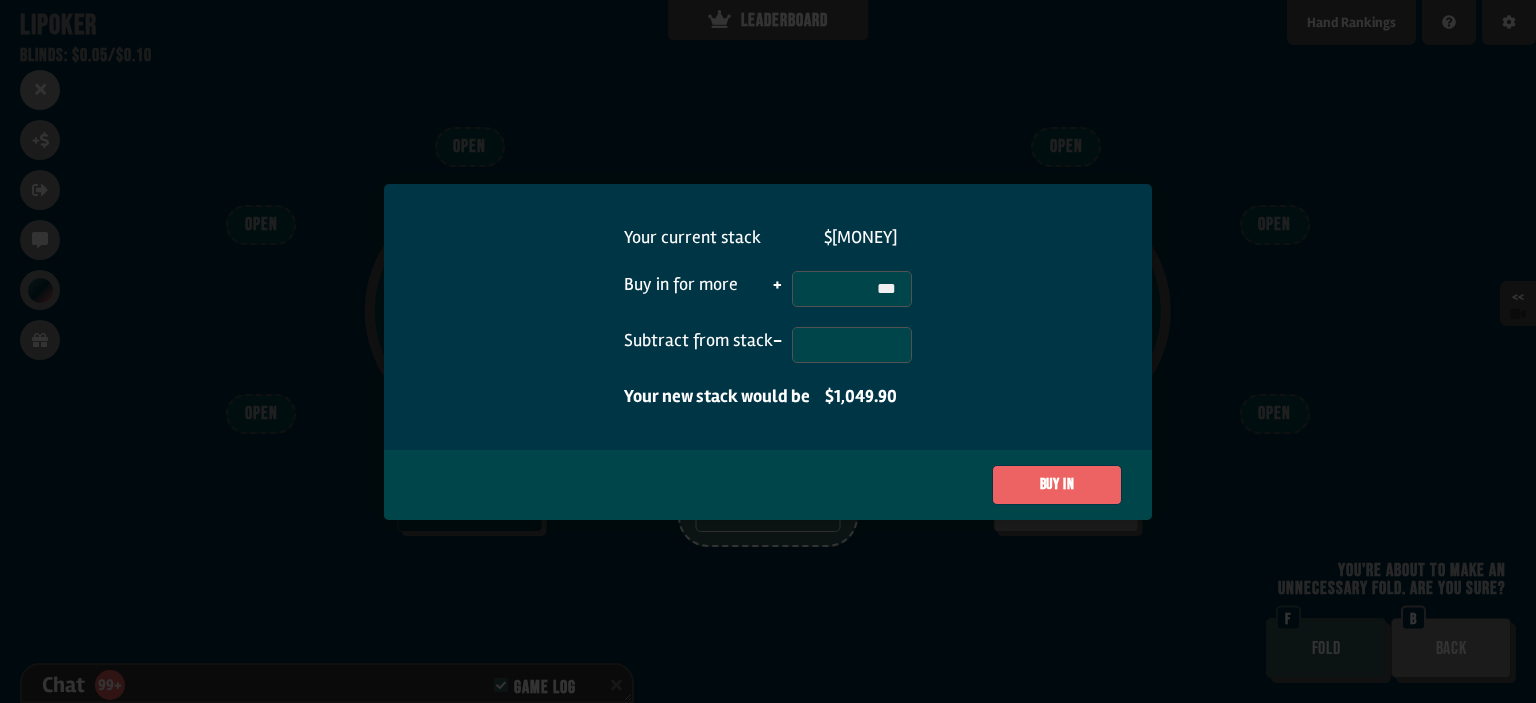 type on "****" 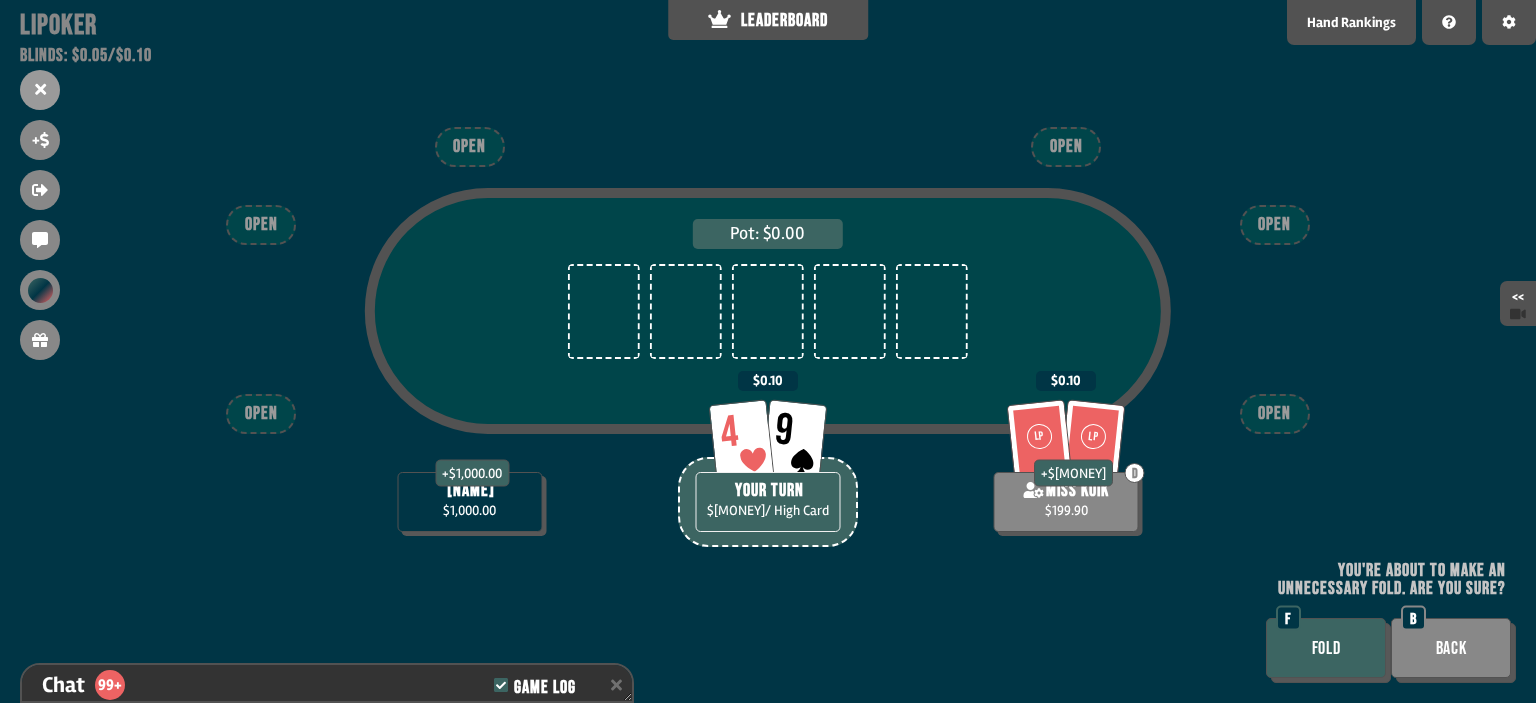 click on "FOLD" at bounding box center (1326, 648) 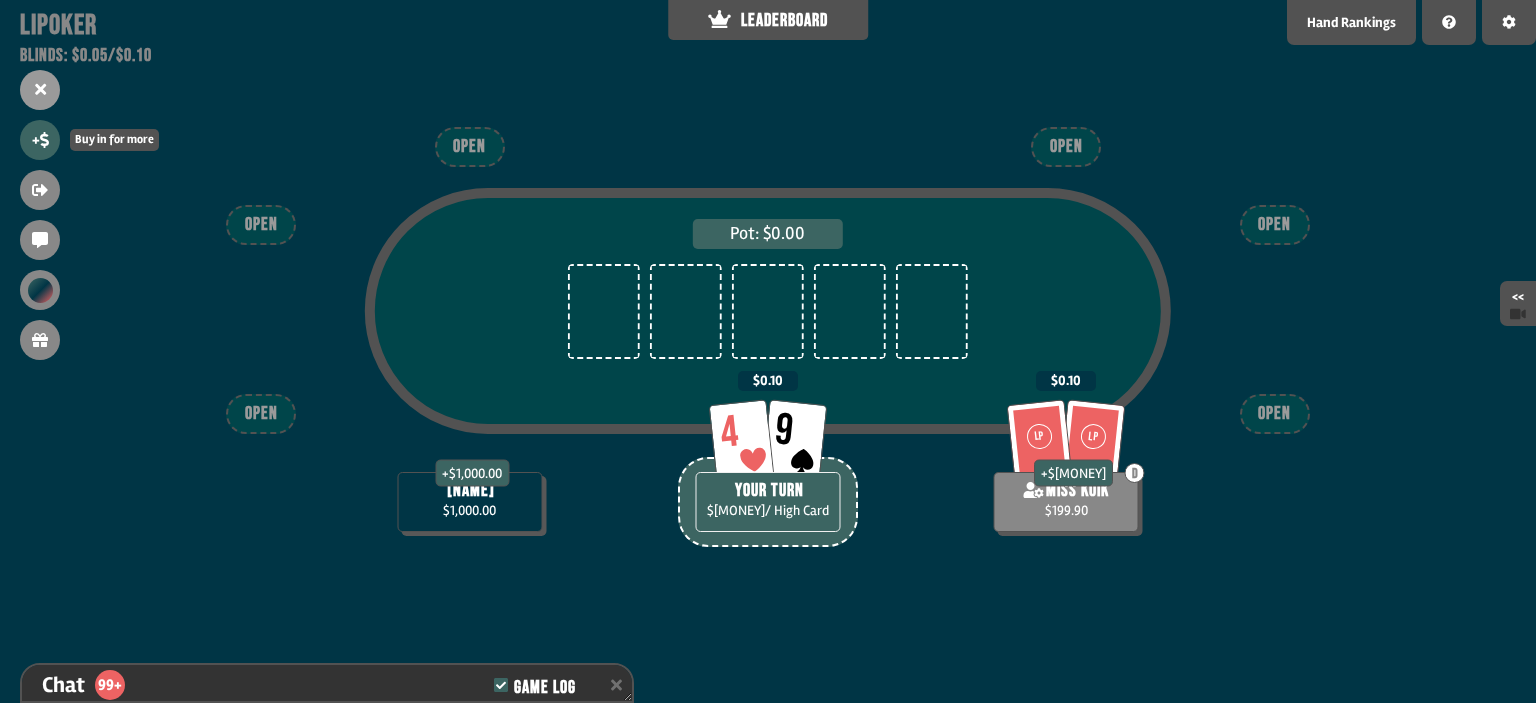 click on "+" at bounding box center (40, 140) 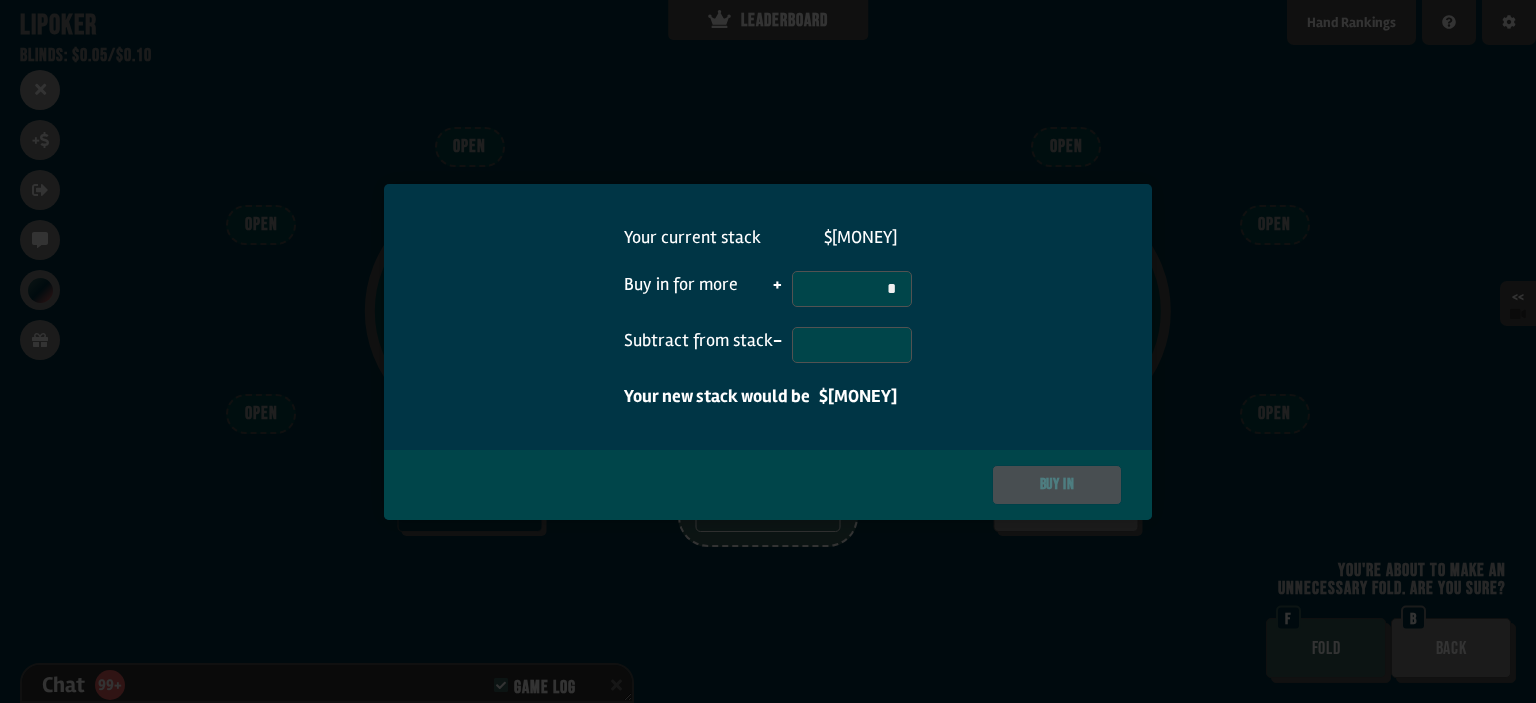 scroll, scrollTop: 100, scrollLeft: 0, axis: vertical 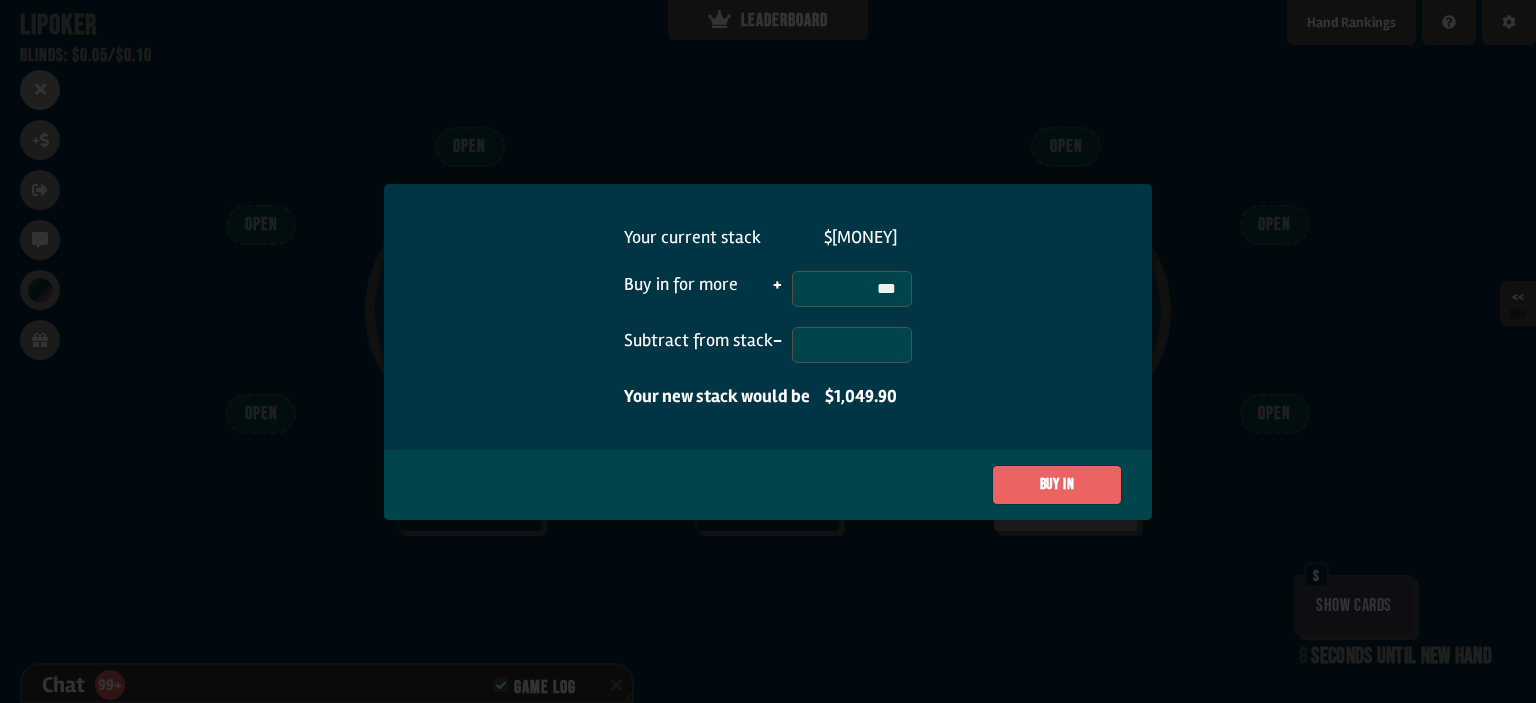type on "****" 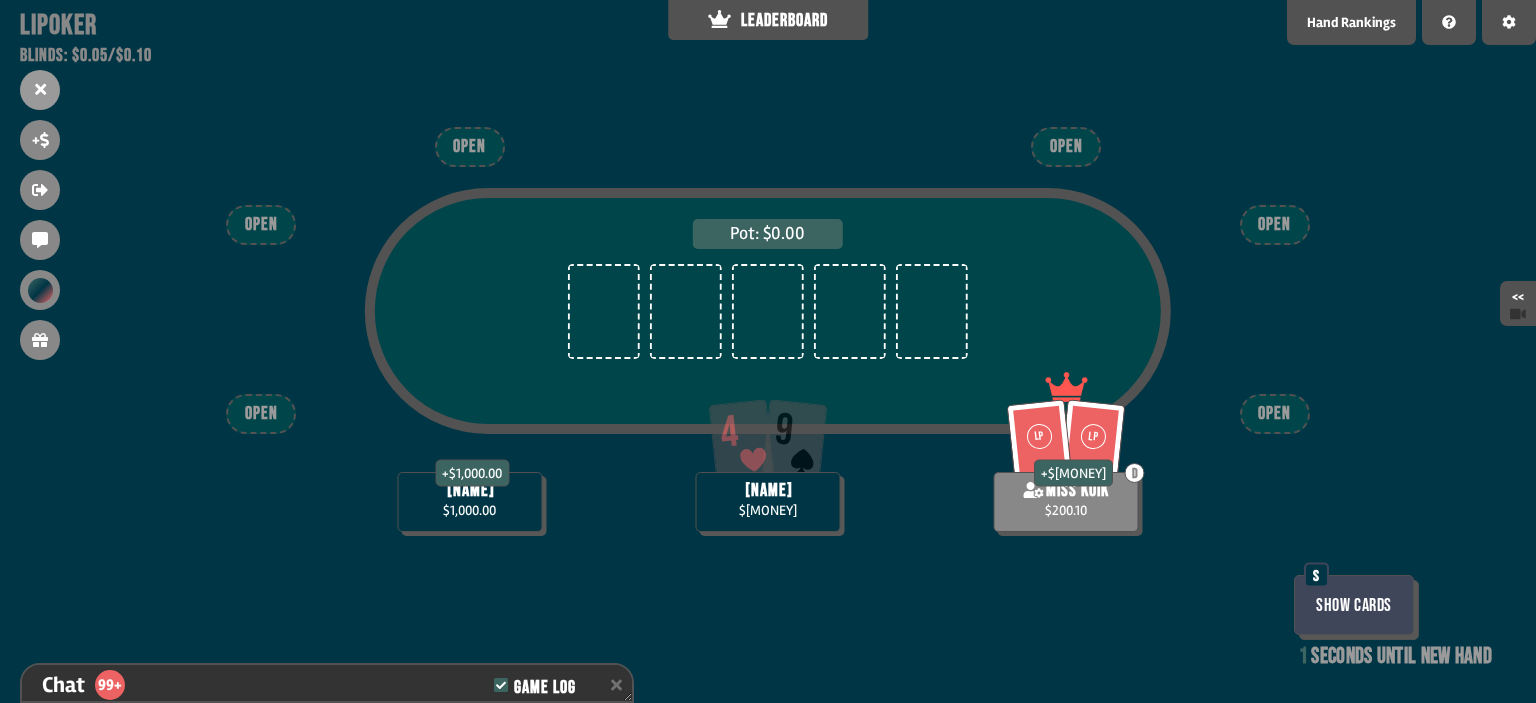 click on "+" at bounding box center [40, 140] 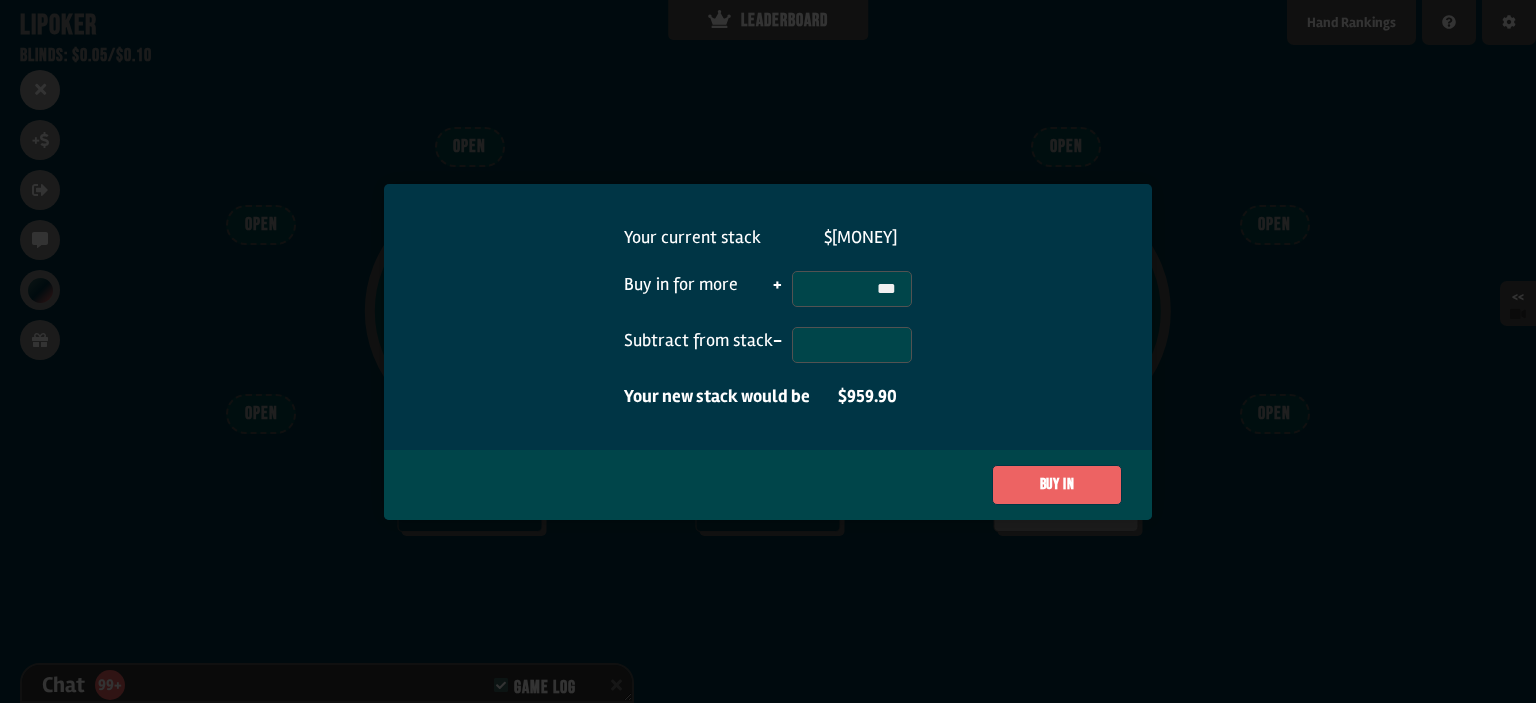 type on "****" 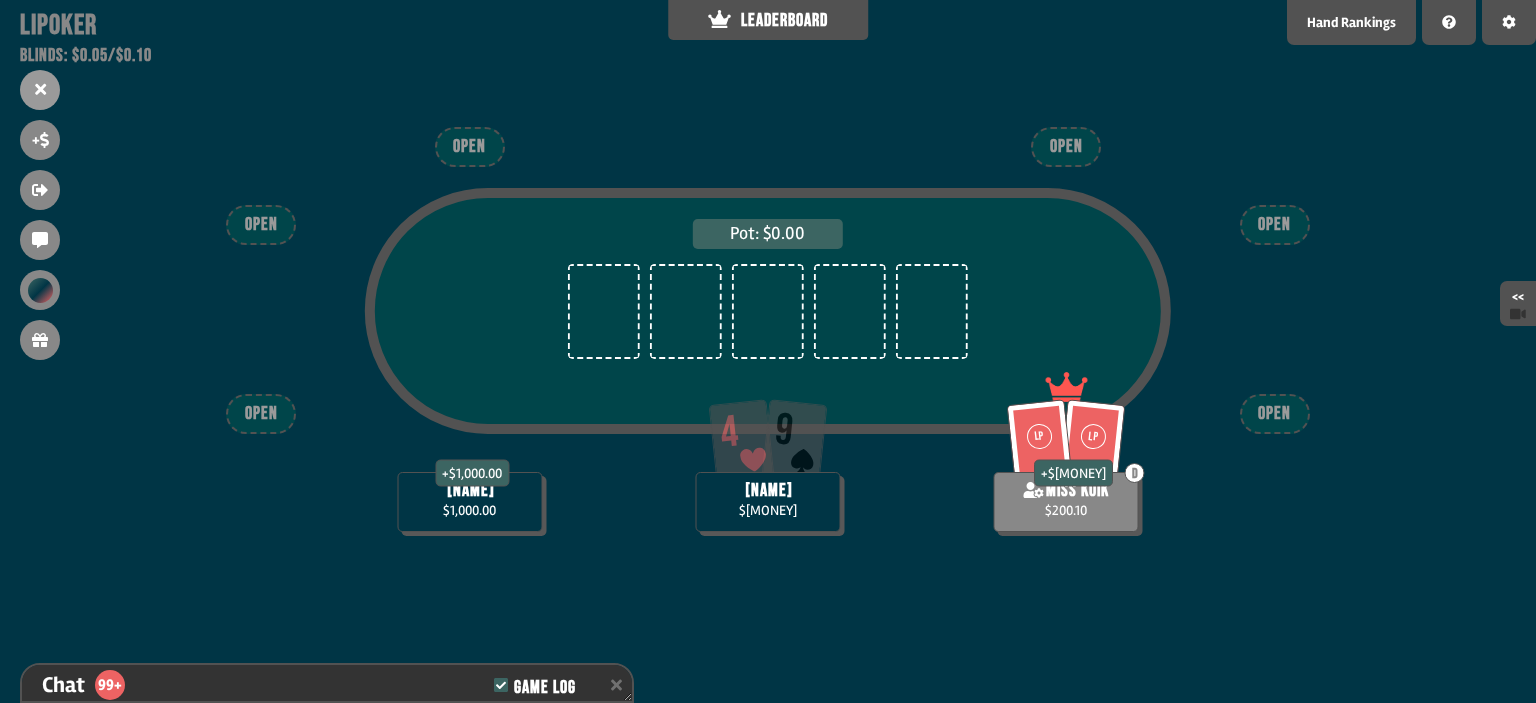 scroll, scrollTop: 98, scrollLeft: 0, axis: vertical 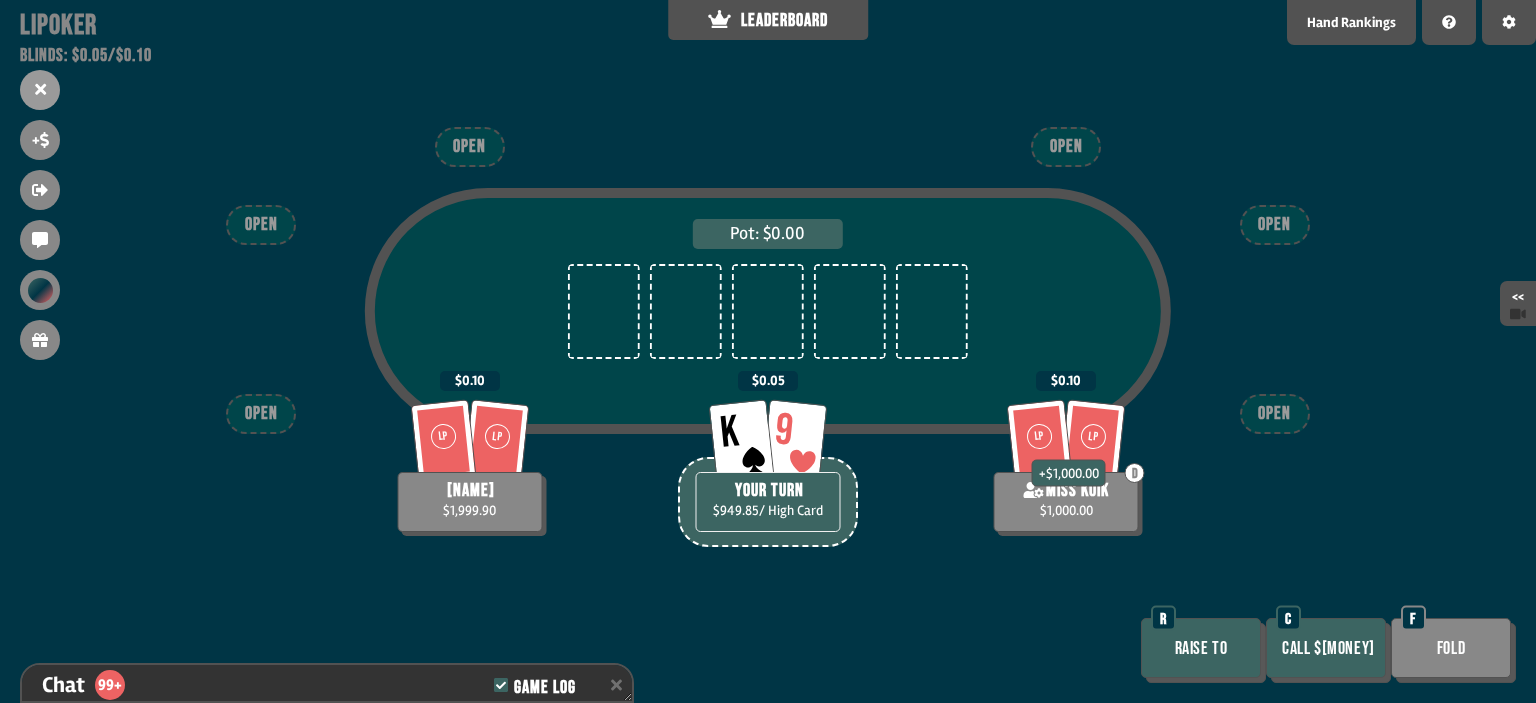 click on "Call $[MONEY]" at bounding box center (1326, 648) 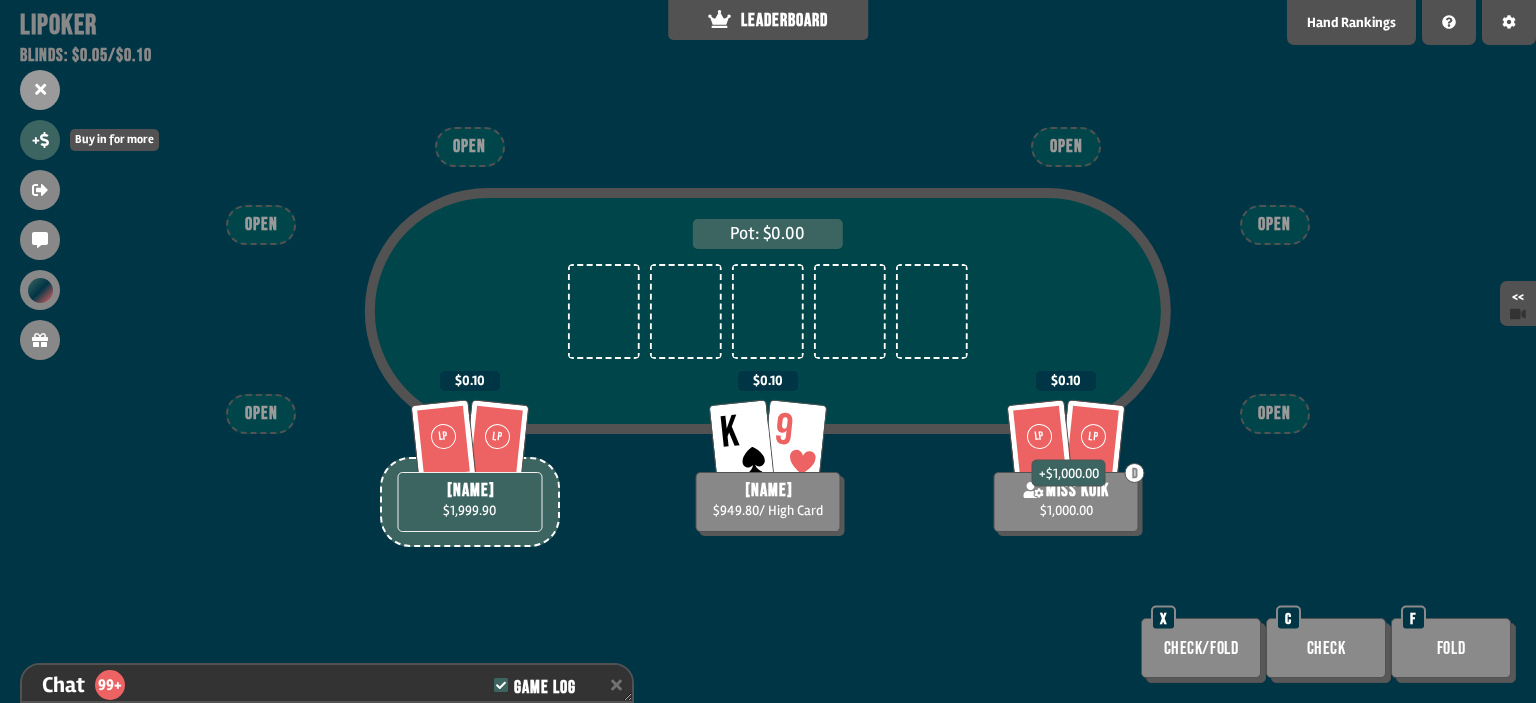click on "+" at bounding box center (40, 140) 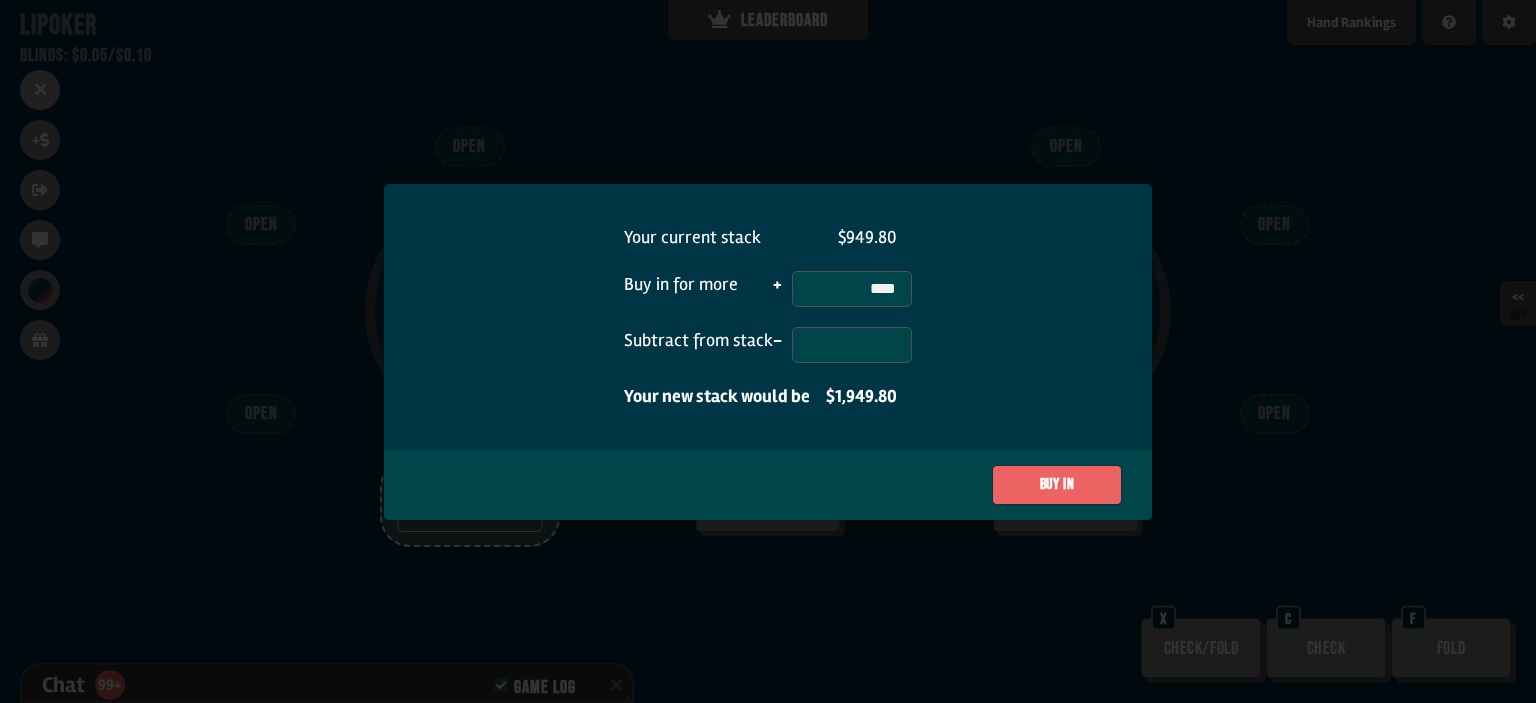 type on "*****" 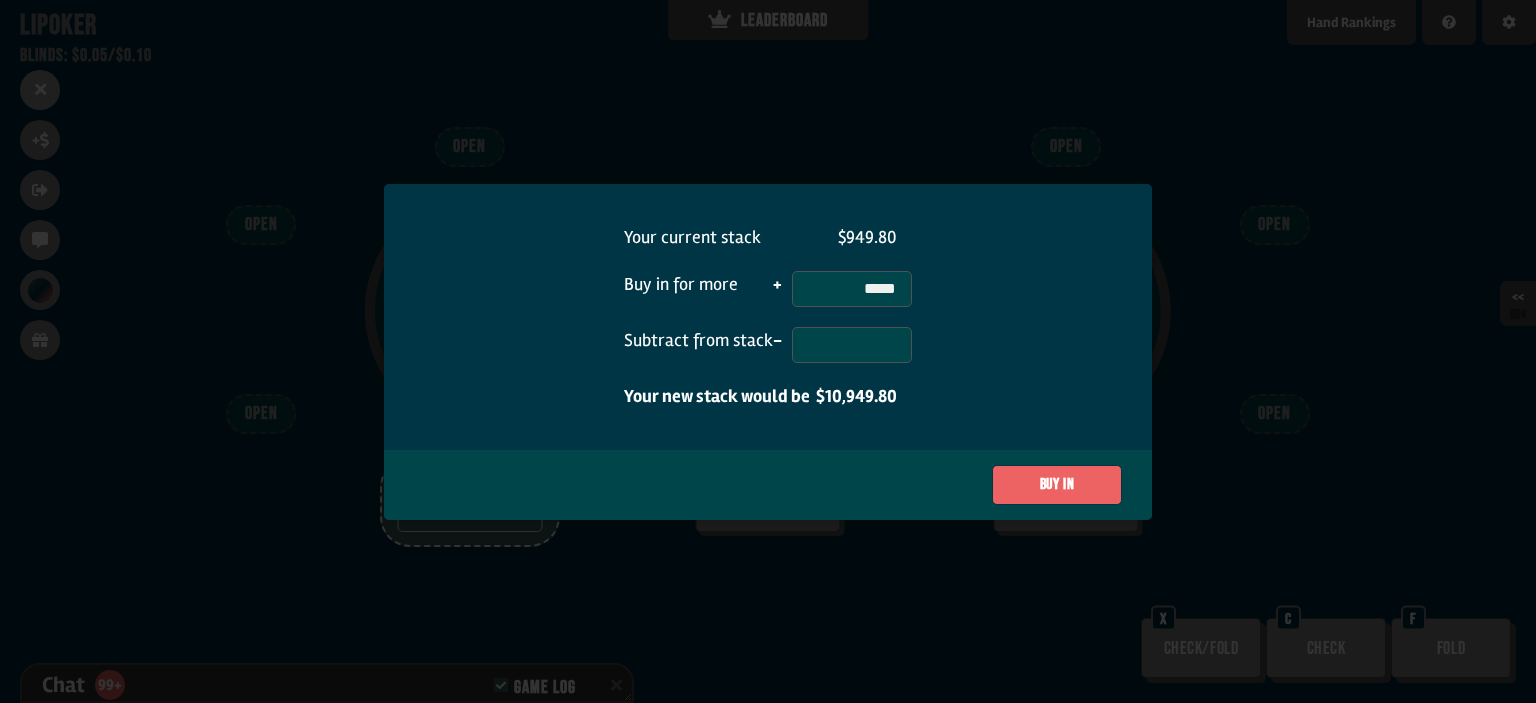 type 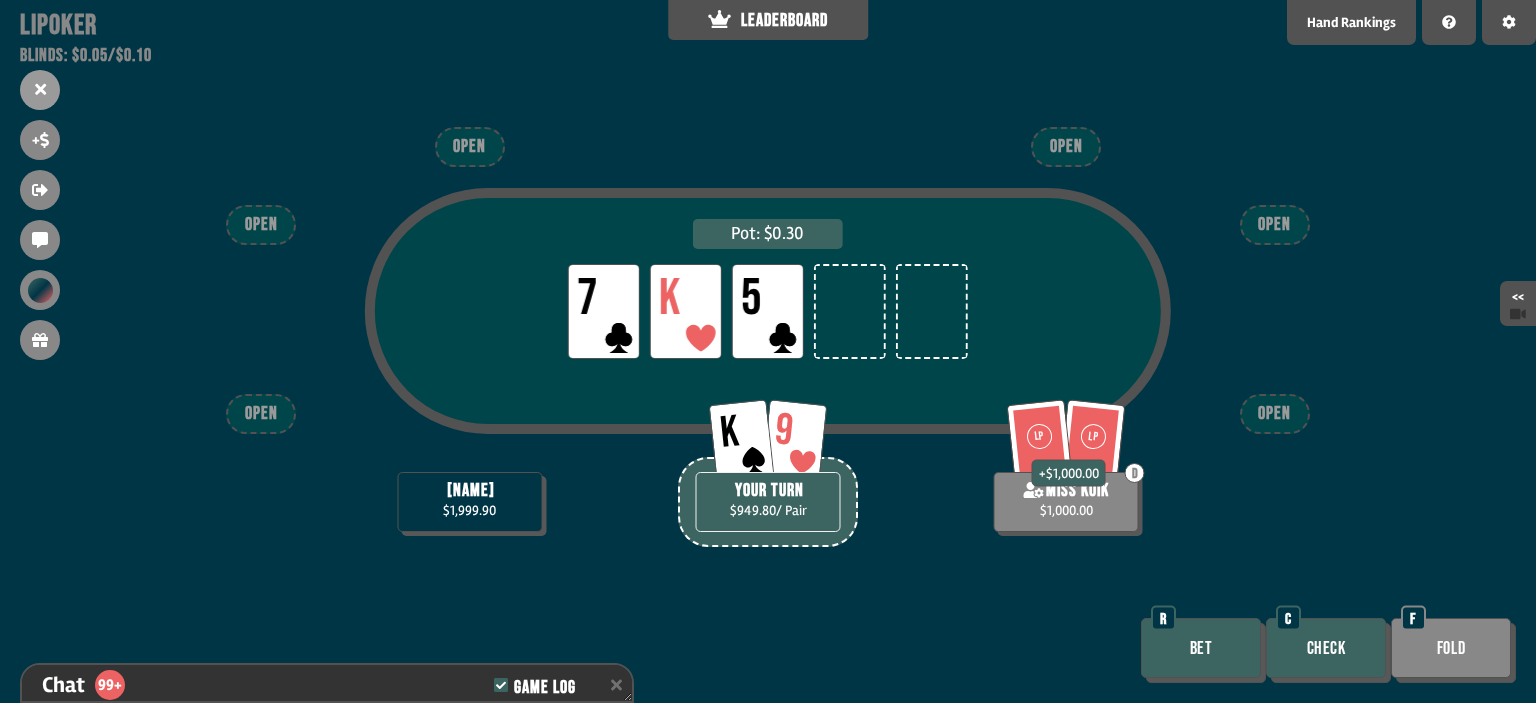 click on "Bet" at bounding box center (1201, 648) 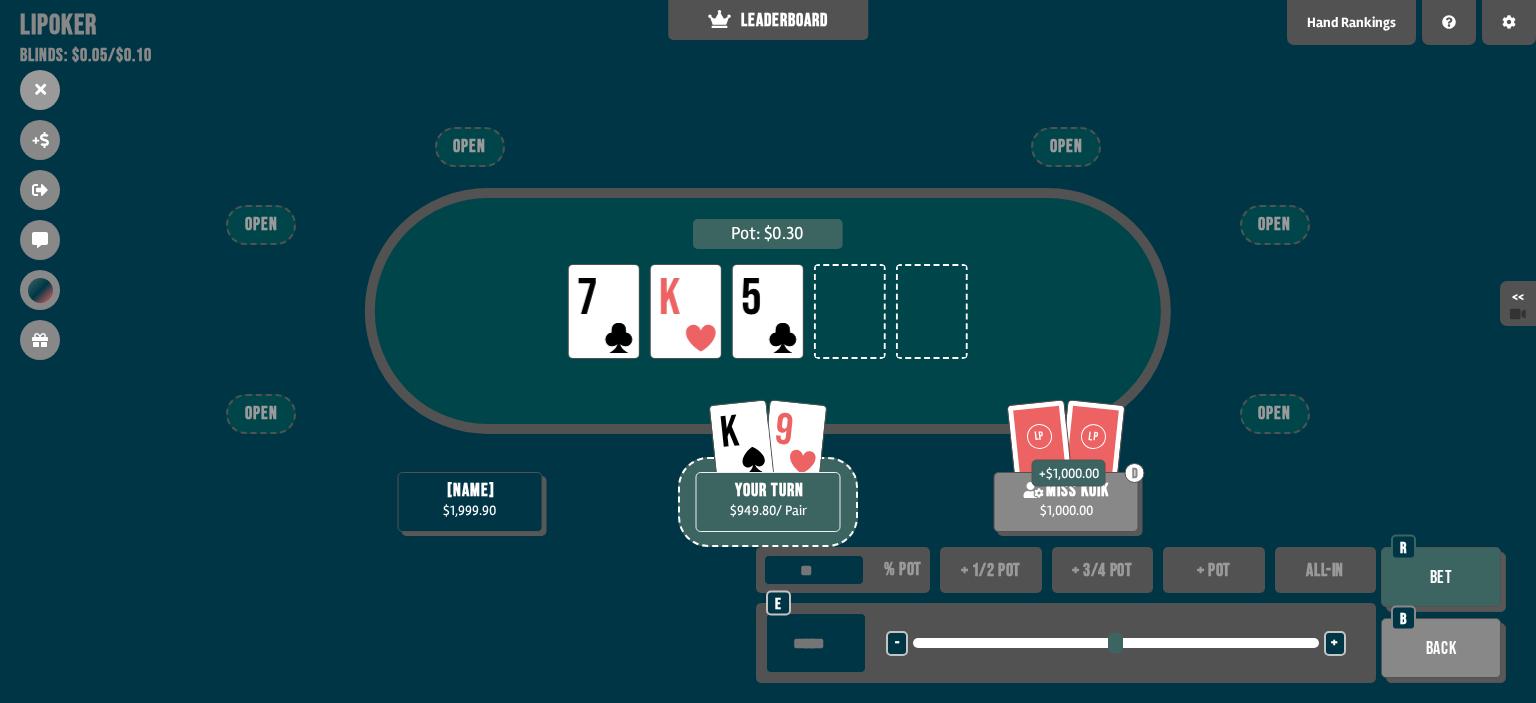 drag, startPoint x: 1313, startPoint y: 570, endPoint x: 1379, endPoint y: 583, distance: 67.26812 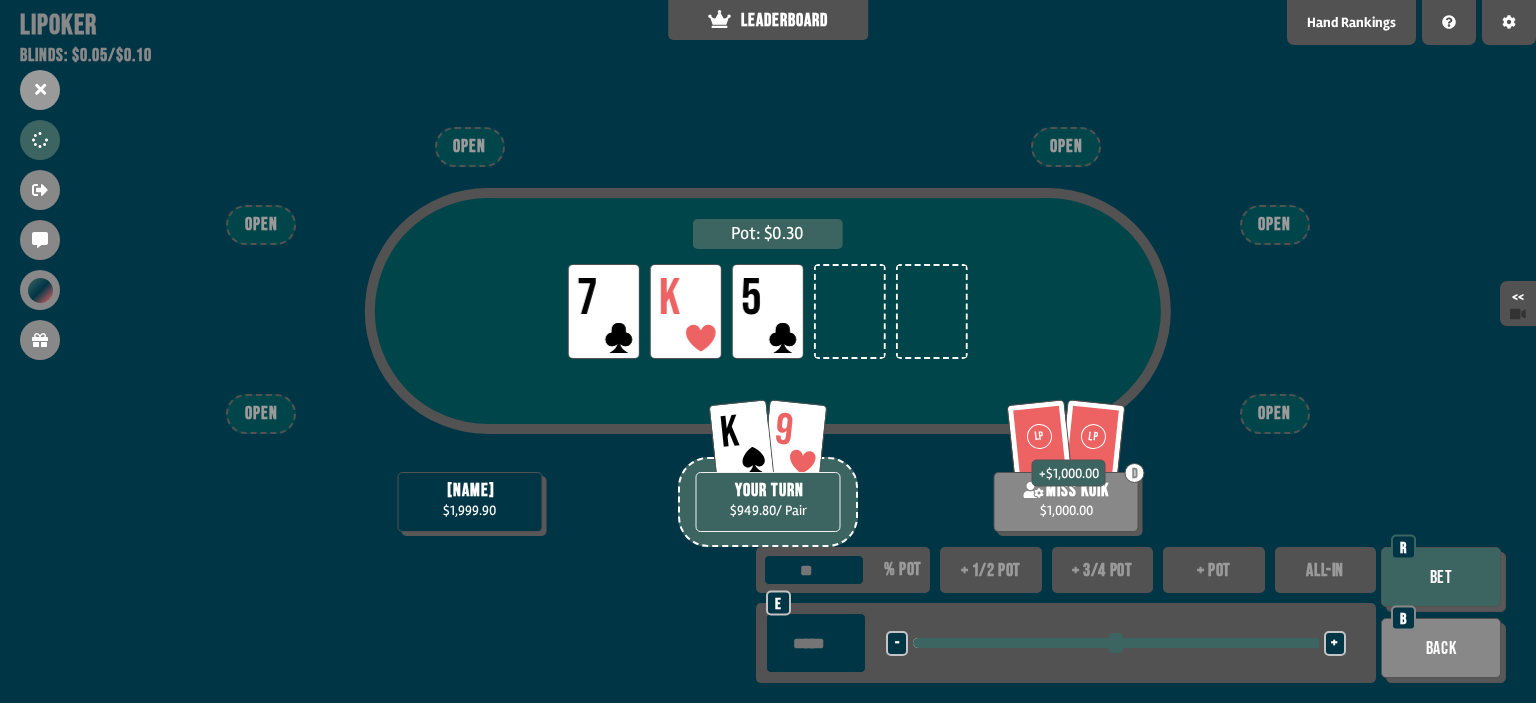 click on "Bet" at bounding box center [1441, 577] 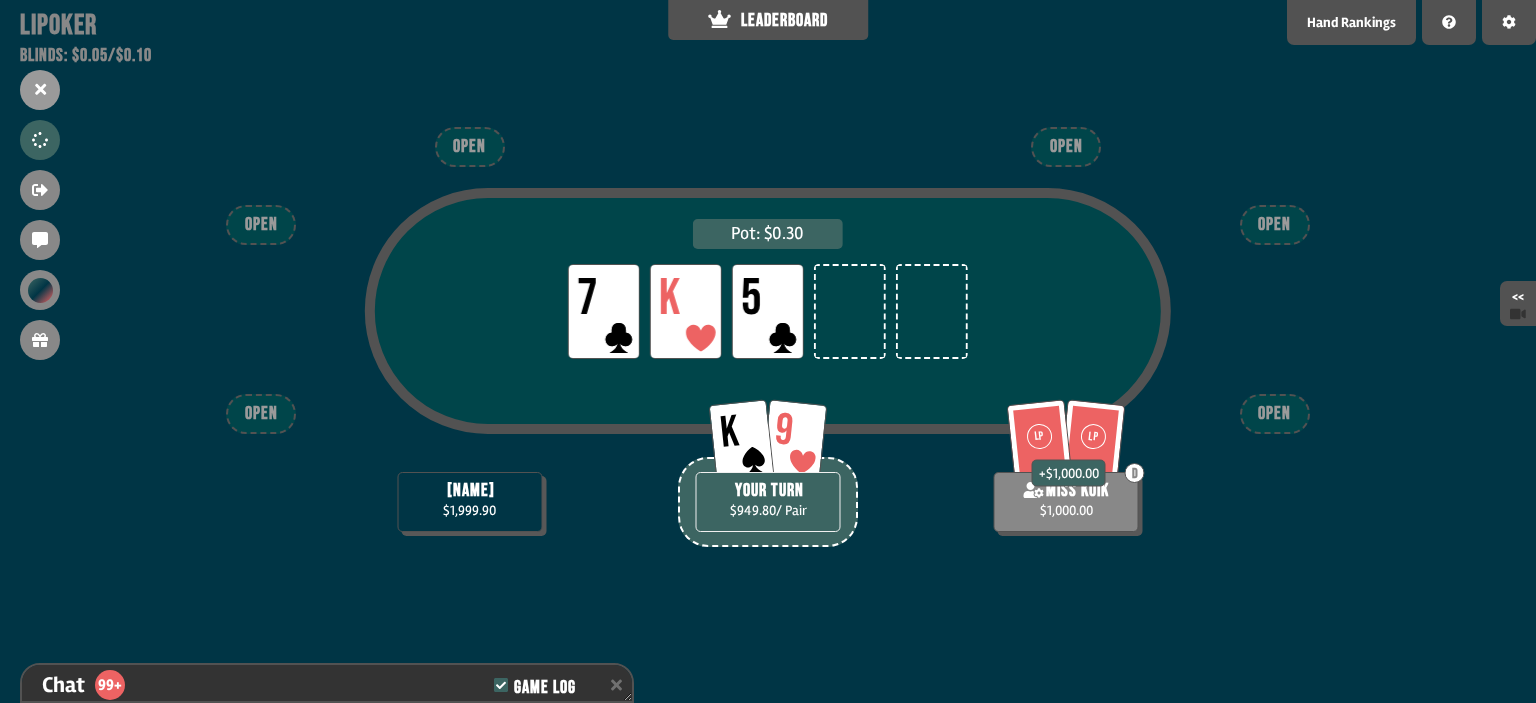 scroll, scrollTop: 12316, scrollLeft: 0, axis: vertical 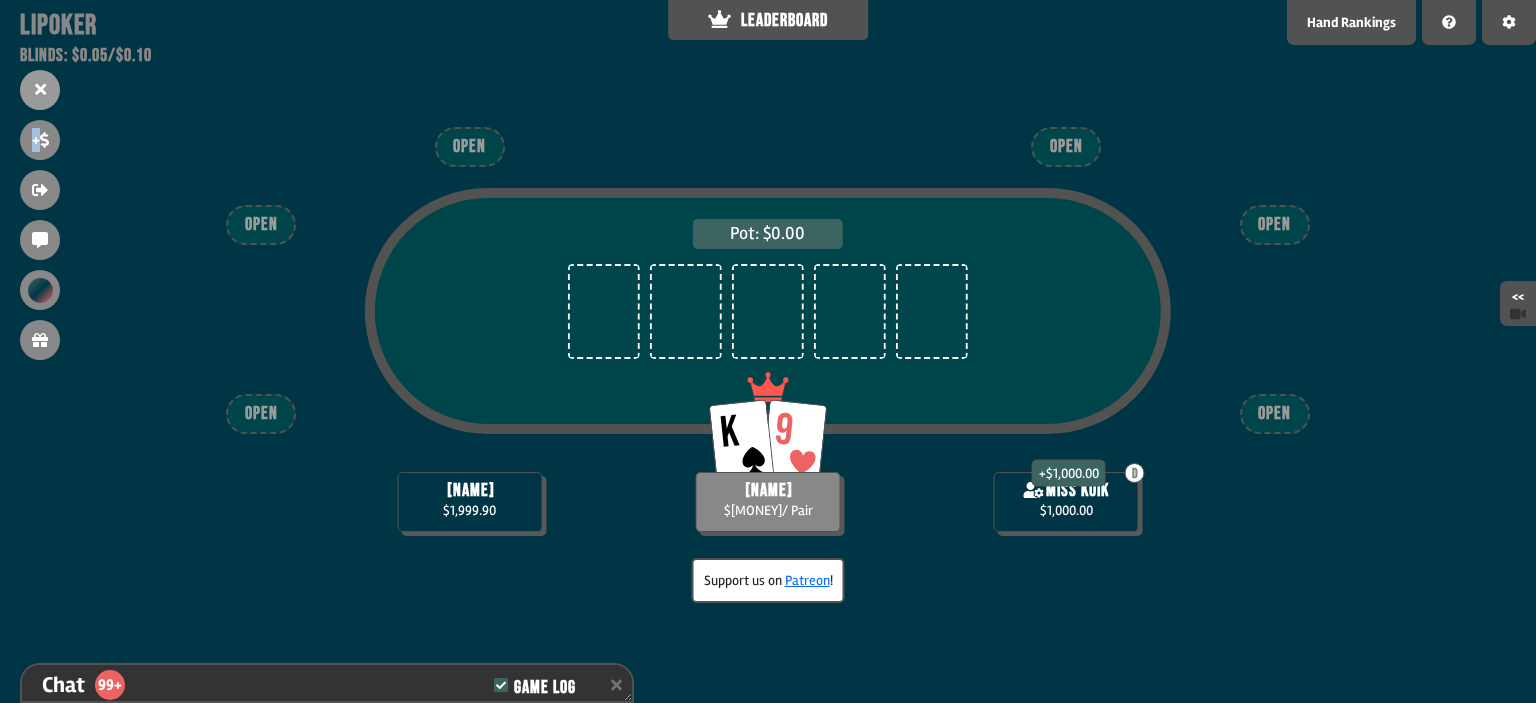 click on "+" at bounding box center [40, 140] 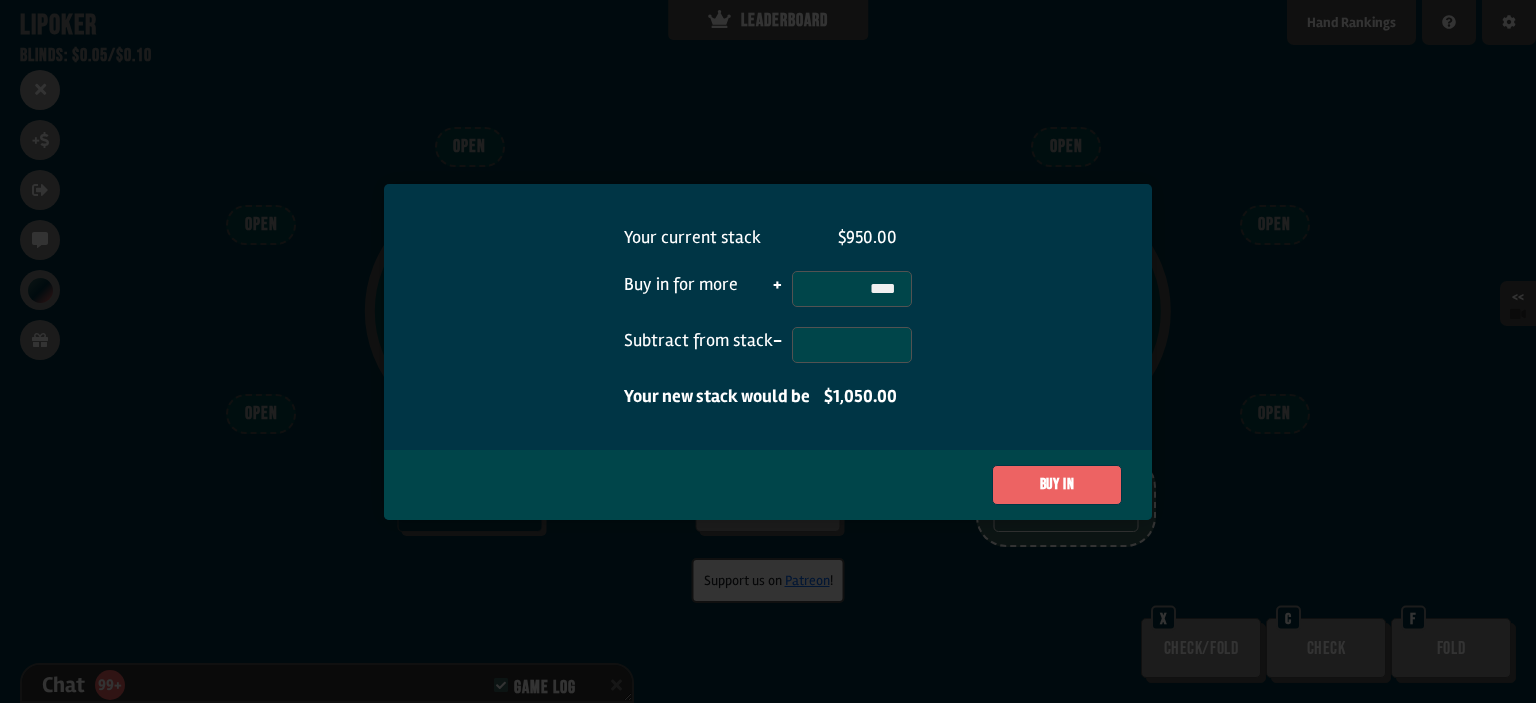 type on "*****" 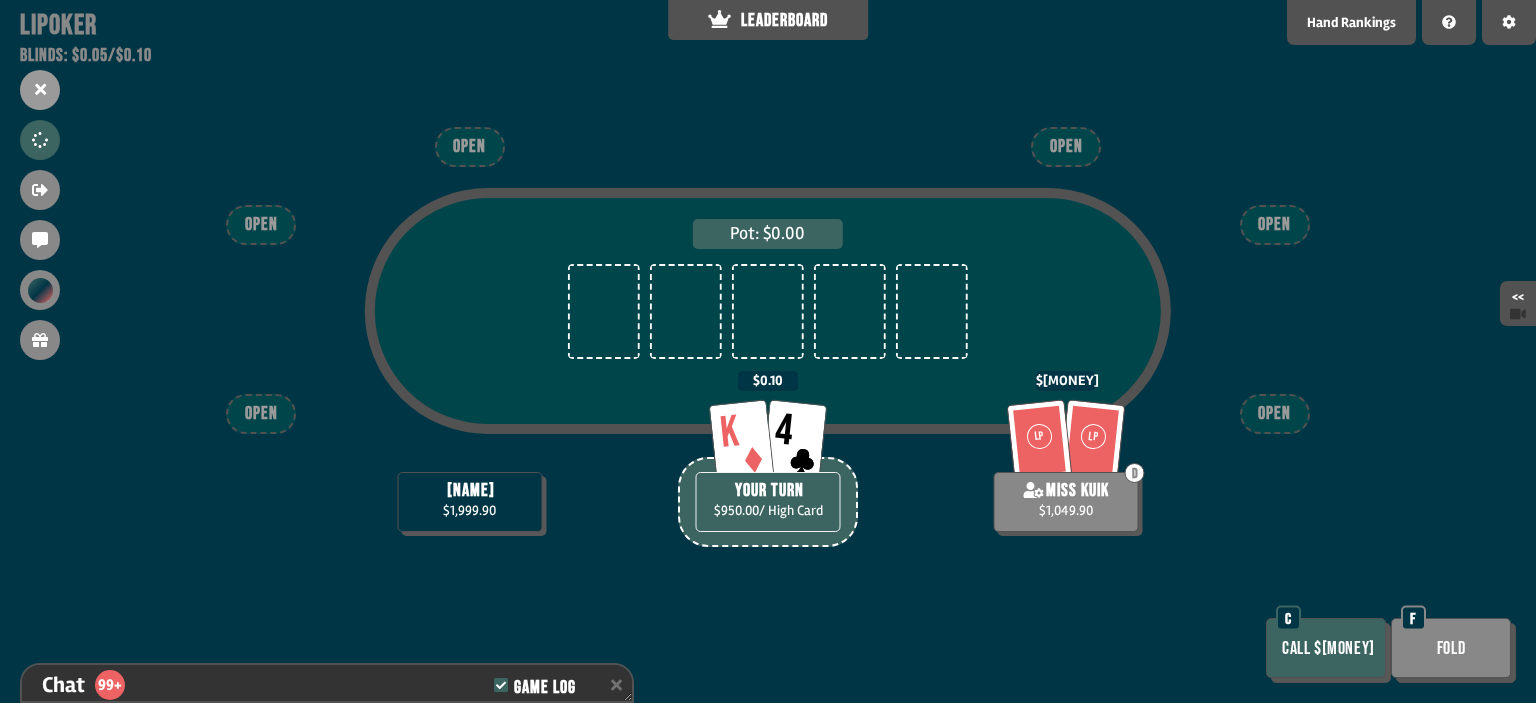 click on "Fold" at bounding box center [1451, 648] 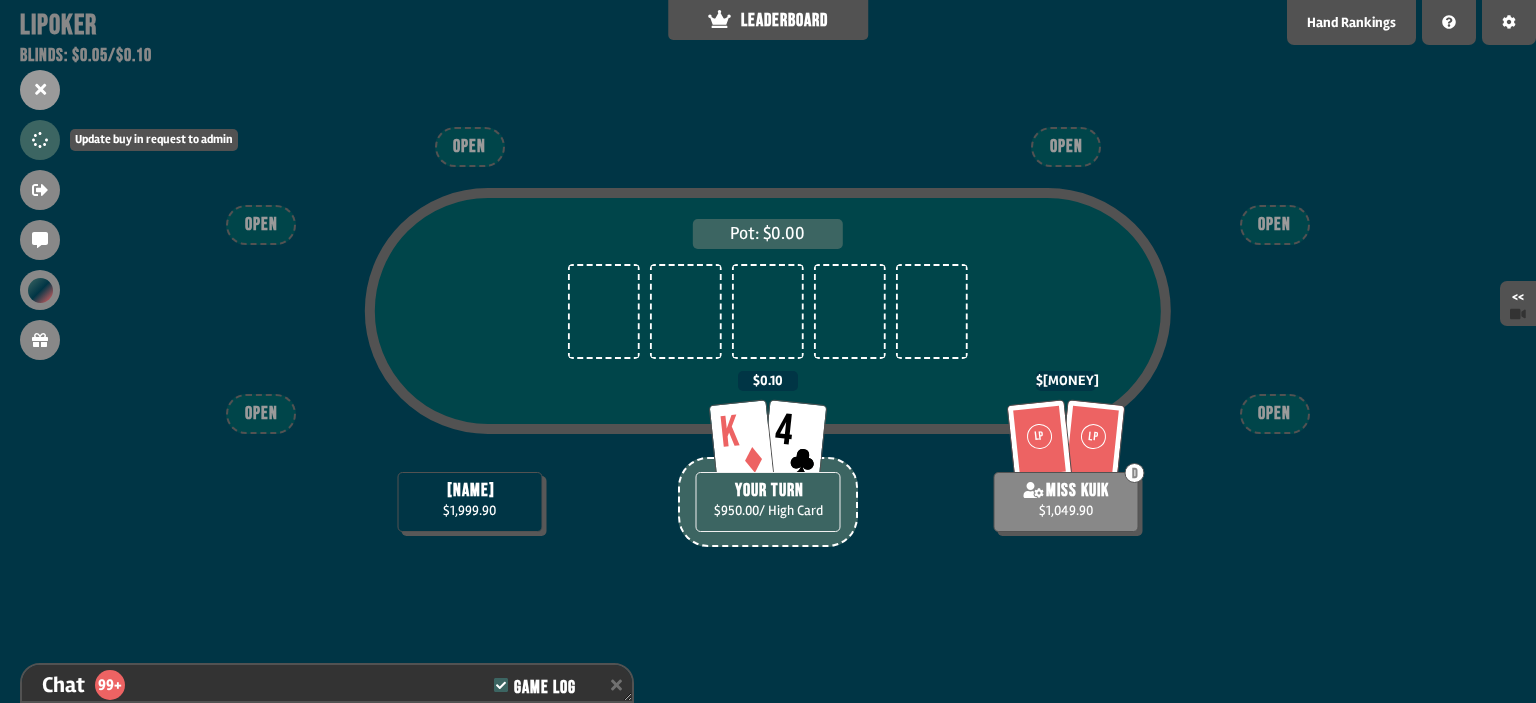 click at bounding box center [40, 140] 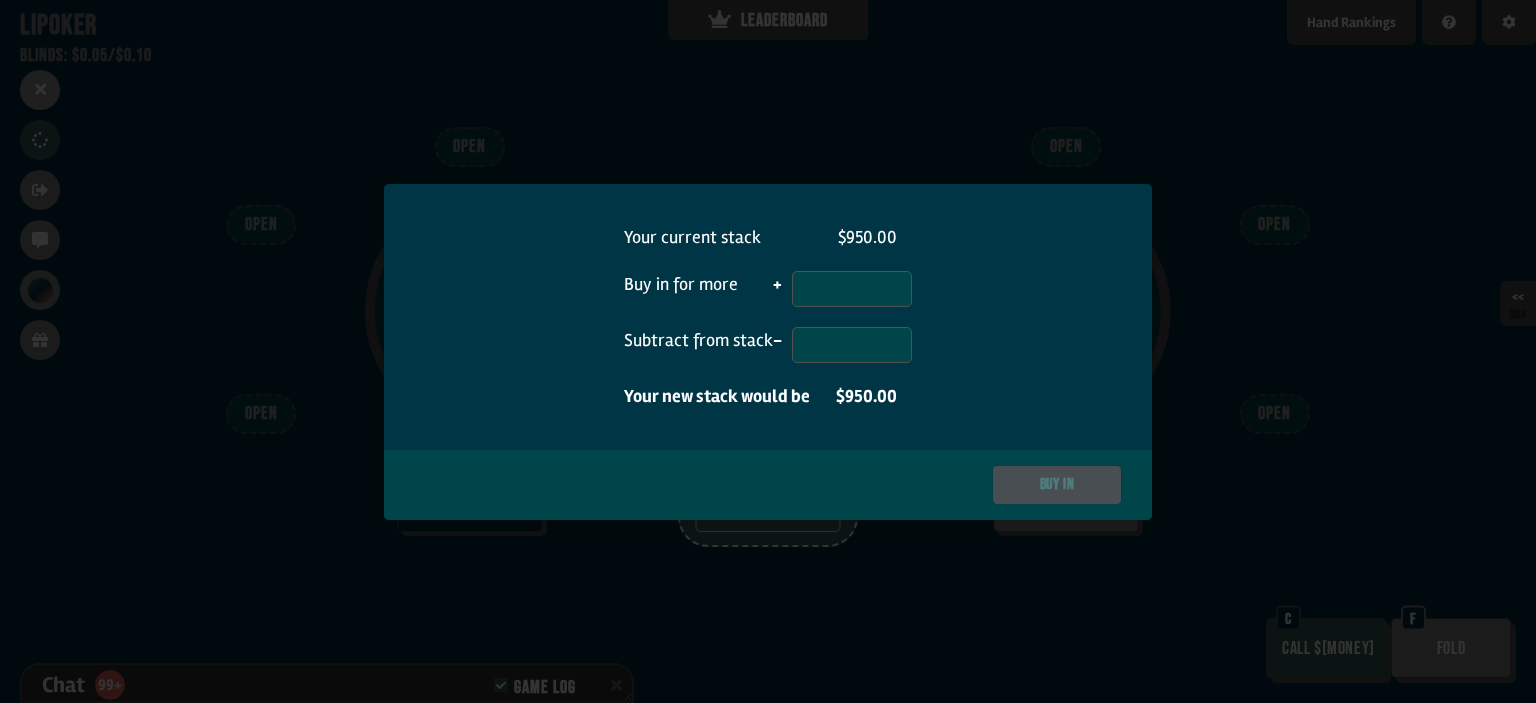 scroll, scrollTop: 100, scrollLeft: 0, axis: vertical 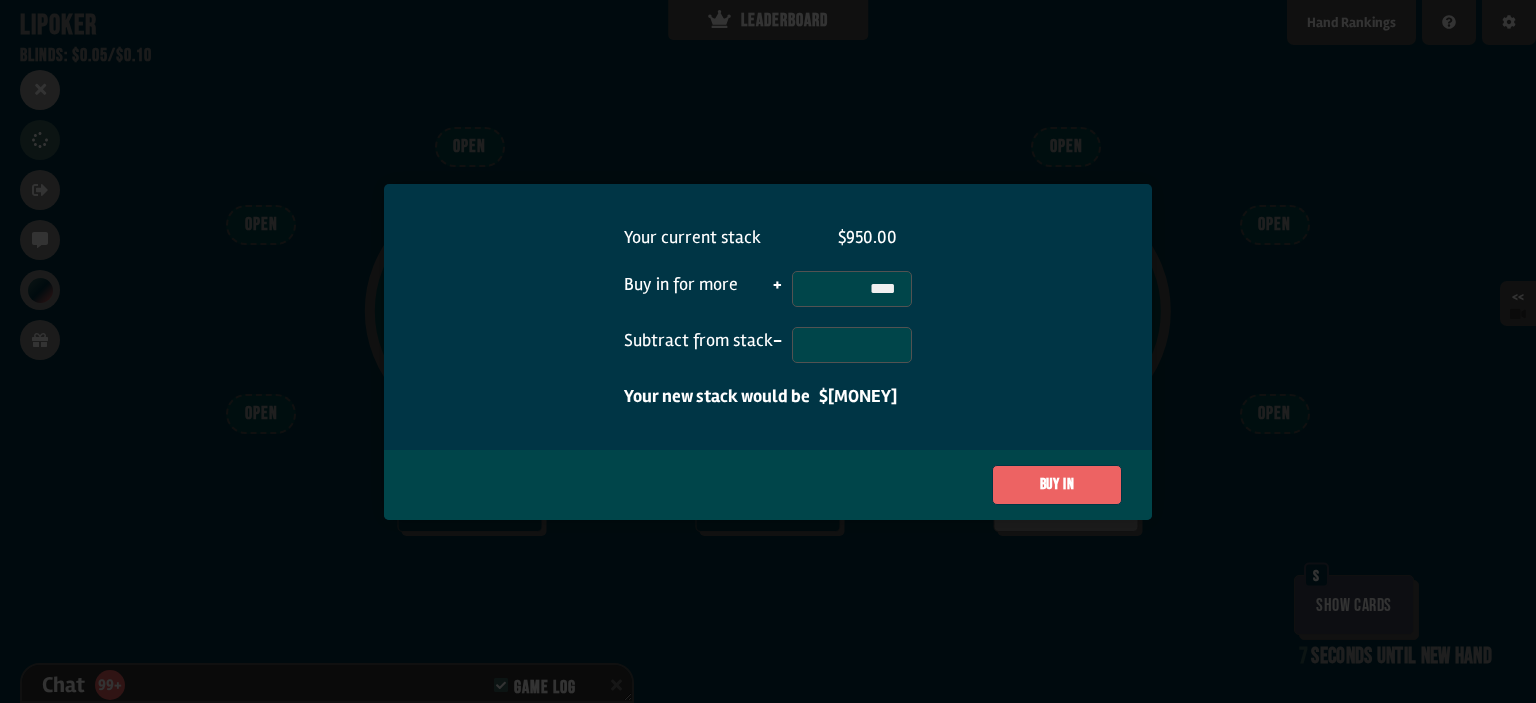 type on "*****" 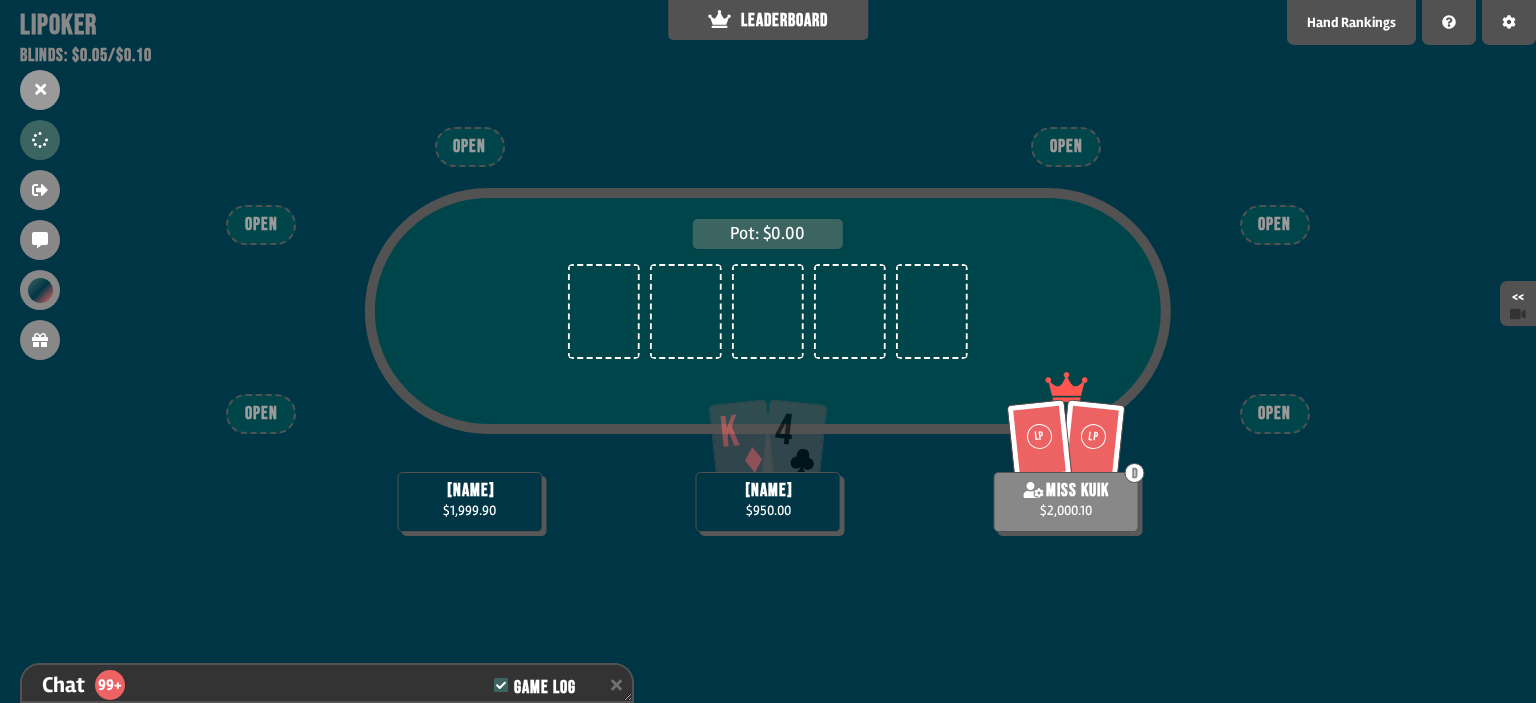 scroll, scrollTop: 98, scrollLeft: 0, axis: vertical 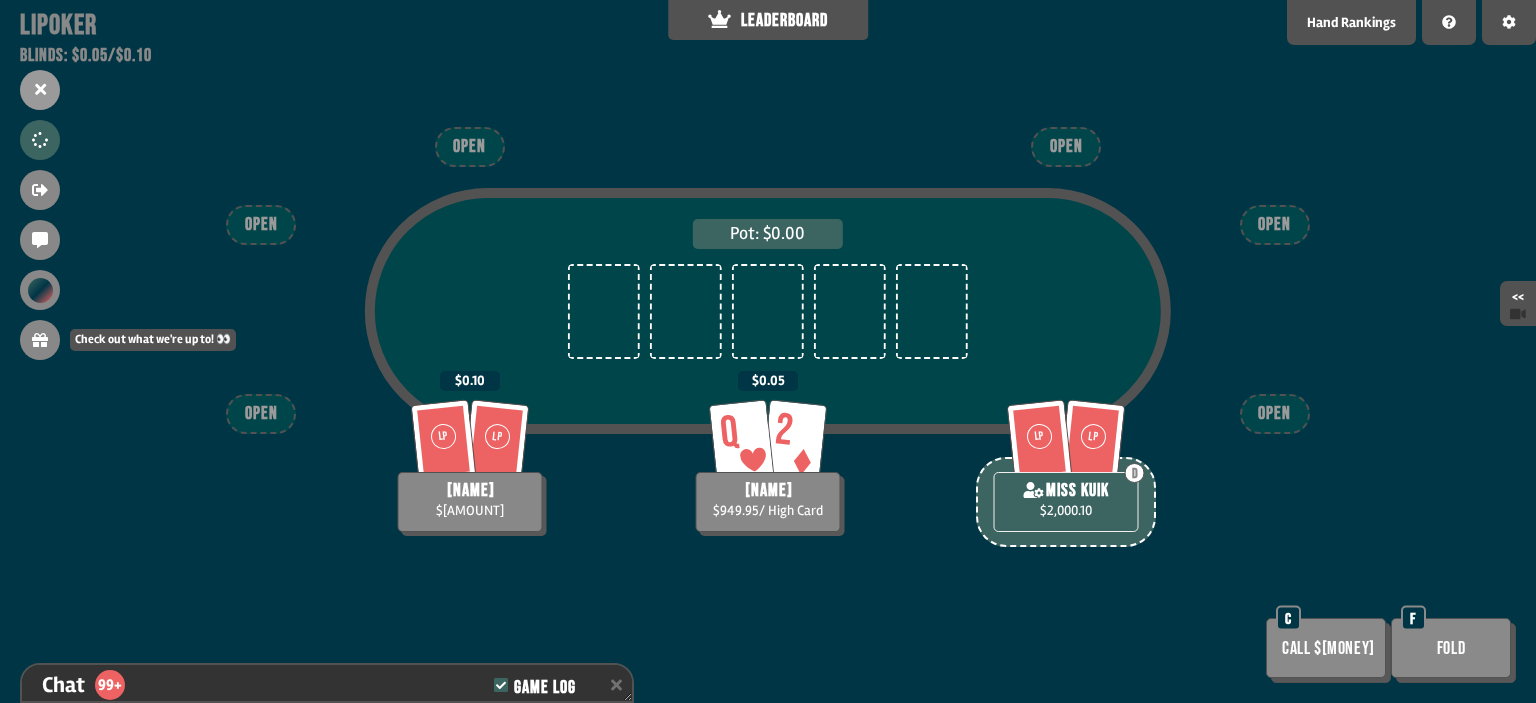 click on "Check out what we're up to! 👀" at bounding box center (128, 340) 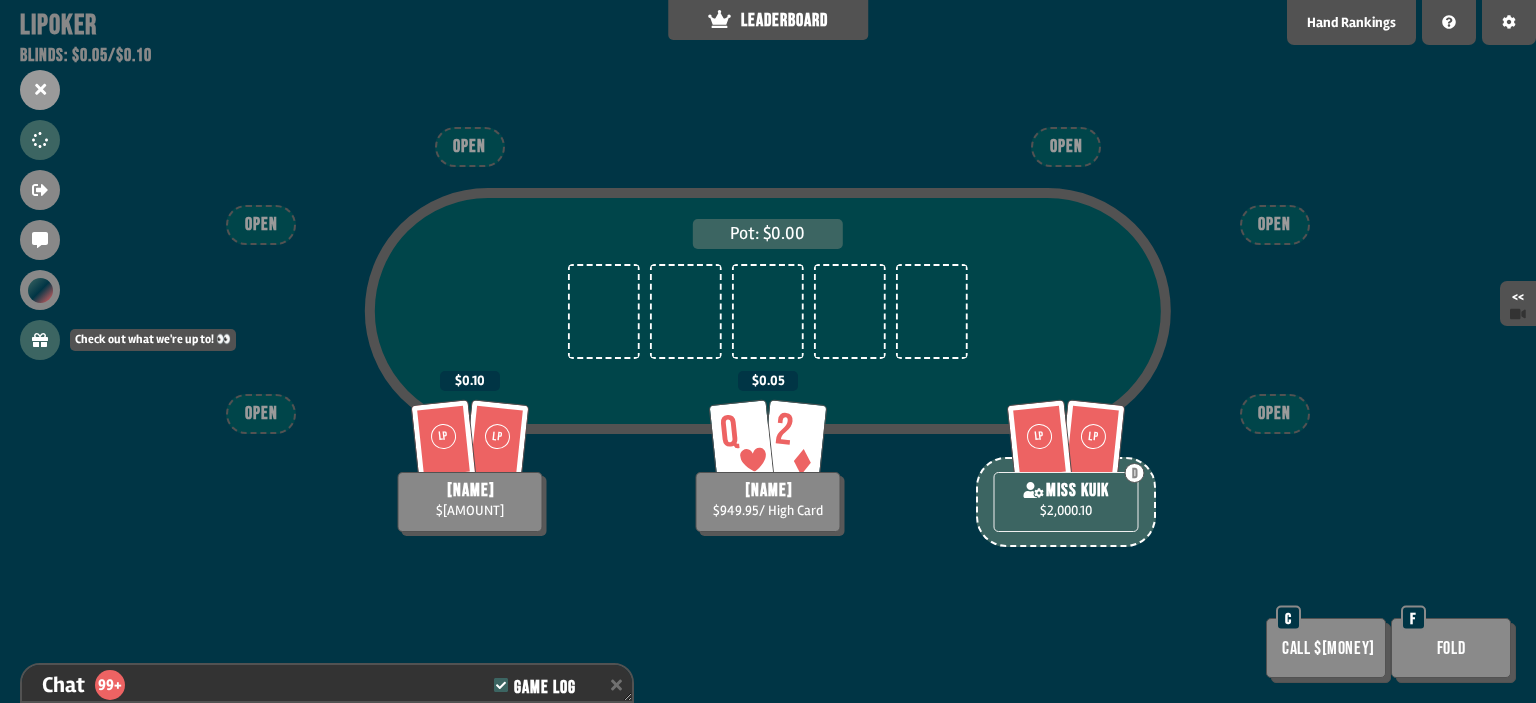 click at bounding box center (40, 340) 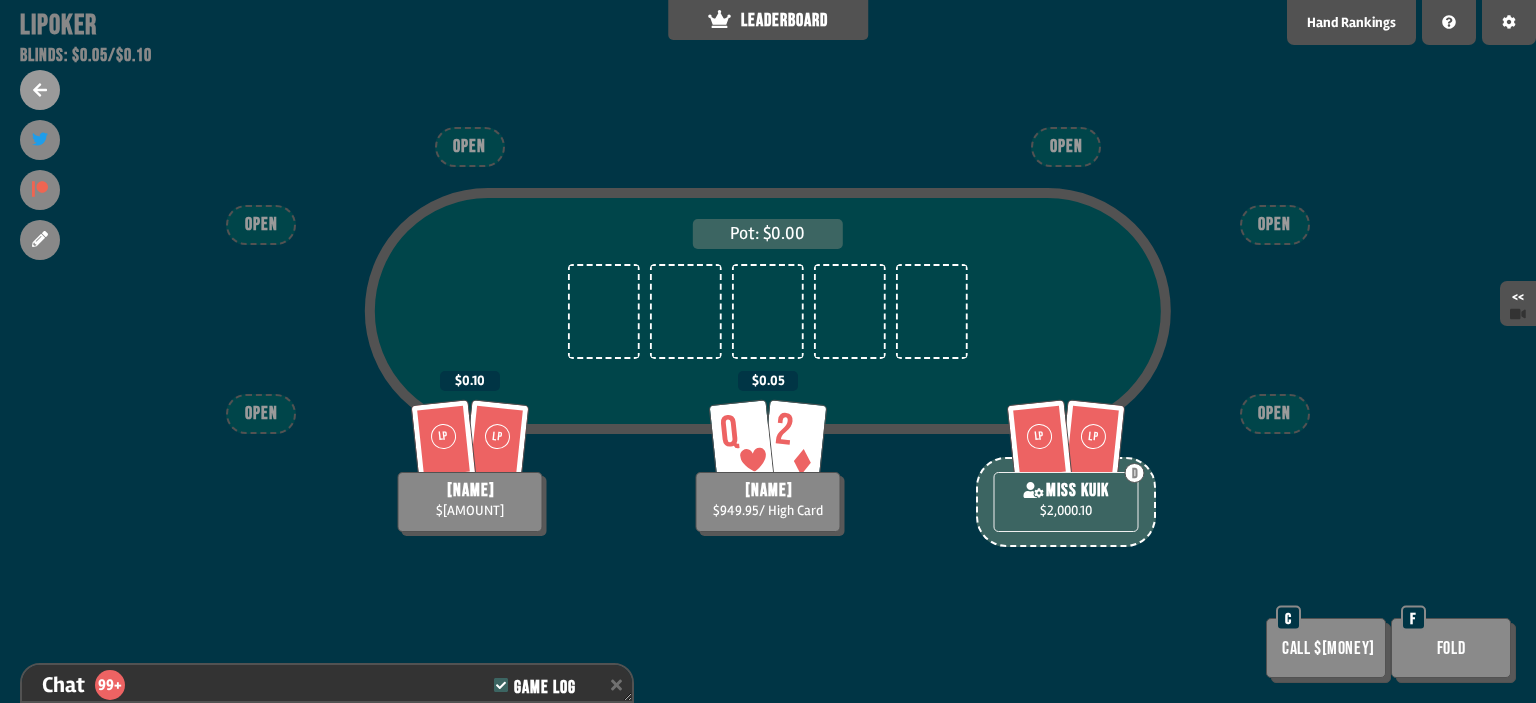click 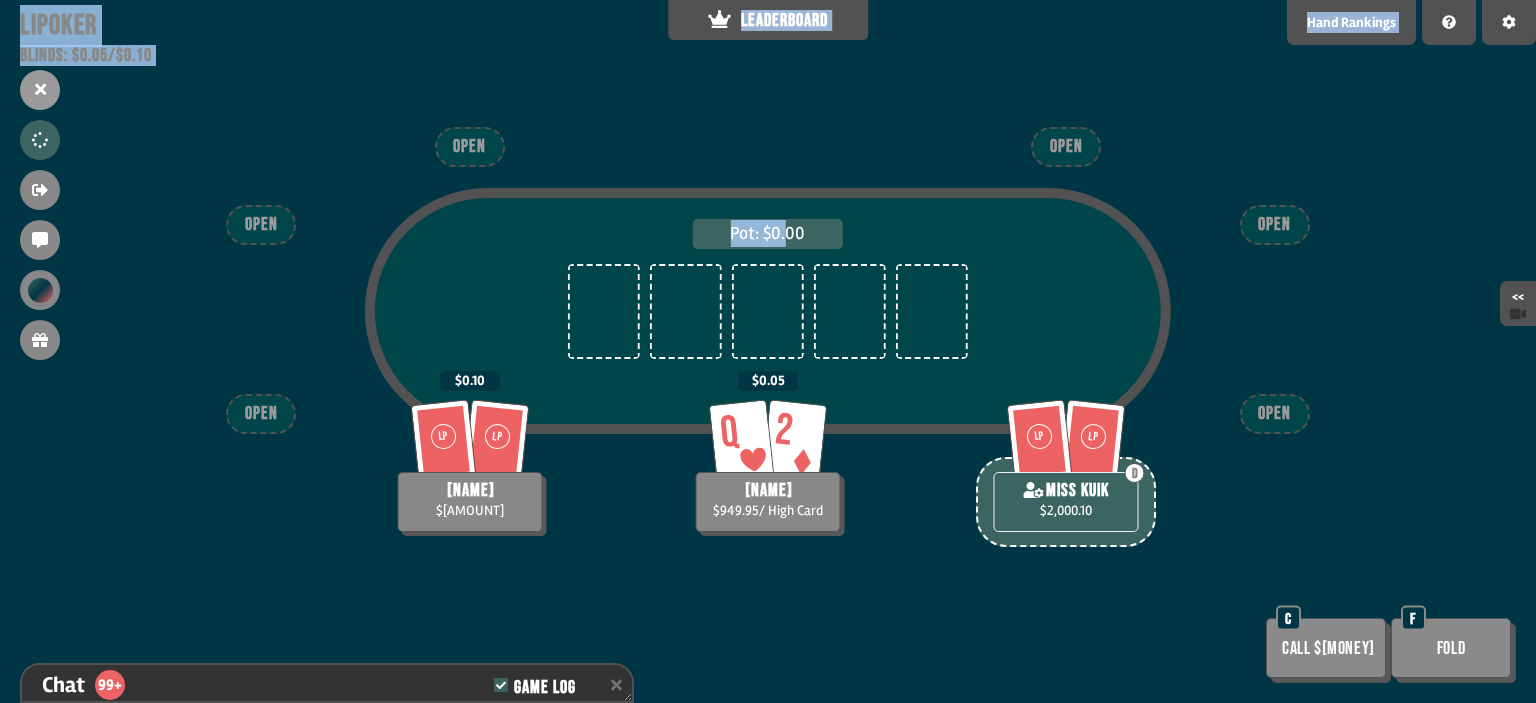 drag, startPoint x: 48, startPoint y: 245, endPoint x: 773, endPoint y: 229, distance: 725.1765 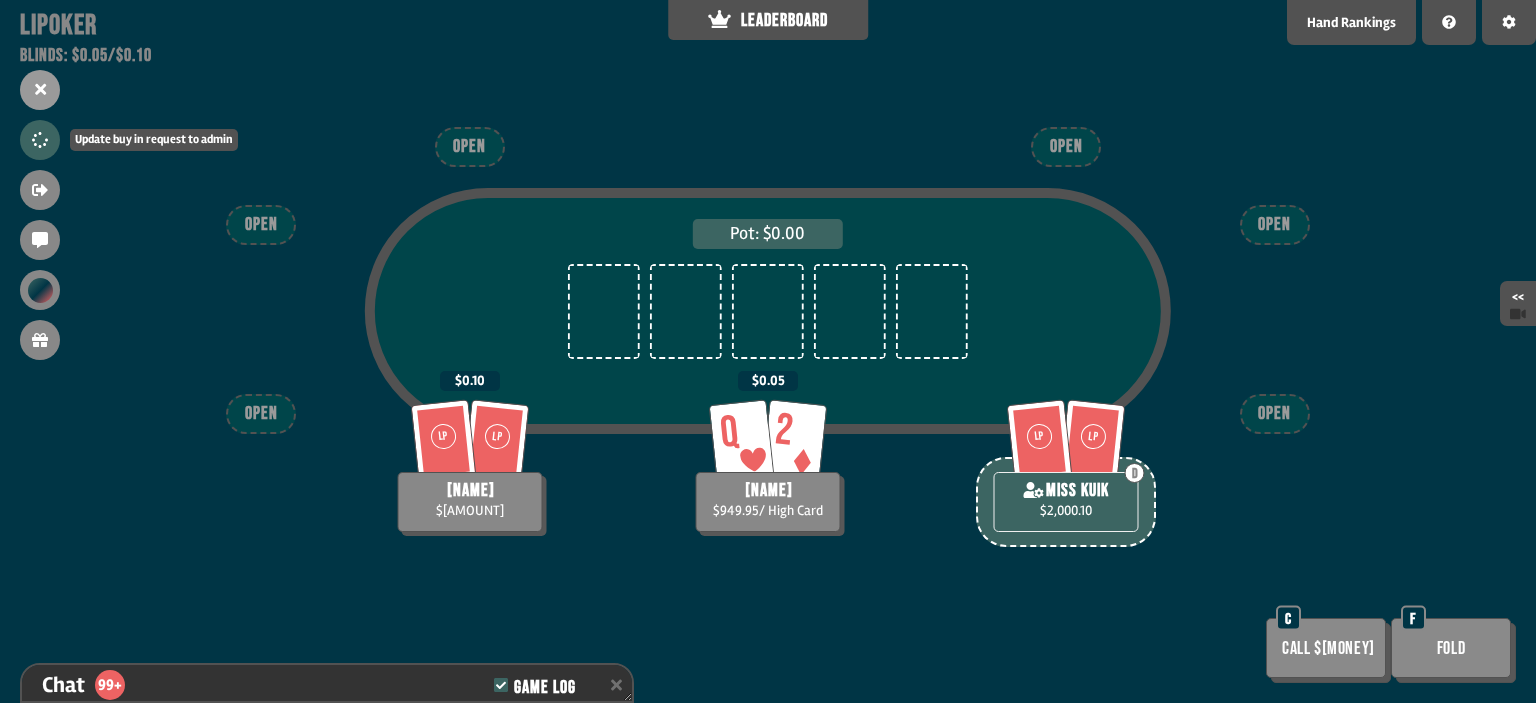 click at bounding box center [40, 140] 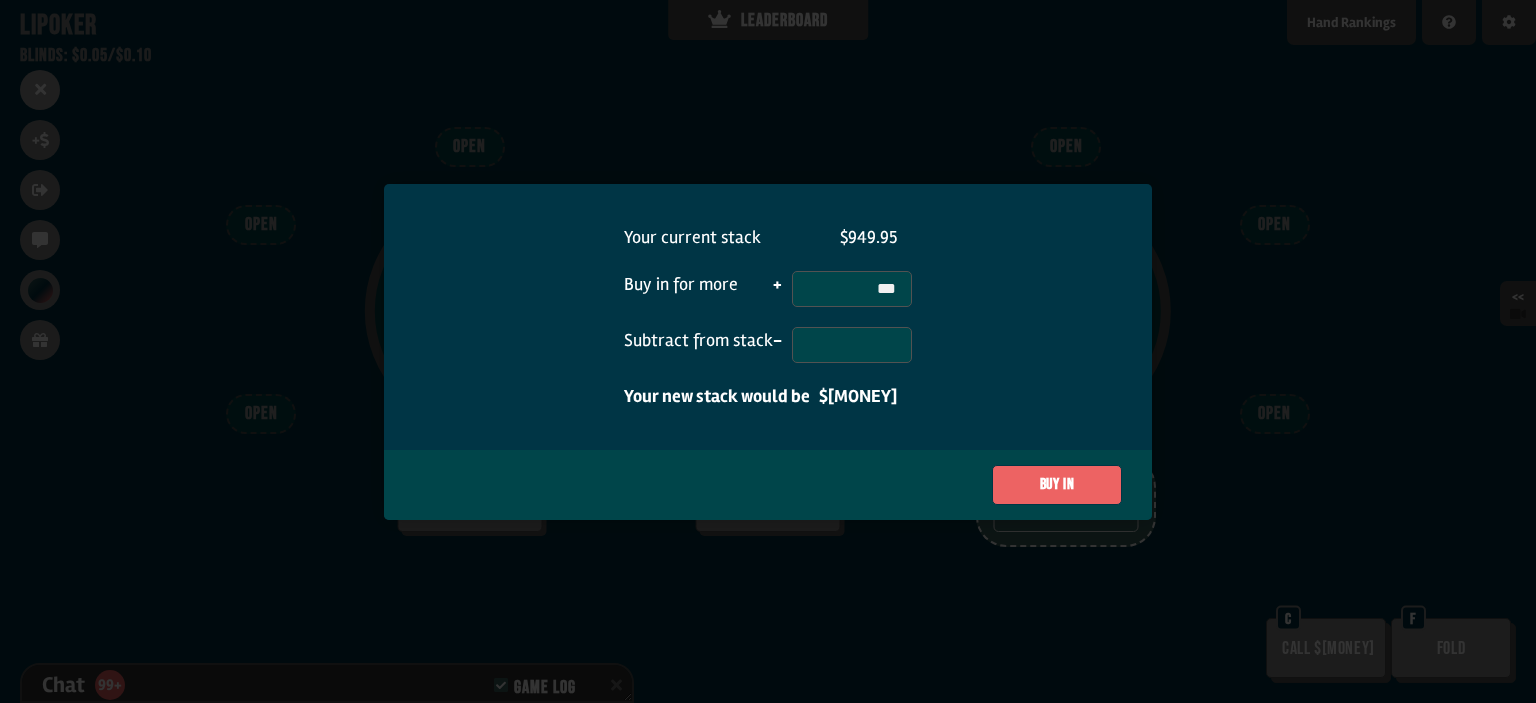type on "****" 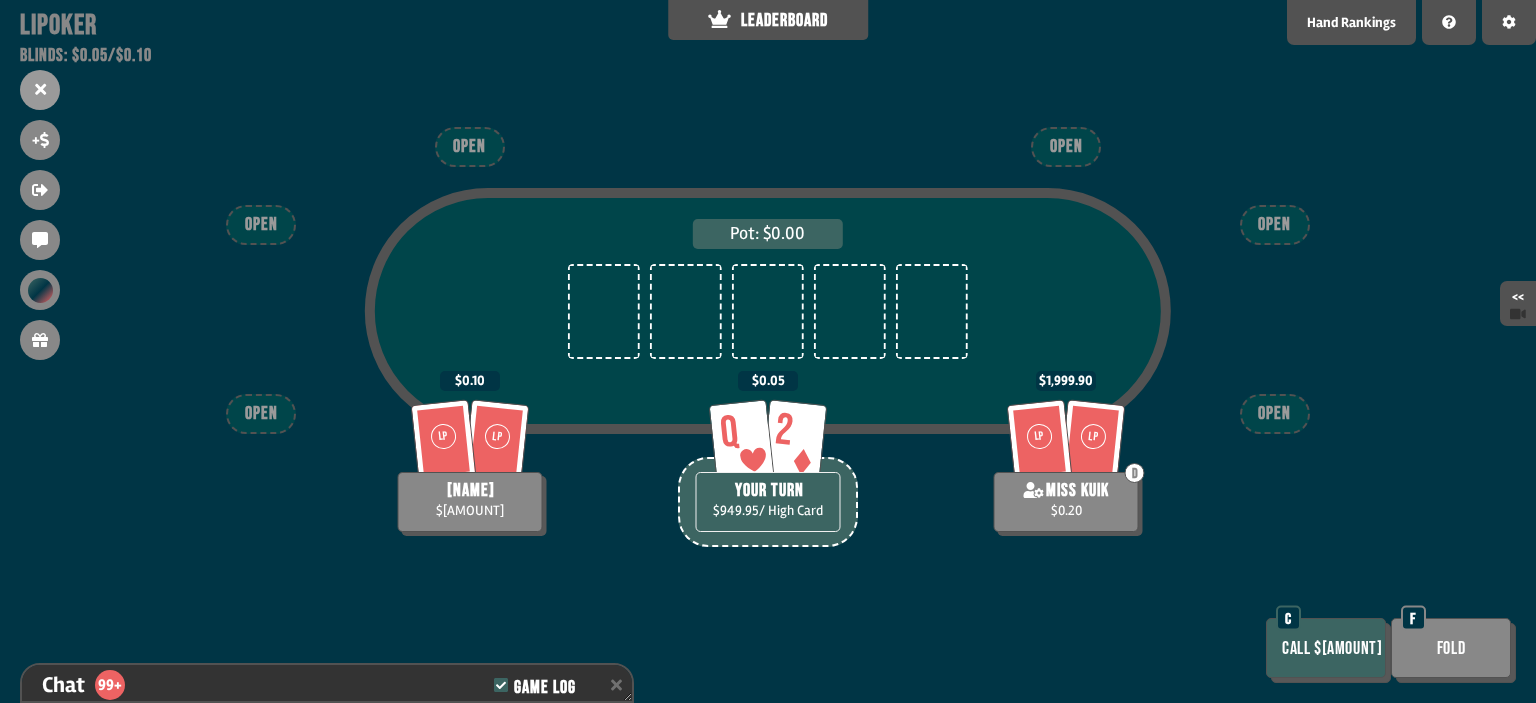 click on "Fold" at bounding box center [1451, 648] 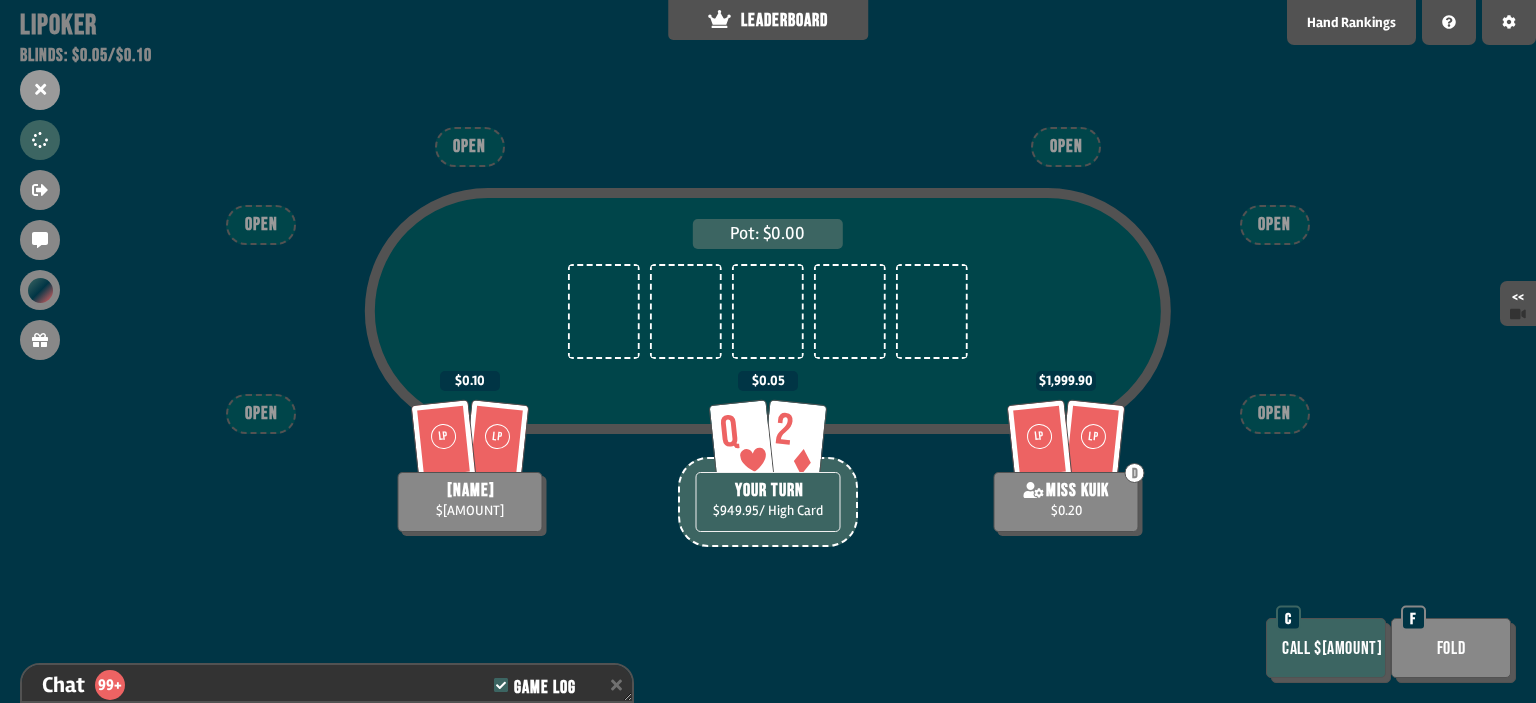 click on "Fold" at bounding box center [1451, 648] 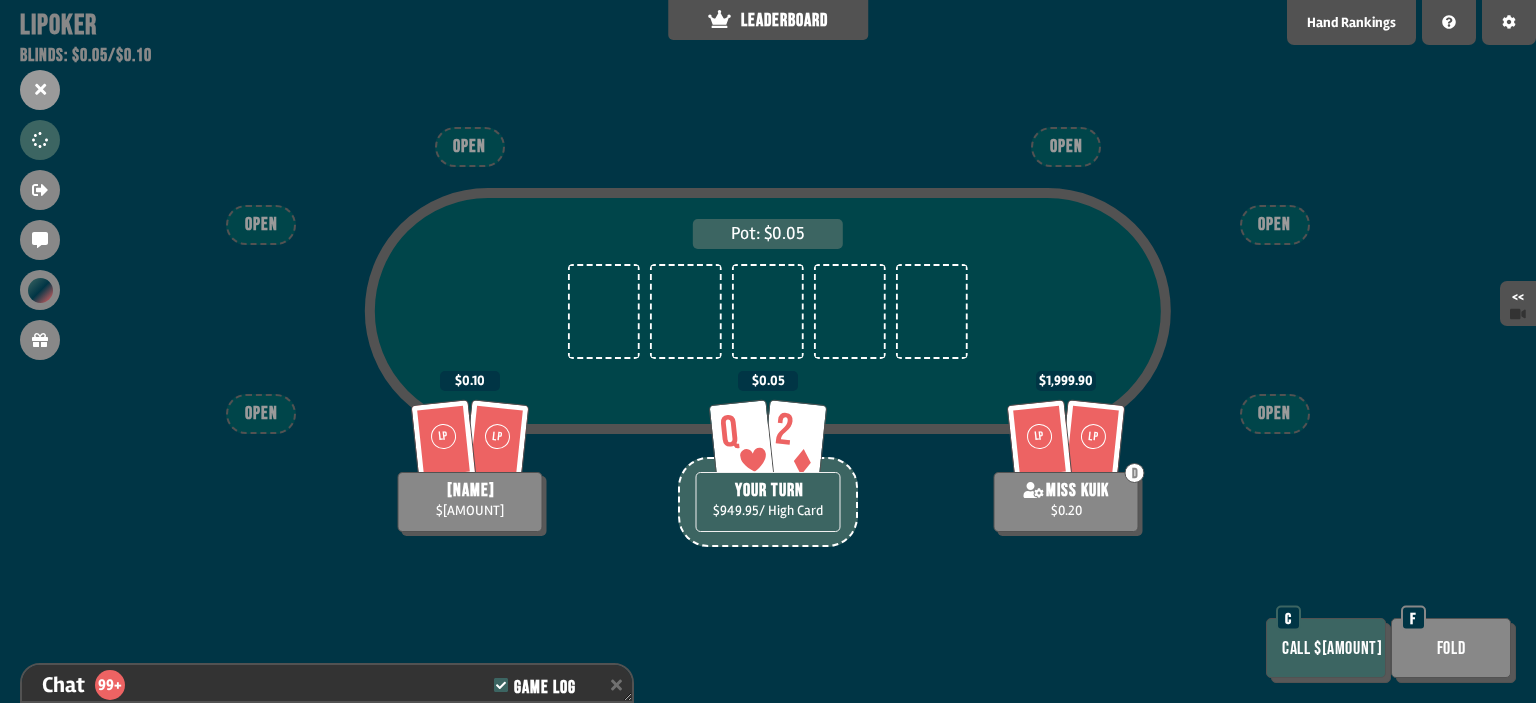 scroll, scrollTop: 100, scrollLeft: 0, axis: vertical 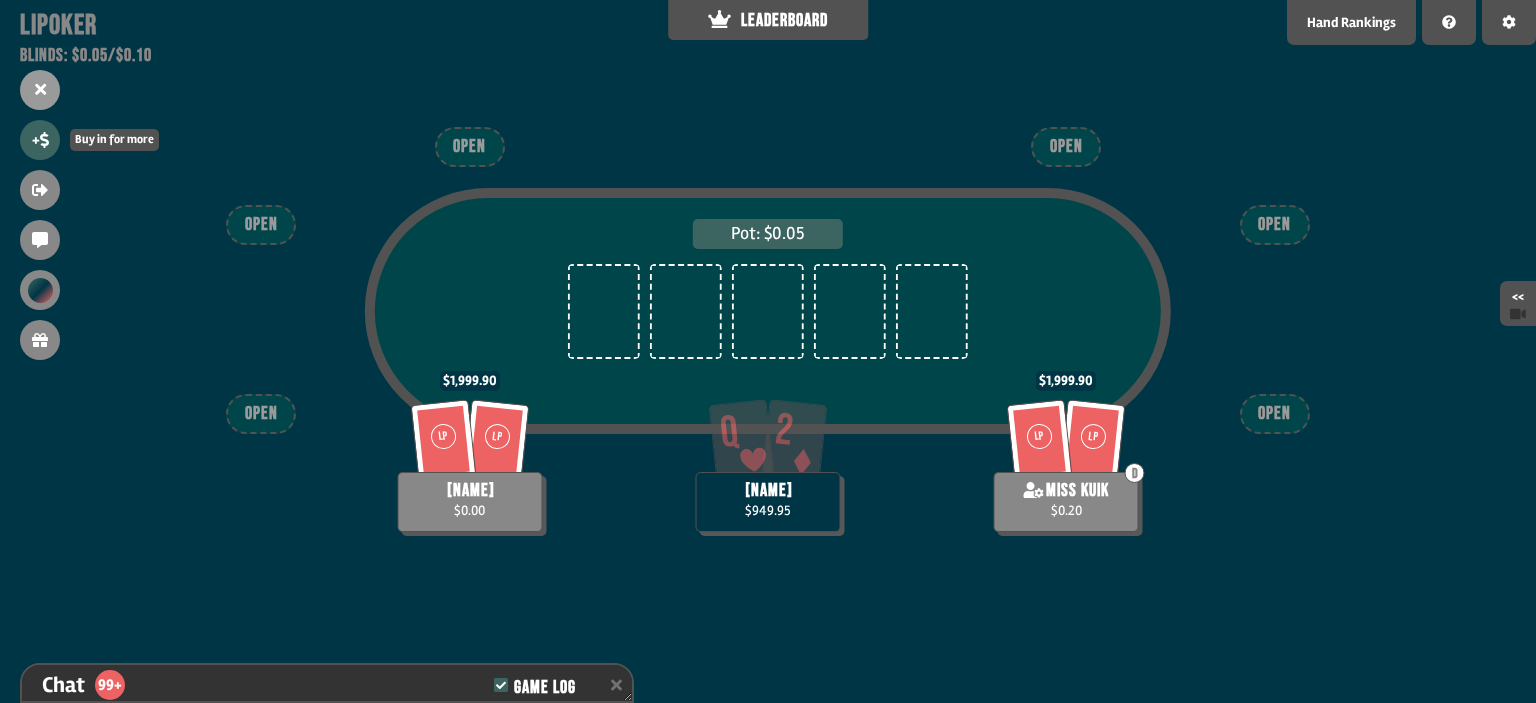 click on "+" at bounding box center (40, 140) 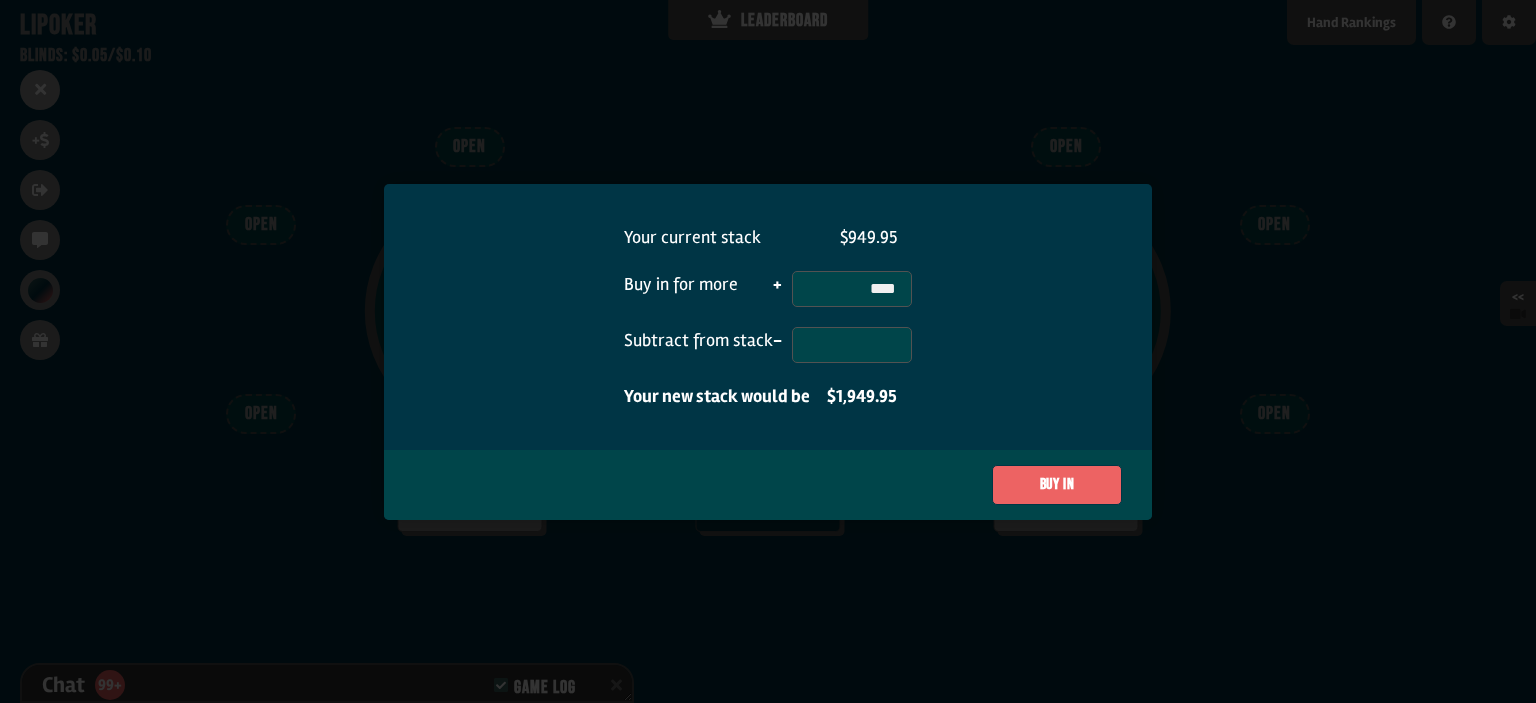 type on "*****" 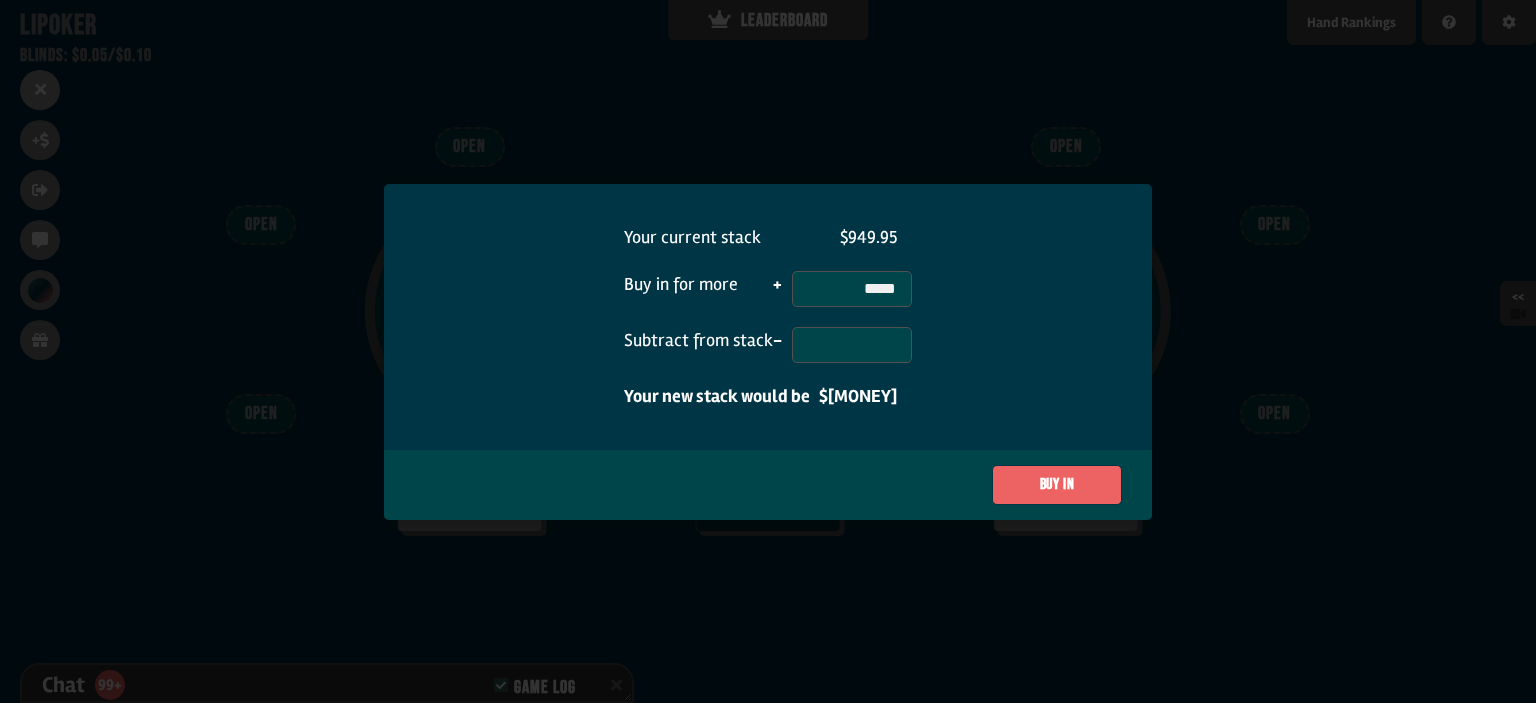 type 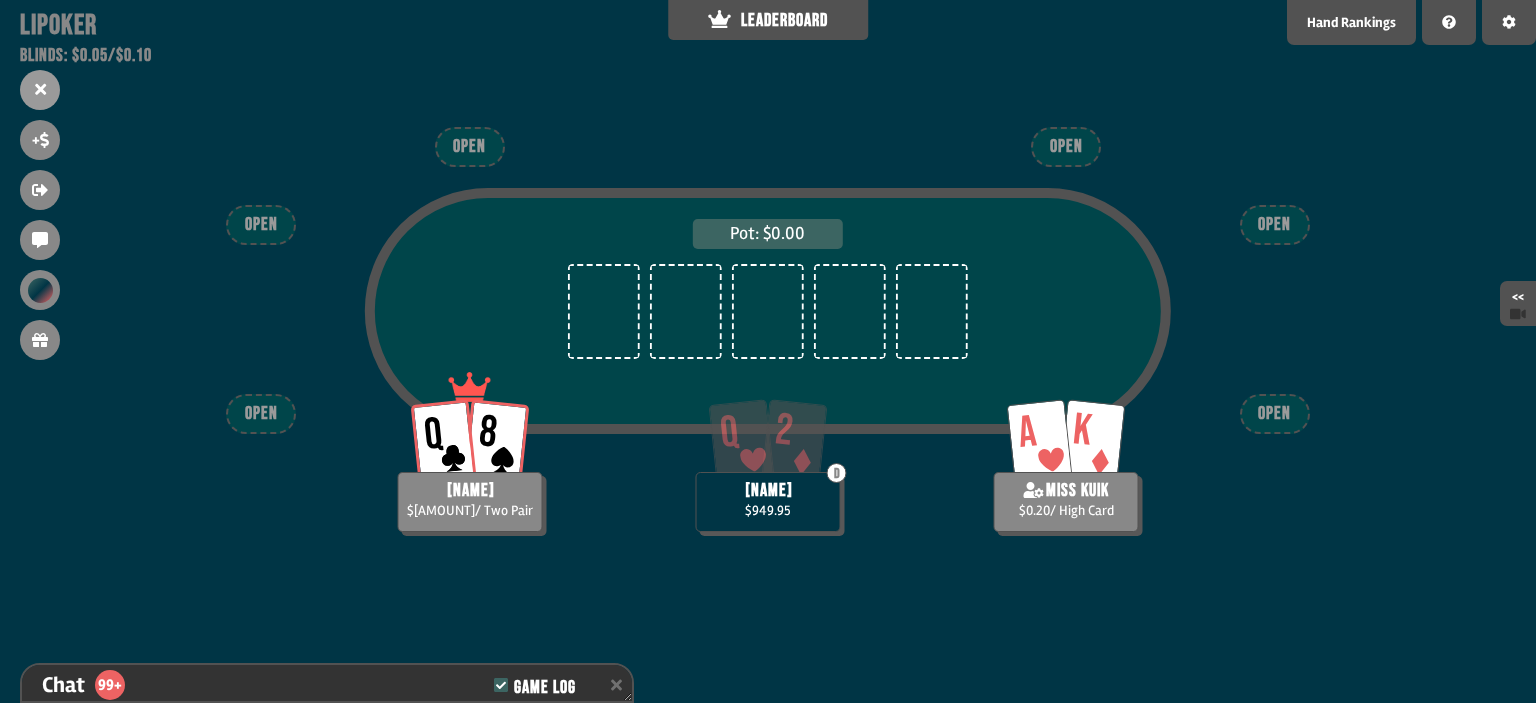 scroll, scrollTop: 98, scrollLeft: 0, axis: vertical 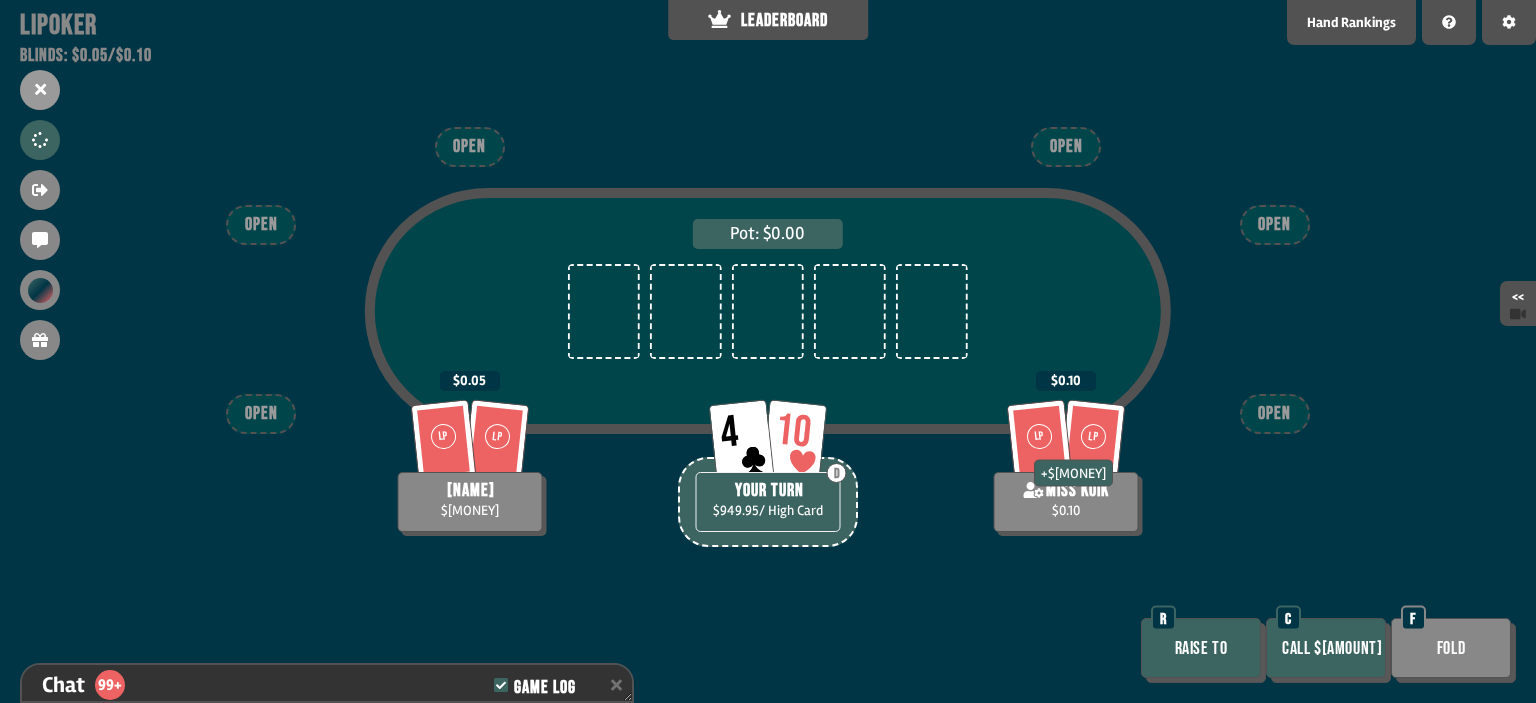 click on "Raise to" at bounding box center [1201, 648] 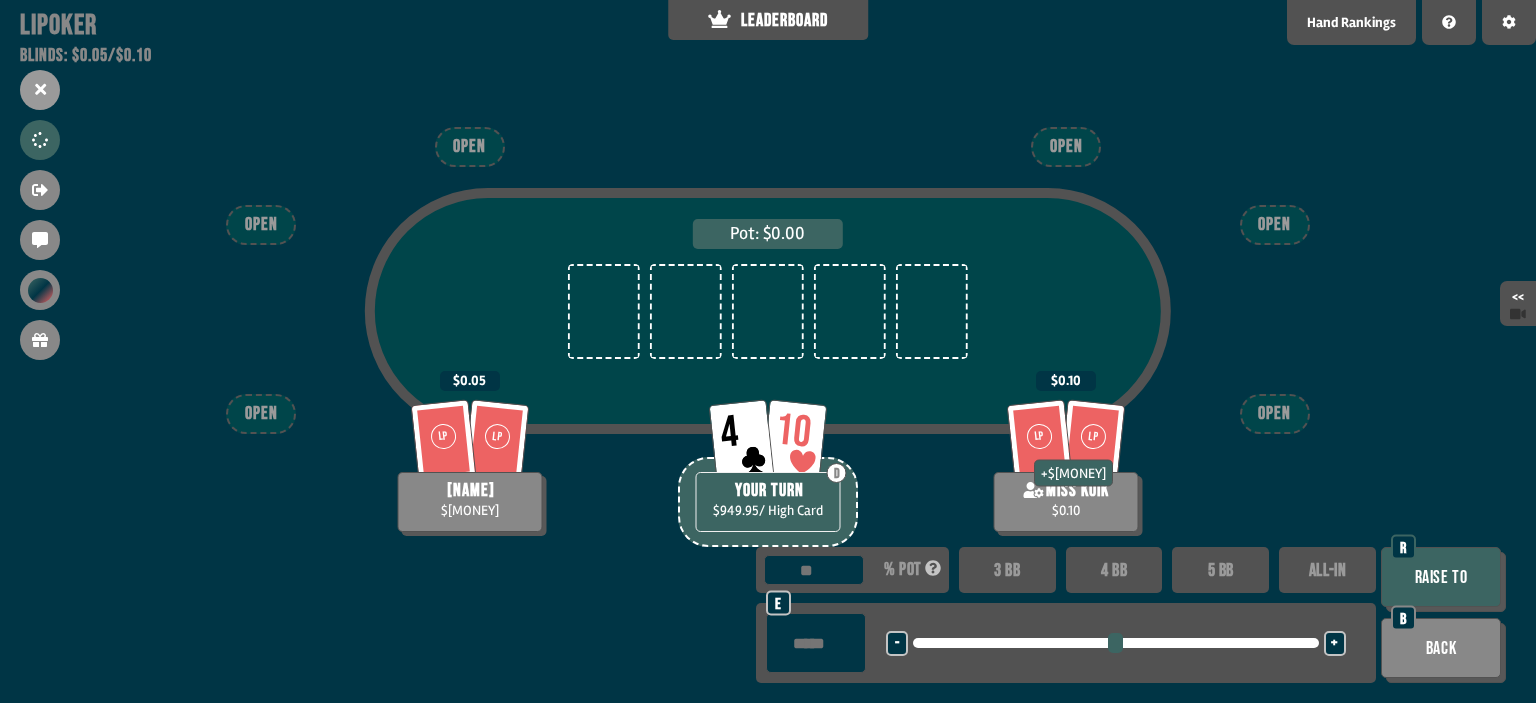 click on "ALL-IN" at bounding box center [1327, 570] 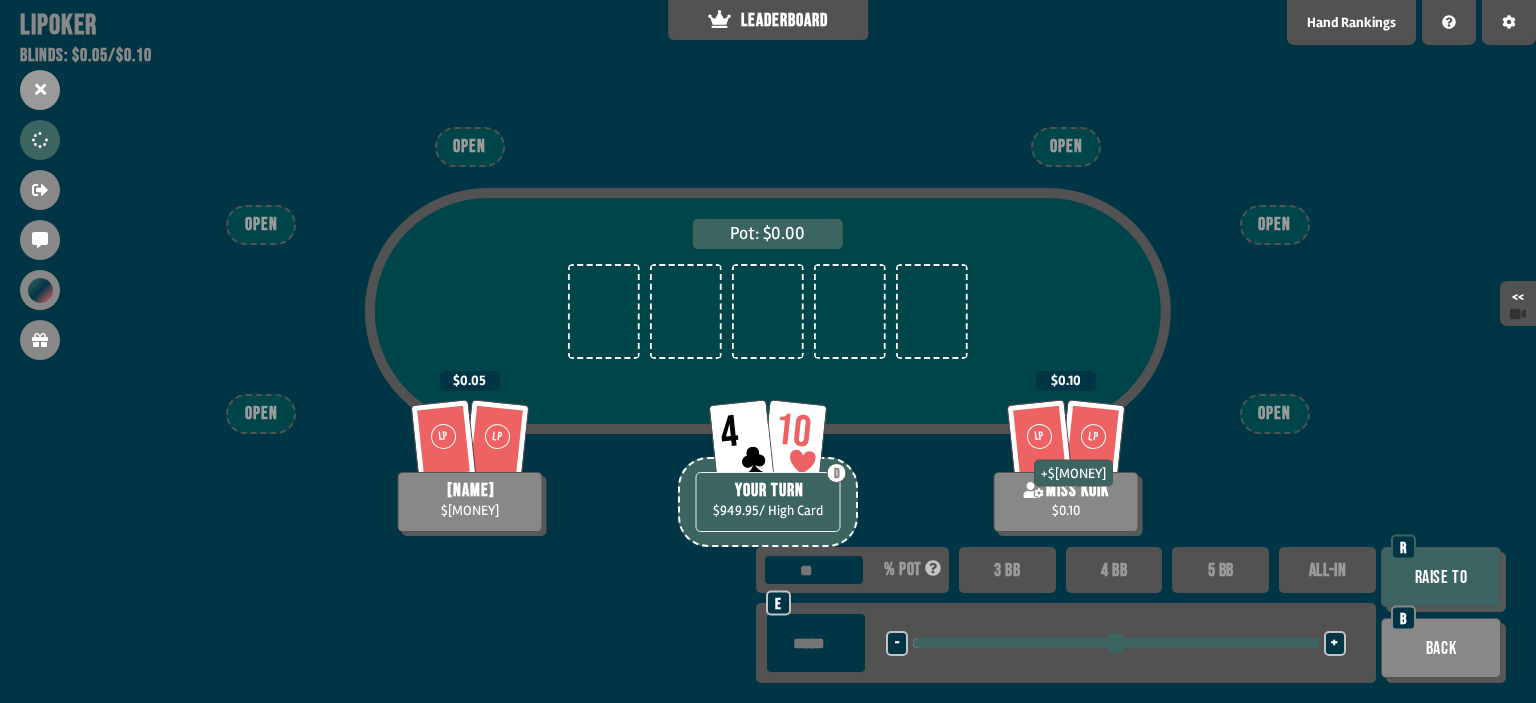 click on "Raise to" at bounding box center [1441, 577] 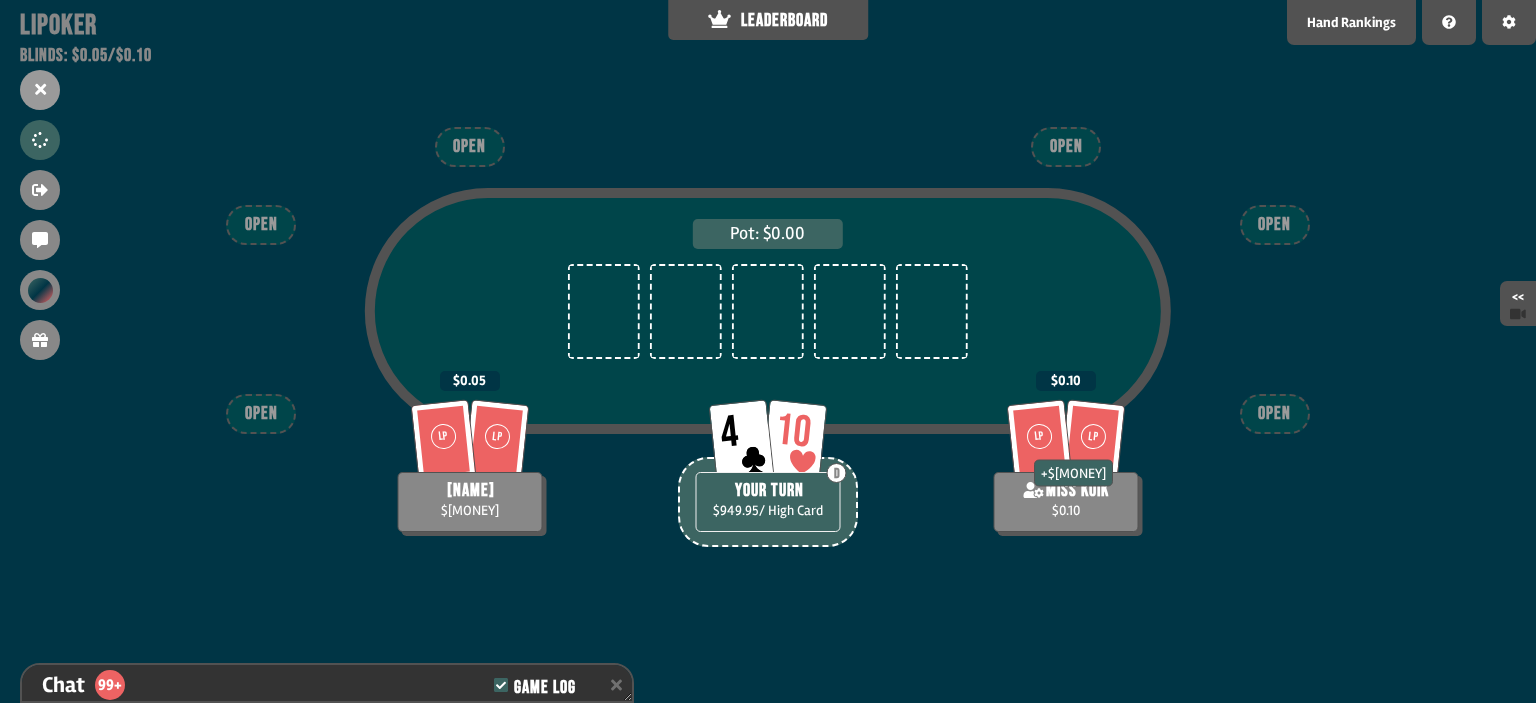 scroll, scrollTop: 13012, scrollLeft: 0, axis: vertical 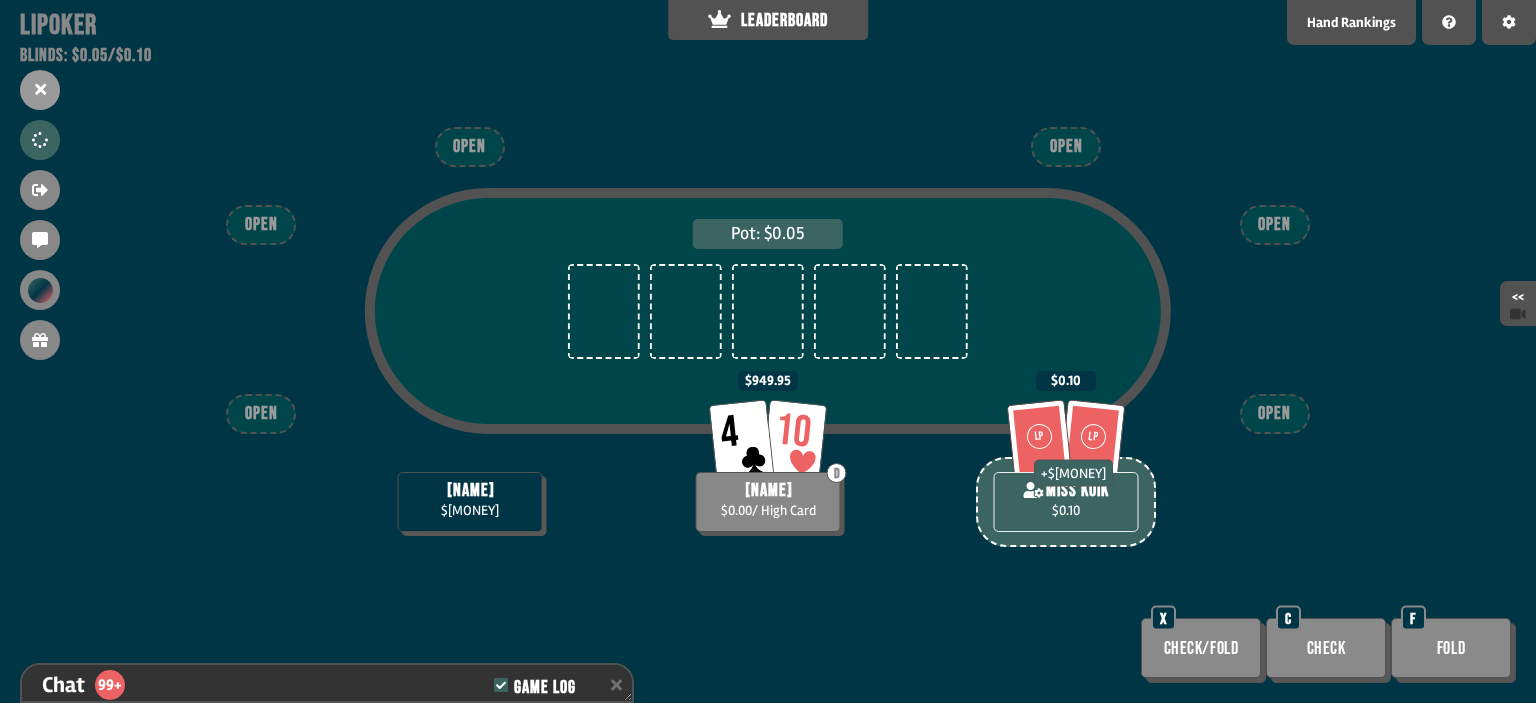 click 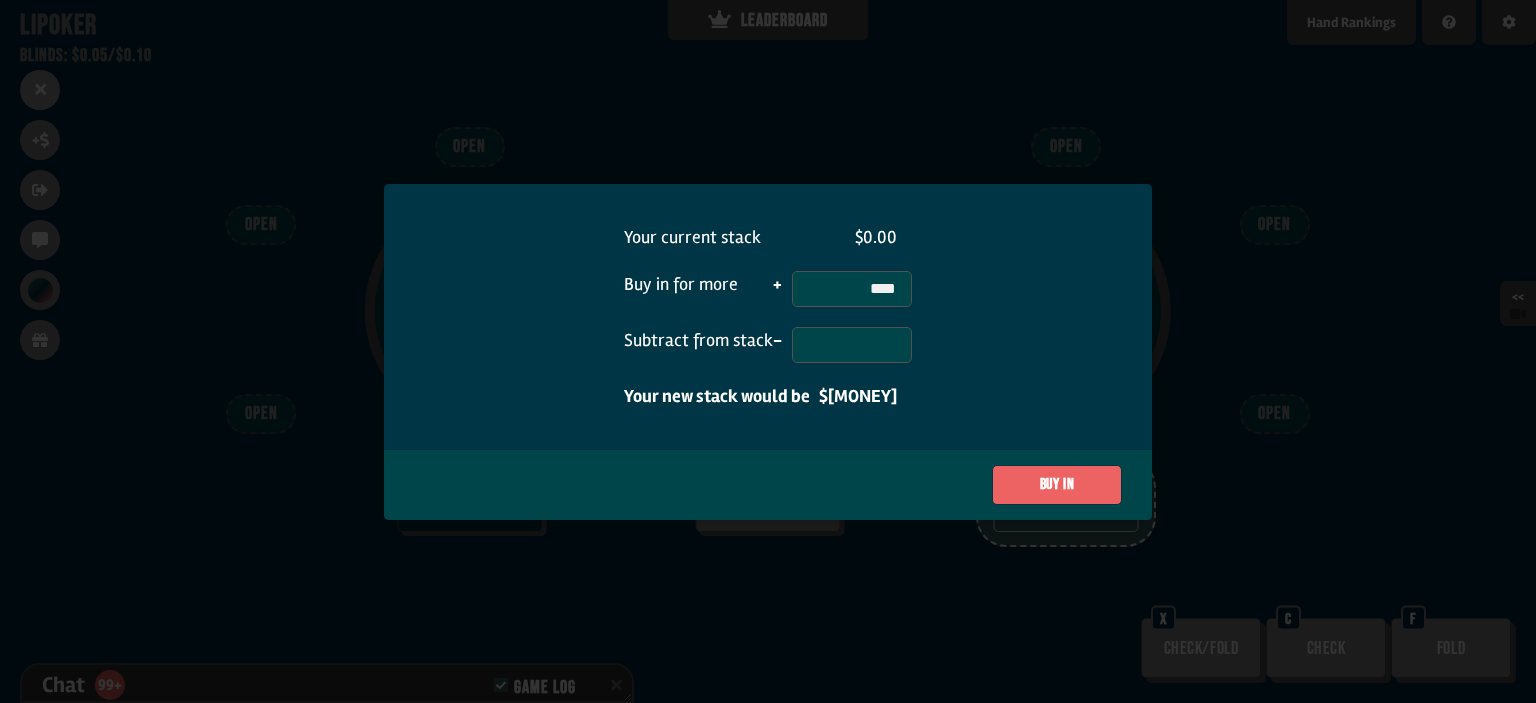 type on "*****" 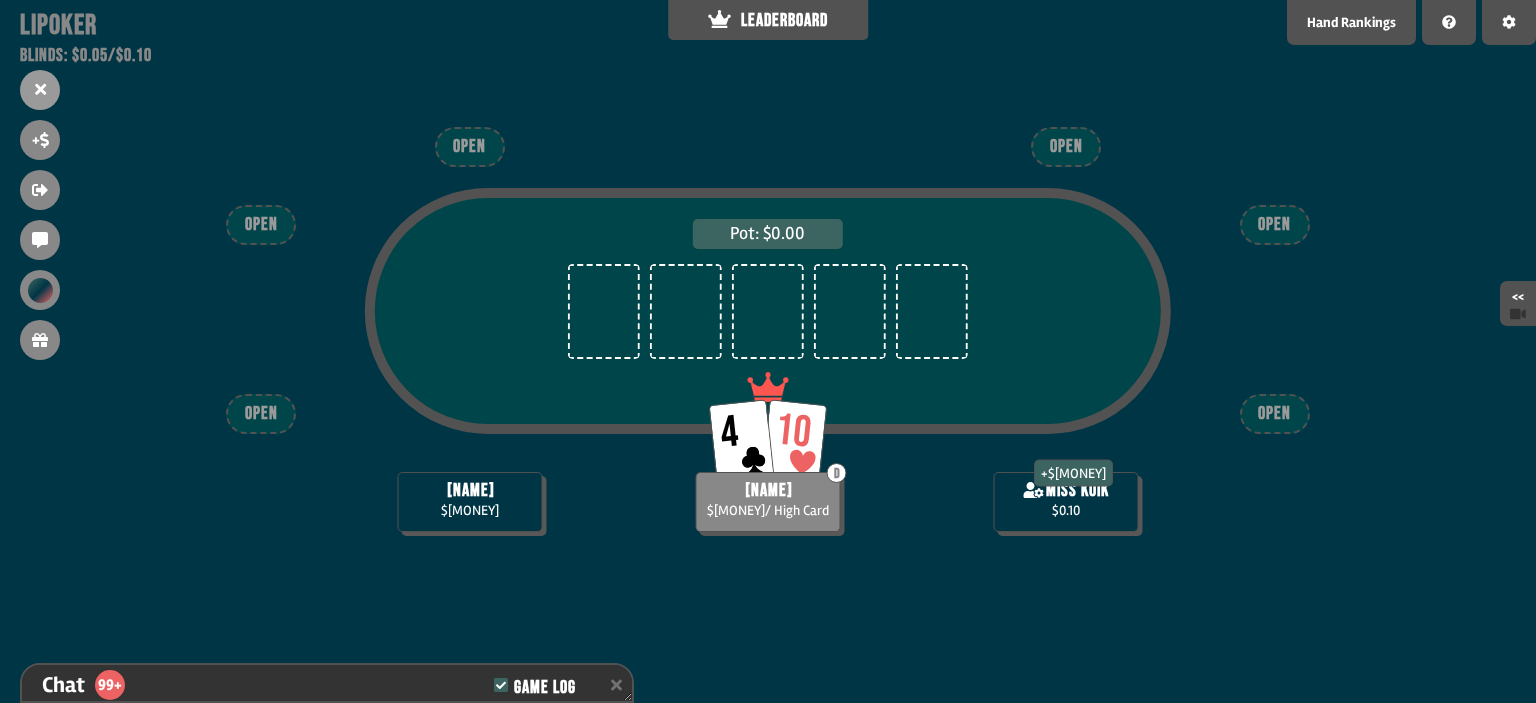 drag, startPoint x: 32, startPoint y: 149, endPoint x: 51, endPoint y: 147, distance: 19.104973 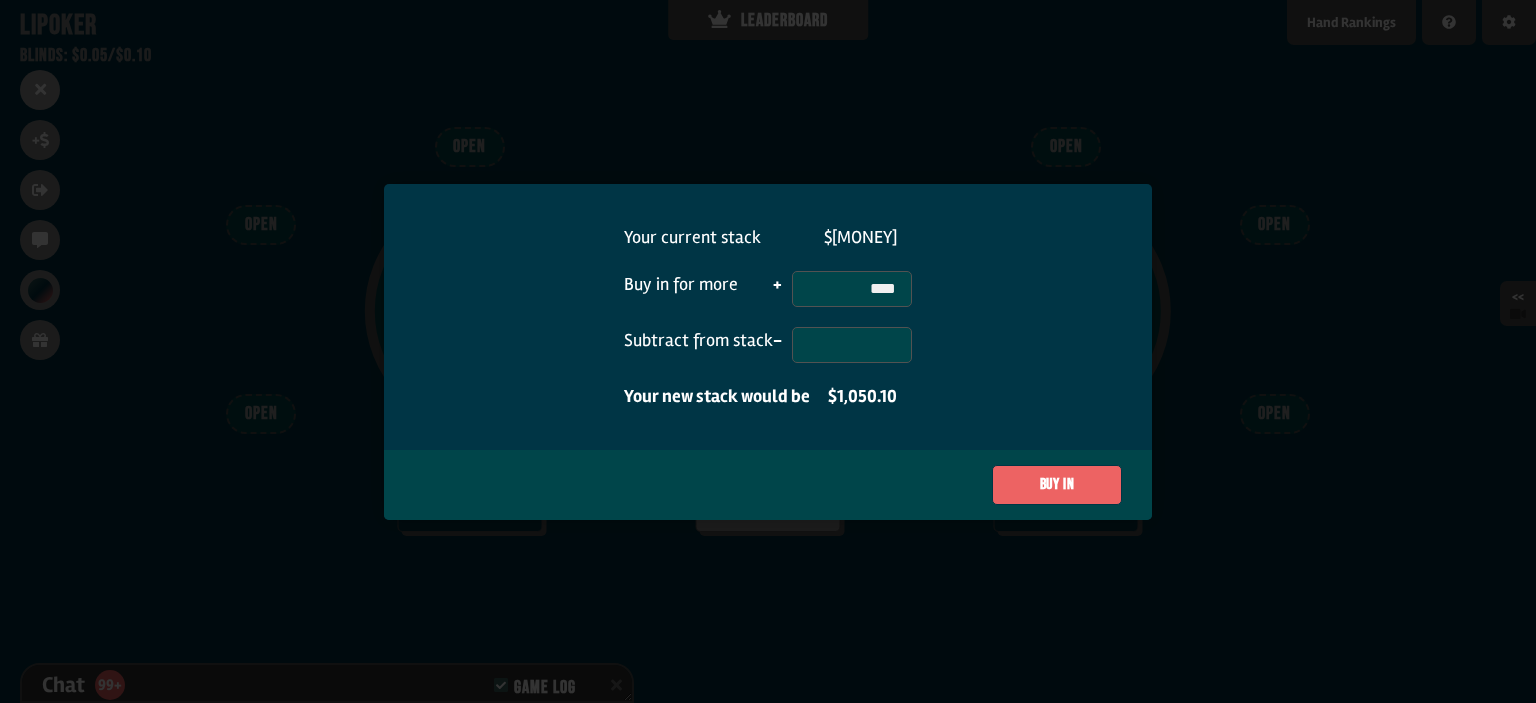 type on "*****" 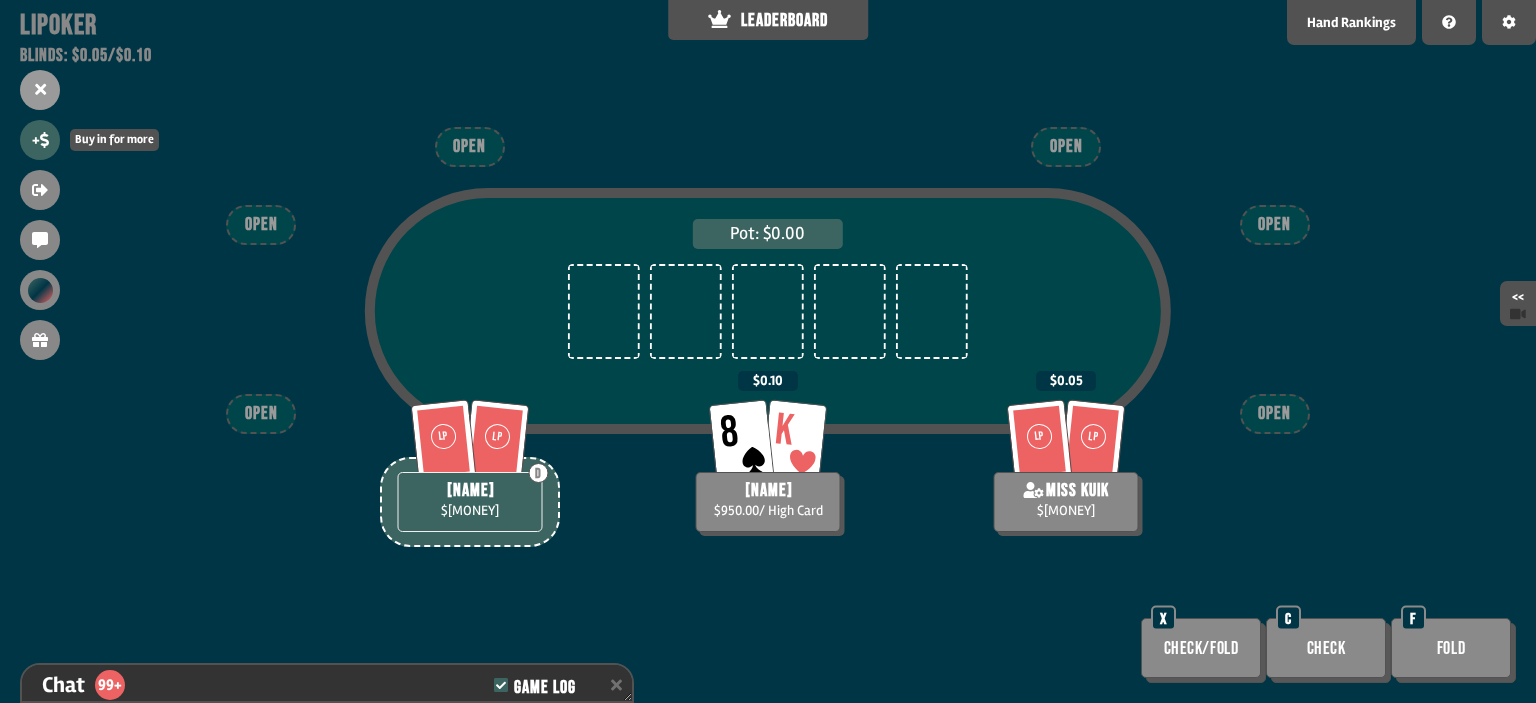 click on "+" at bounding box center [40, 140] 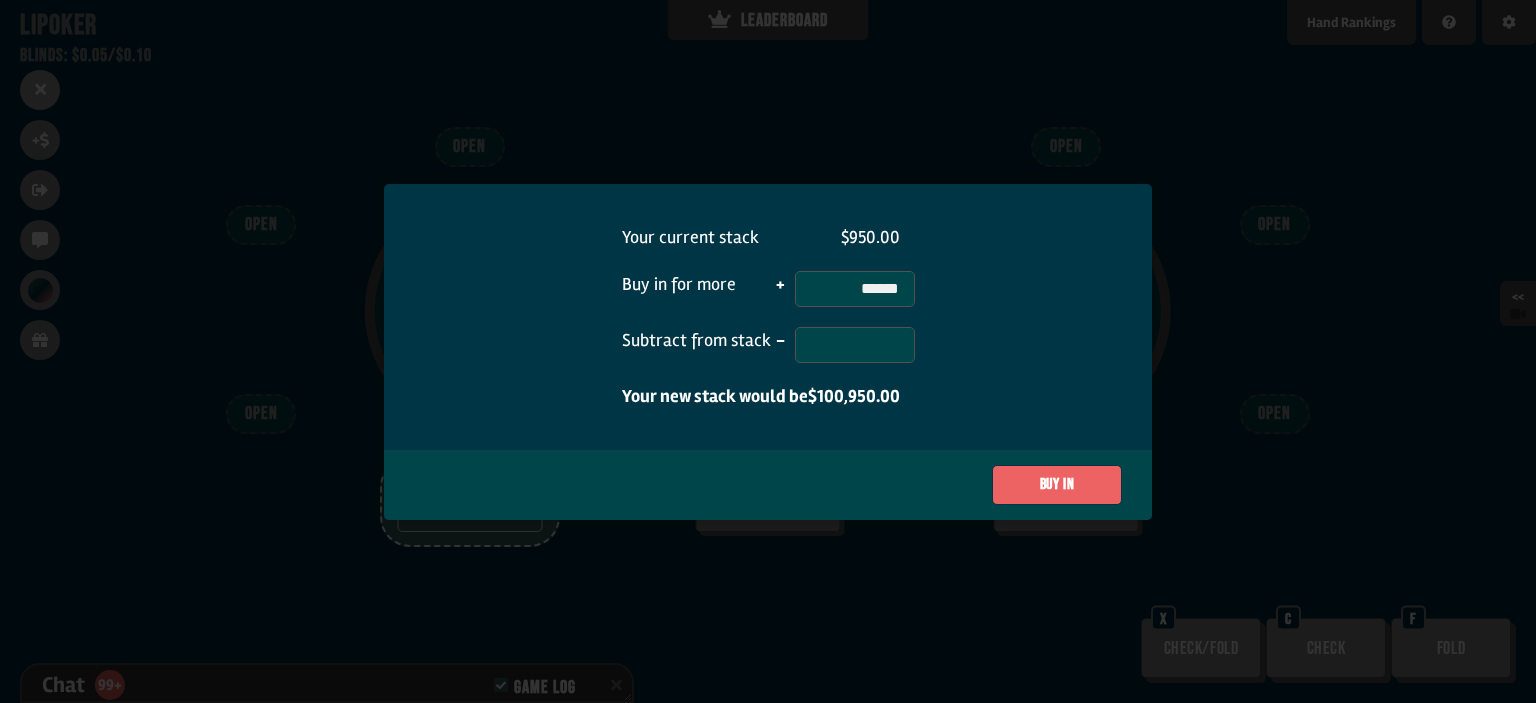 type on "*******" 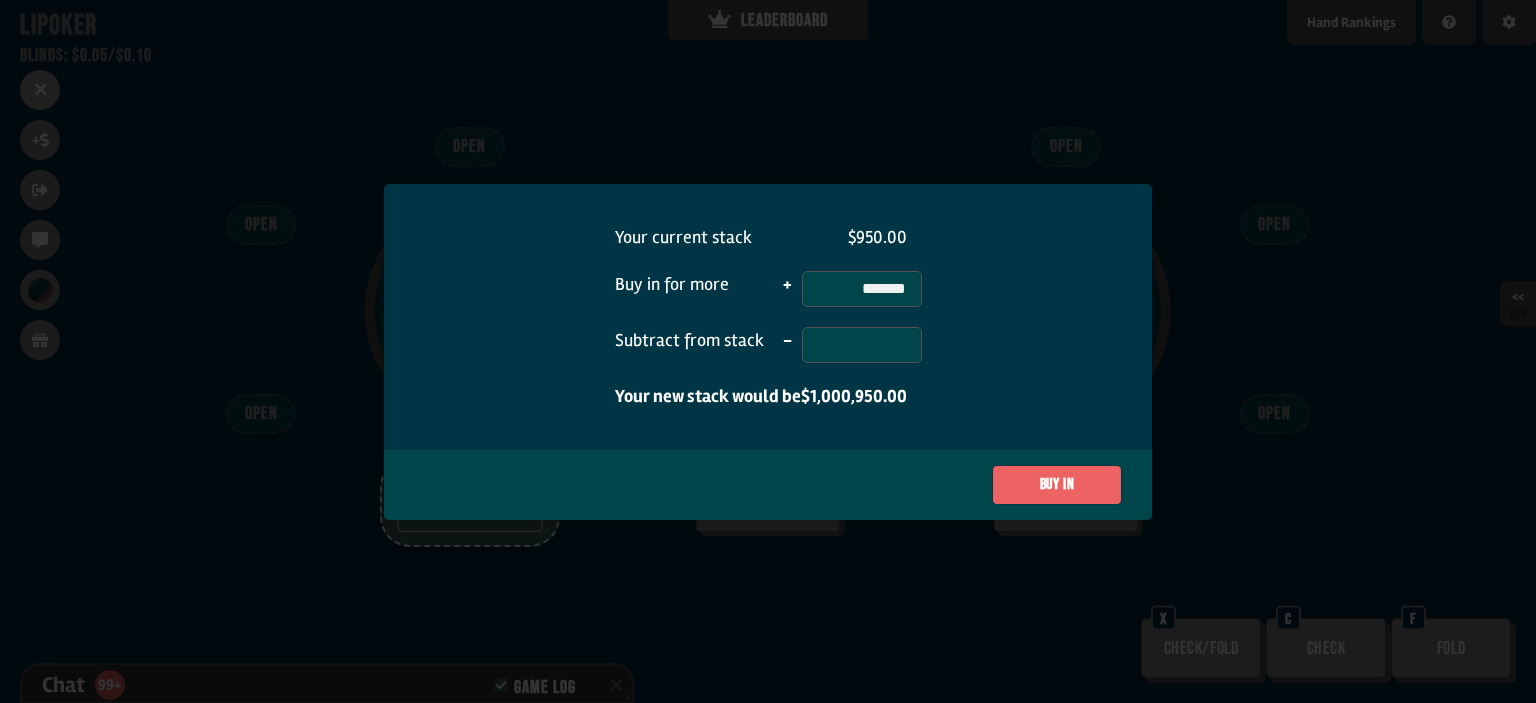 type 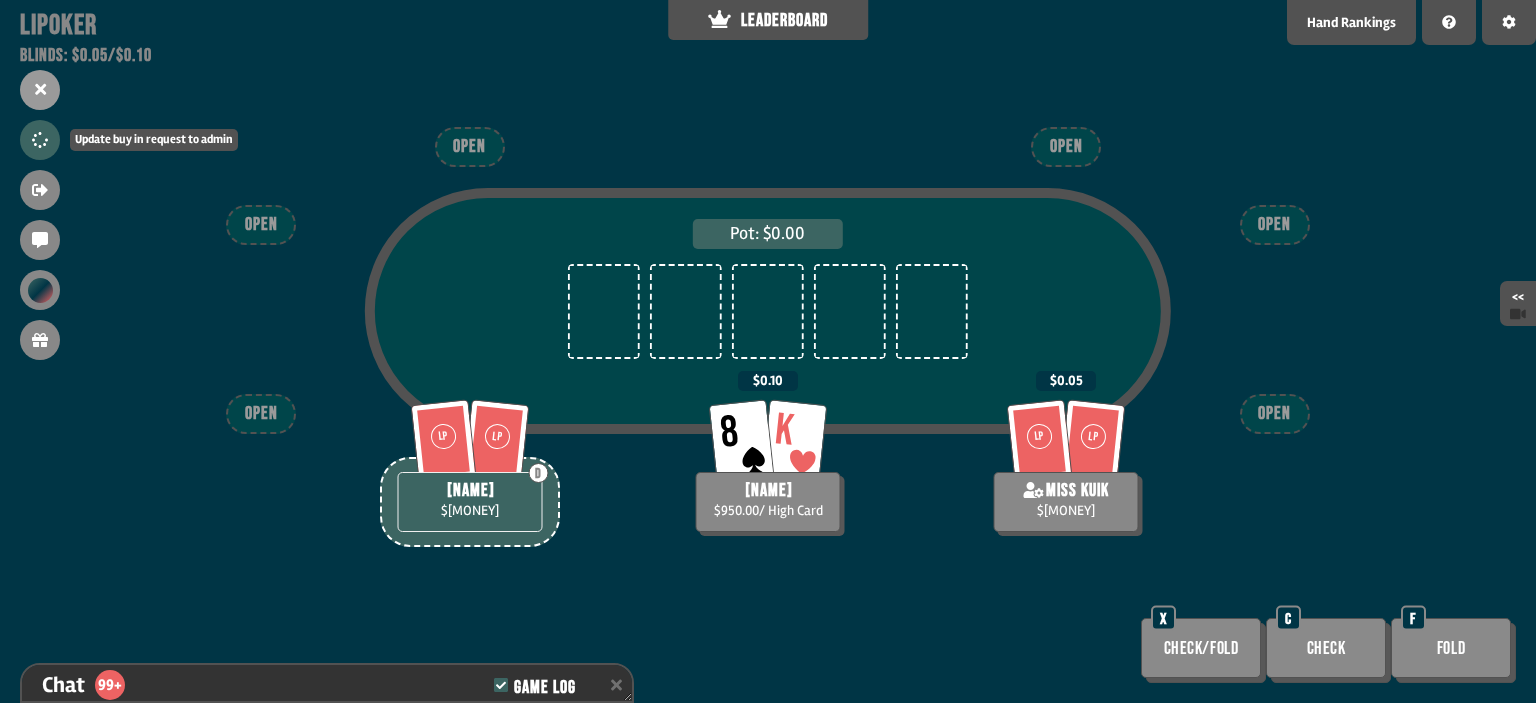 click at bounding box center [40, 140] 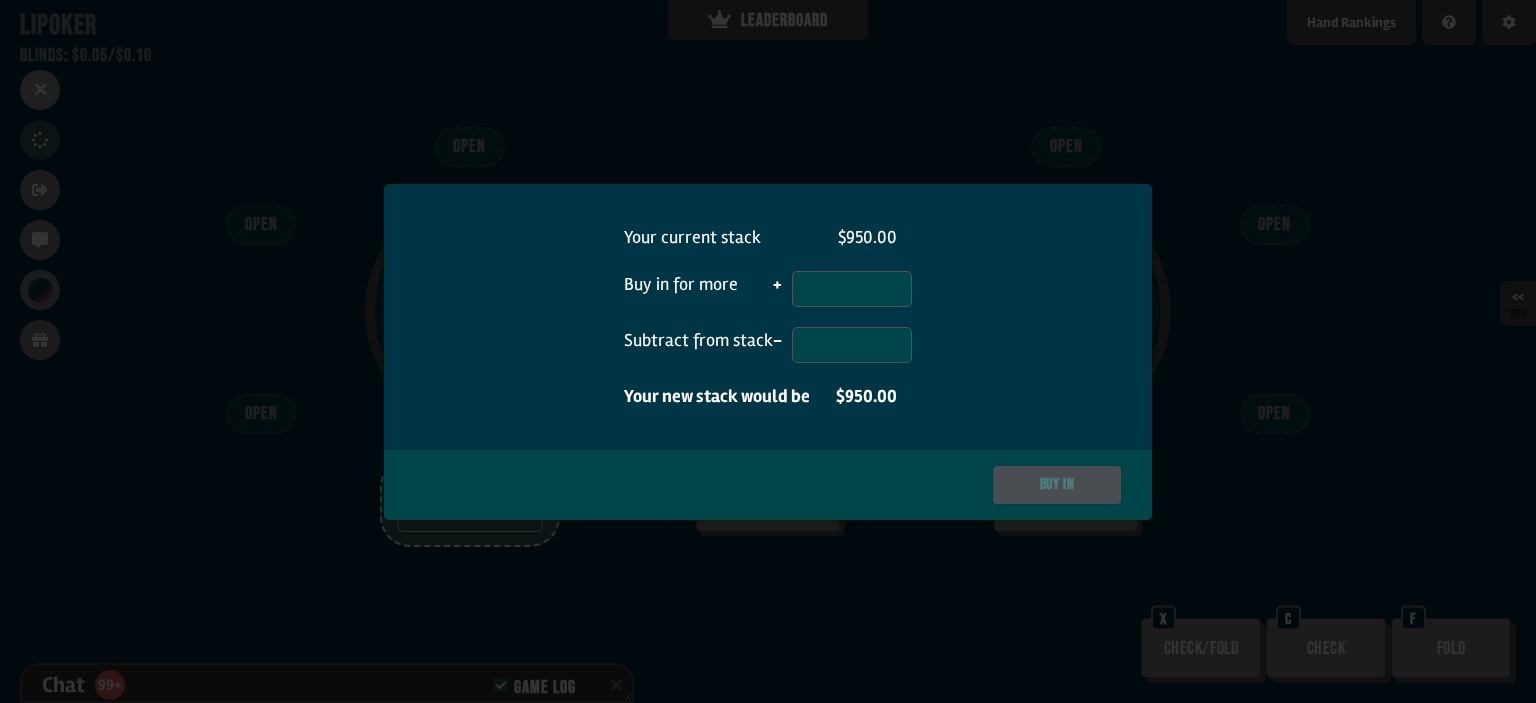 drag, startPoint x: 853, startPoint y: 339, endPoint x: 865, endPoint y: 326, distance: 17.691807 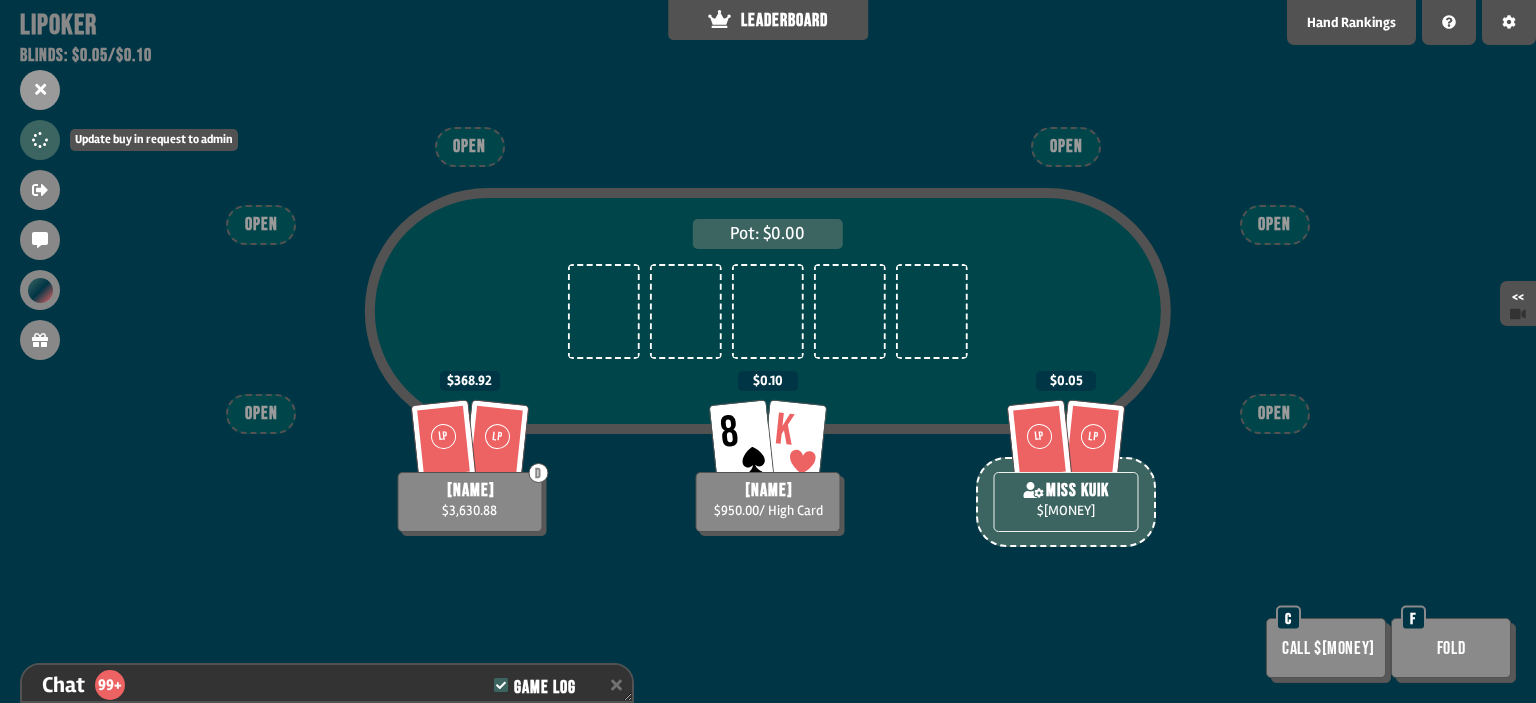 click 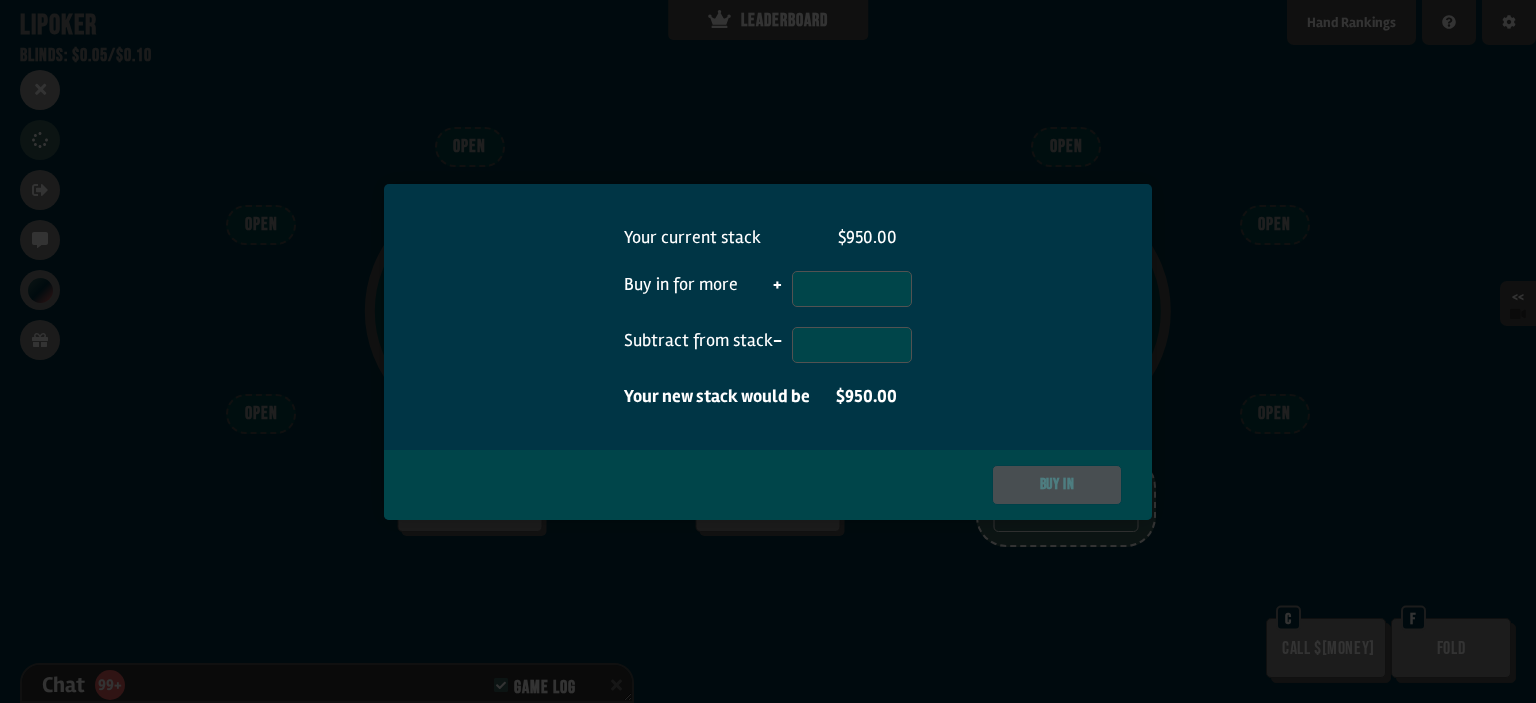 click at bounding box center [768, 351] 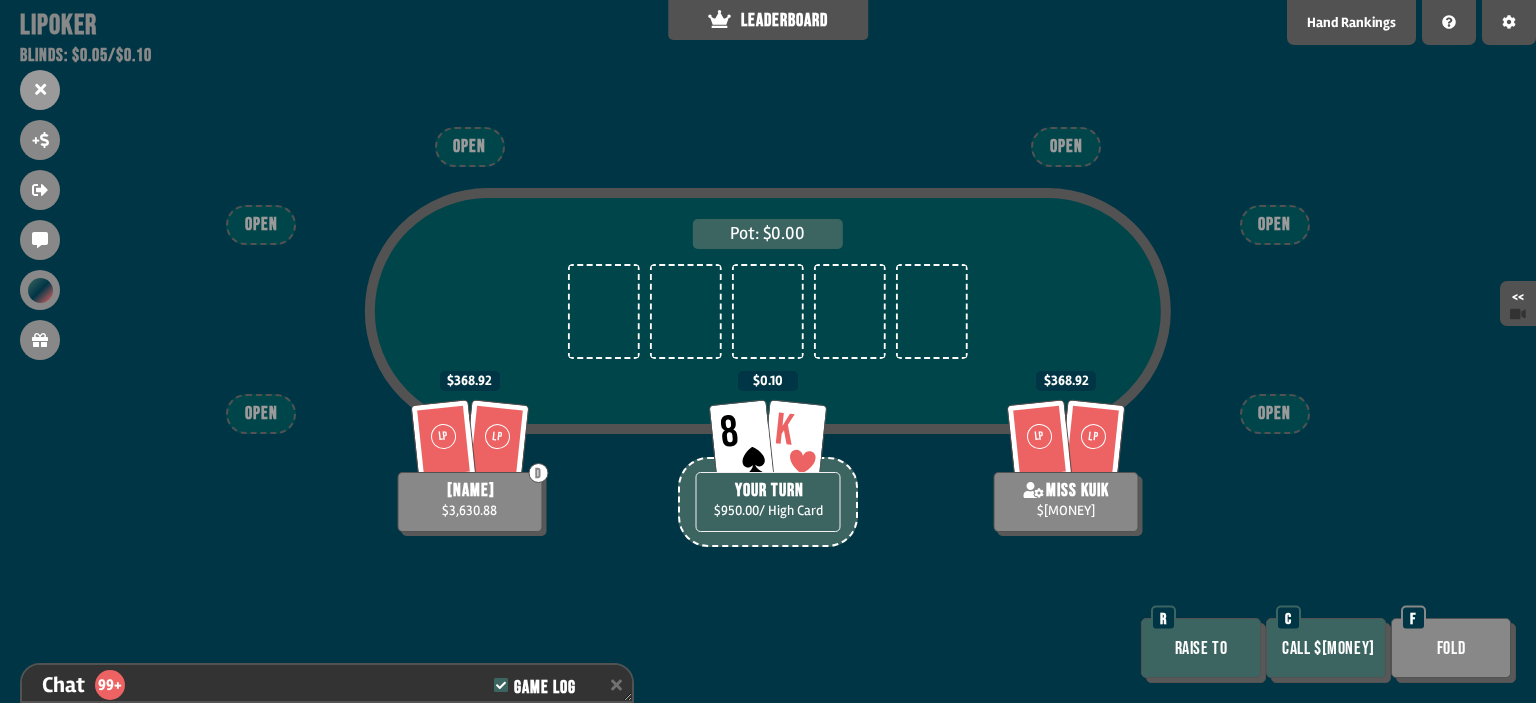 click on "Raise to" at bounding box center [1201, 648] 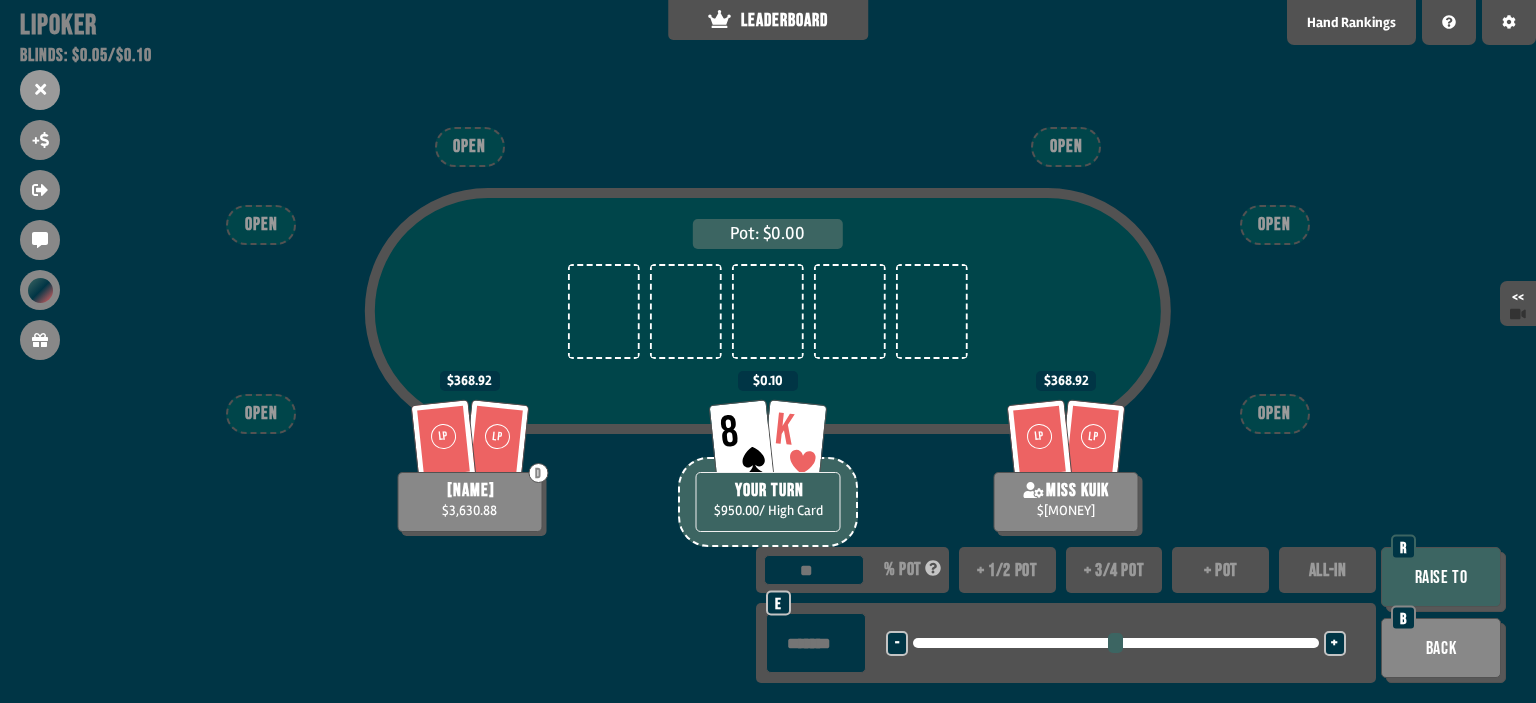 click on "ALL-IN" at bounding box center (1327, 570) 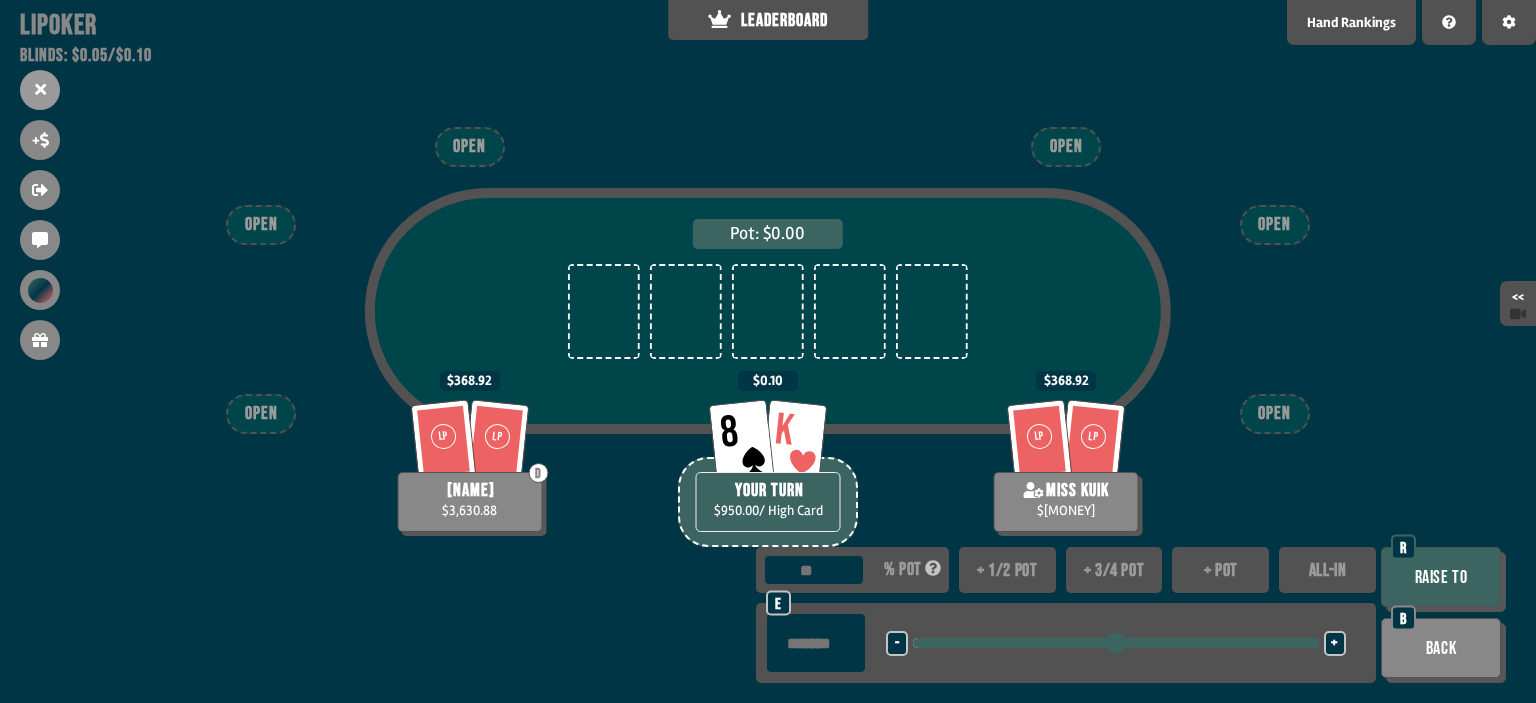 click on "Raise to" at bounding box center [1441, 577] 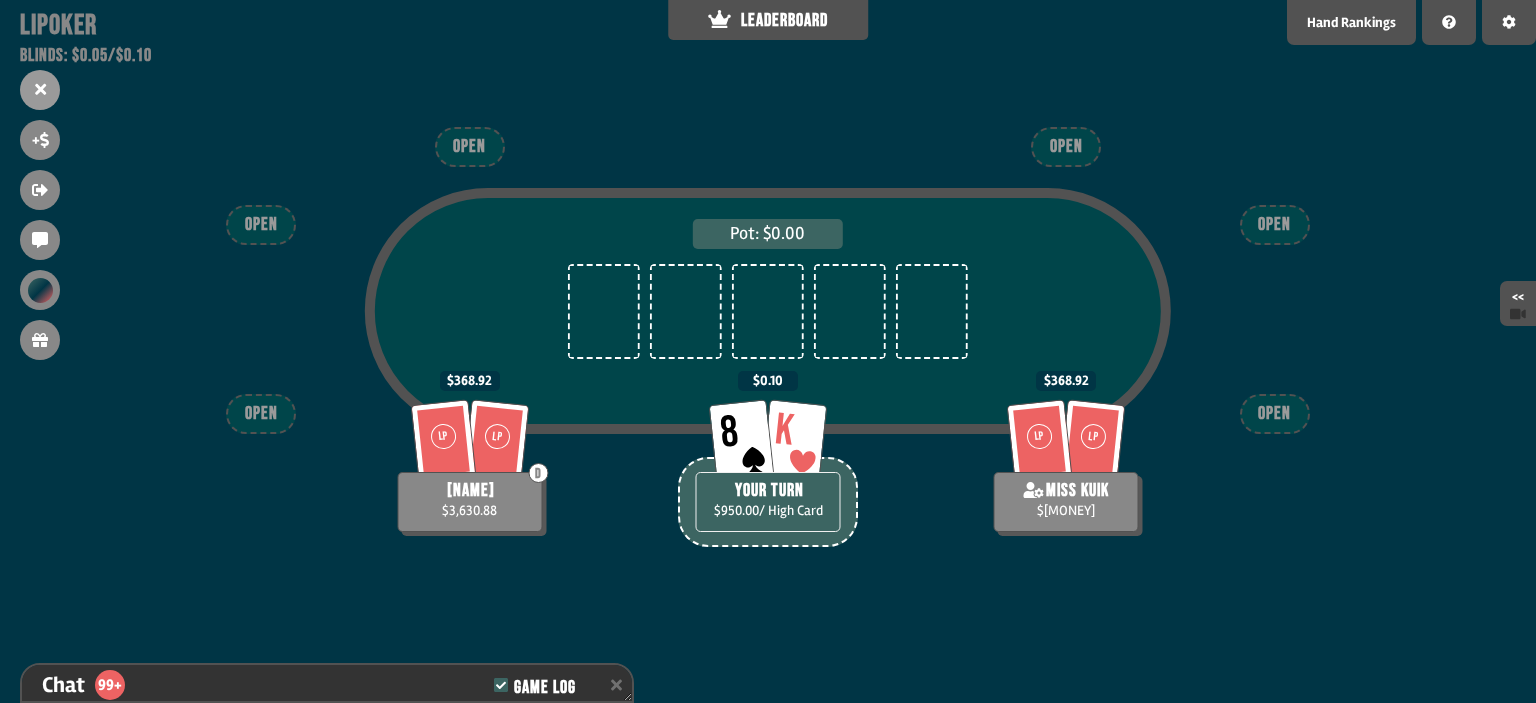 scroll, scrollTop: 13303, scrollLeft: 0, axis: vertical 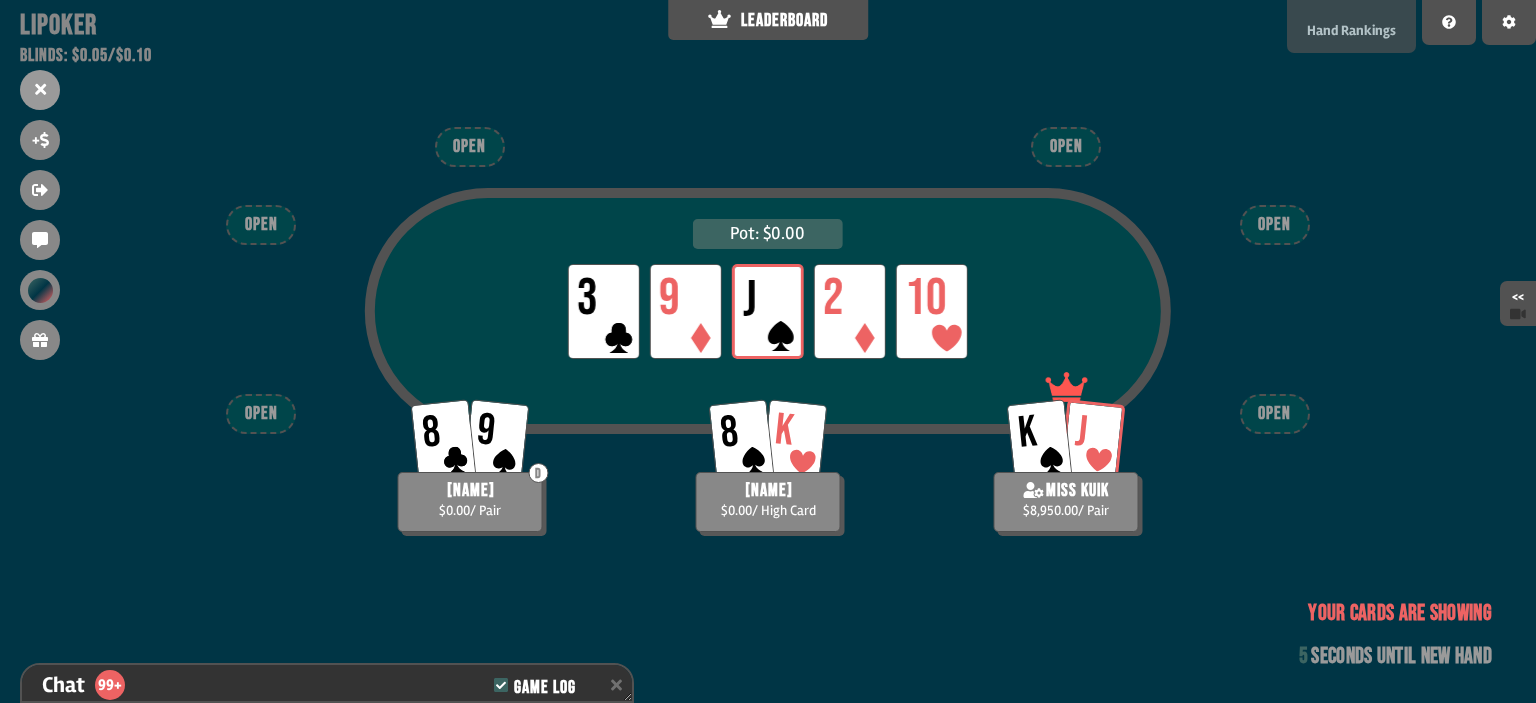 click on "Hand Rankings" at bounding box center (1351, 30) 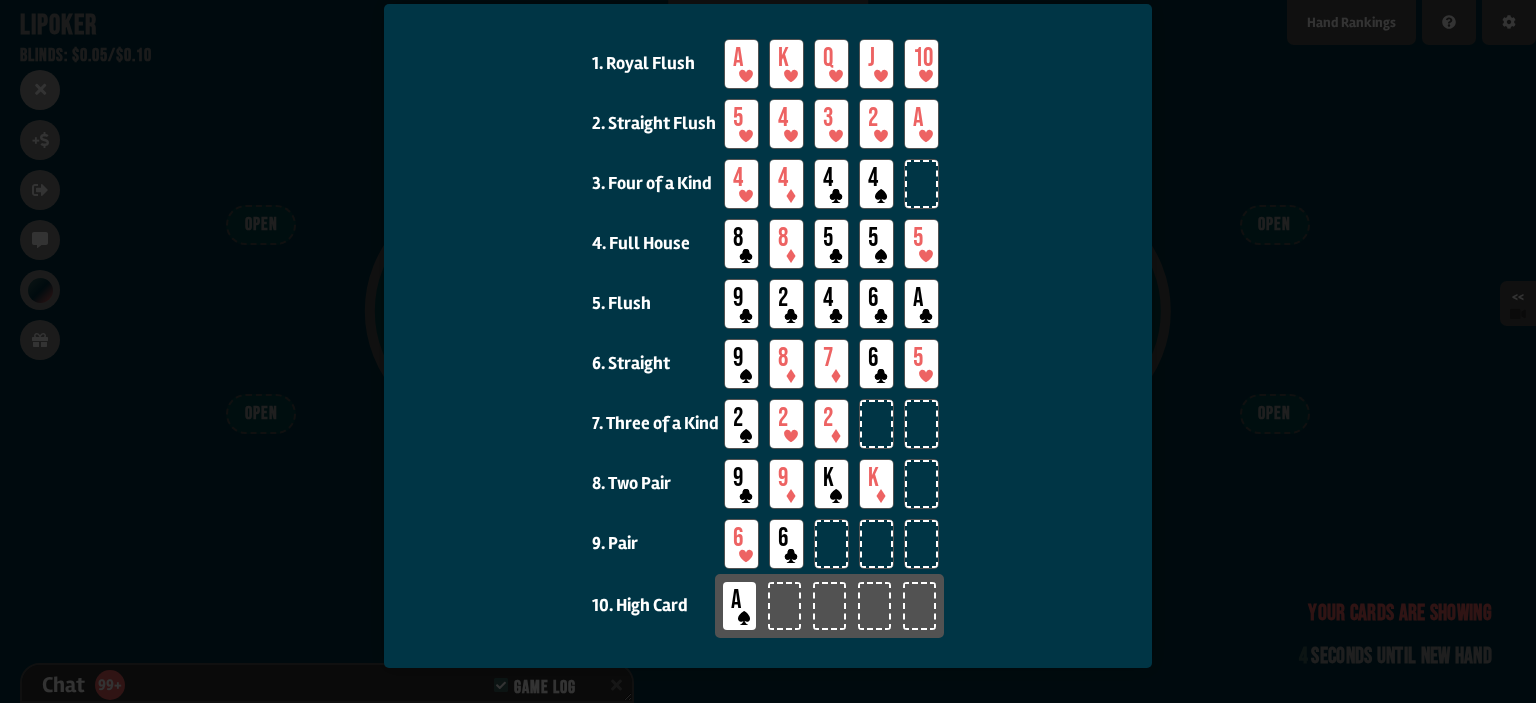 click at bounding box center [768, 351] 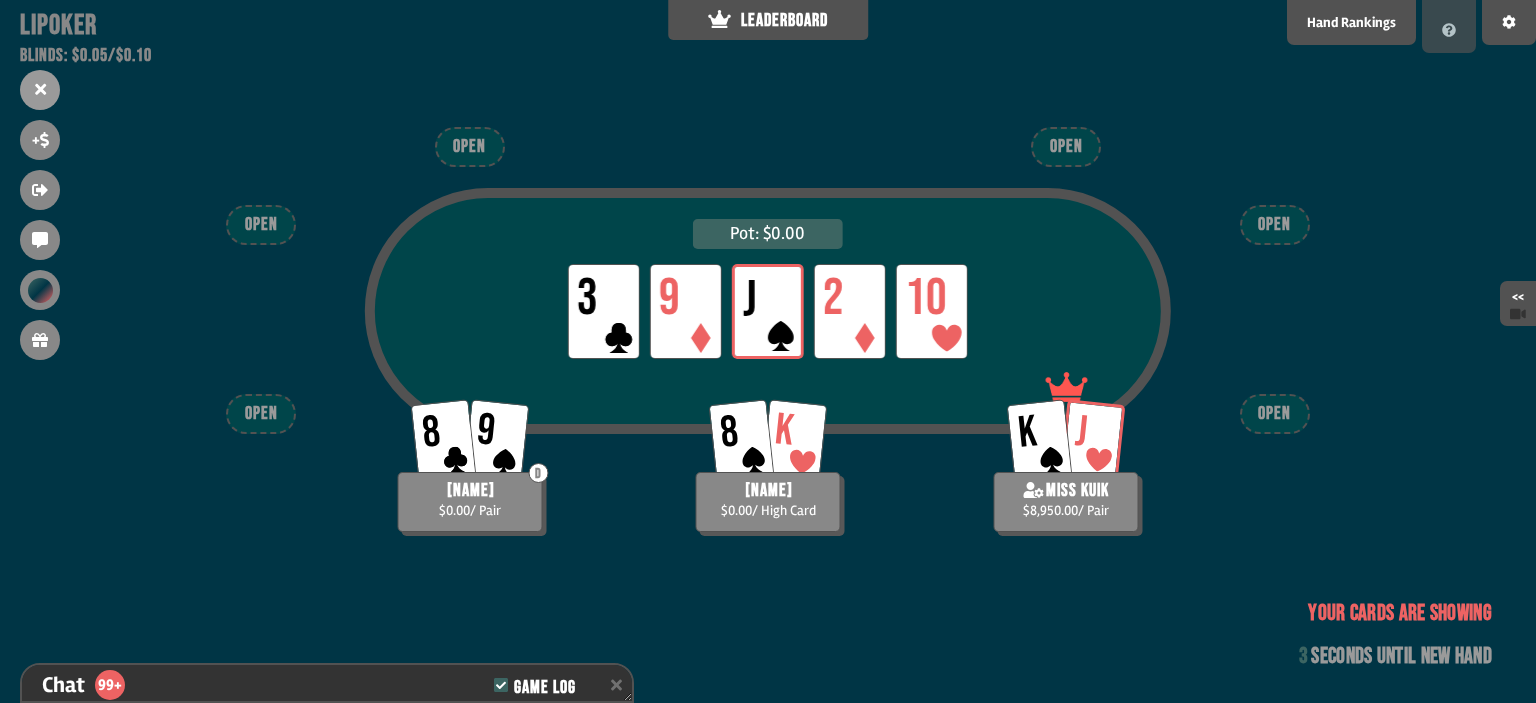 scroll, scrollTop: 66, scrollLeft: 0, axis: vertical 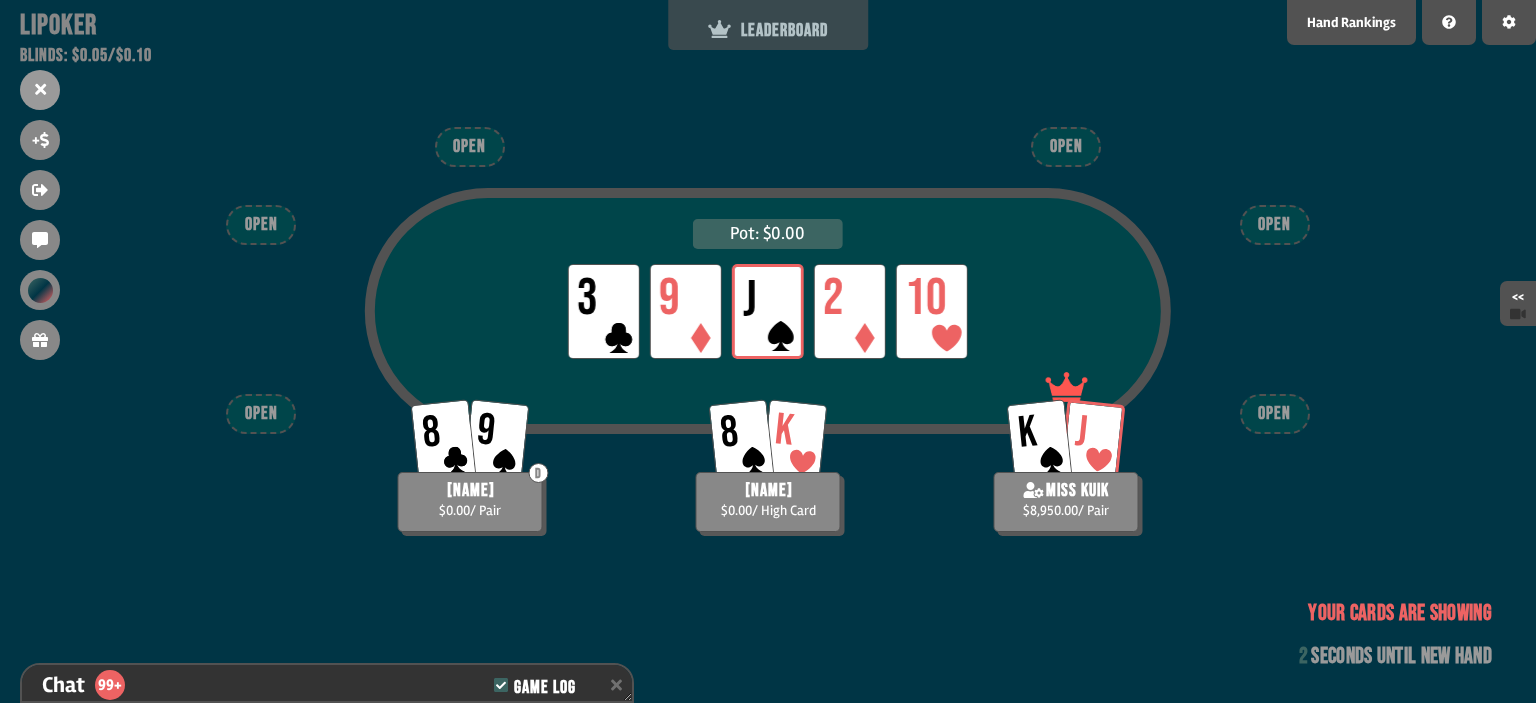 click on "LEADERBOARD" at bounding box center (768, 30) 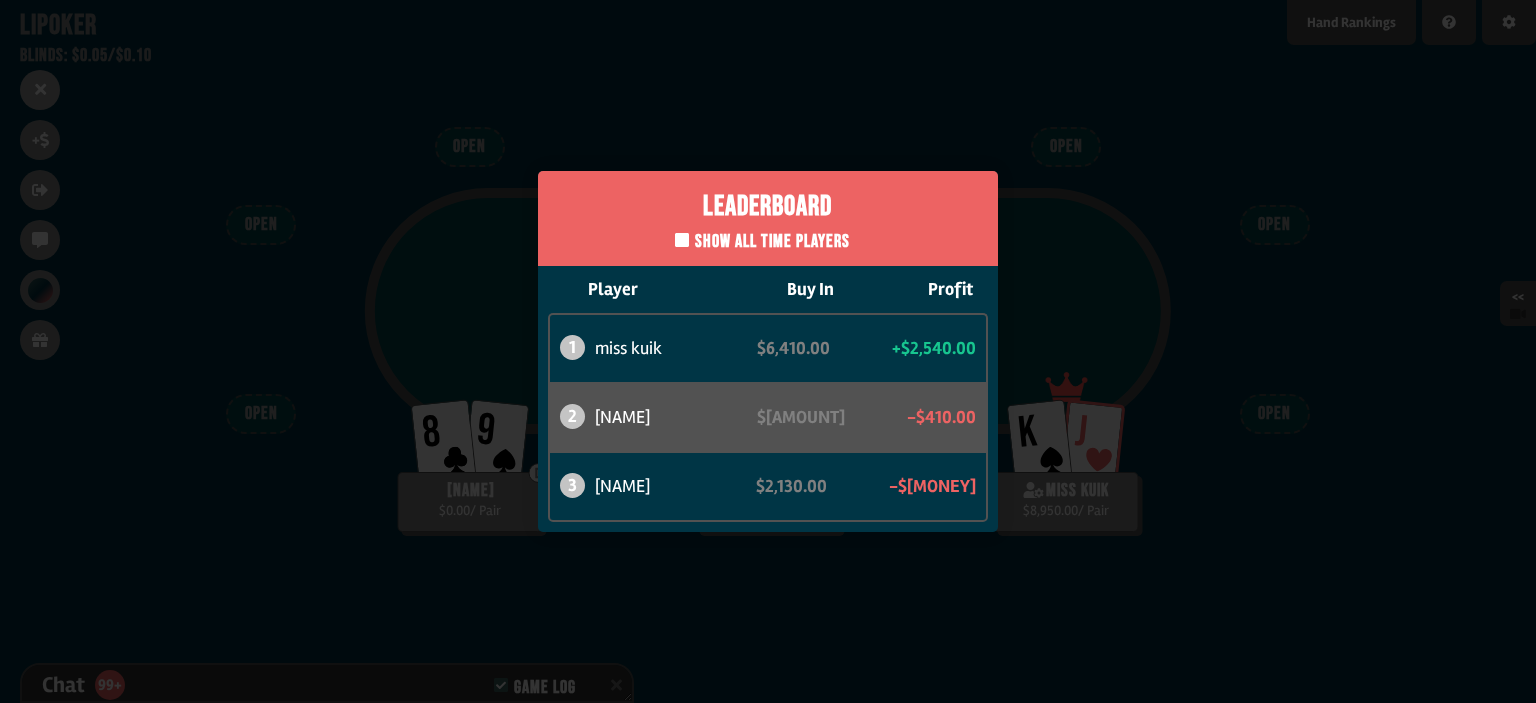 click on "-$410.00" at bounding box center [941, 417] 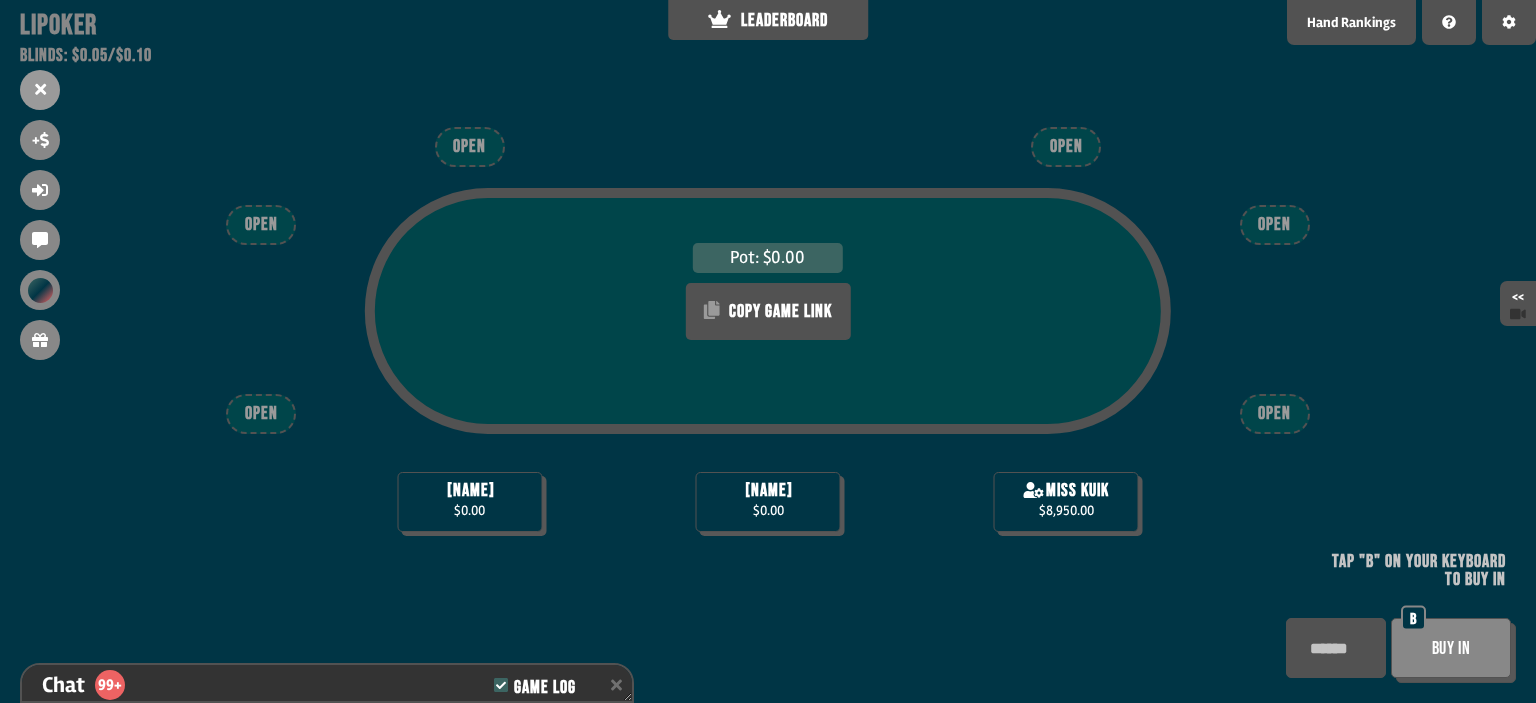 scroll, scrollTop: 68, scrollLeft: 0, axis: vertical 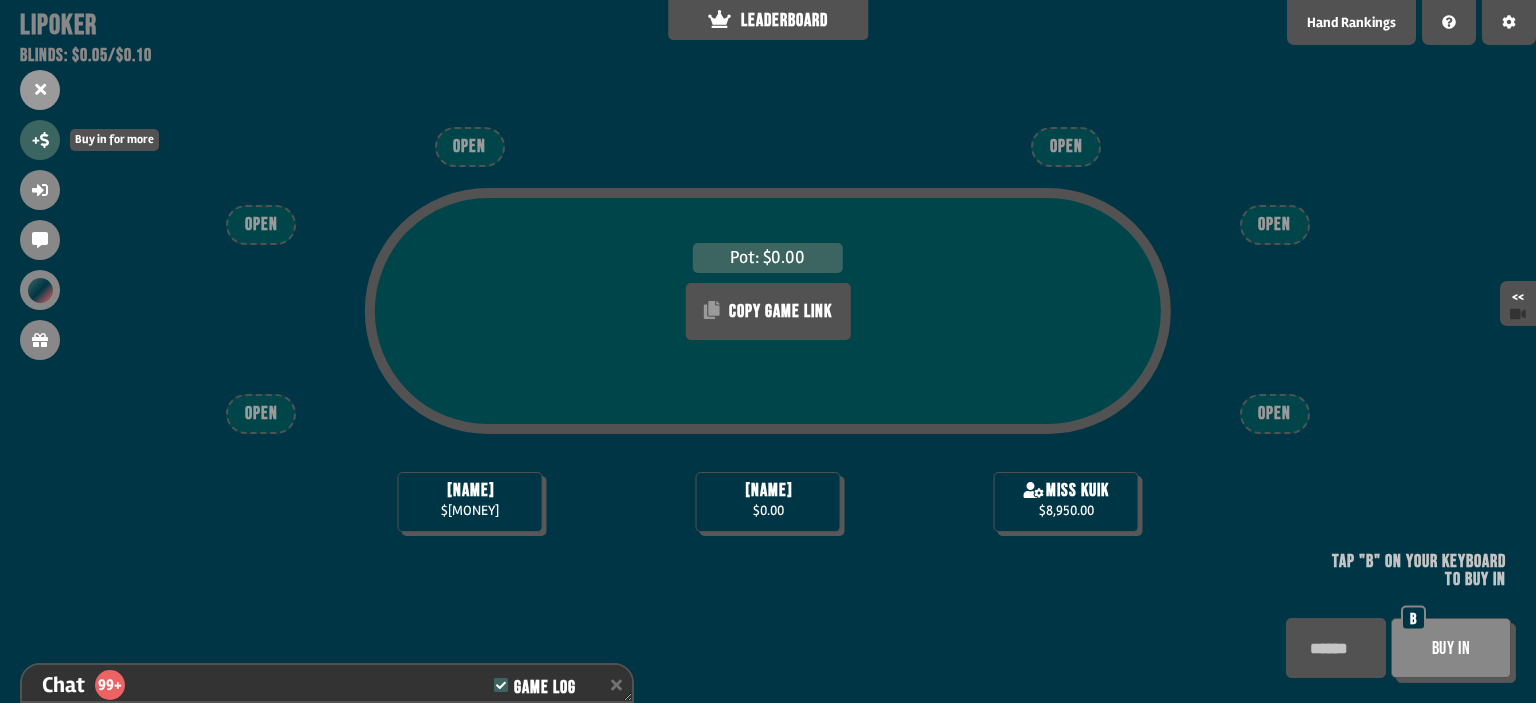 click on "+" at bounding box center (40, 140) 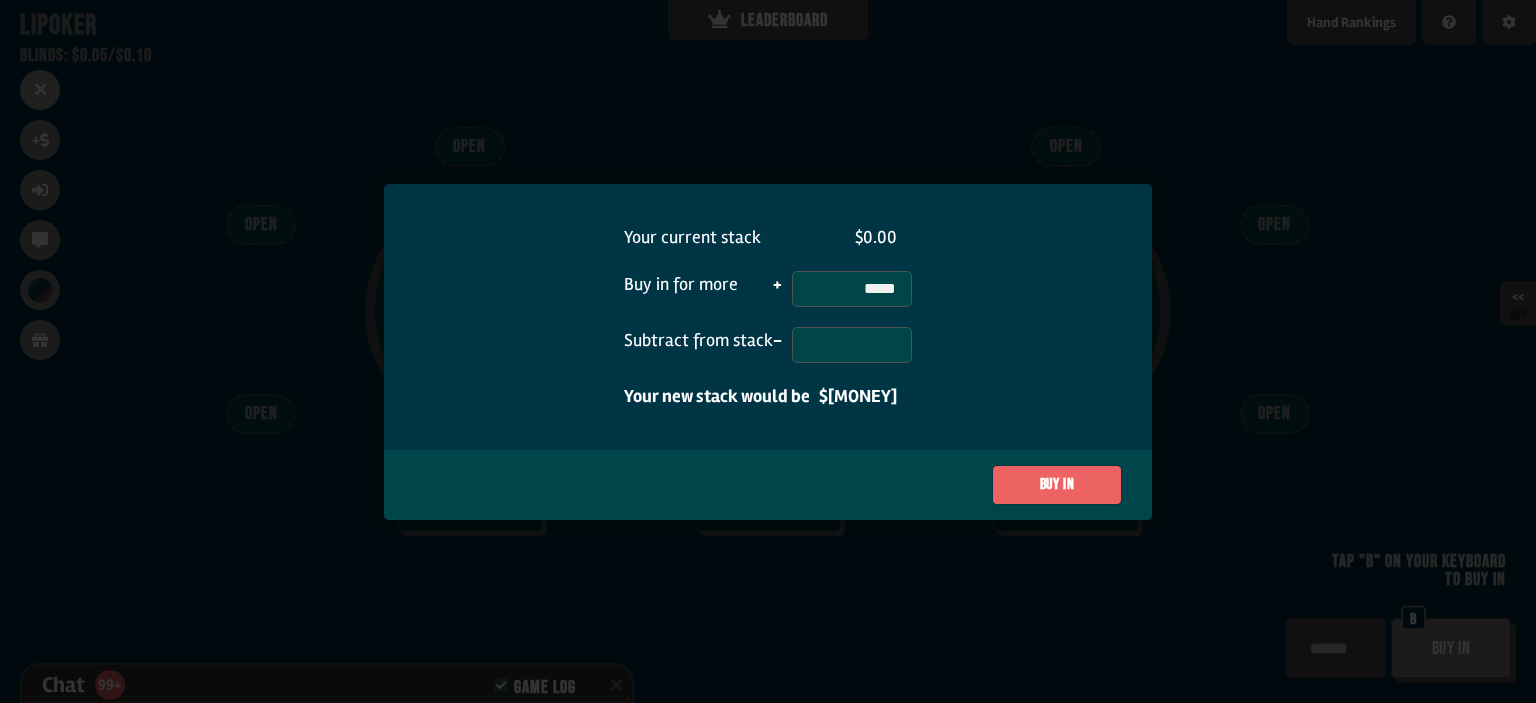type on "******" 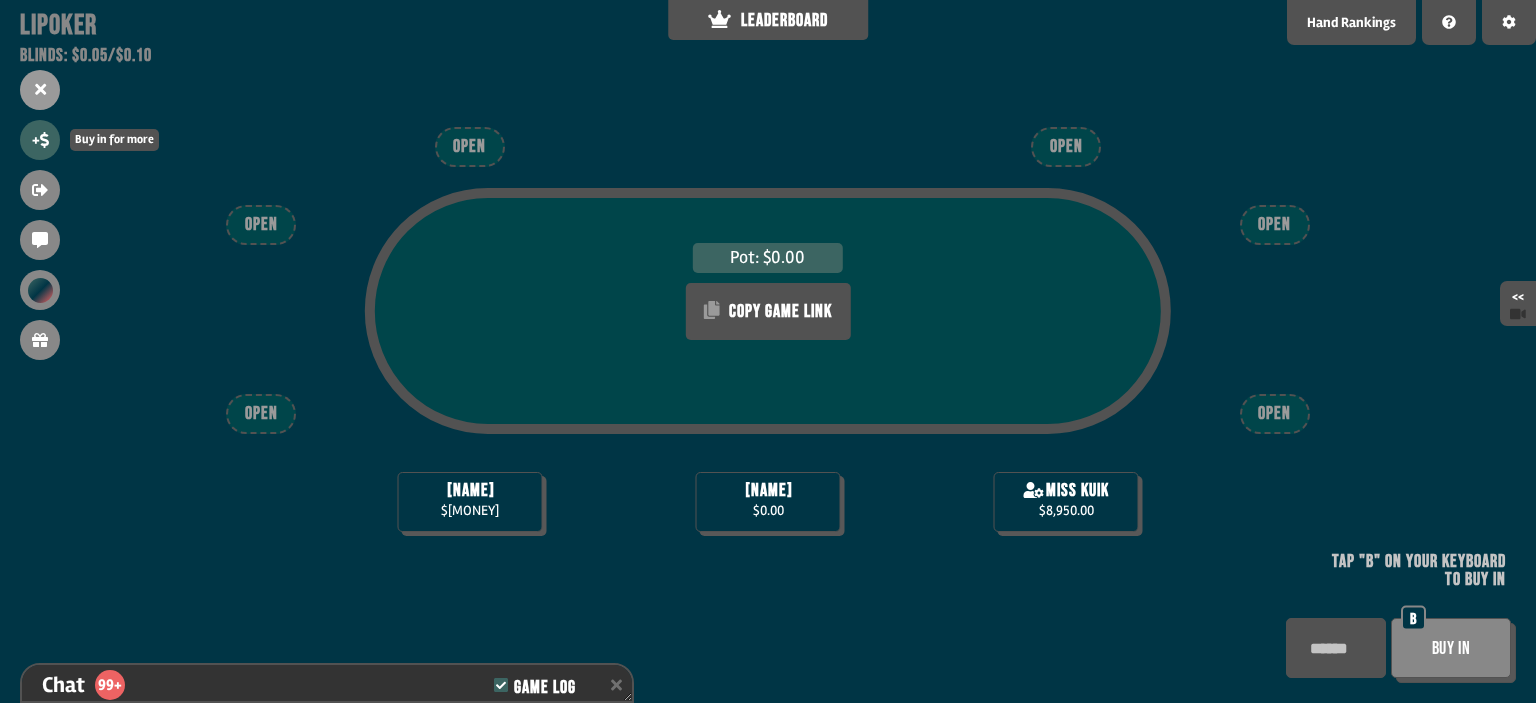 click on "+" at bounding box center [40, 140] 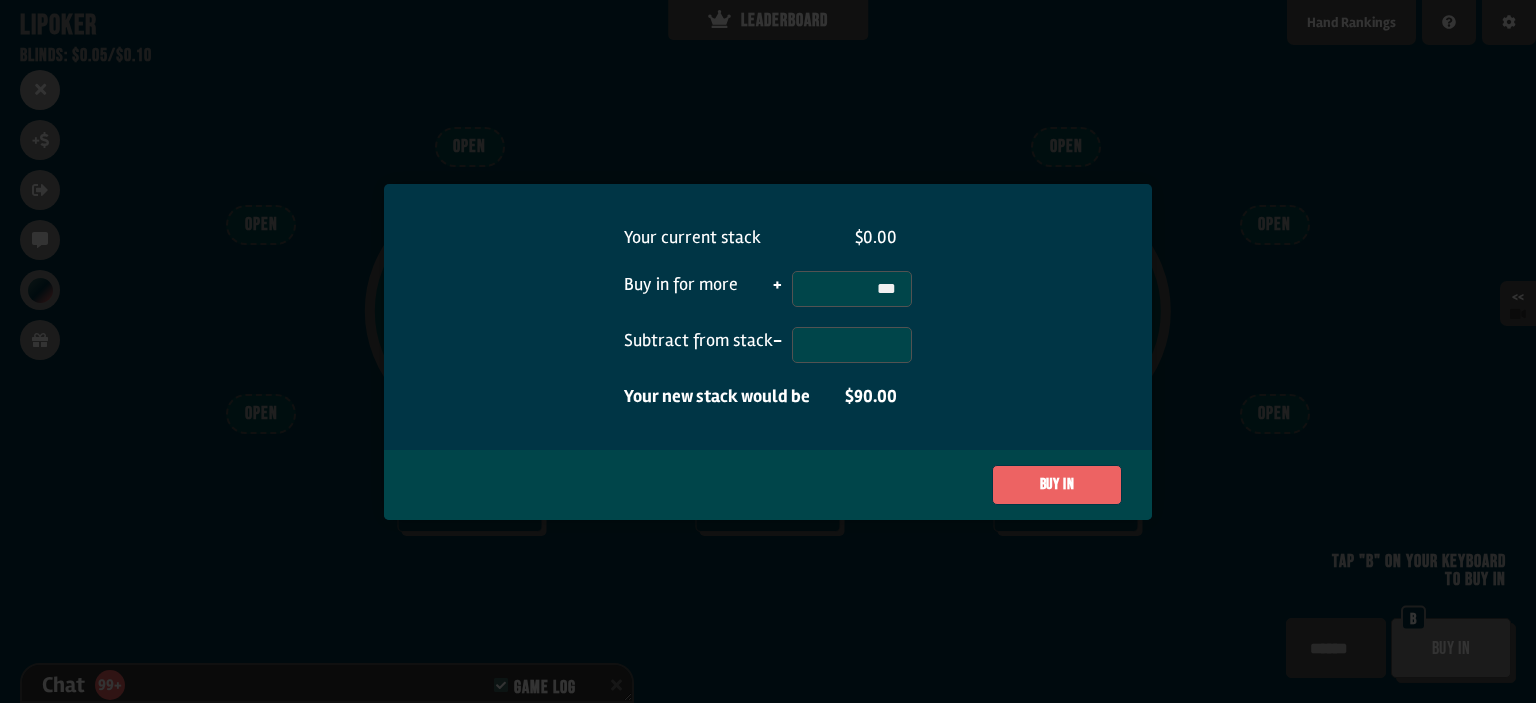 type on "****" 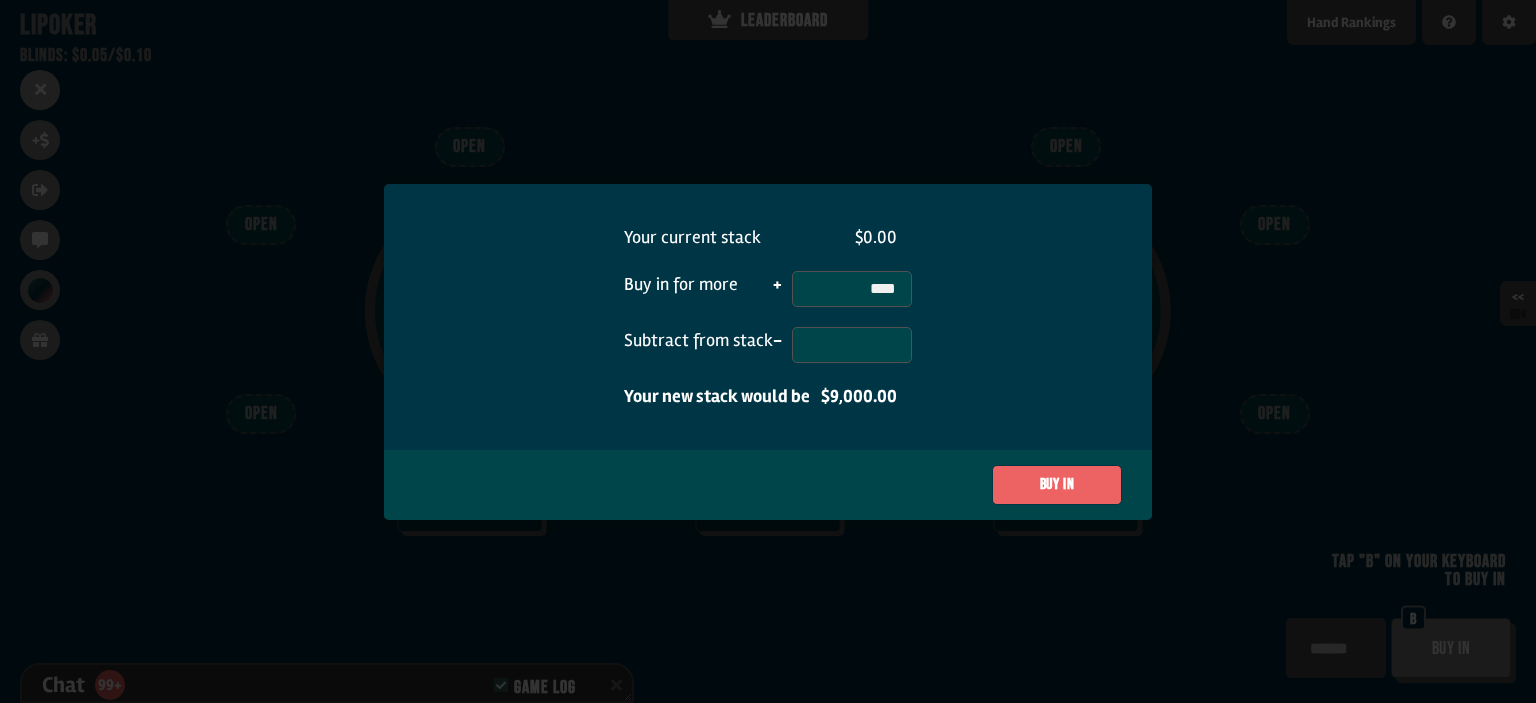 type 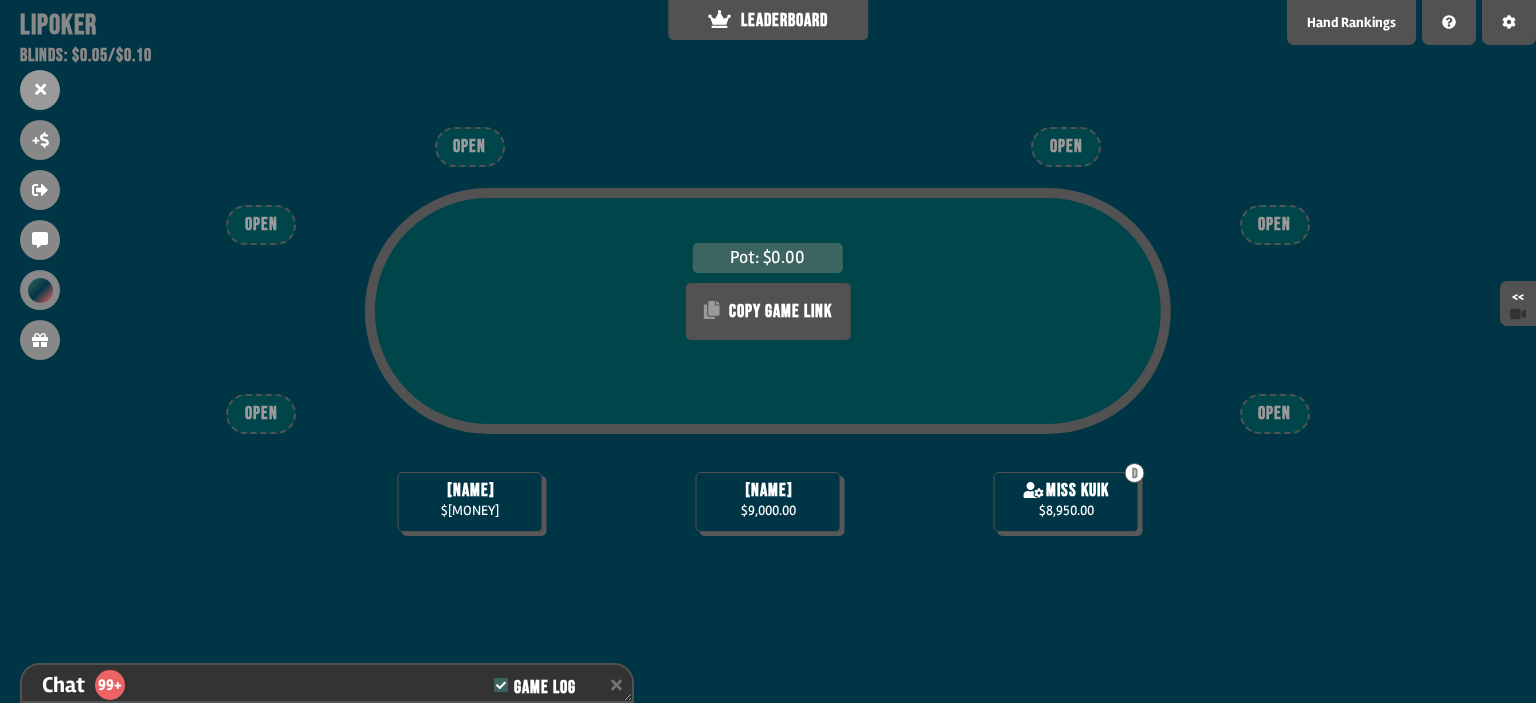 scroll, scrollTop: 66, scrollLeft: 0, axis: vertical 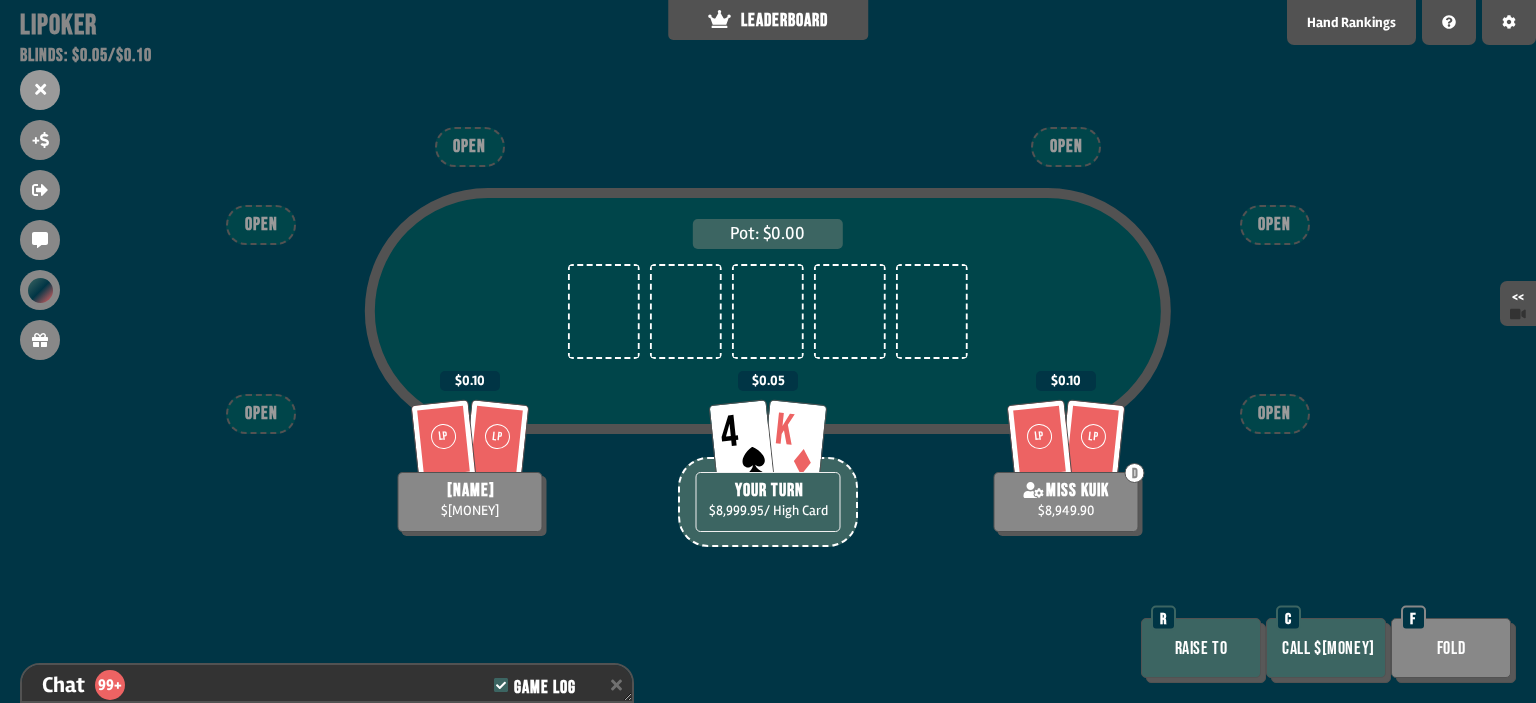 click on "Fold" at bounding box center (1451, 648) 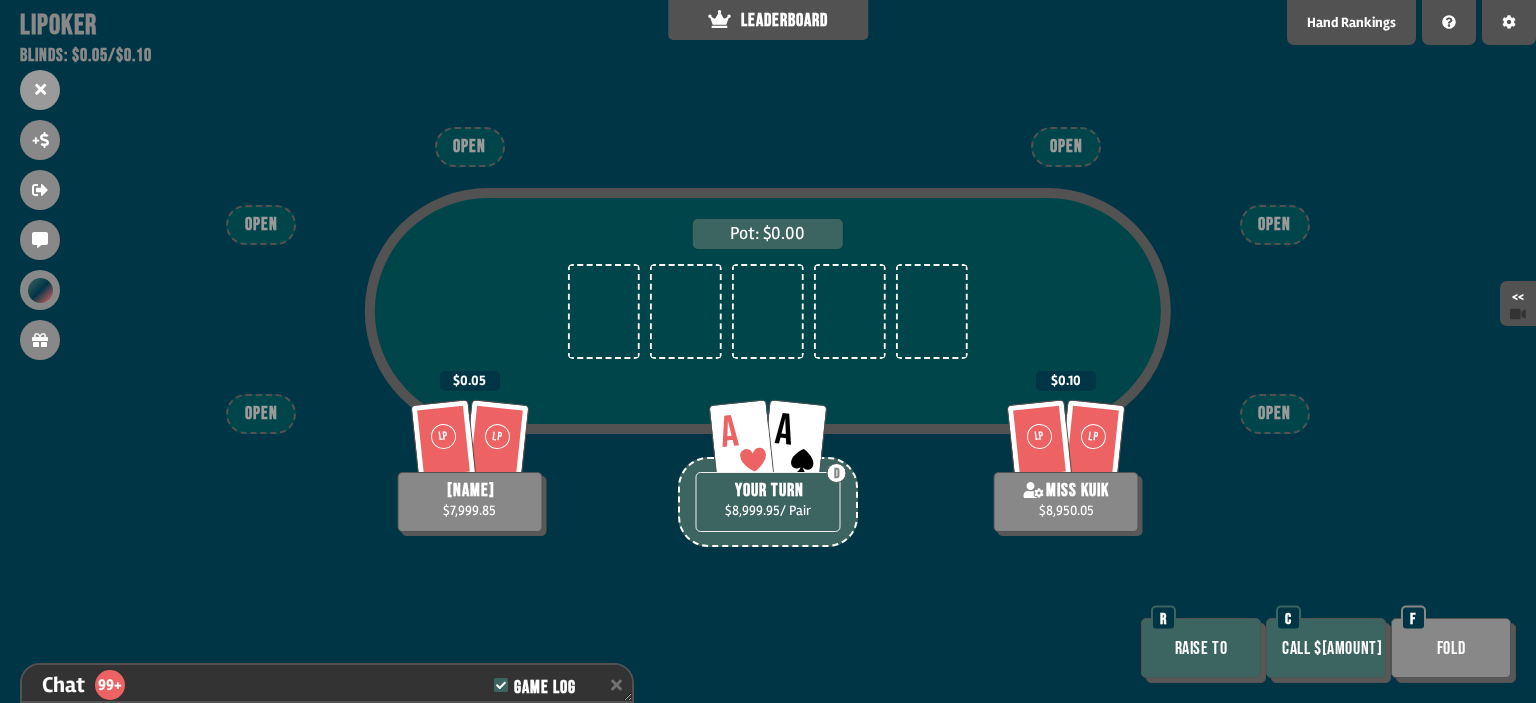 scroll, scrollTop: 66, scrollLeft: 0, axis: vertical 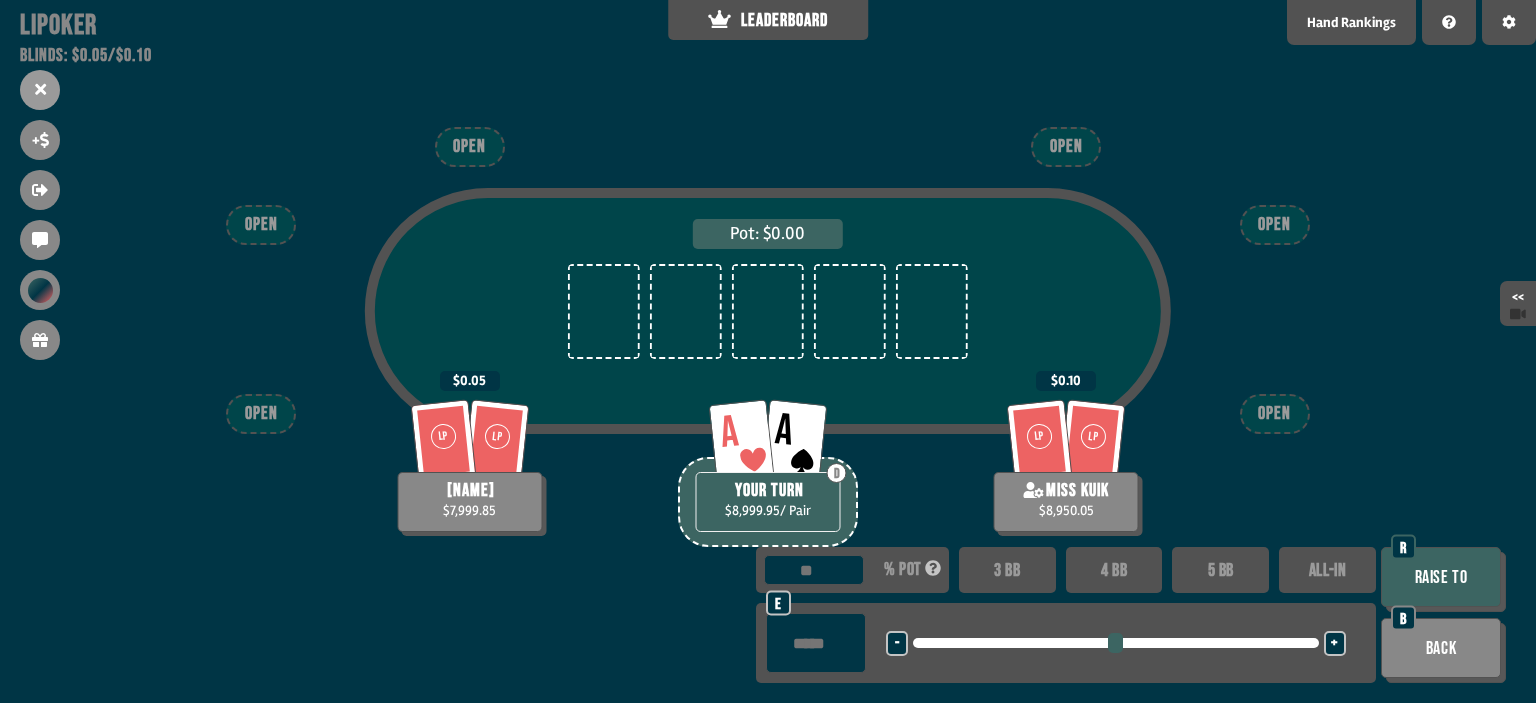 drag, startPoint x: 1327, startPoint y: 567, endPoint x: 1464, endPoint y: 572, distance: 137.09122 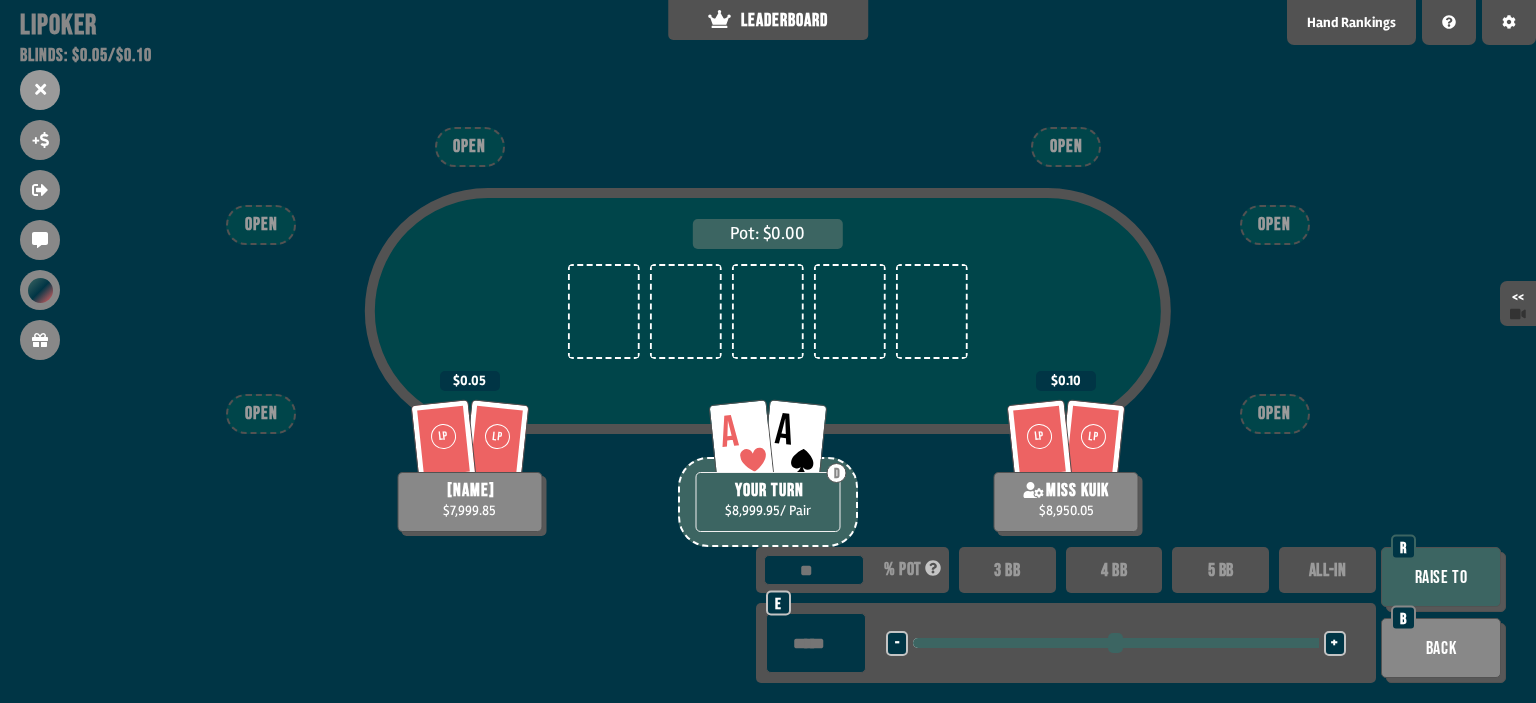 click on "Raise to" at bounding box center (1441, 577) 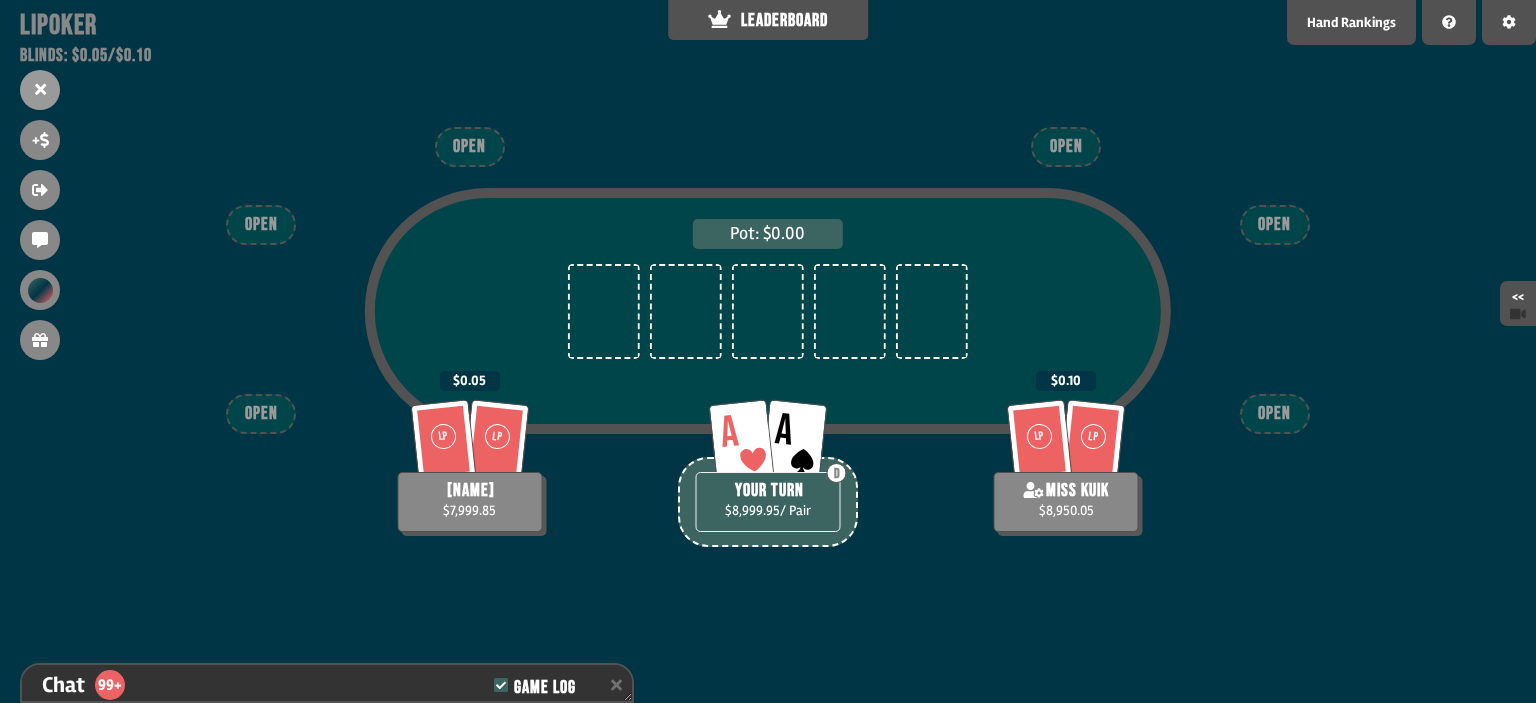 scroll, scrollTop: 14202, scrollLeft: 0, axis: vertical 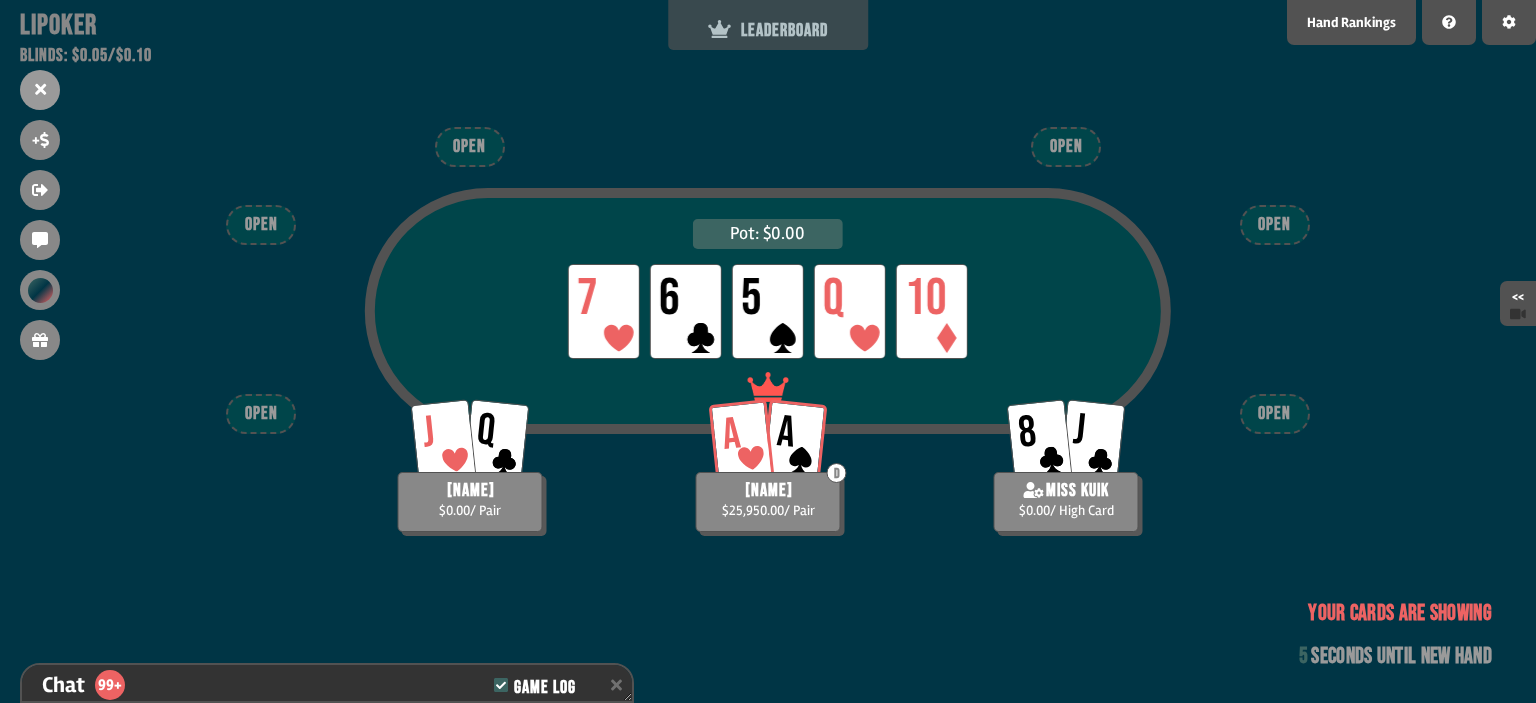 click on "LEADERBOARD" at bounding box center (768, 25) 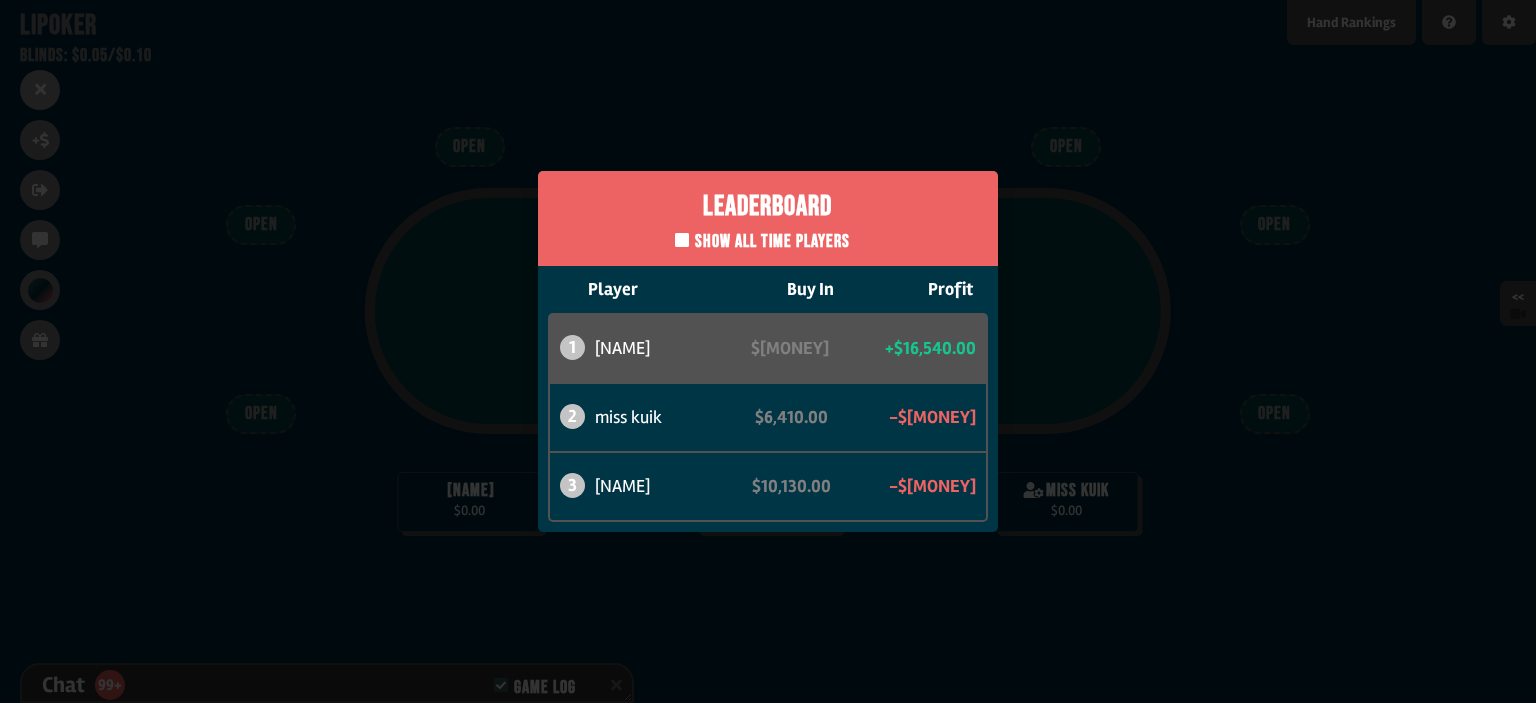 scroll, scrollTop: 68, scrollLeft: 0, axis: vertical 